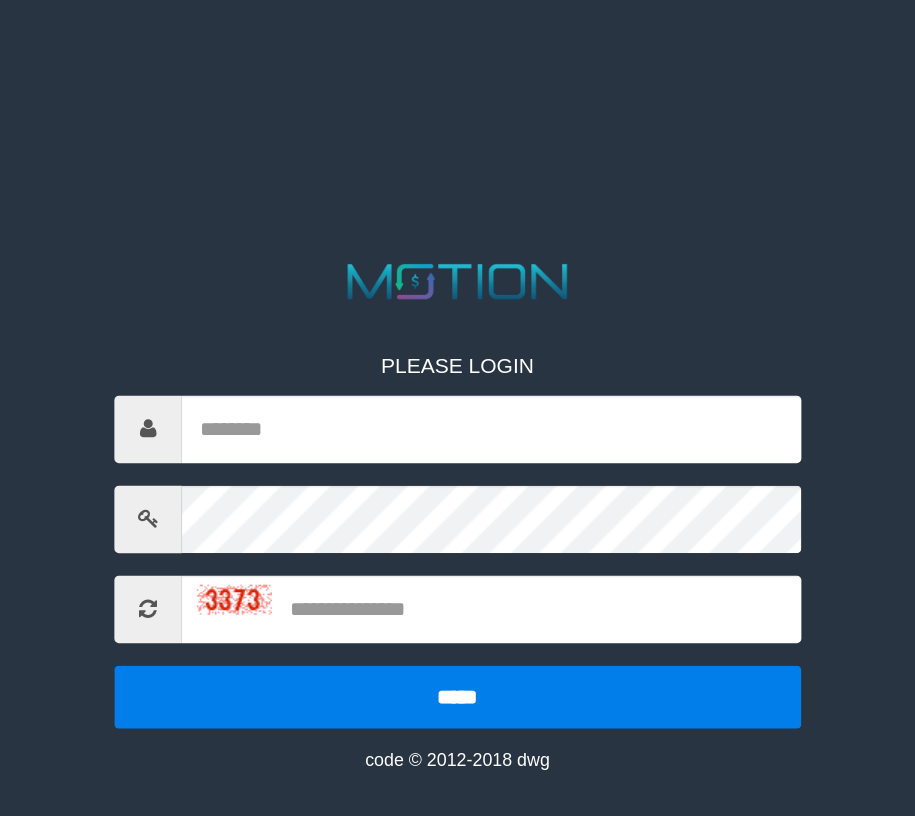 scroll, scrollTop: 0, scrollLeft: 0, axis: both 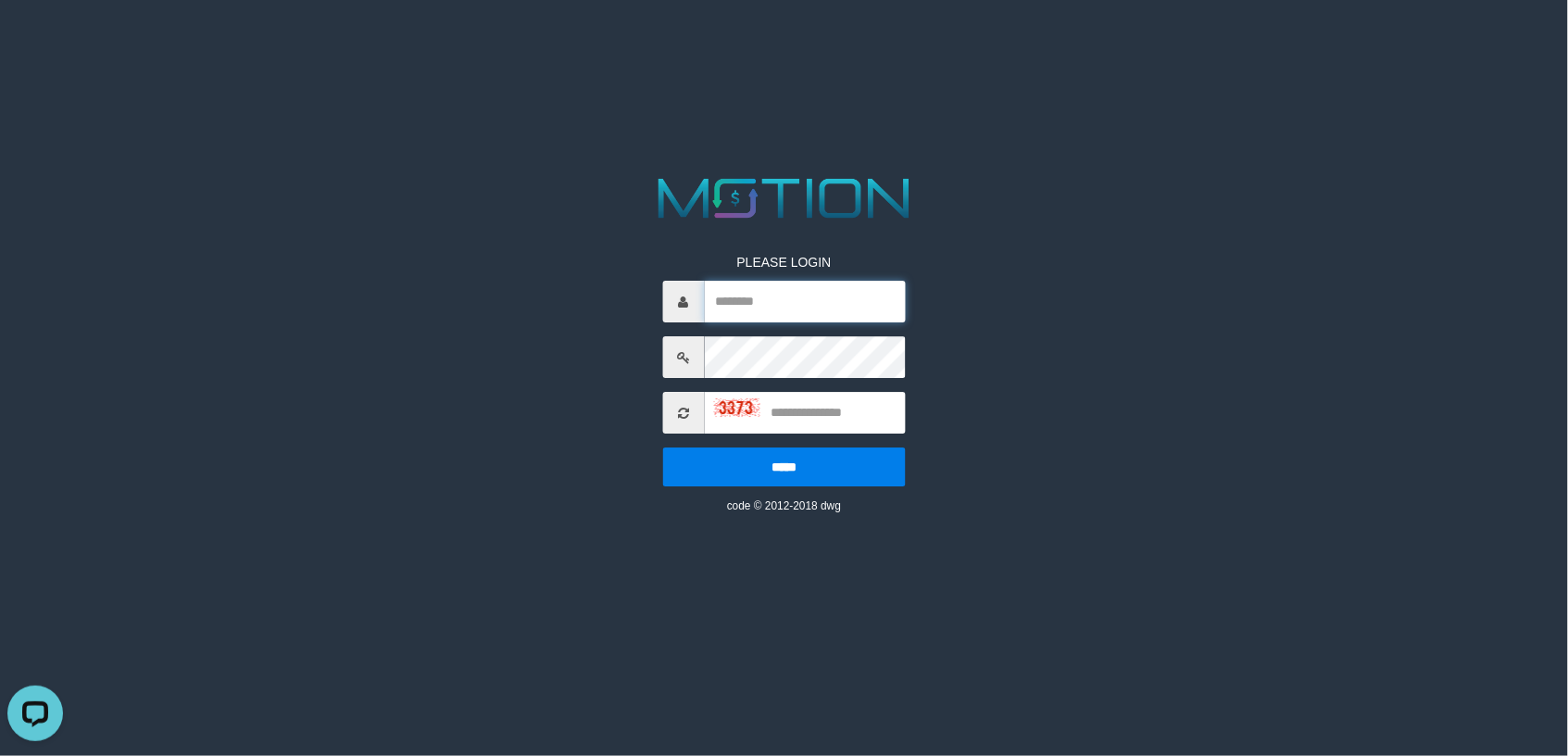 type on "*******" 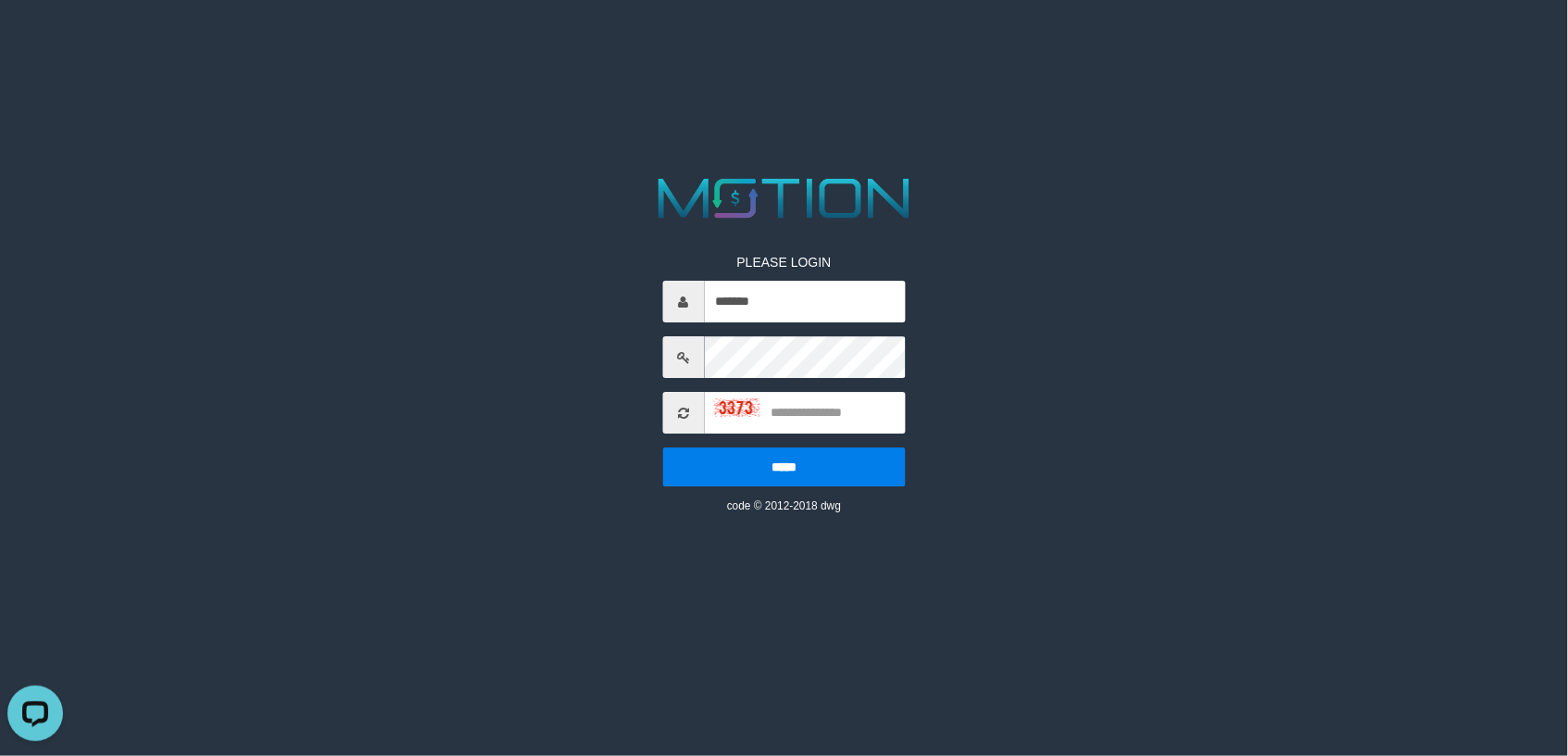 click on "PLEASE LOGIN
*******
*****
code © 2012-2018 dwg" at bounding box center (784, 23) 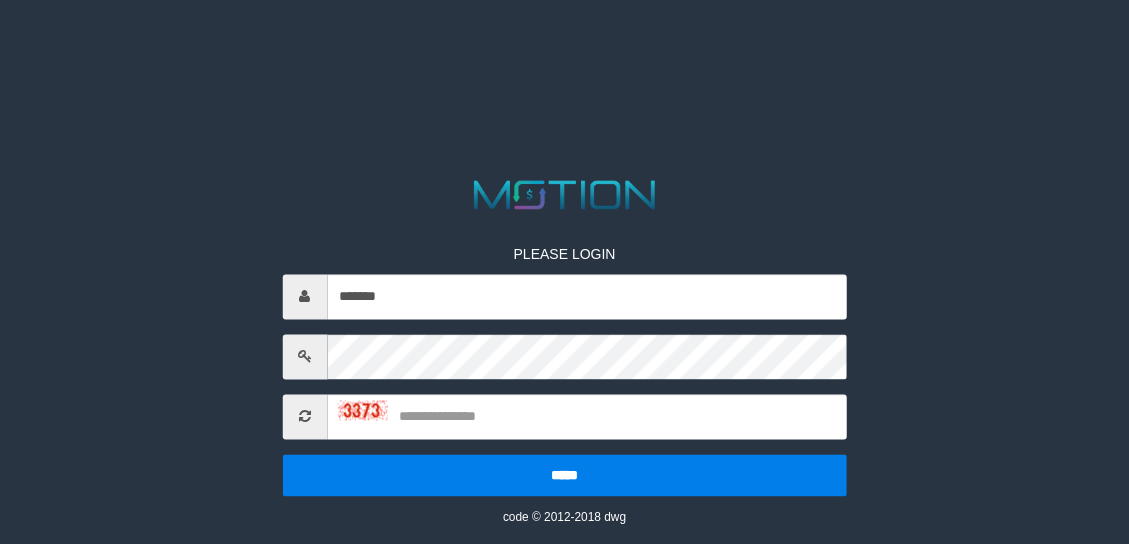 scroll, scrollTop: 0, scrollLeft: 0, axis: both 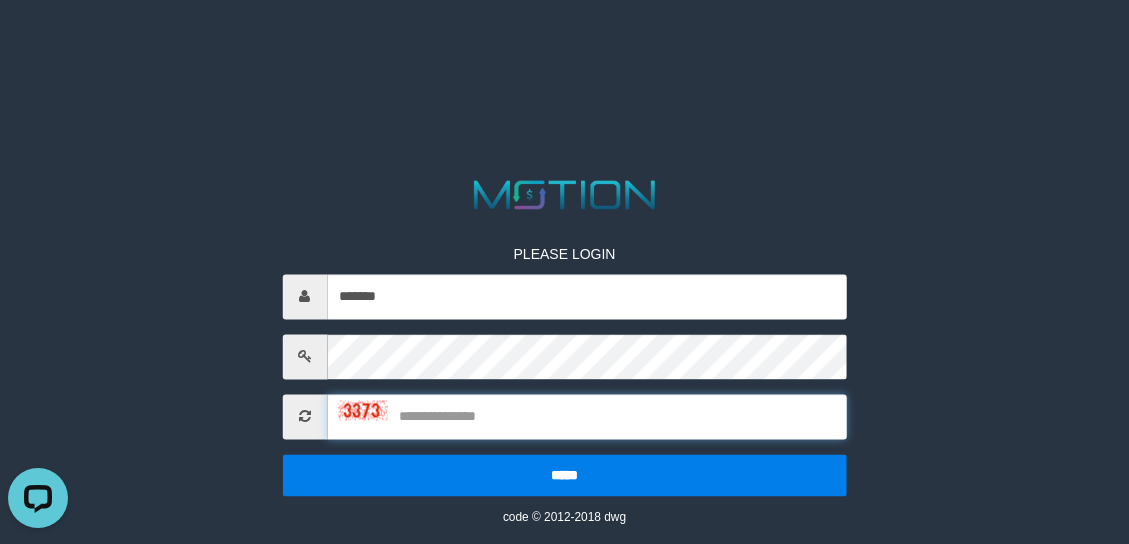 click at bounding box center [587, 416] 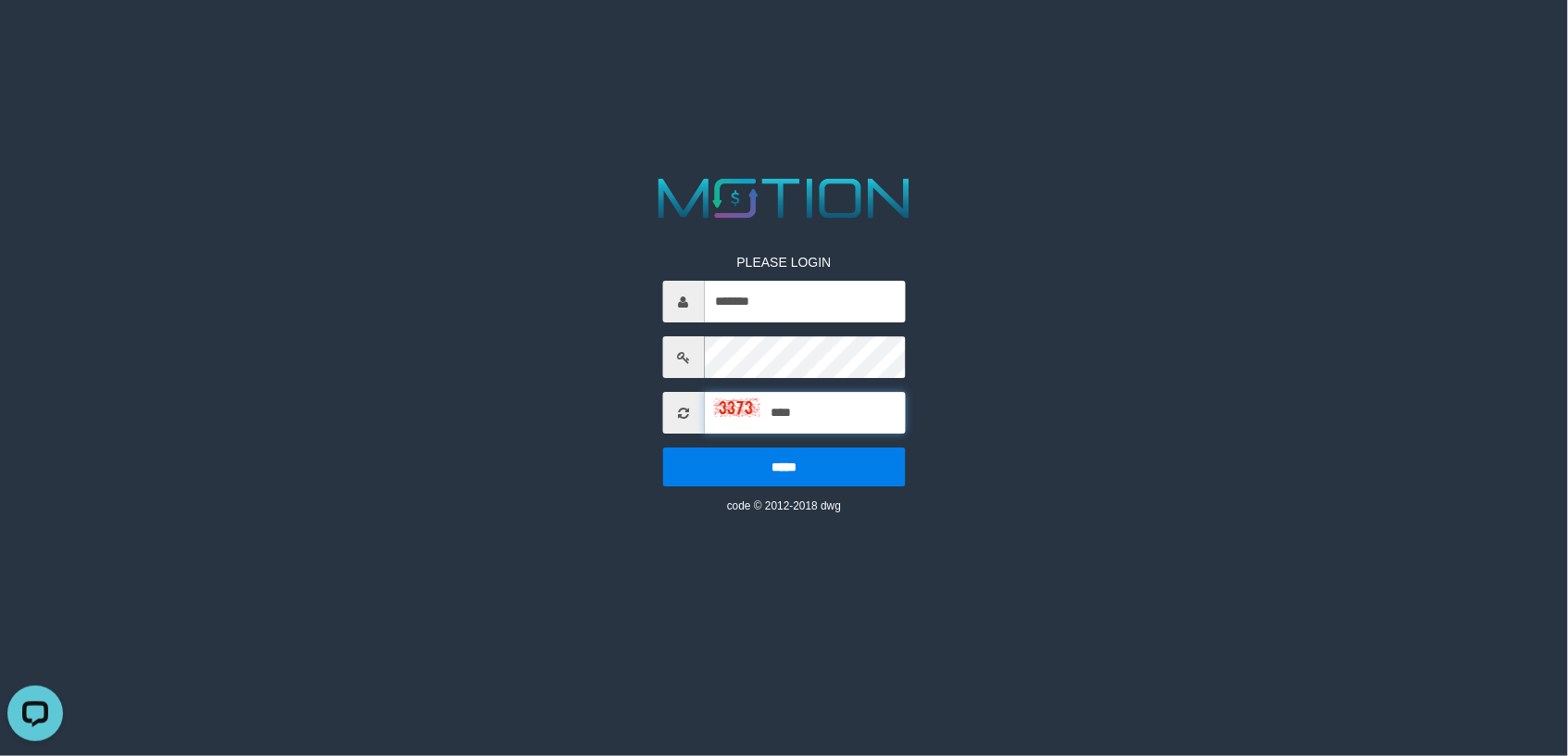 click on "****" at bounding box center (804, 413) 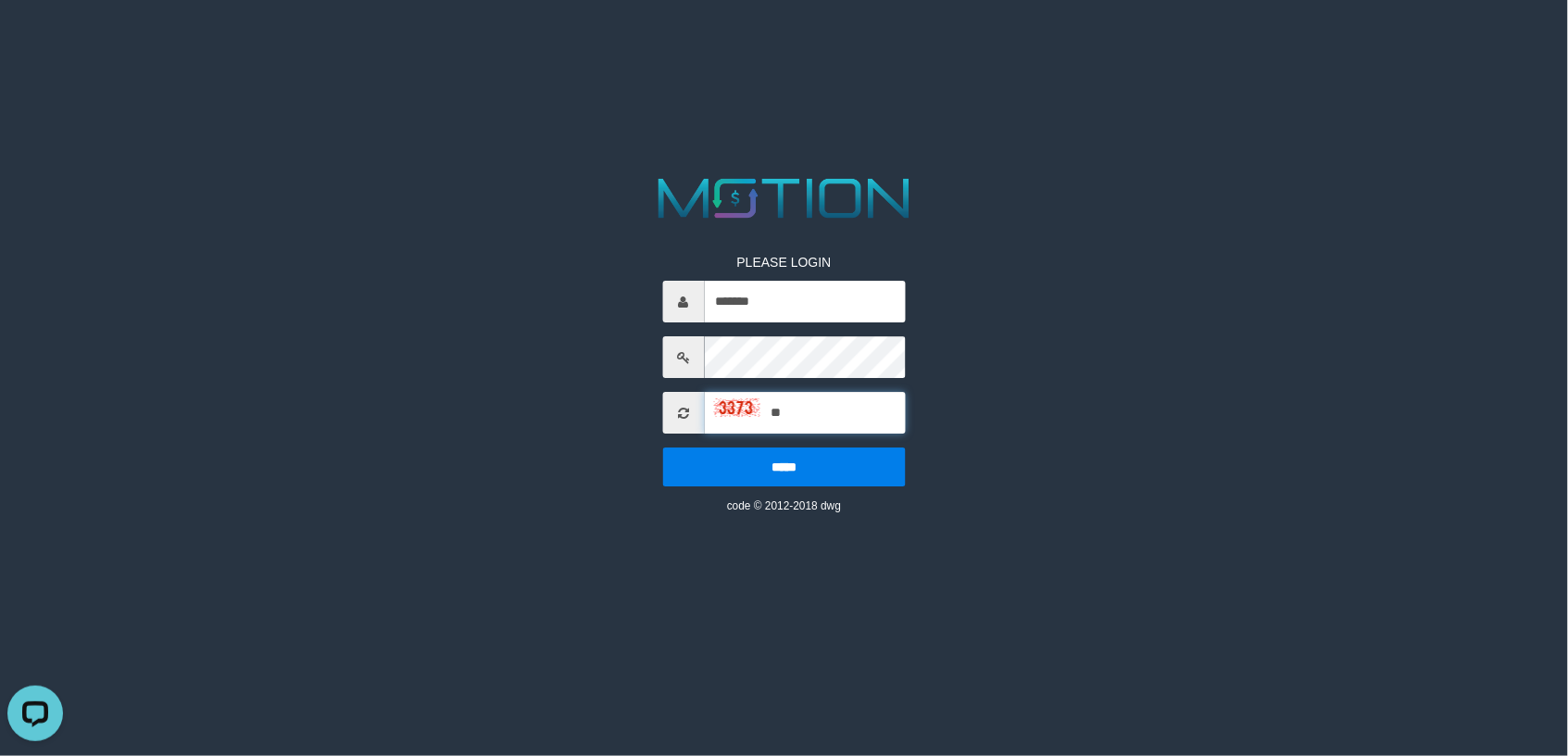 type on "*" 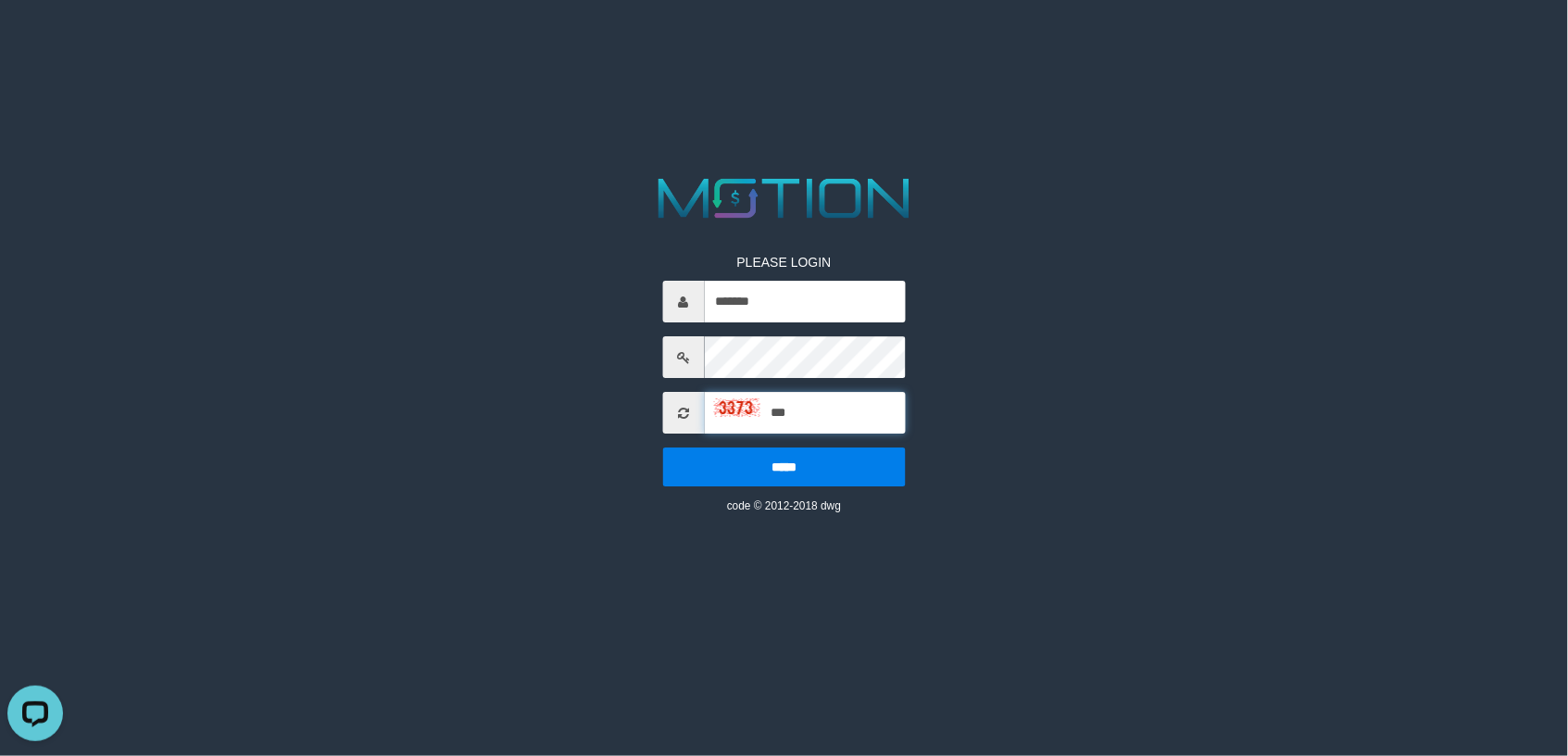 type on "****" 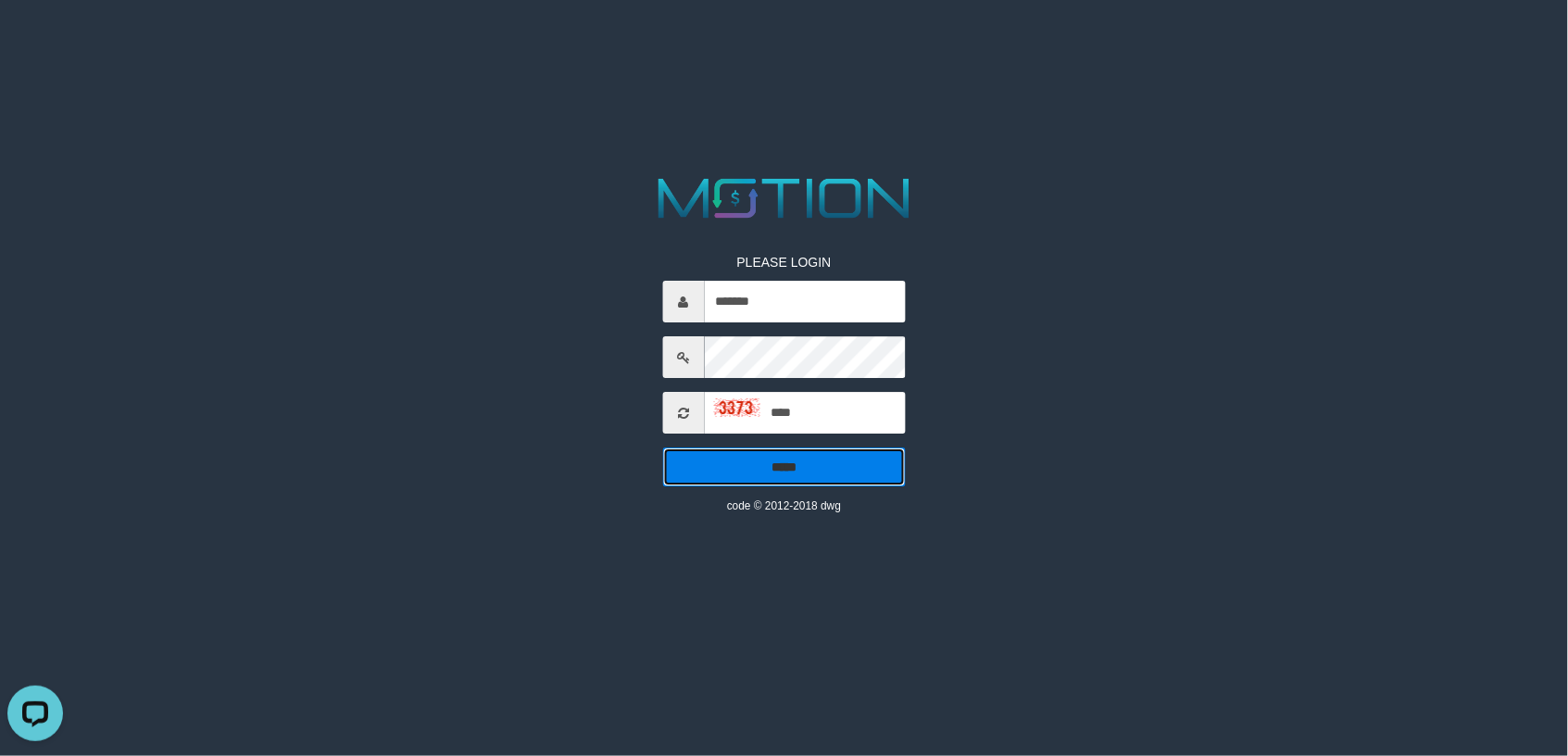 click on "*****" at bounding box center [784, 468] 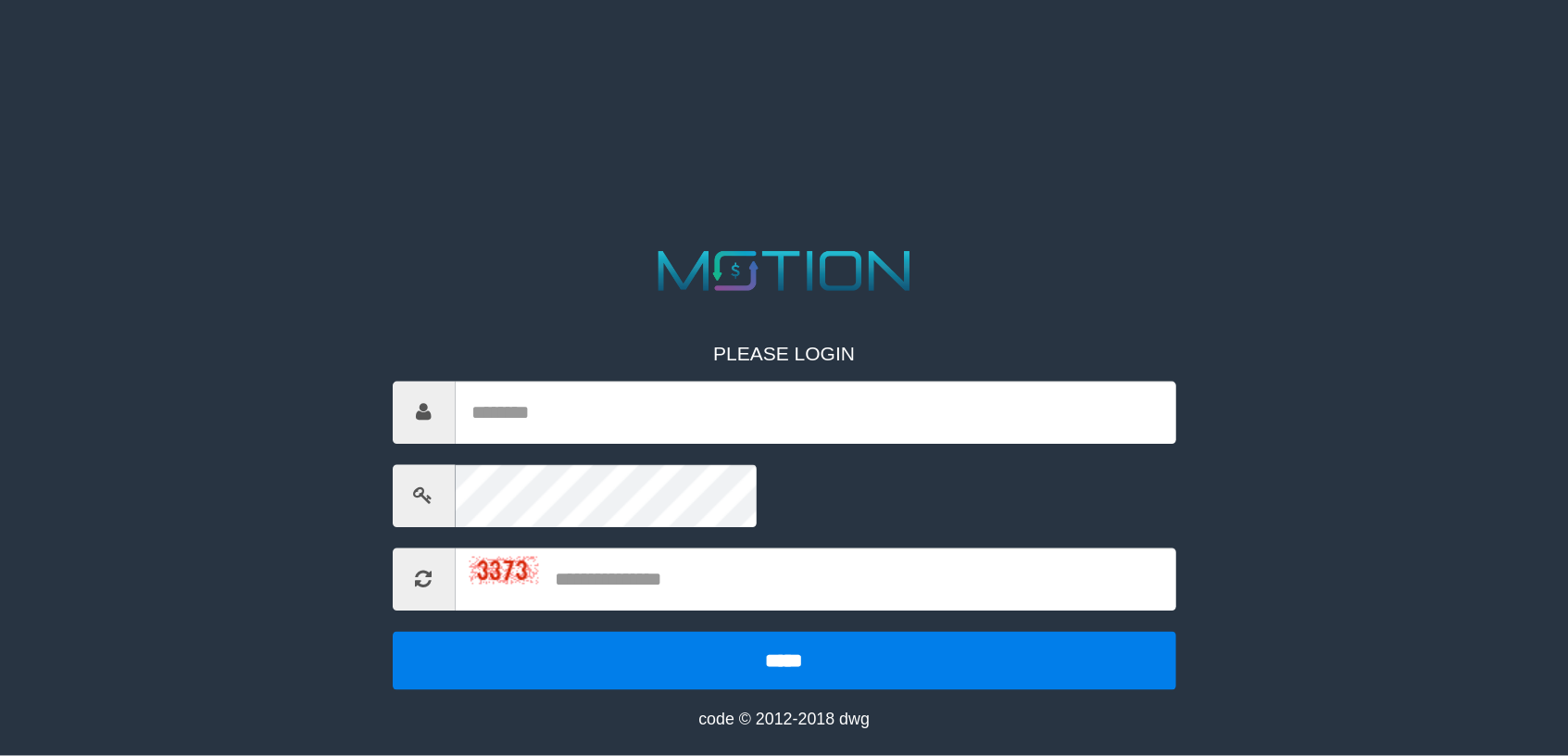 scroll, scrollTop: 0, scrollLeft: 0, axis: both 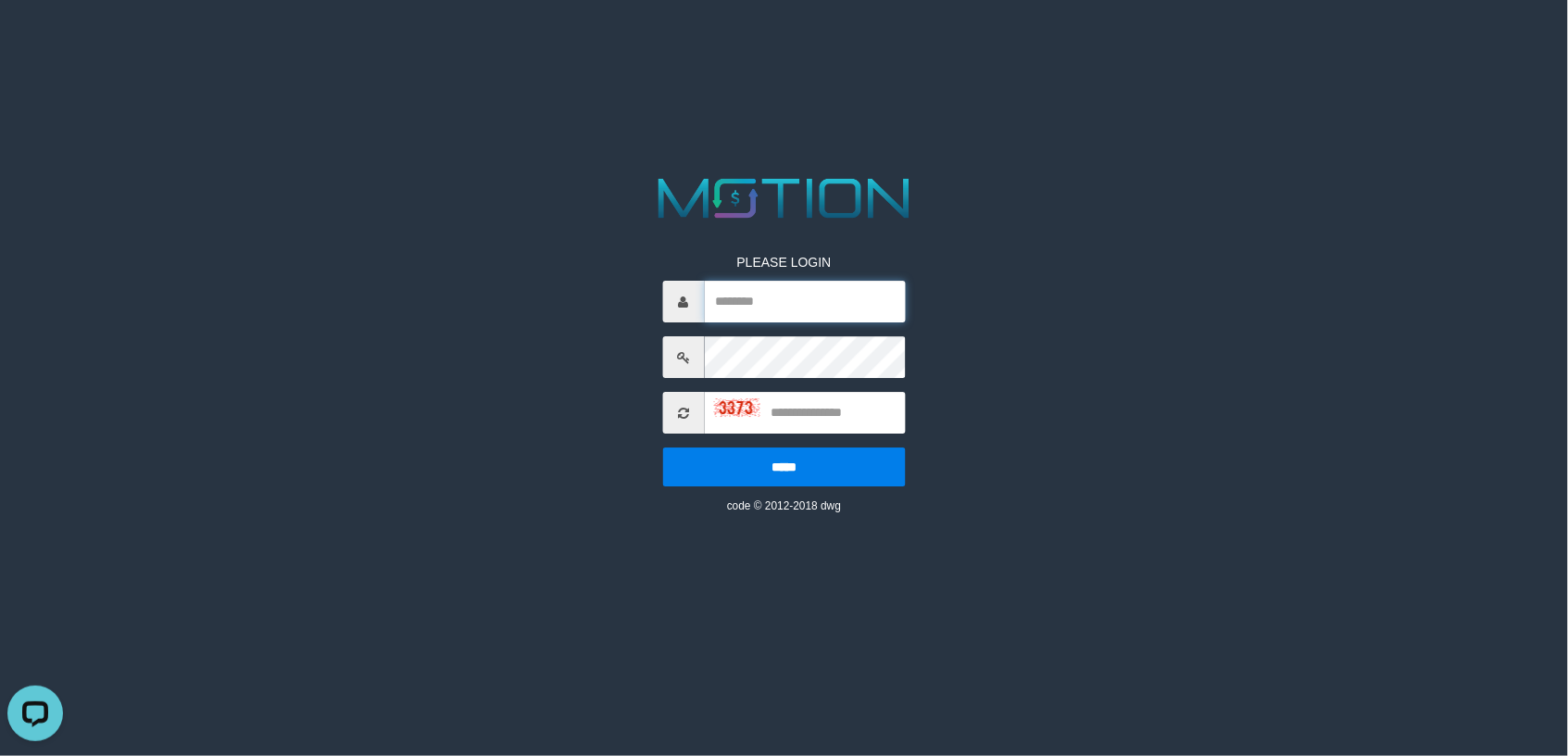 type on "*******" 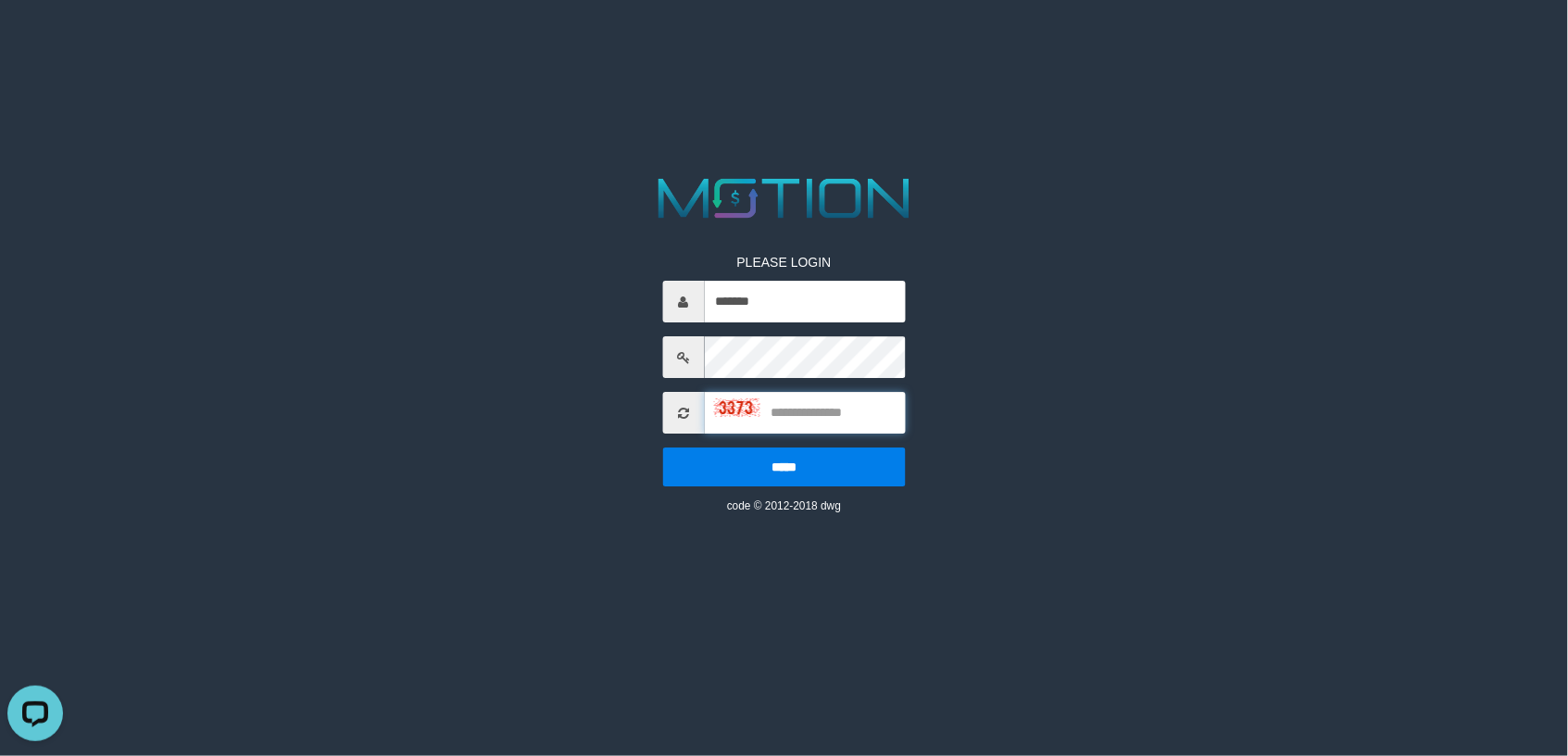 click at bounding box center [804, 413] 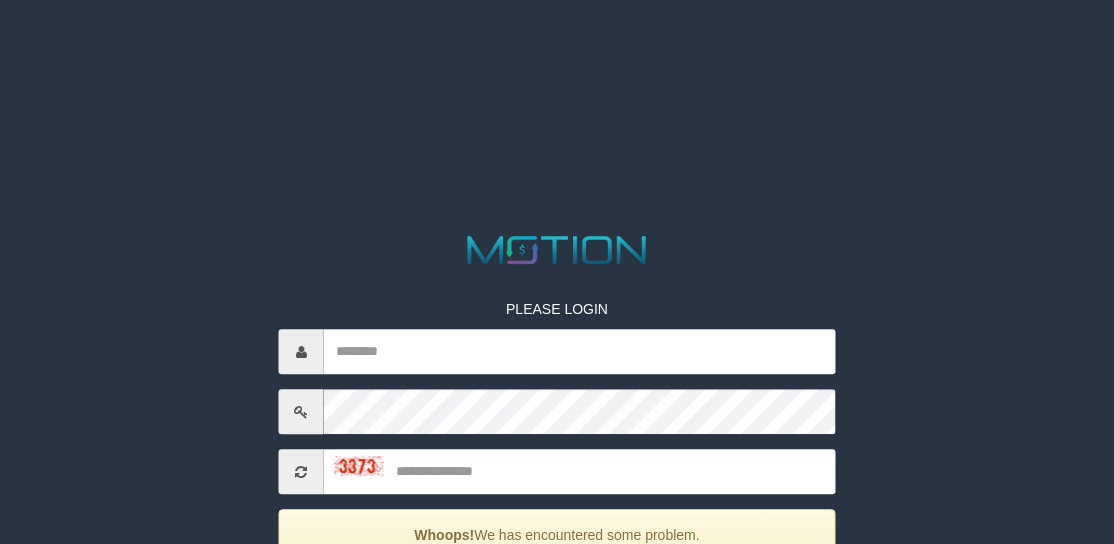 scroll, scrollTop: 0, scrollLeft: 0, axis: both 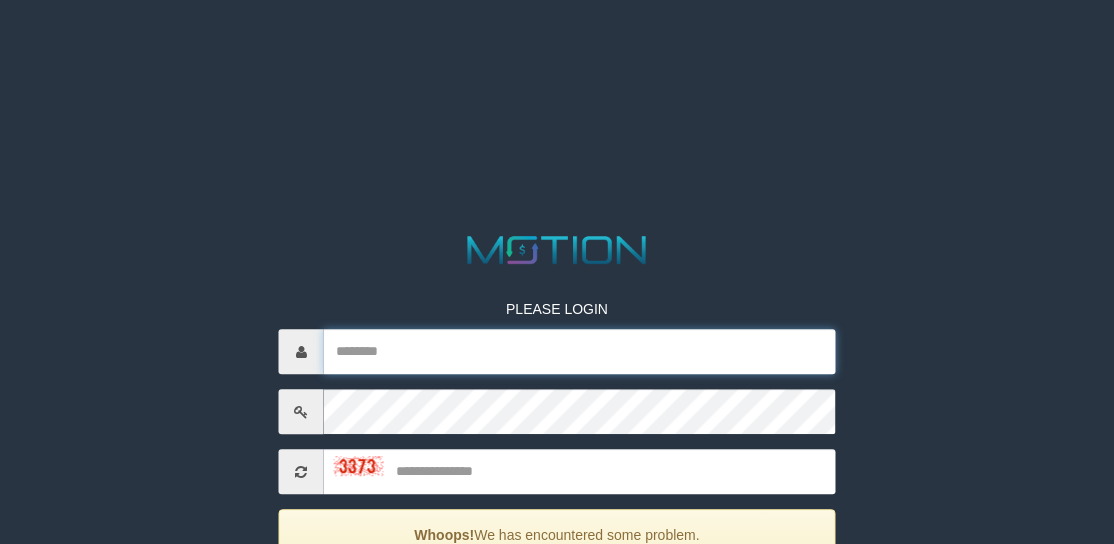 type on "*******" 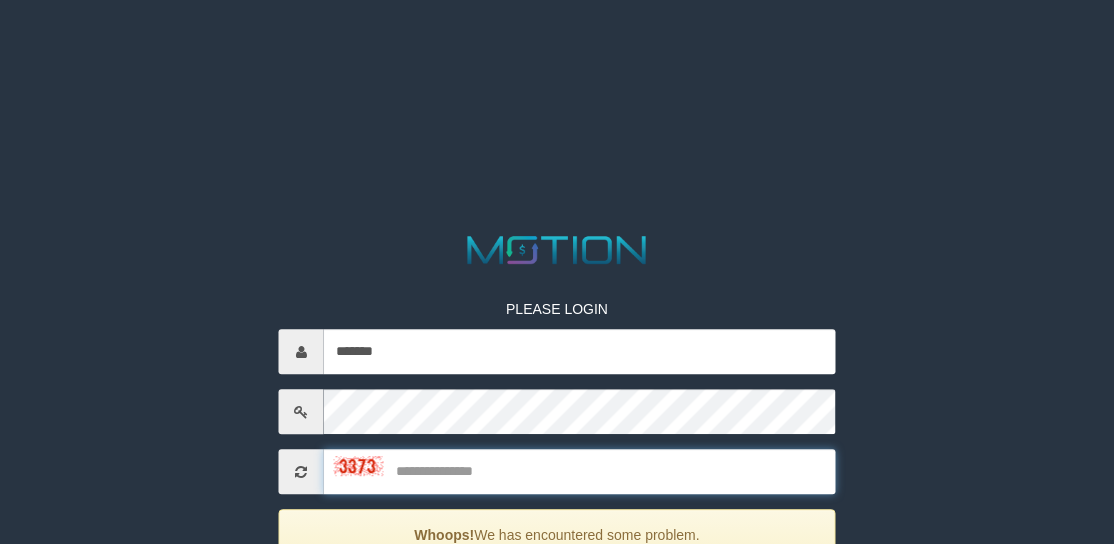 drag, startPoint x: 501, startPoint y: 483, endPoint x: 472, endPoint y: 445, distance: 47.801674 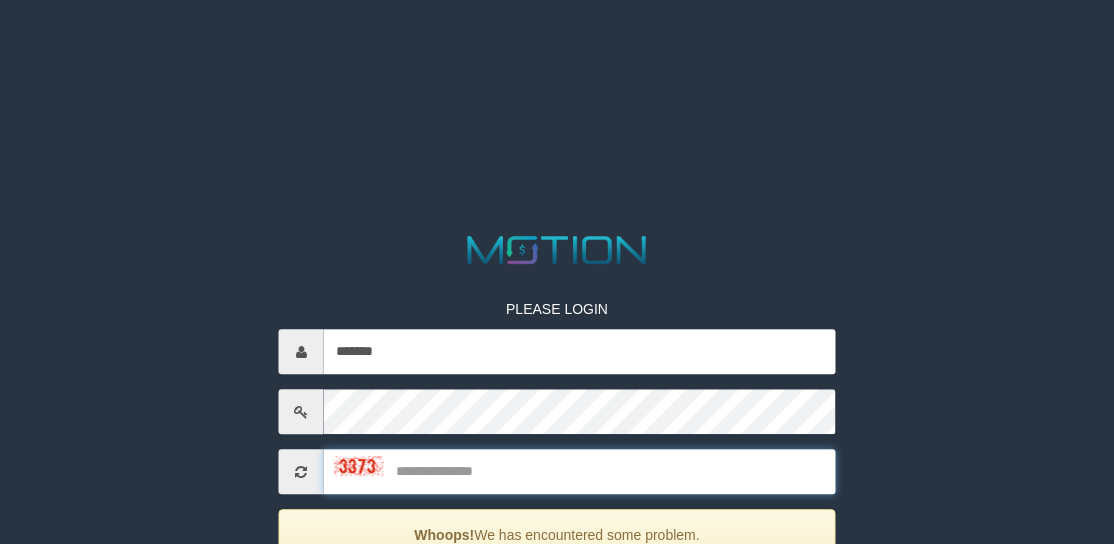 click at bounding box center (580, 472) 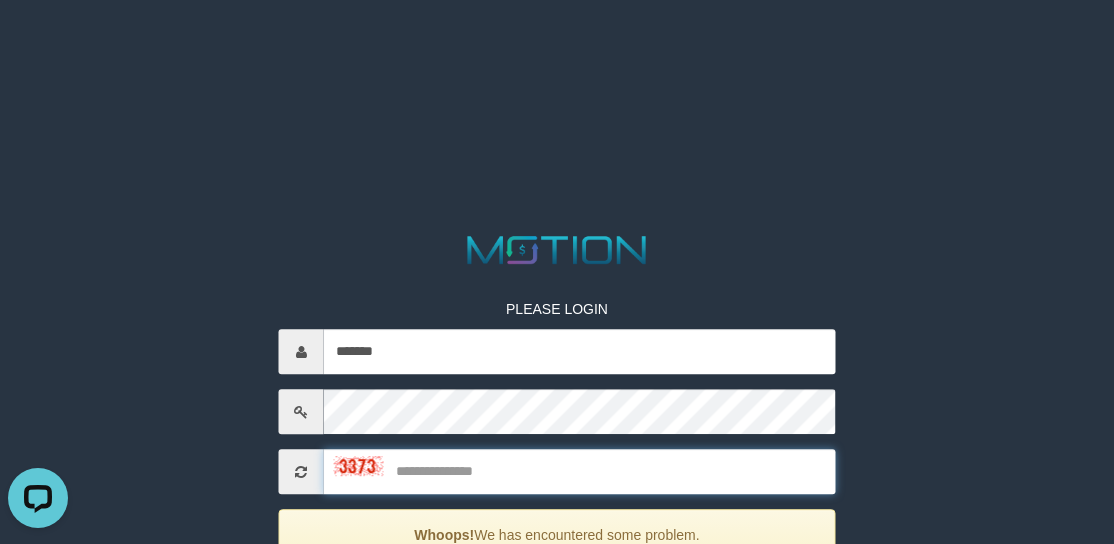 scroll, scrollTop: 0, scrollLeft: 0, axis: both 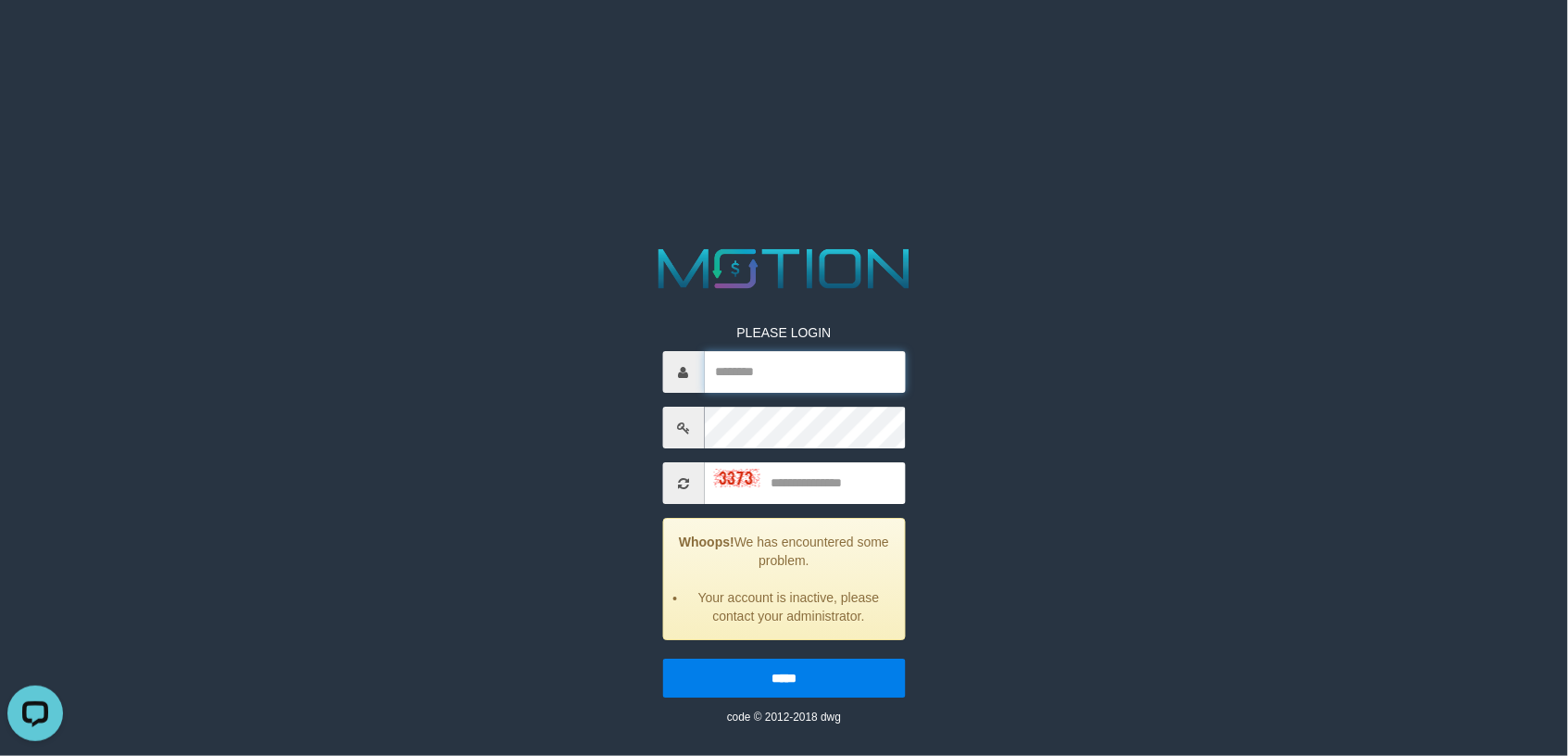 type on "*******" 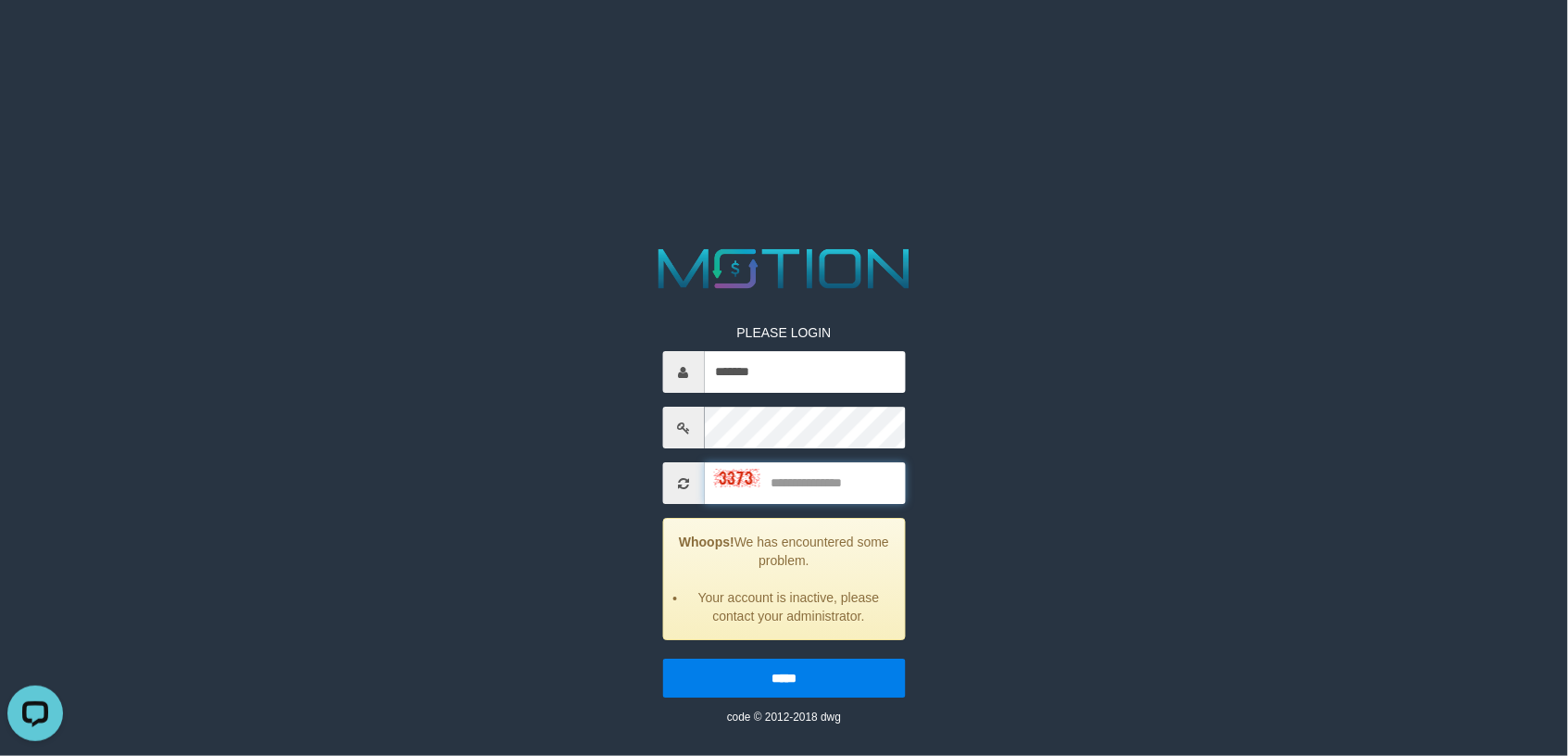 click at bounding box center [804, 484] 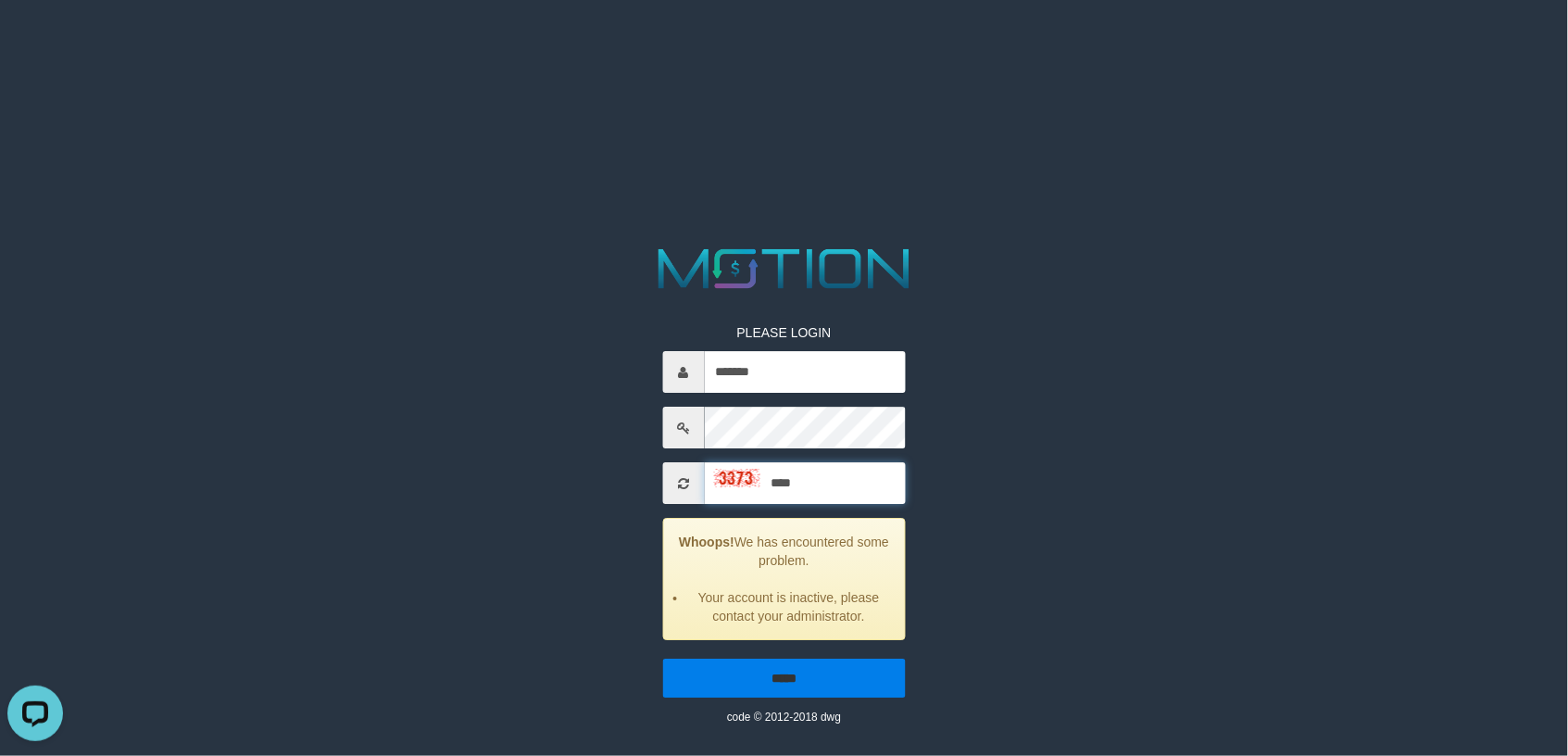 type on "****" 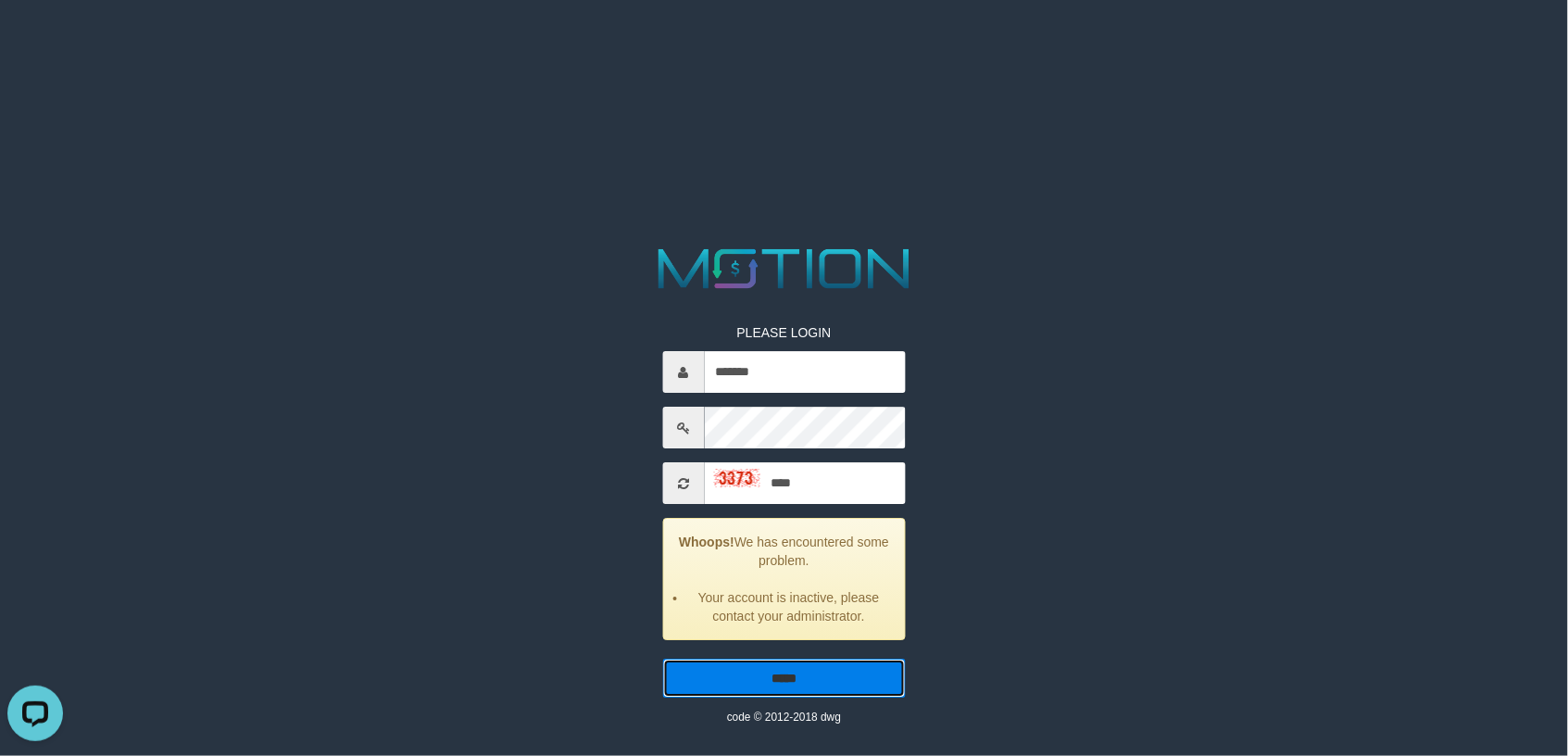 click on "*****" at bounding box center [784, 679] 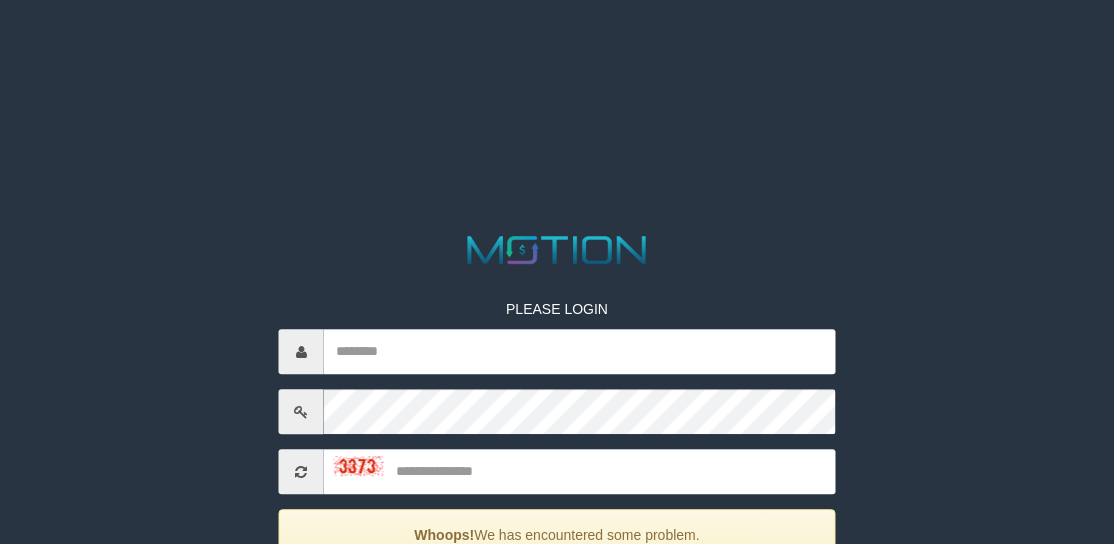scroll, scrollTop: 0, scrollLeft: 0, axis: both 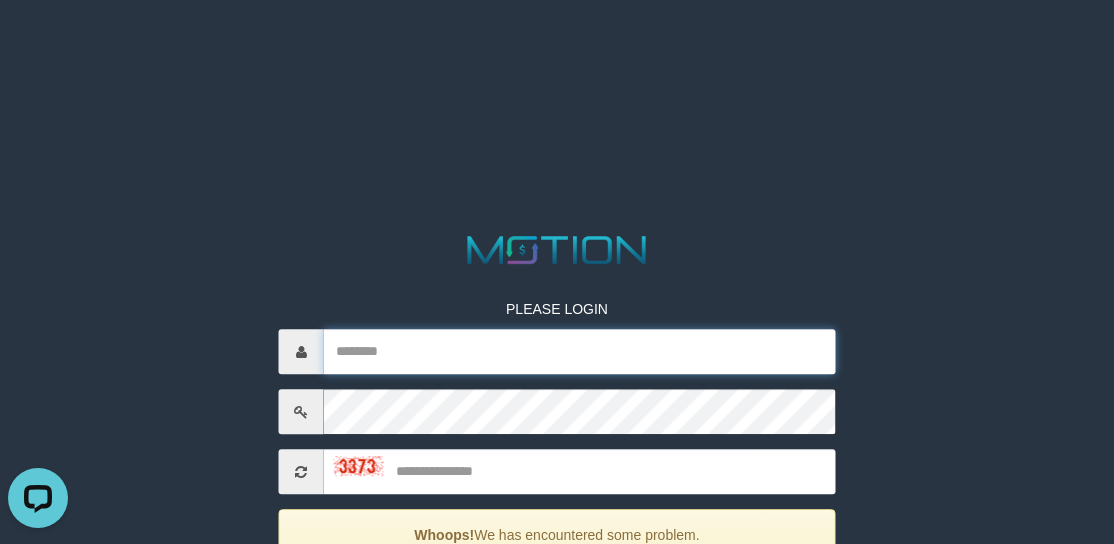 type on "*******" 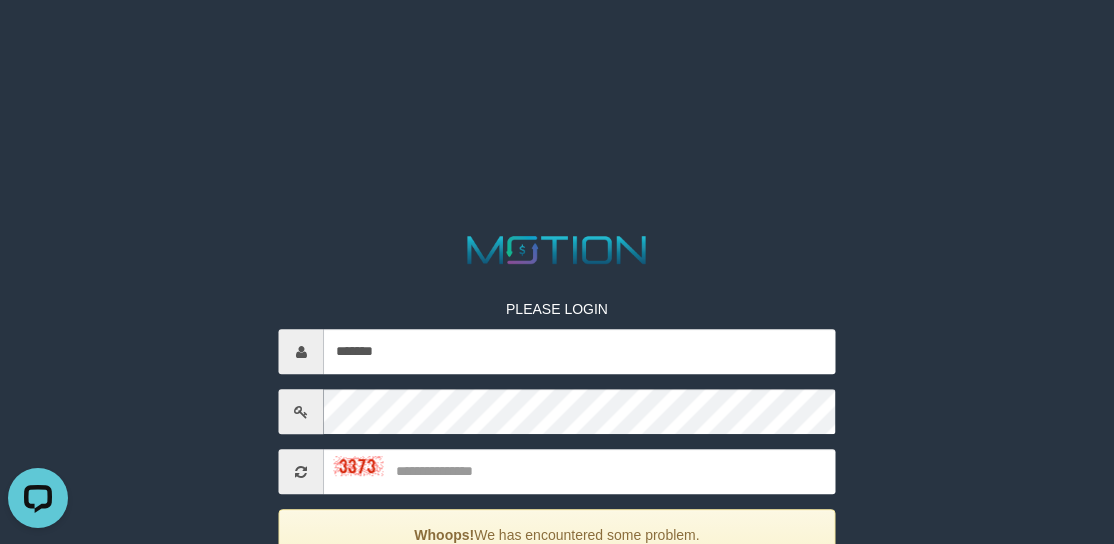 click on "PLEASE LOGIN" at bounding box center [557, 310] 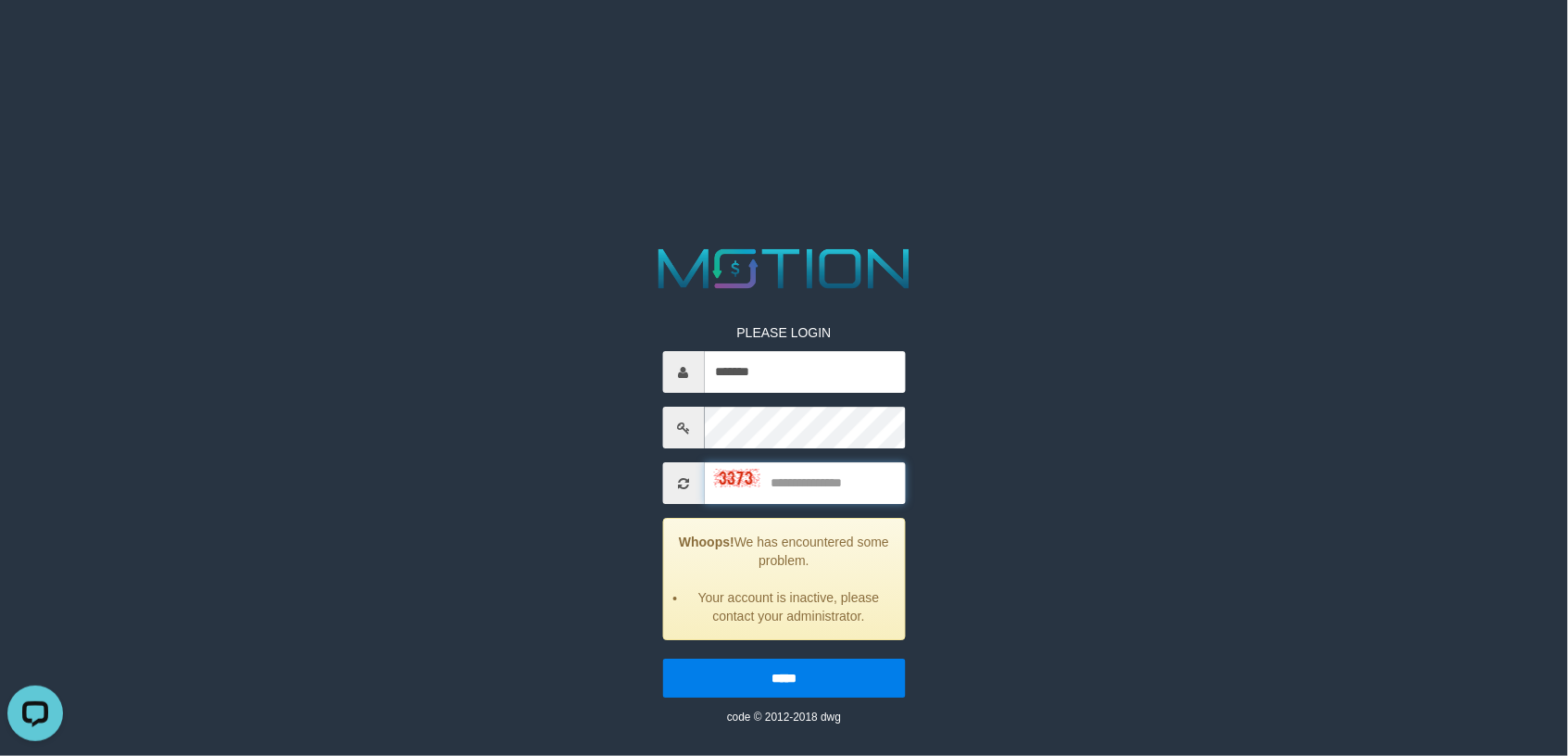 click at bounding box center [804, 484] 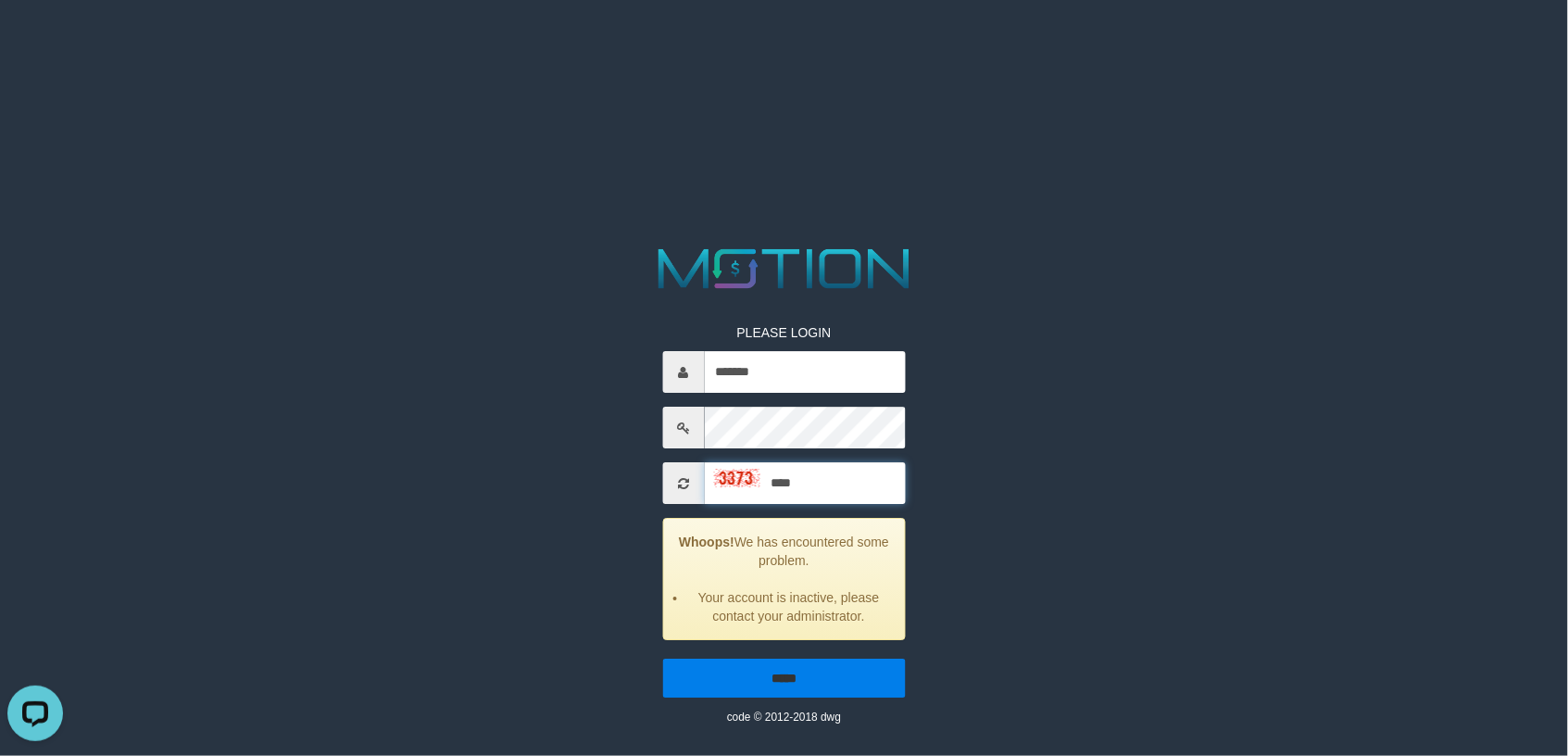 type on "****" 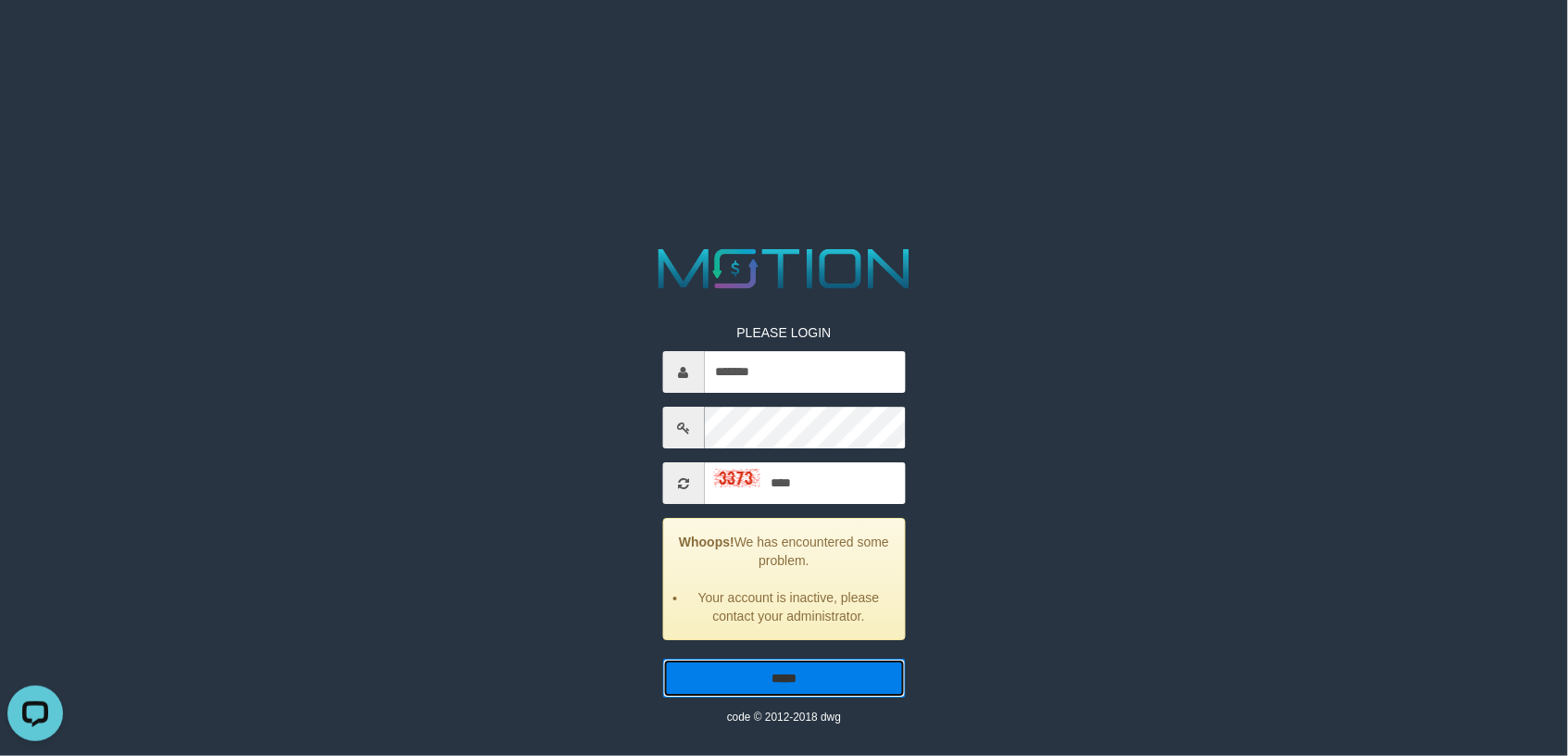 click on "*****" at bounding box center (784, 679) 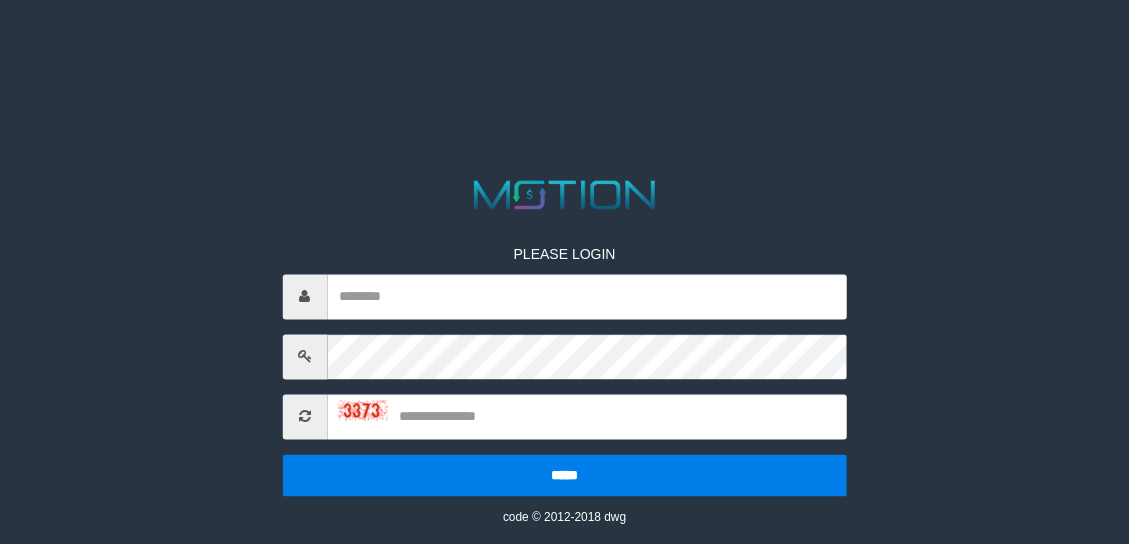 scroll, scrollTop: 0, scrollLeft: 0, axis: both 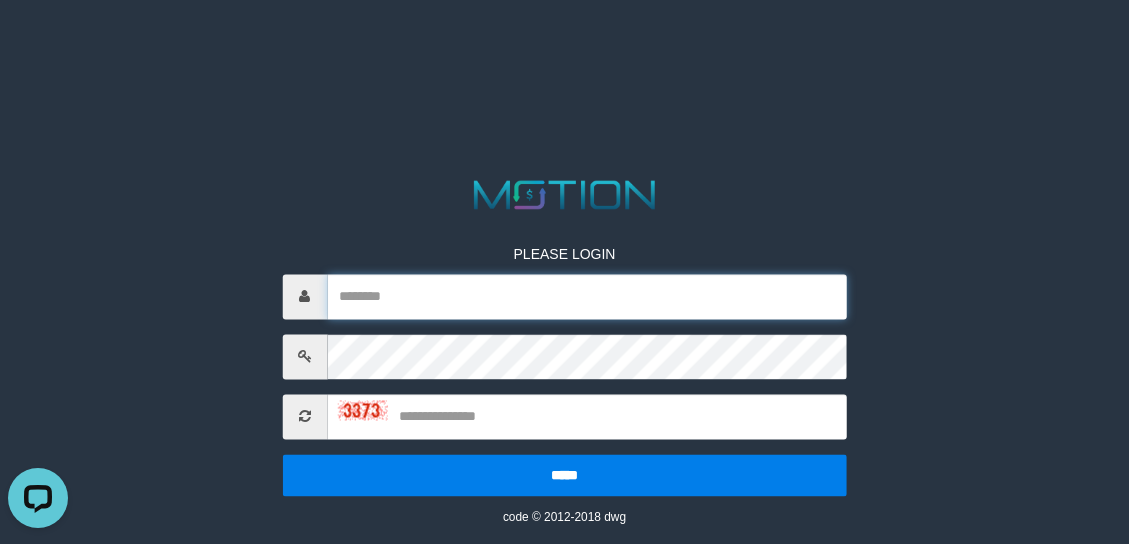 type on "*******" 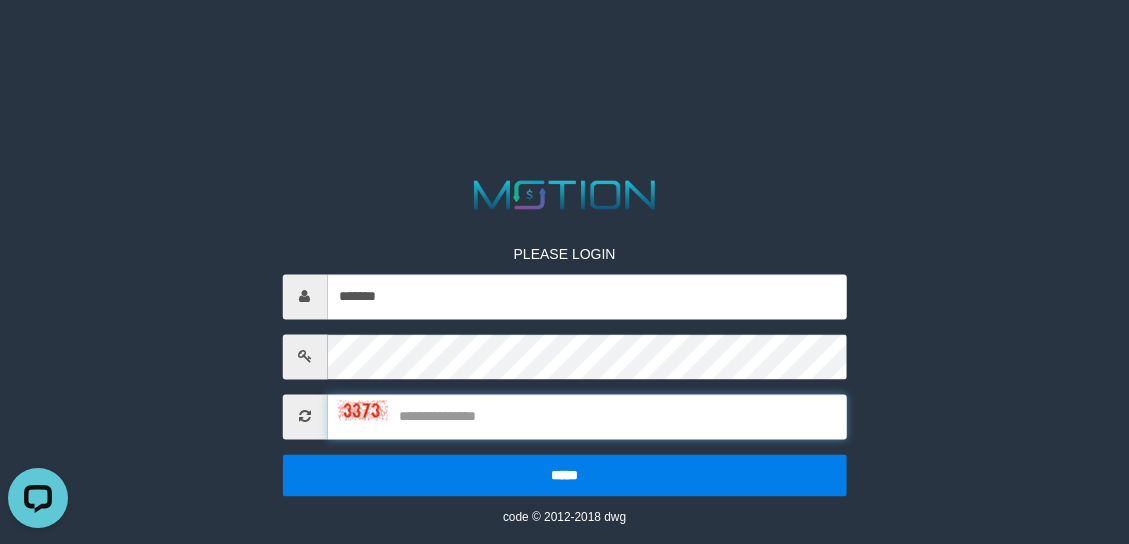 click at bounding box center [587, 416] 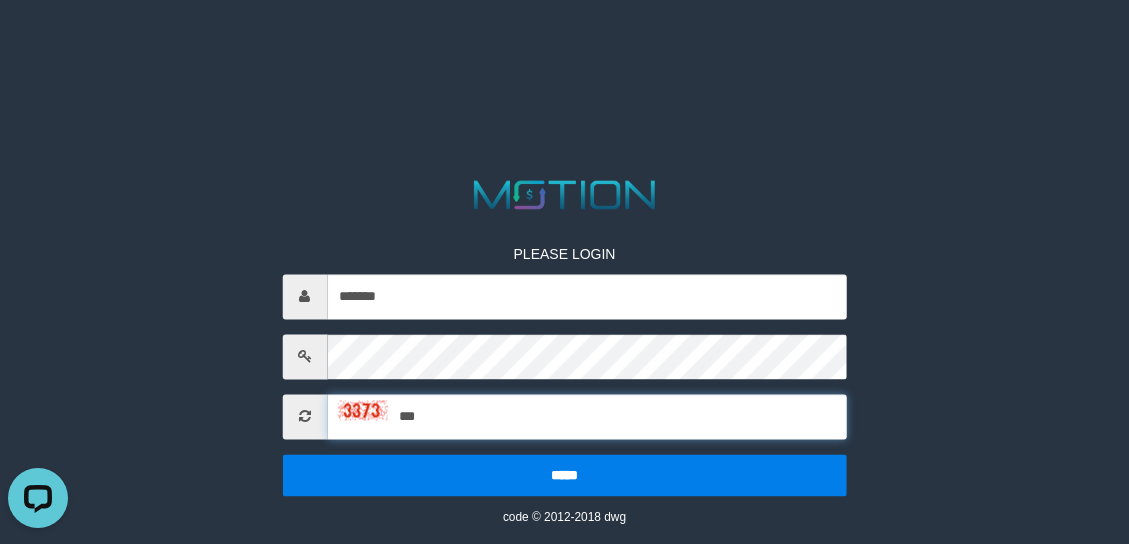 paste on "*" 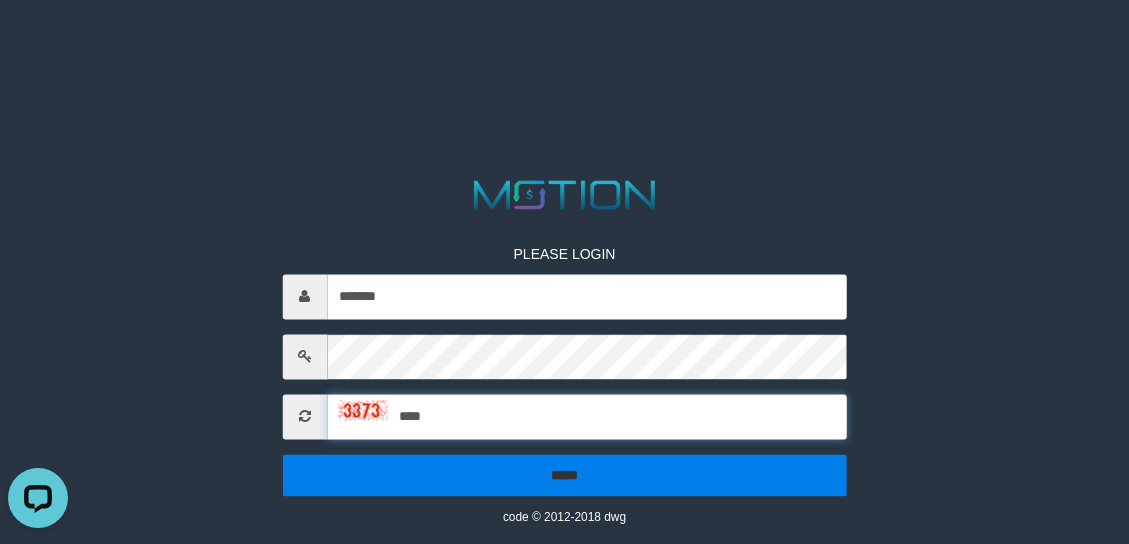 type on "****" 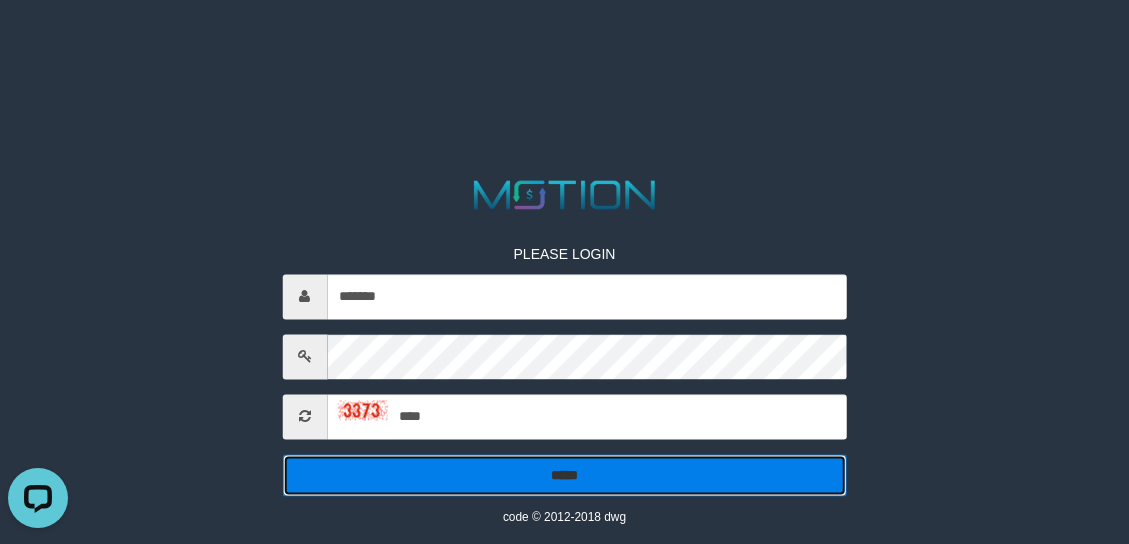 click on "*****" at bounding box center [564, 475] 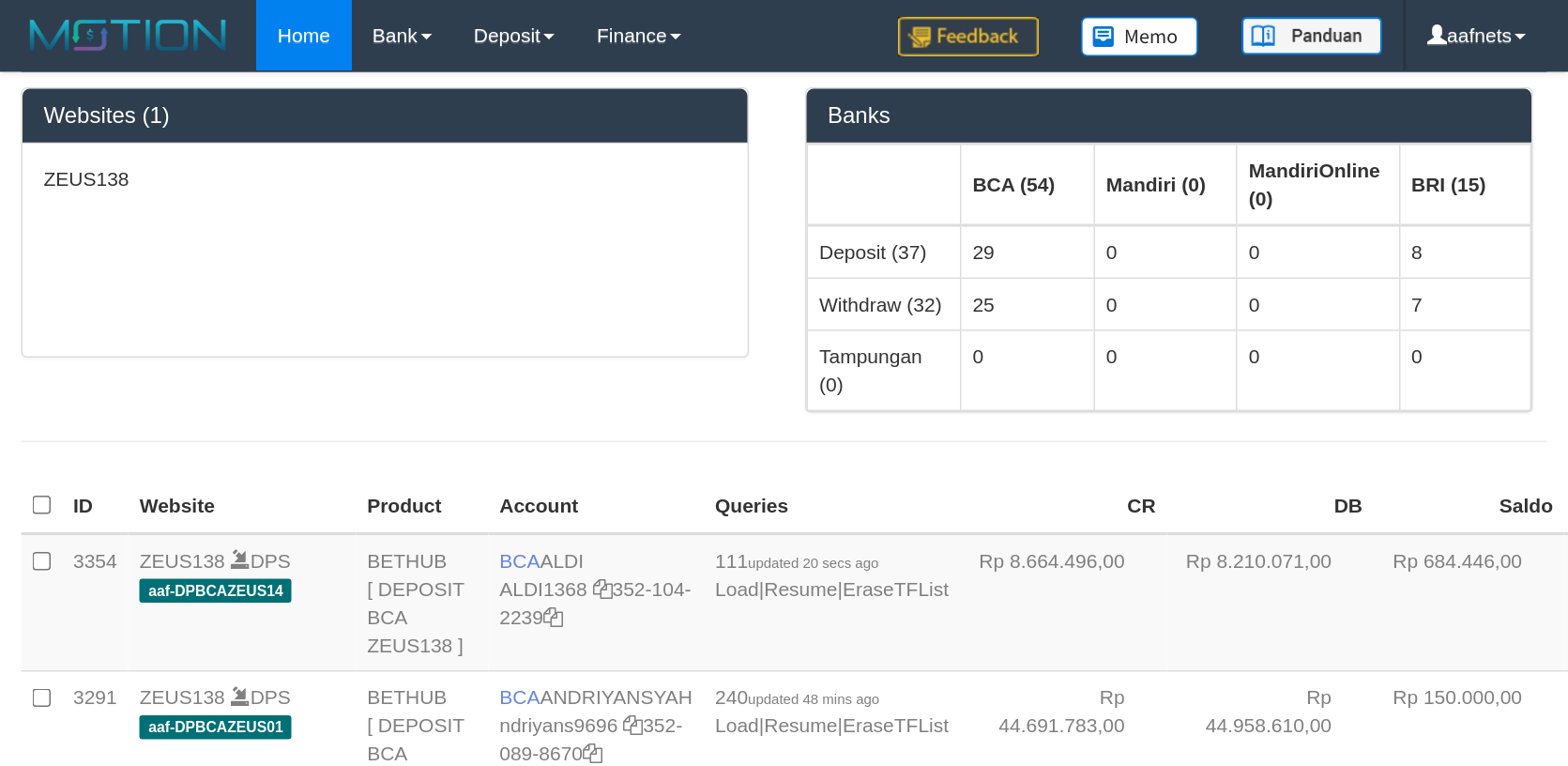 scroll, scrollTop: 0, scrollLeft: 0, axis: both 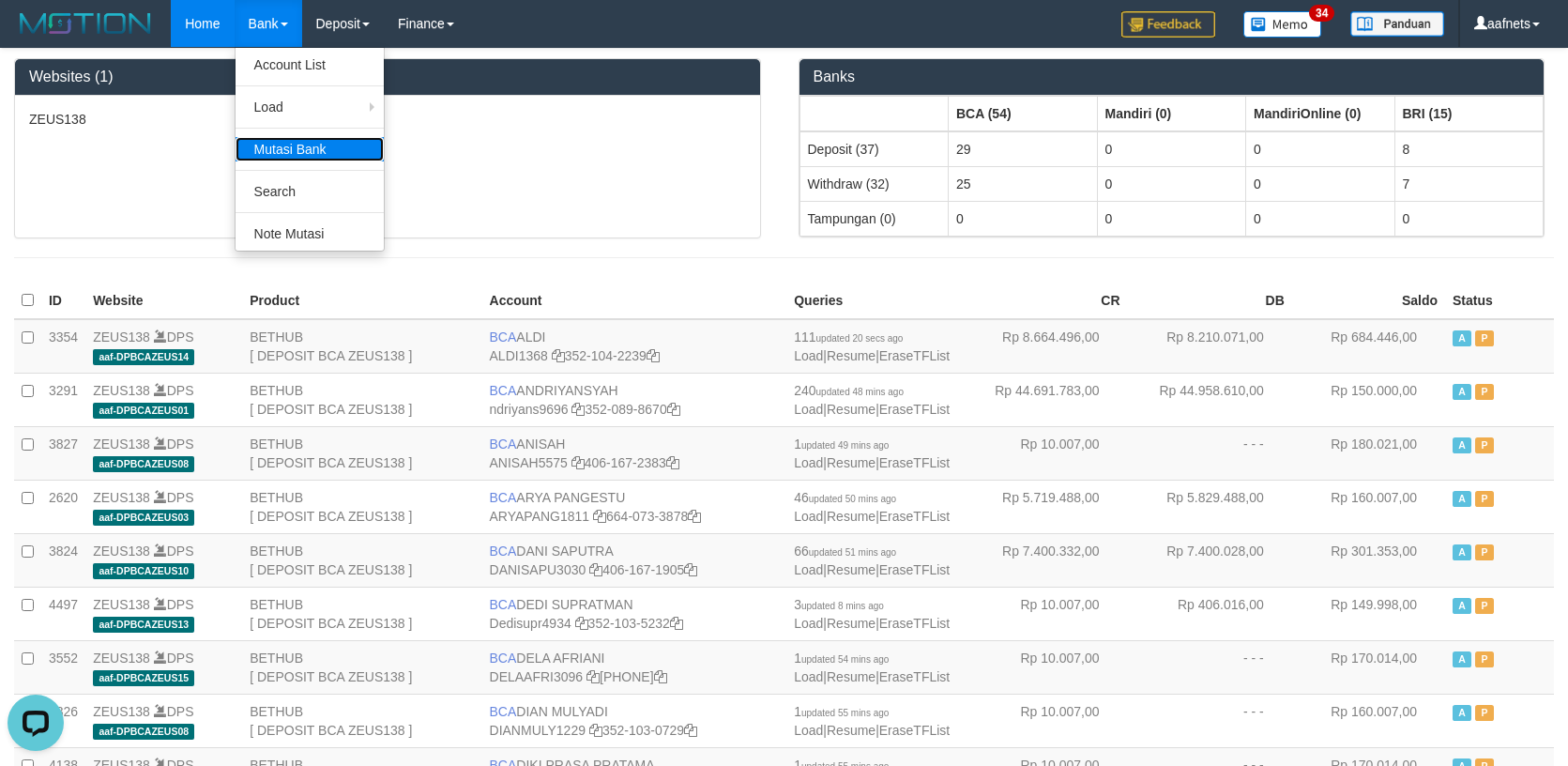 click on "Mutasi Bank" at bounding box center (310, 149) 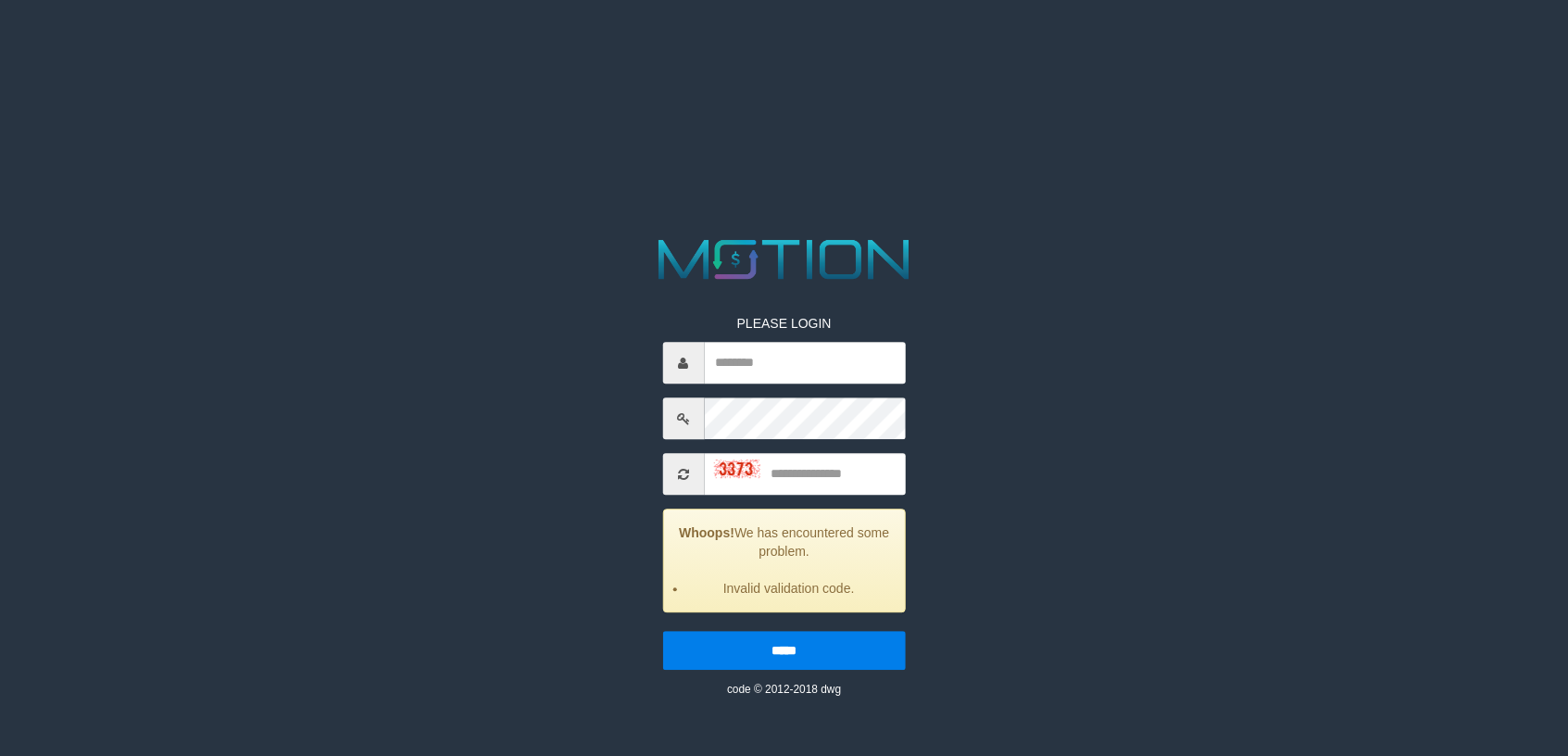 scroll, scrollTop: 0, scrollLeft: 0, axis: both 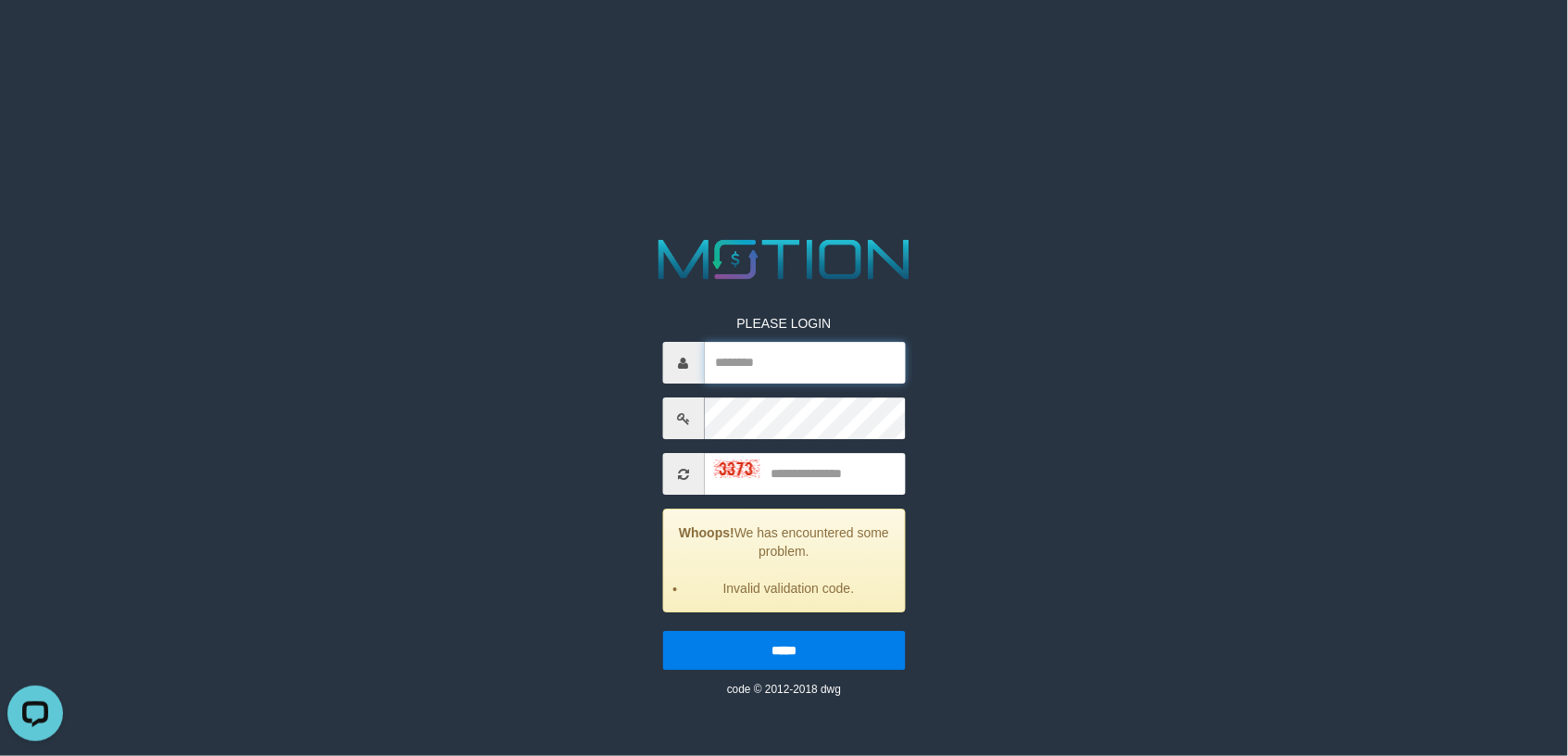 type on "*******" 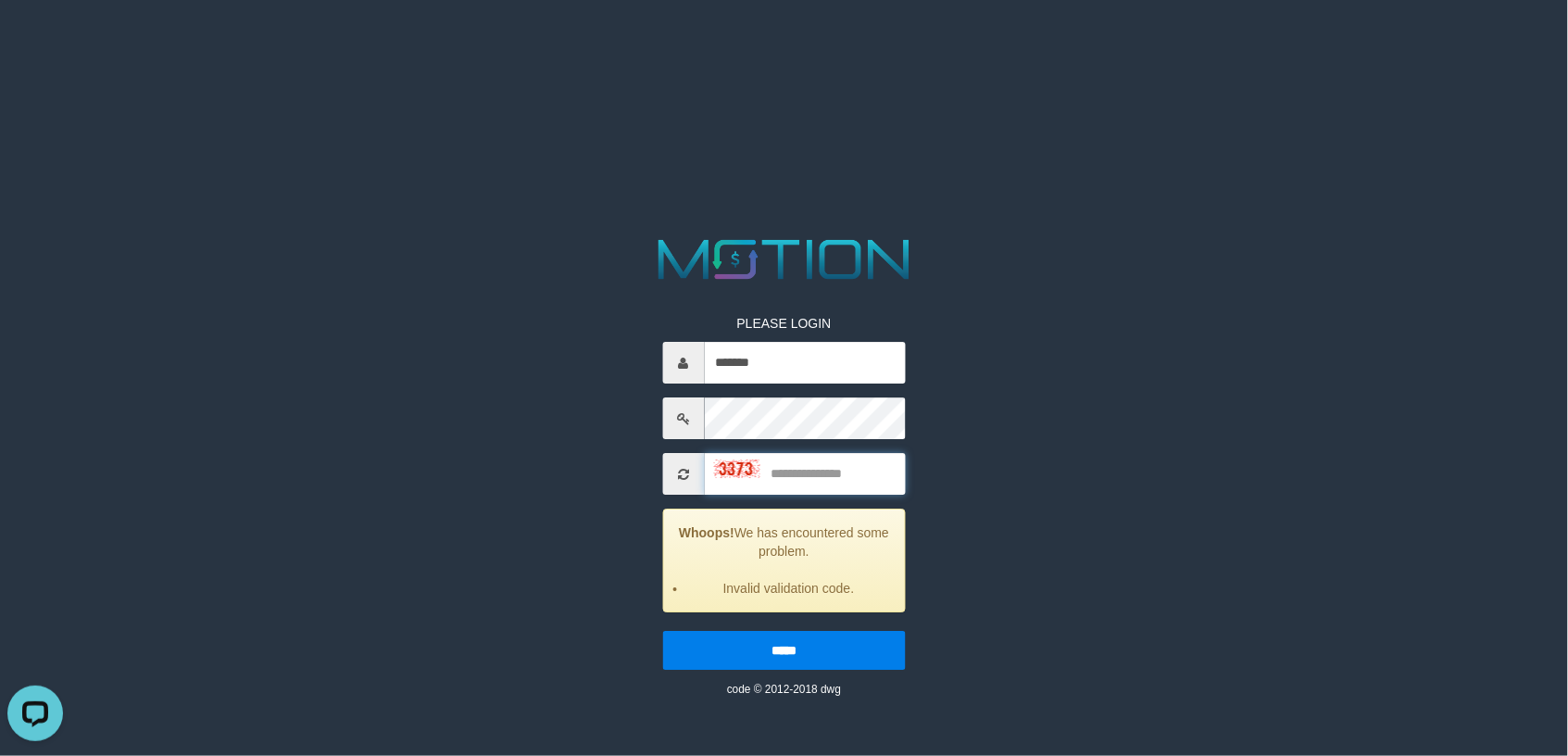 click at bounding box center (804, 474) 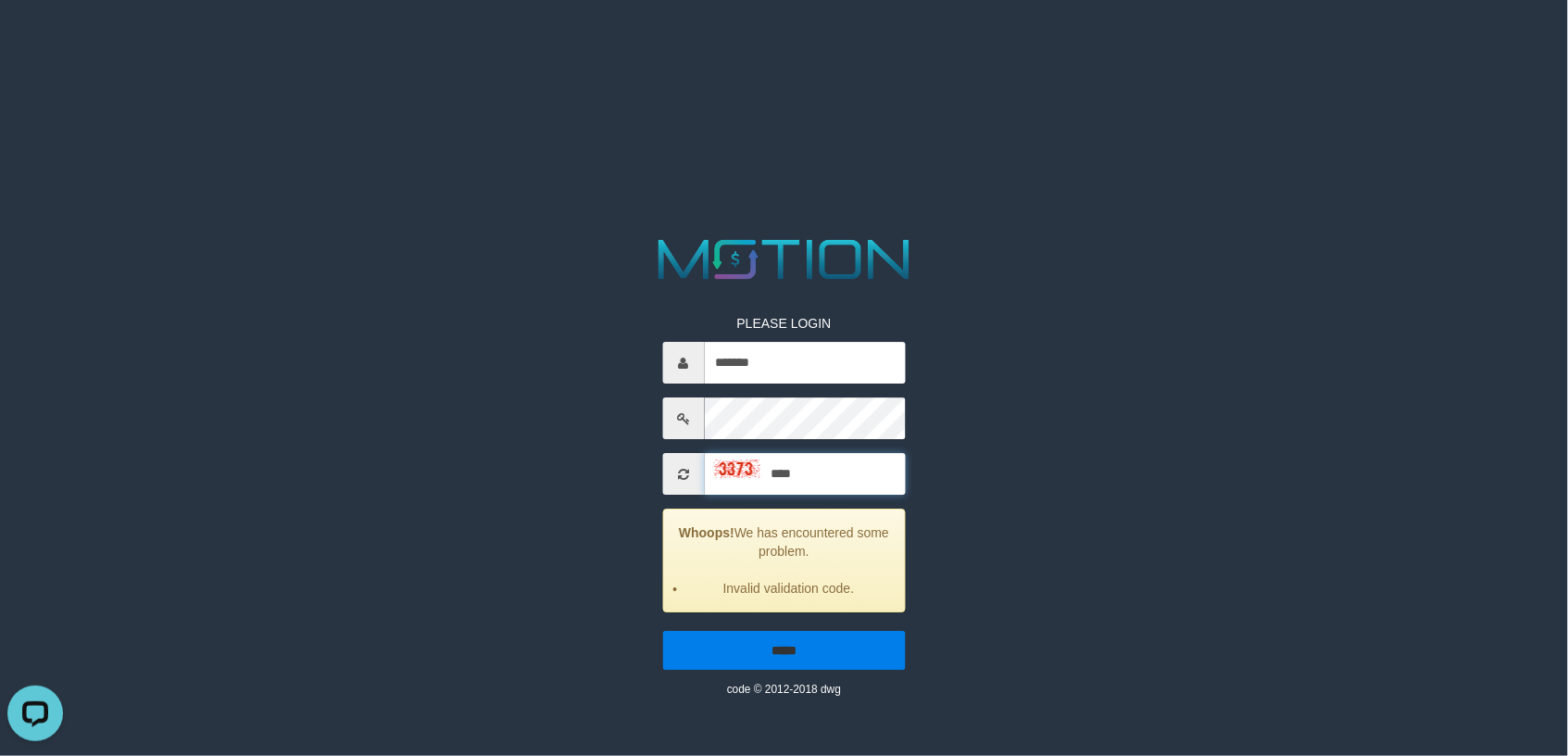type on "****" 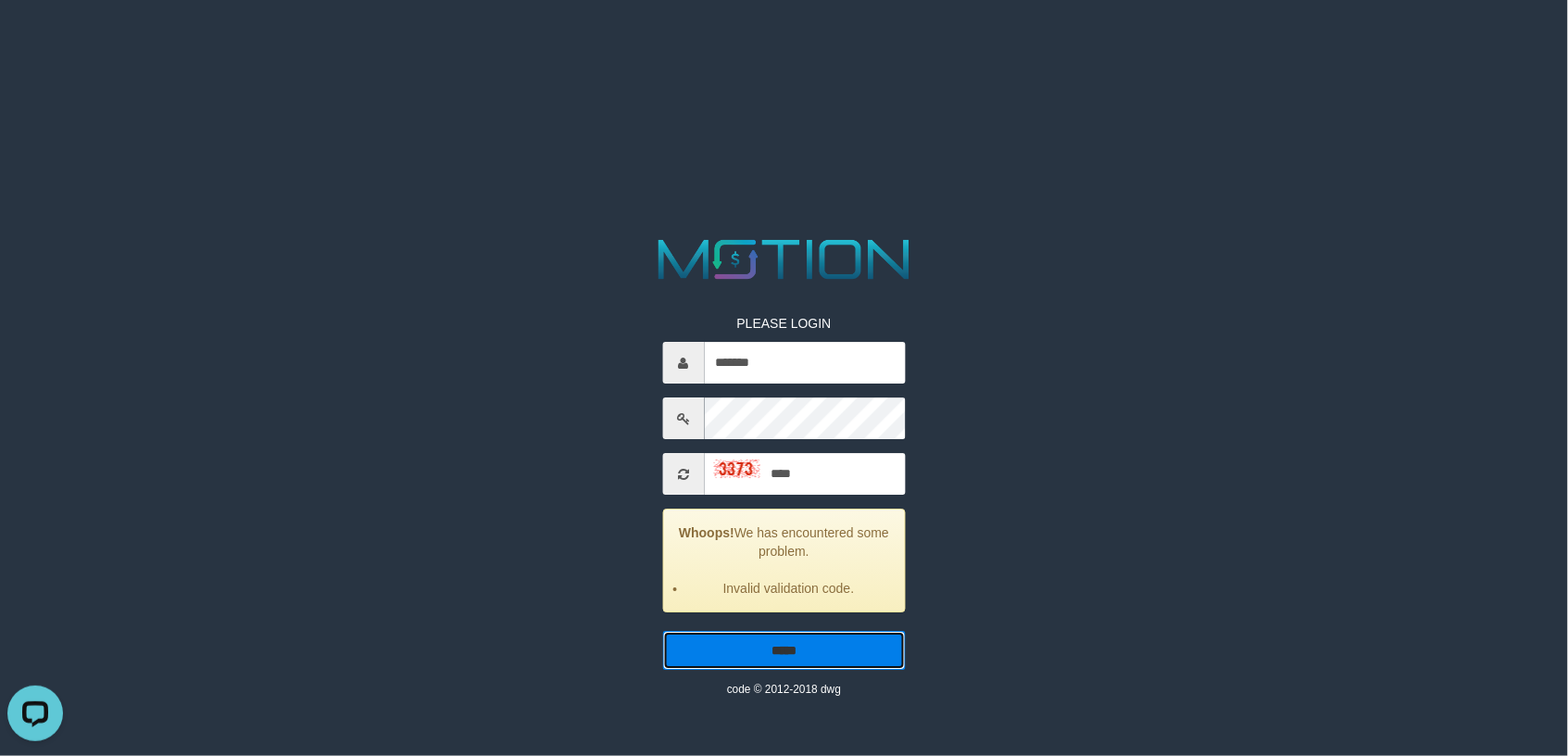 click on "*****" at bounding box center (784, 651) 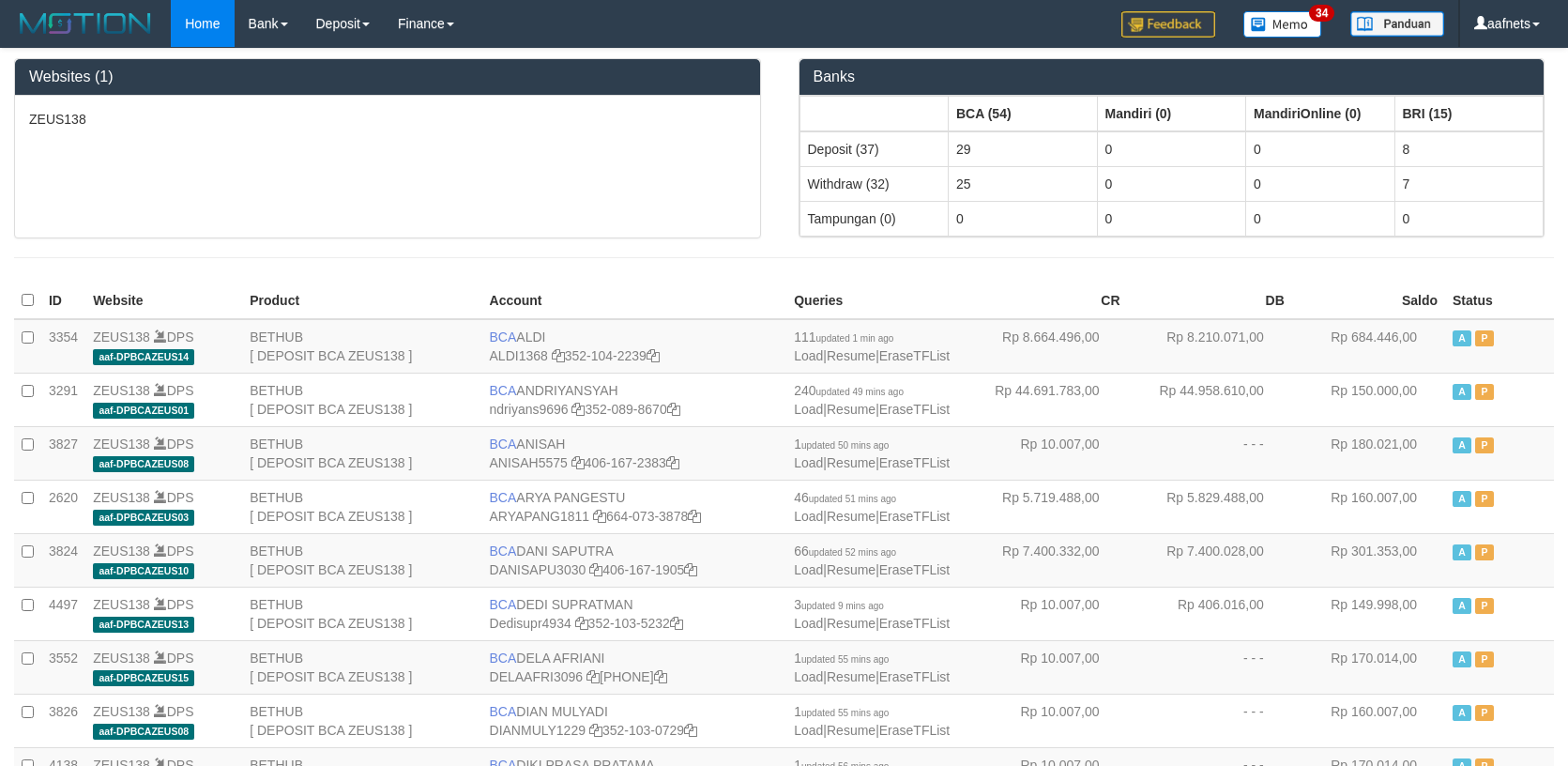 scroll, scrollTop: 0, scrollLeft: 0, axis: both 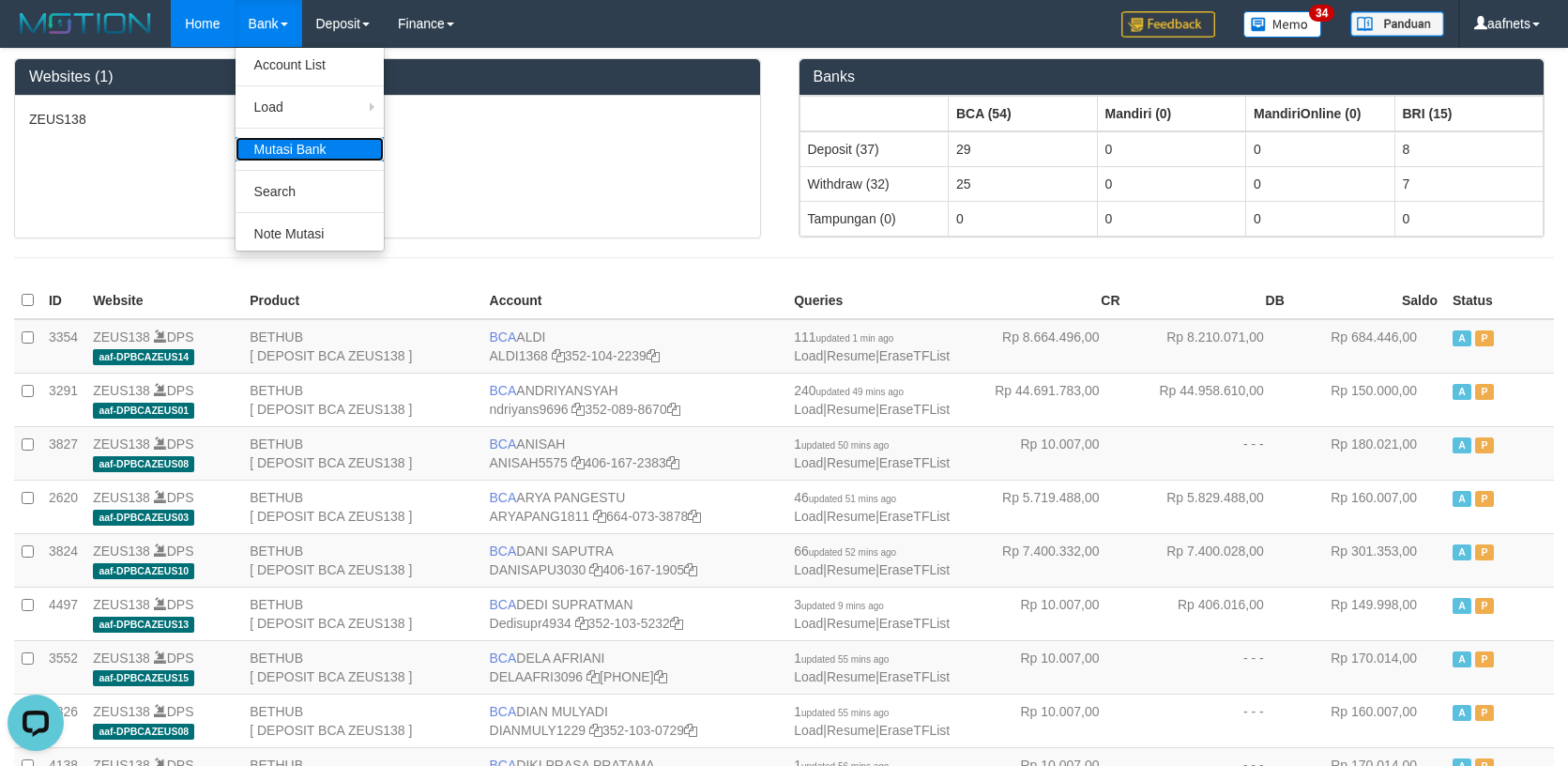click on "Mutasi Bank" at bounding box center (310, 149) 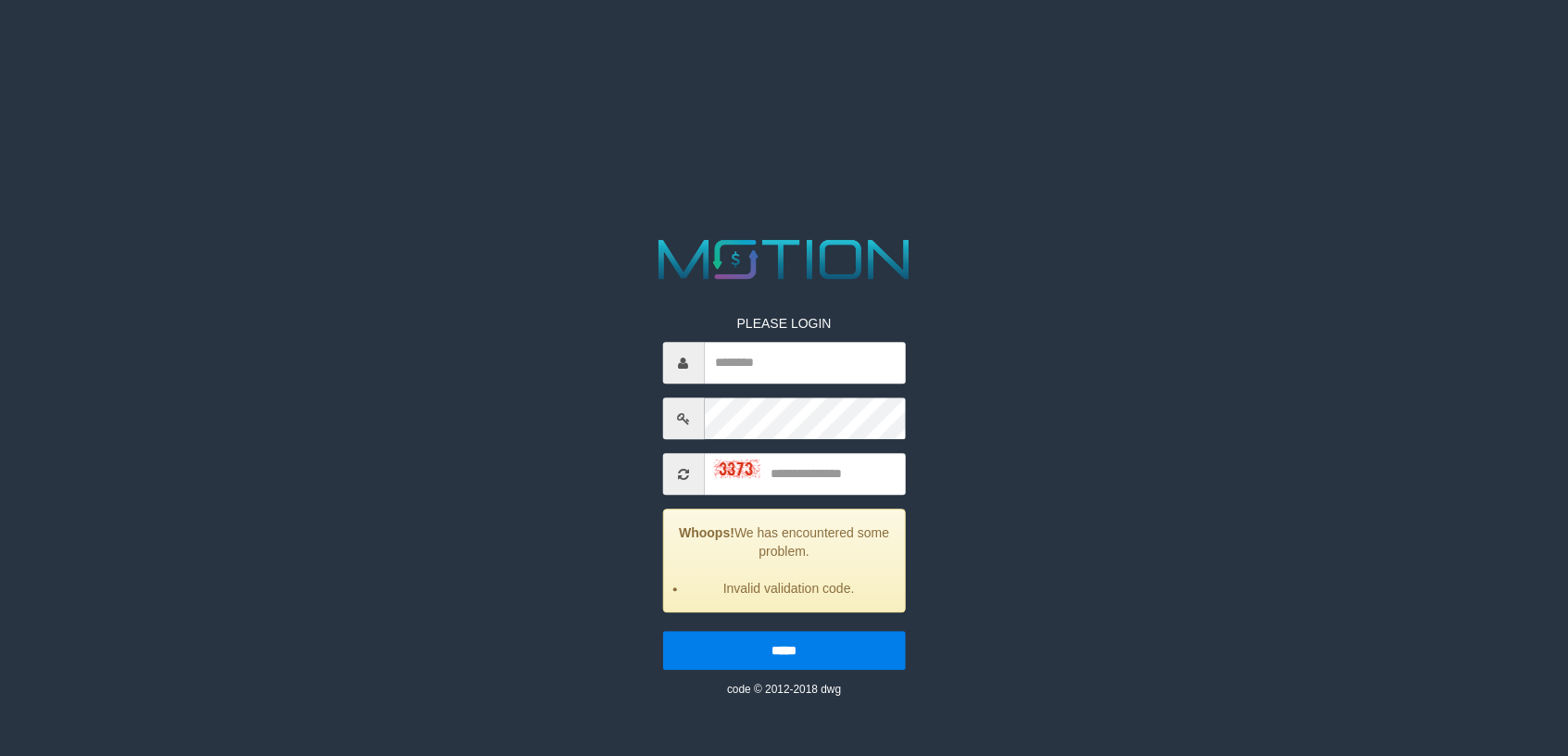 scroll, scrollTop: 0, scrollLeft: 0, axis: both 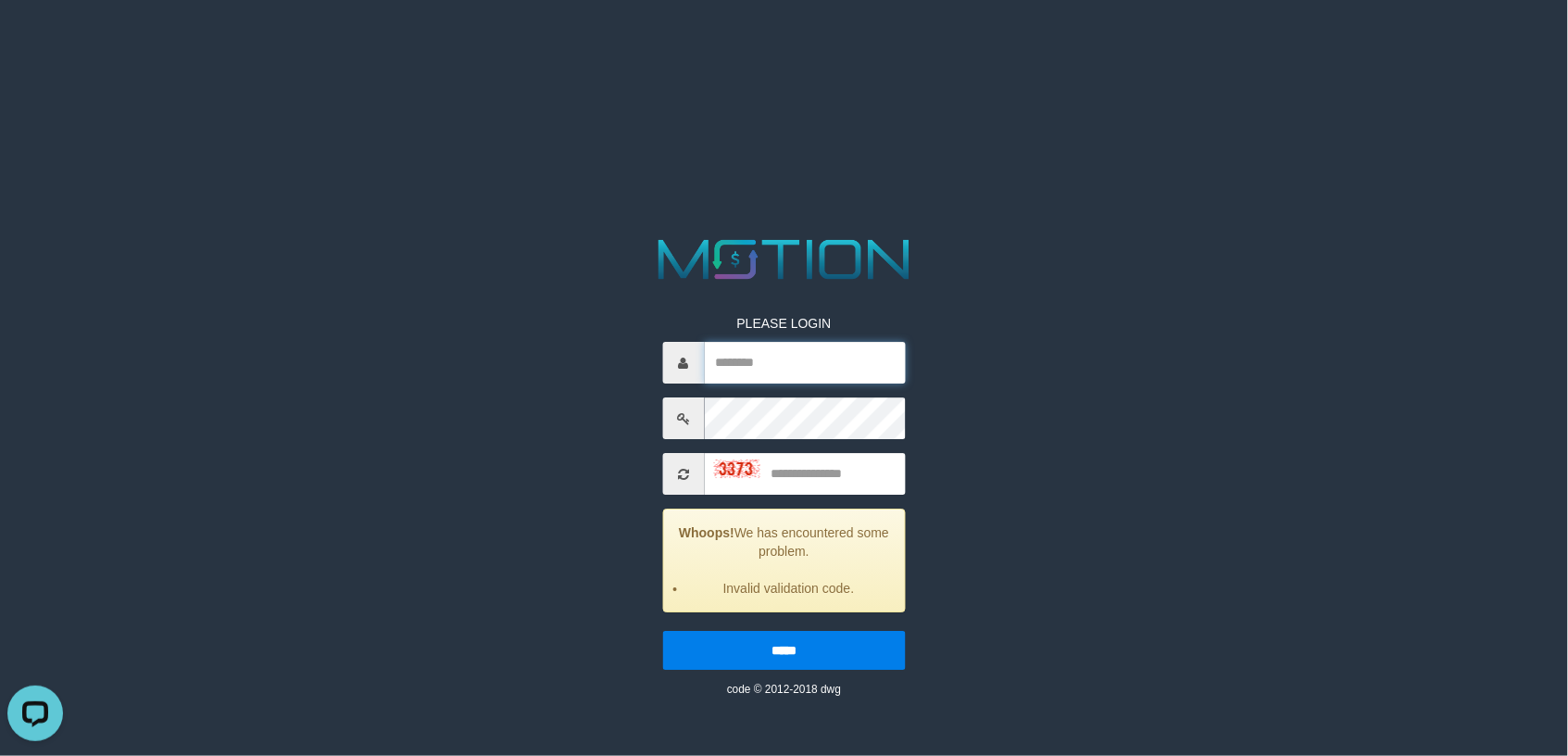 type on "*******" 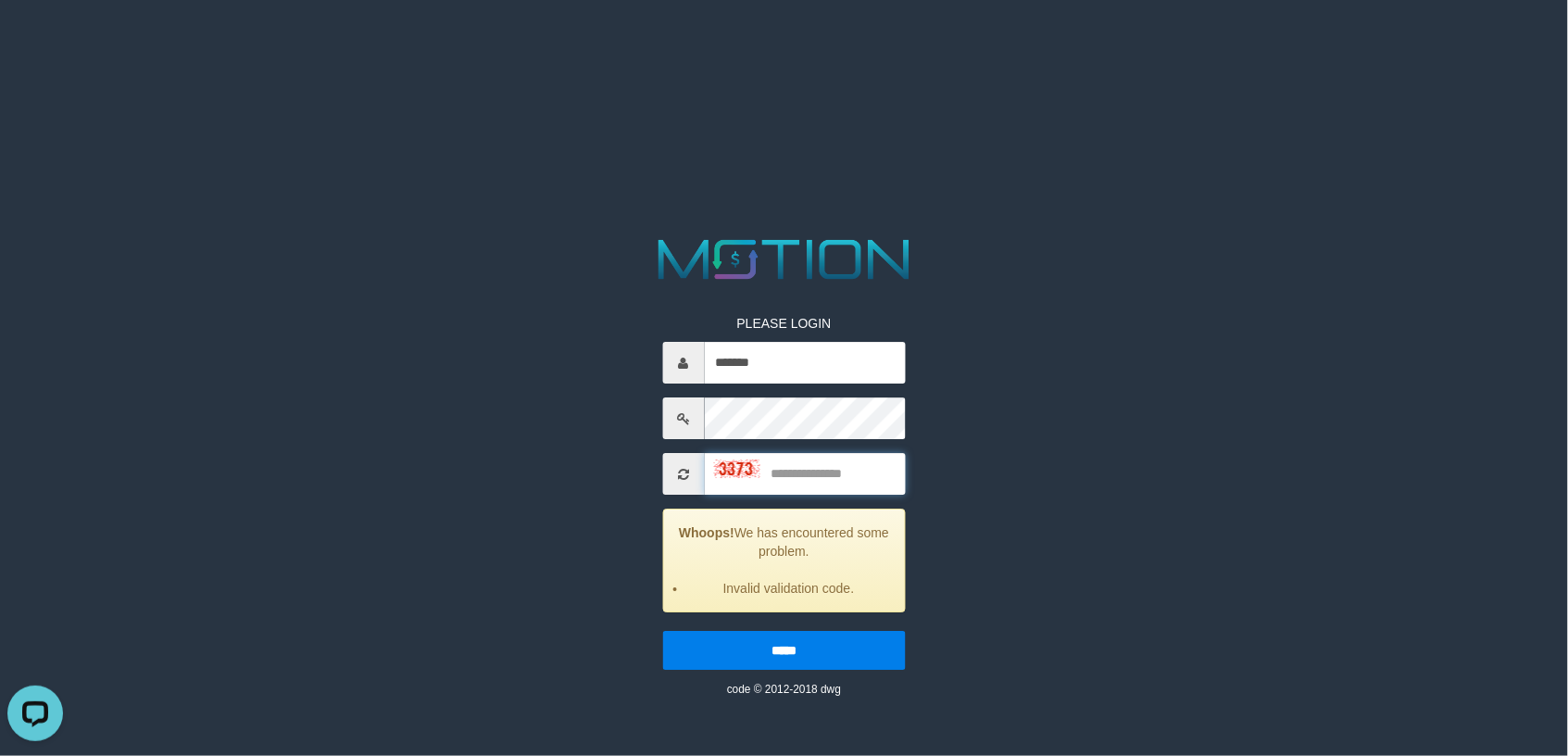 click at bounding box center [804, 474] 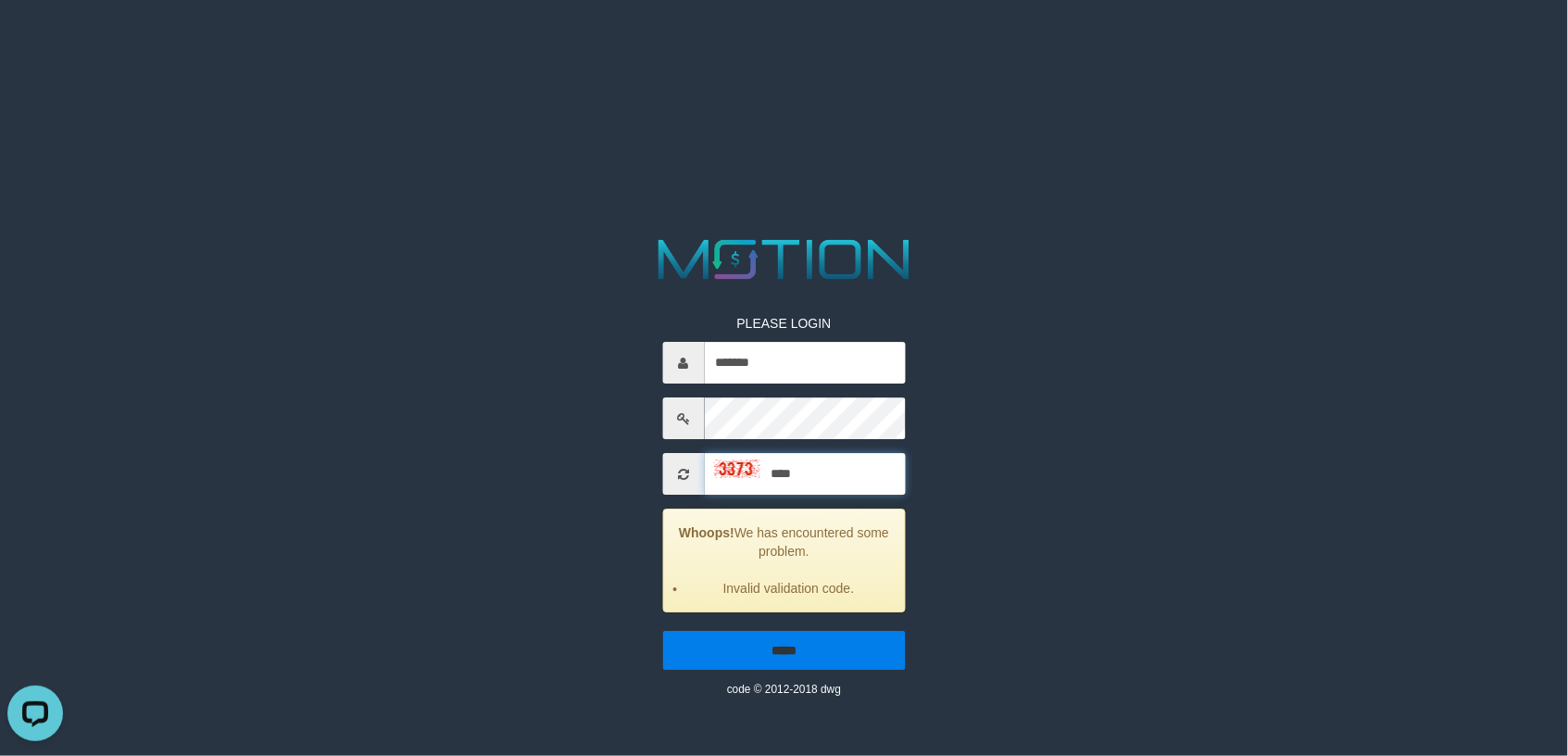 type on "****" 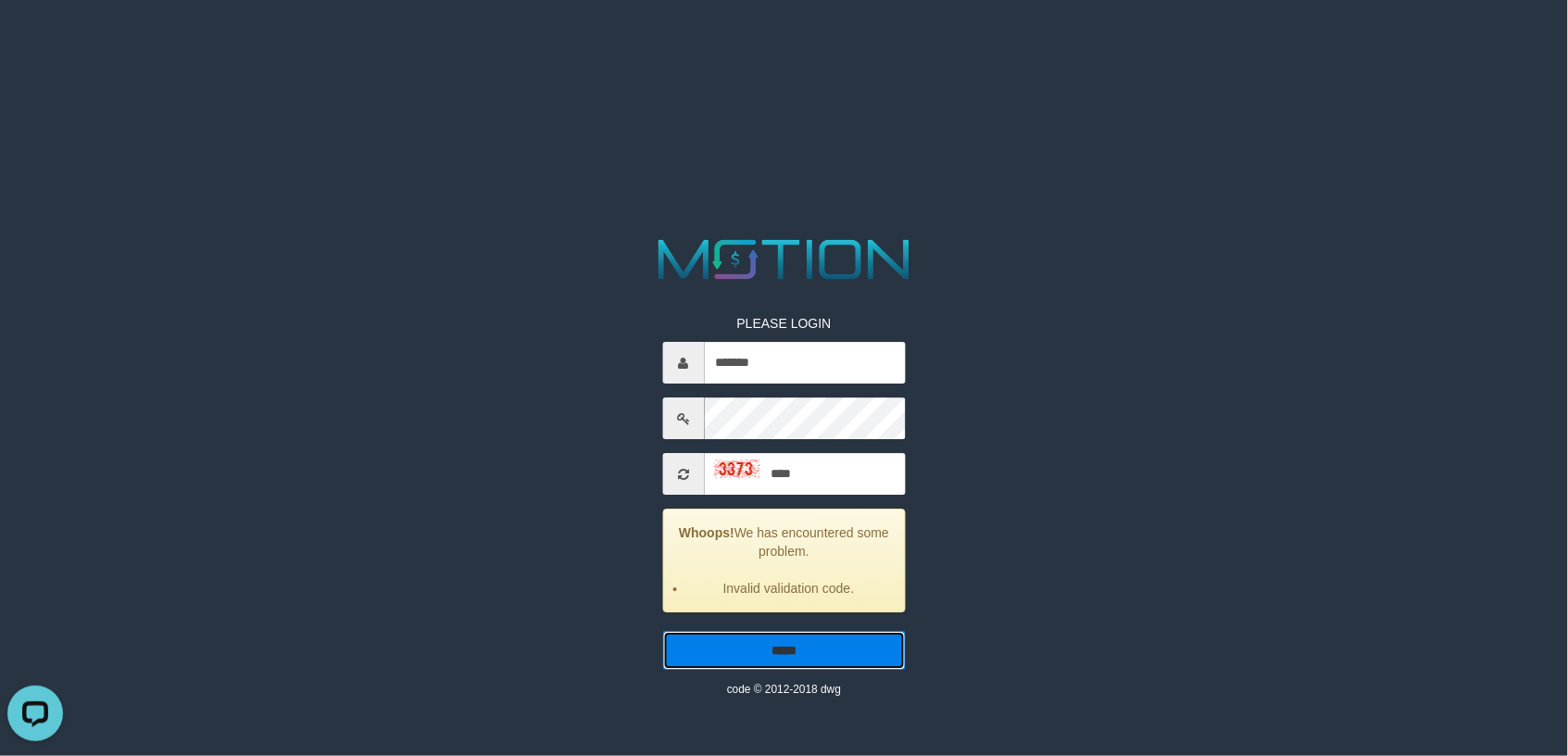 drag, startPoint x: 845, startPoint y: 639, endPoint x: 834, endPoint y: 651, distance: 16.278821 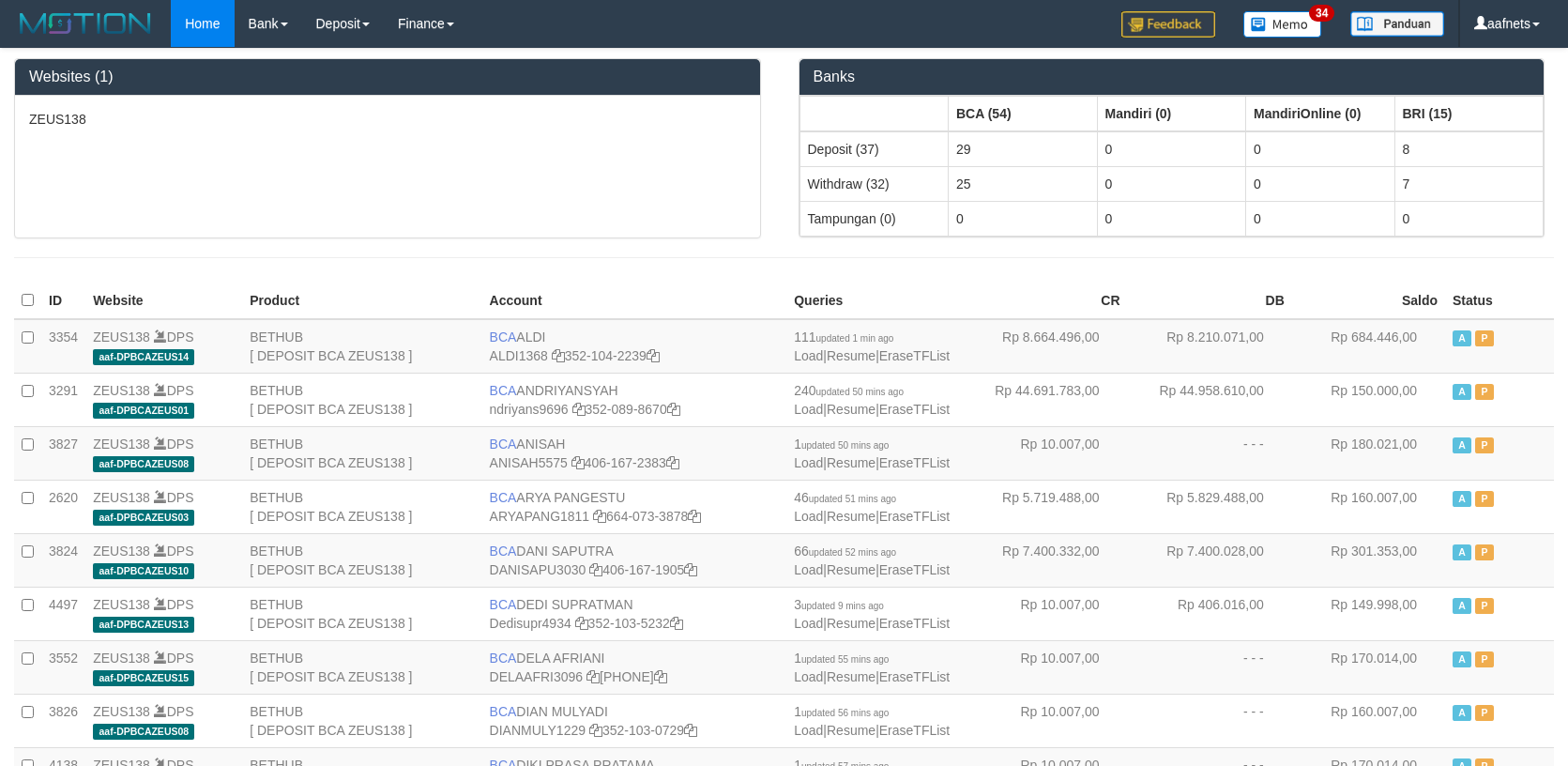 scroll, scrollTop: 0, scrollLeft: 0, axis: both 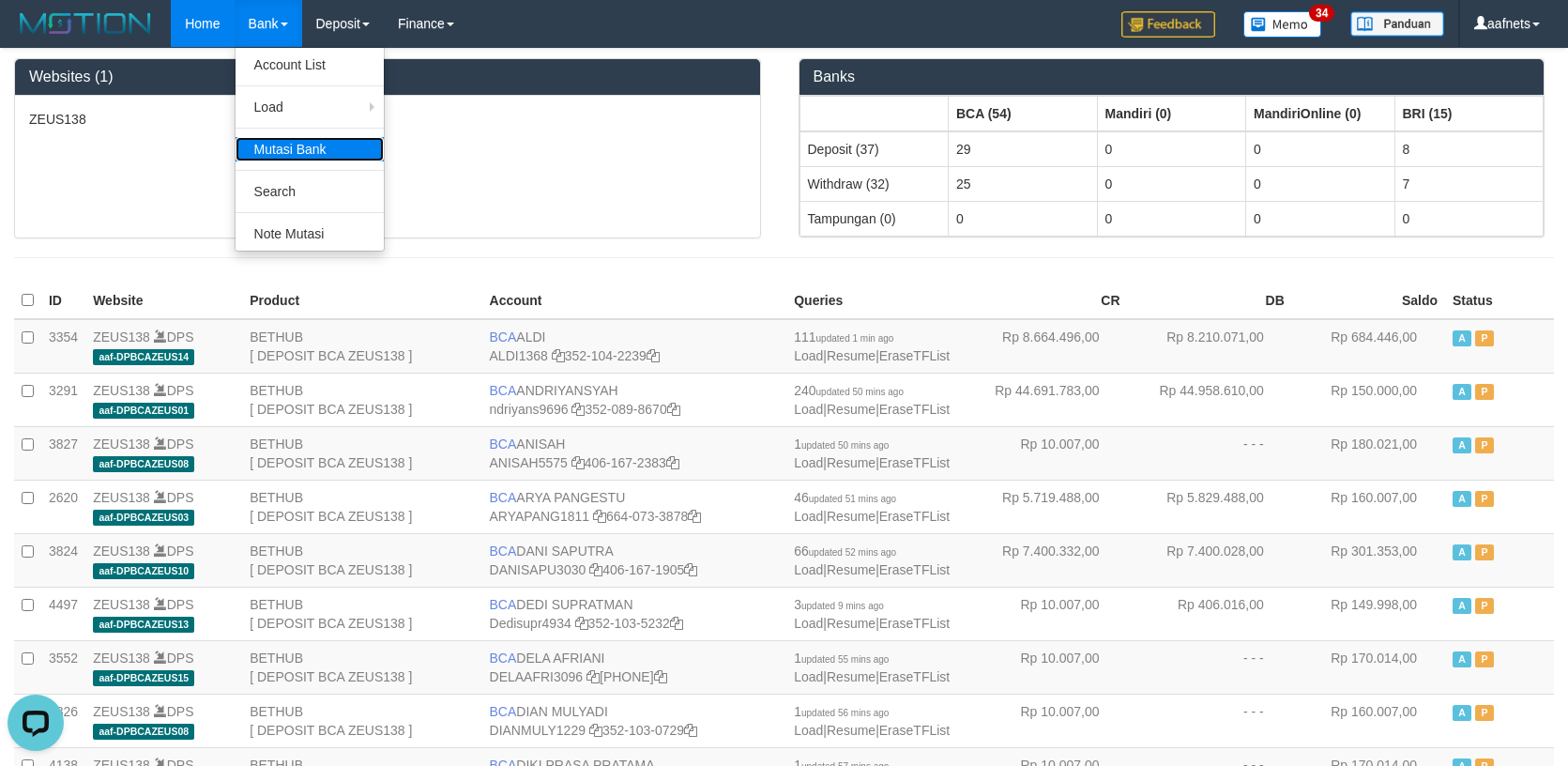 click on "Mutasi Bank" at bounding box center (310, 149) 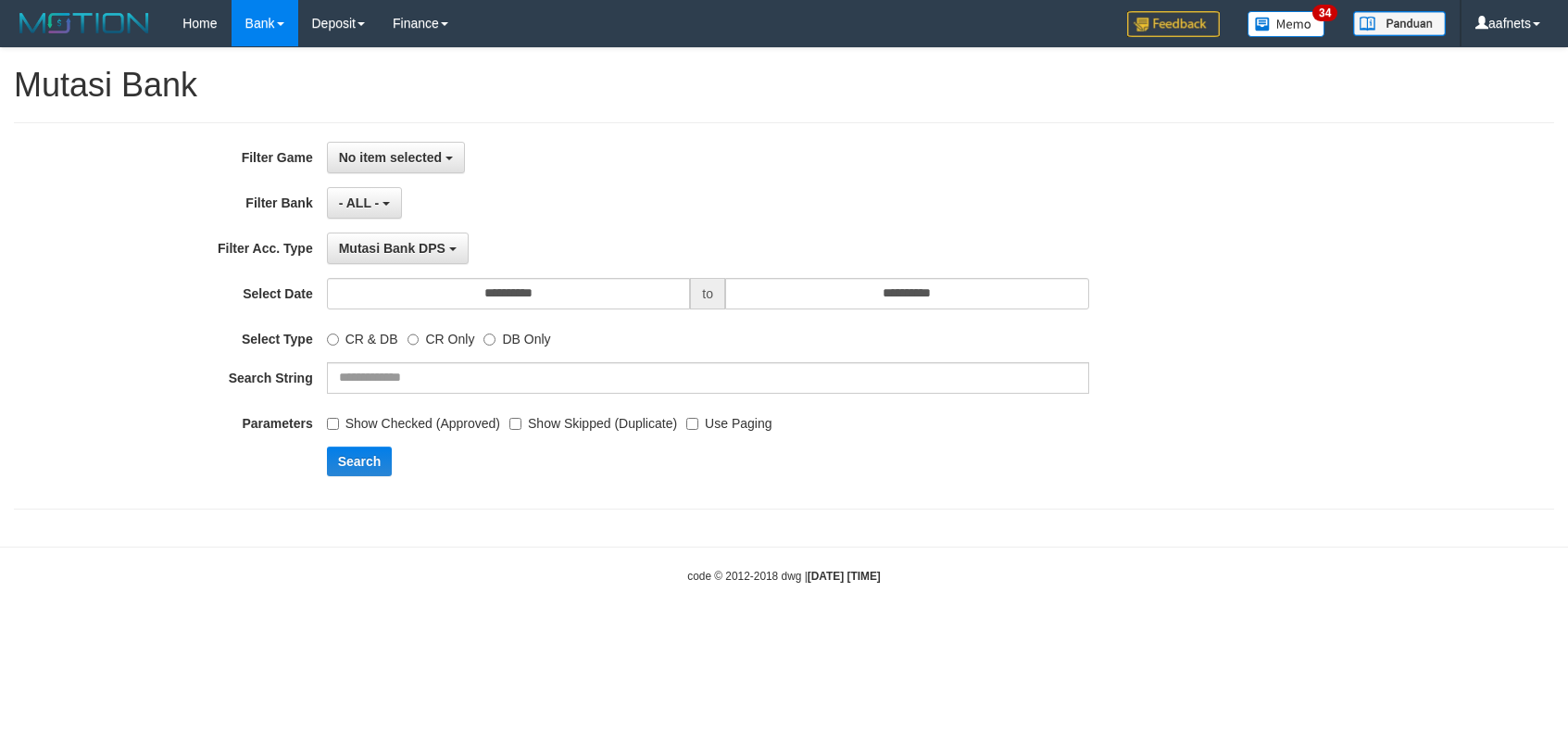 scroll, scrollTop: 0, scrollLeft: 0, axis: both 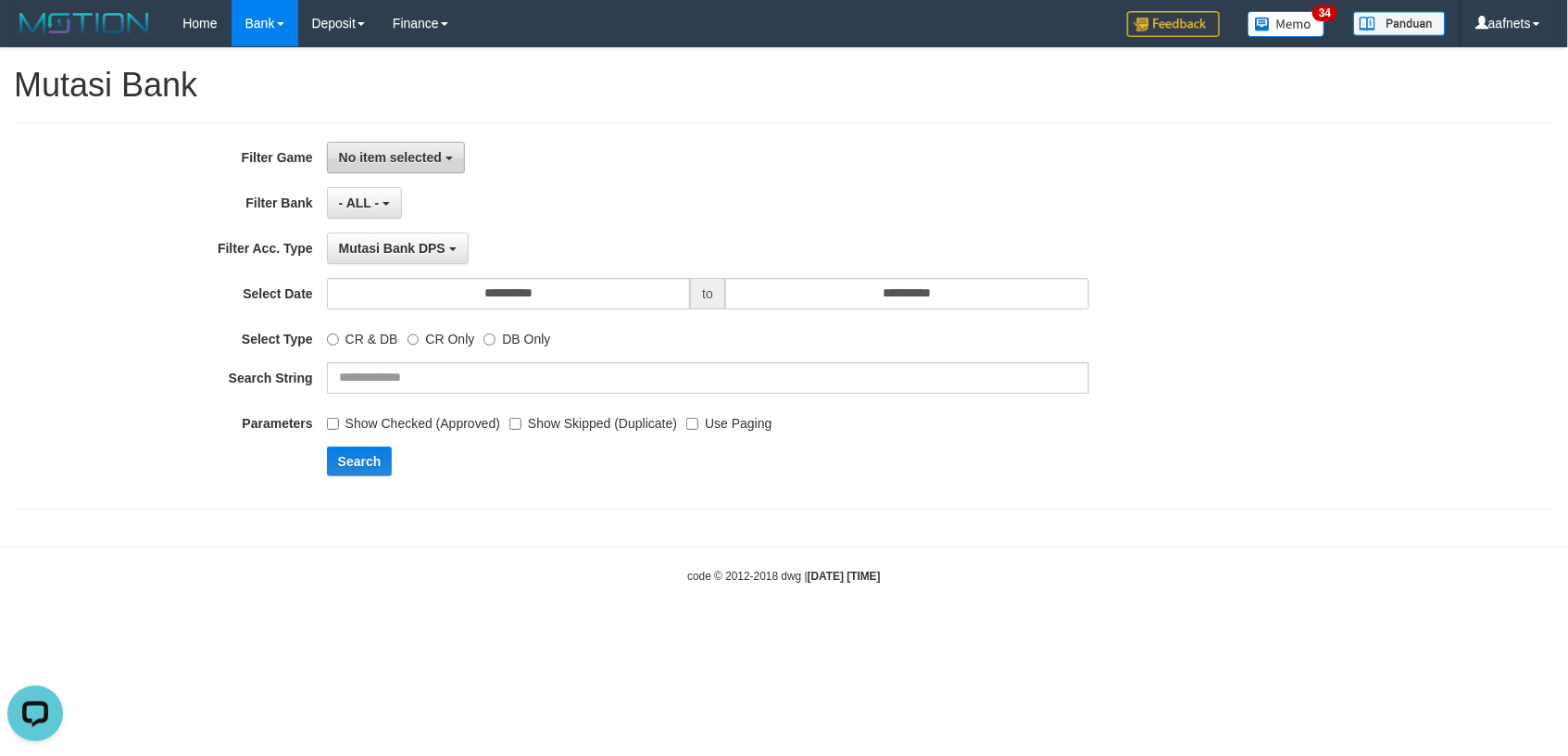 click on "No item selected" at bounding box center (390, 158) 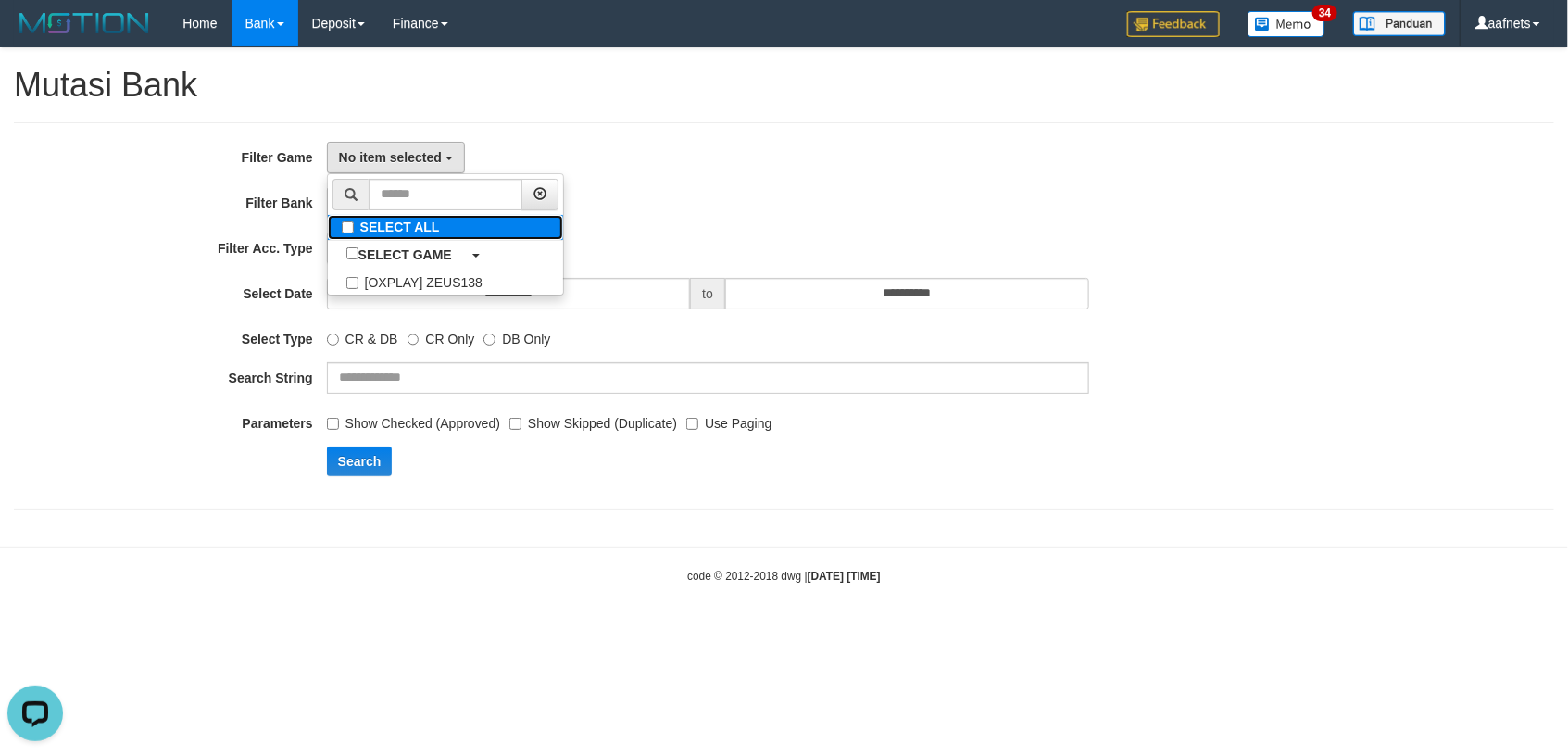 click on "SELECT ALL" at bounding box center (445, 227) 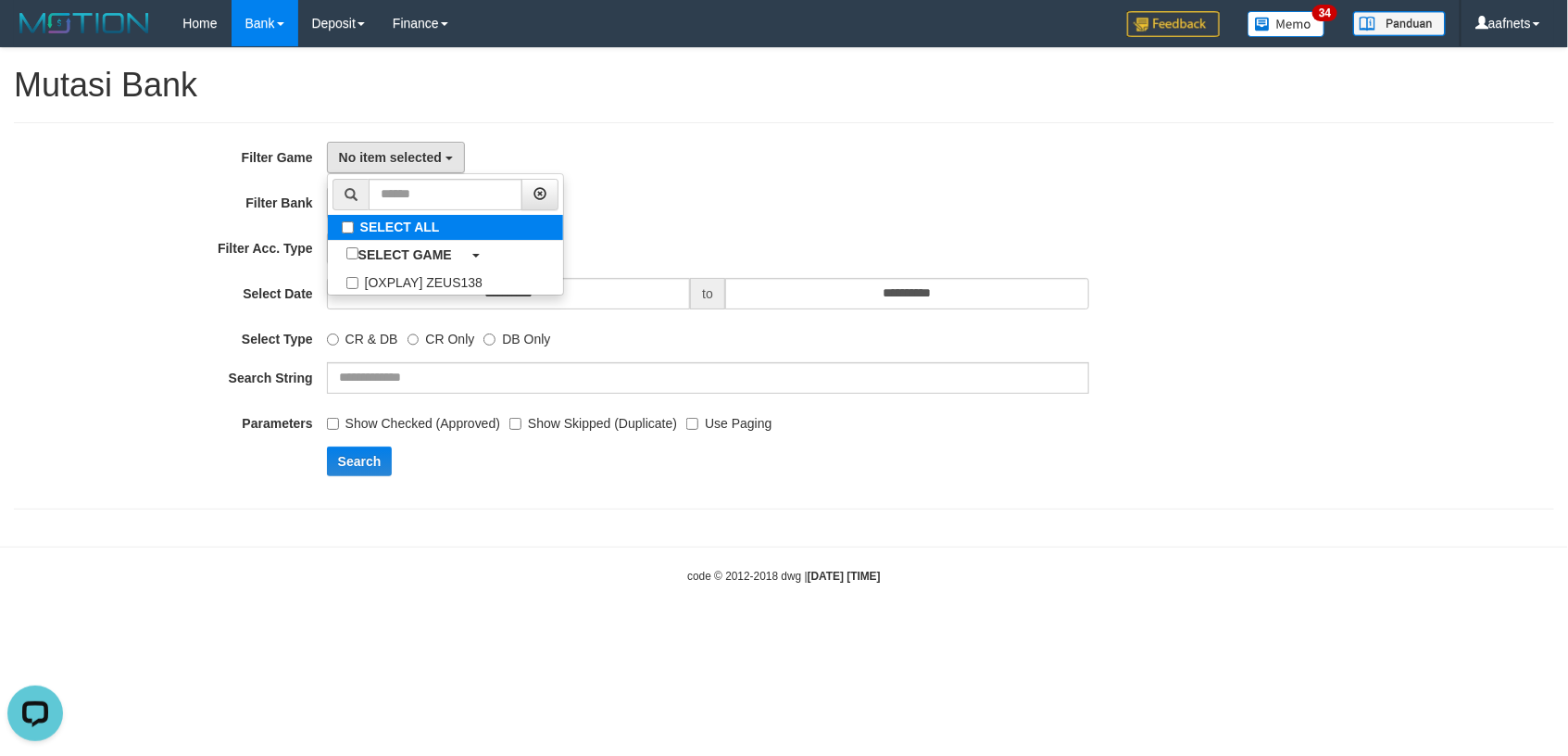 select on "***" 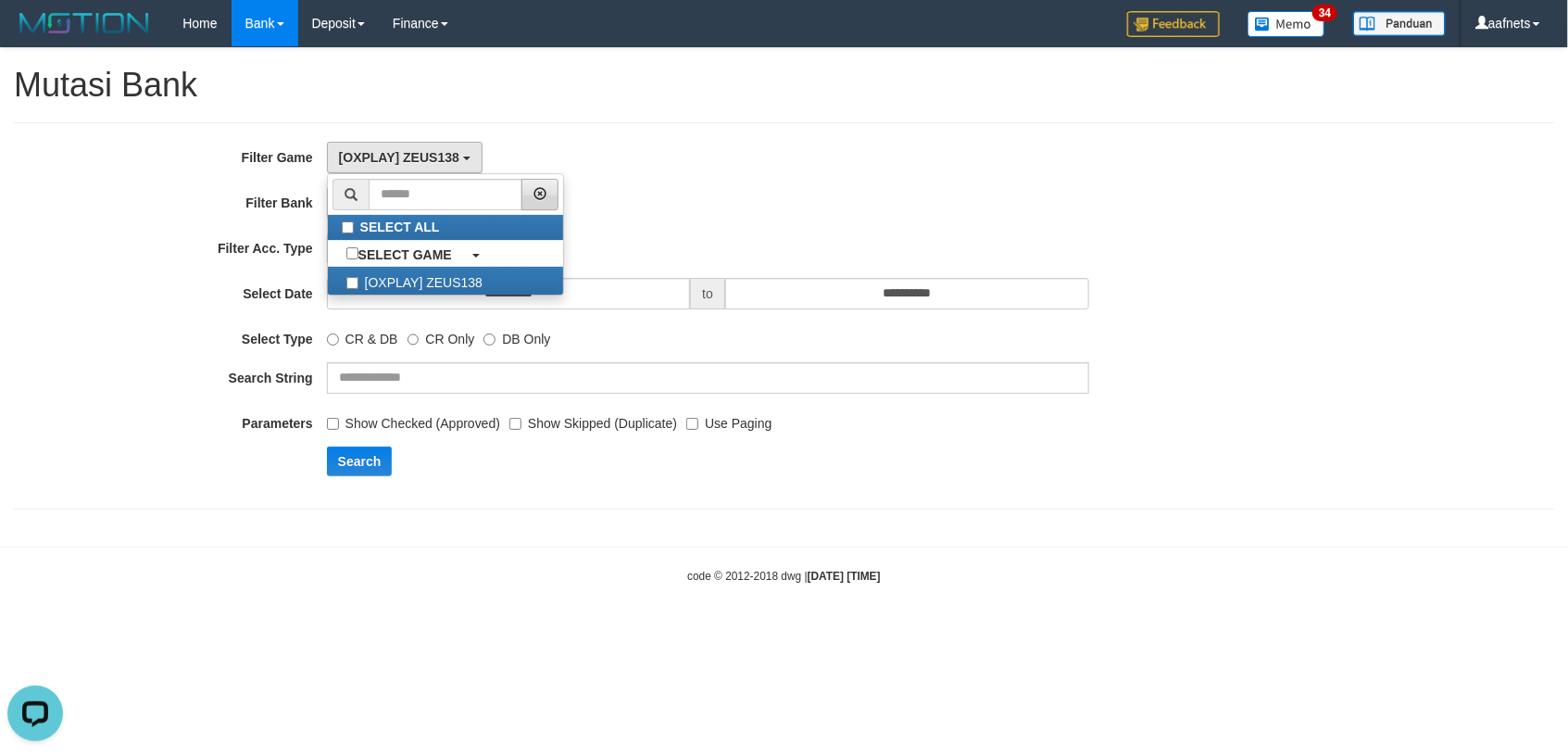 scroll, scrollTop: 17, scrollLeft: 0, axis: vertical 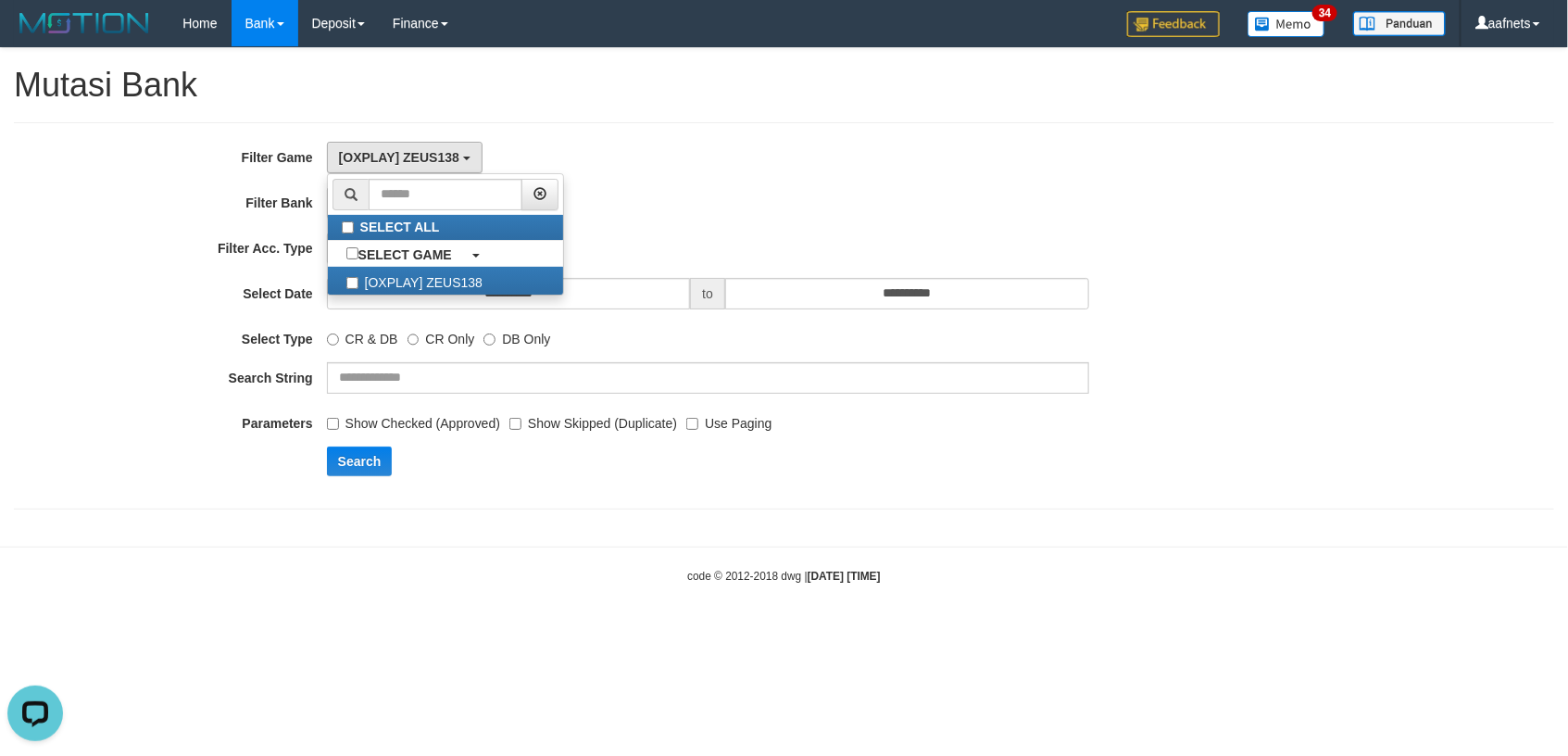 click on "[OXPLAY] ZEUS138
SELECT ALL  SELECT GAME
[OXPLAY] ZEUS138" at bounding box center [708, 158] 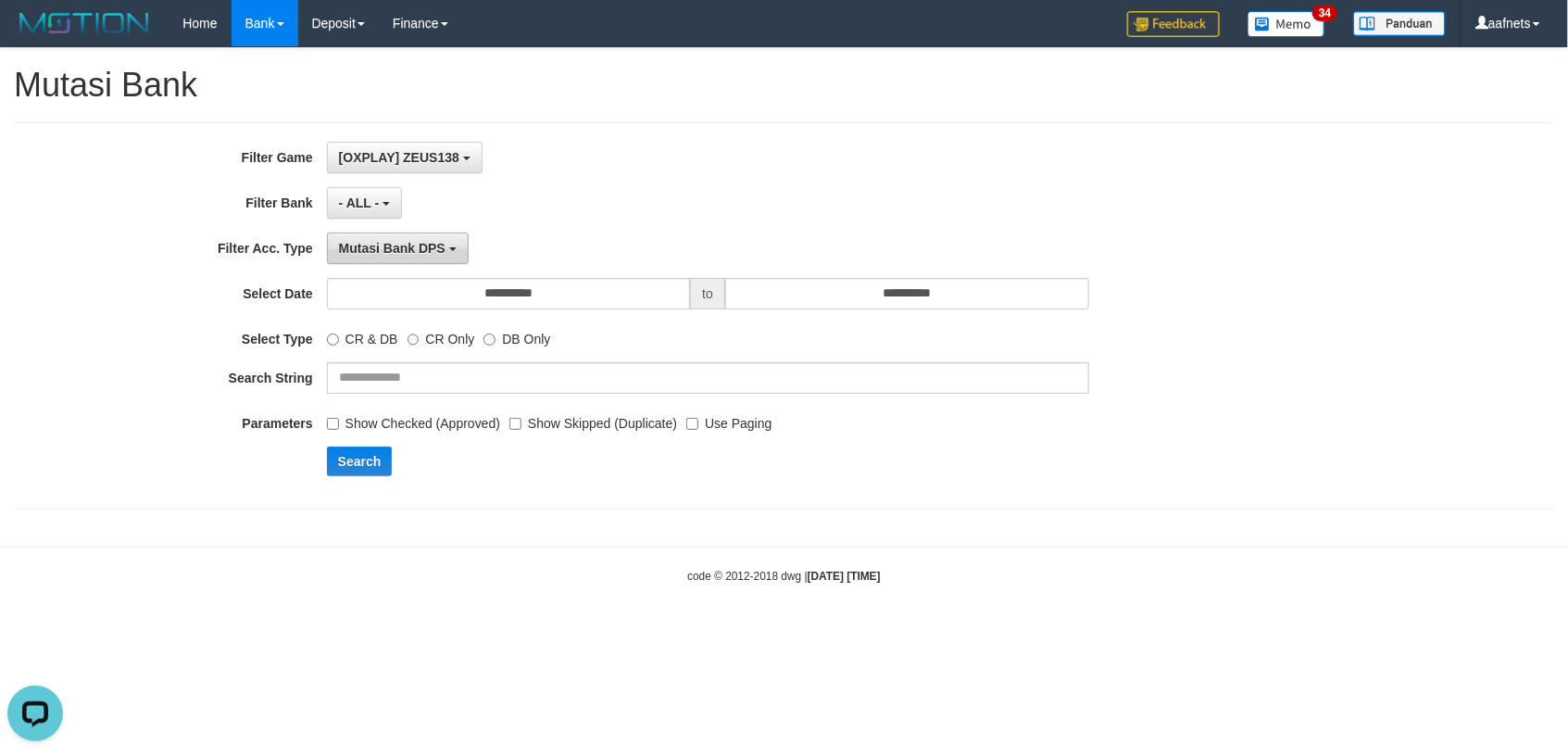 click on "Mutasi Bank DPS" at bounding box center [392, 248] 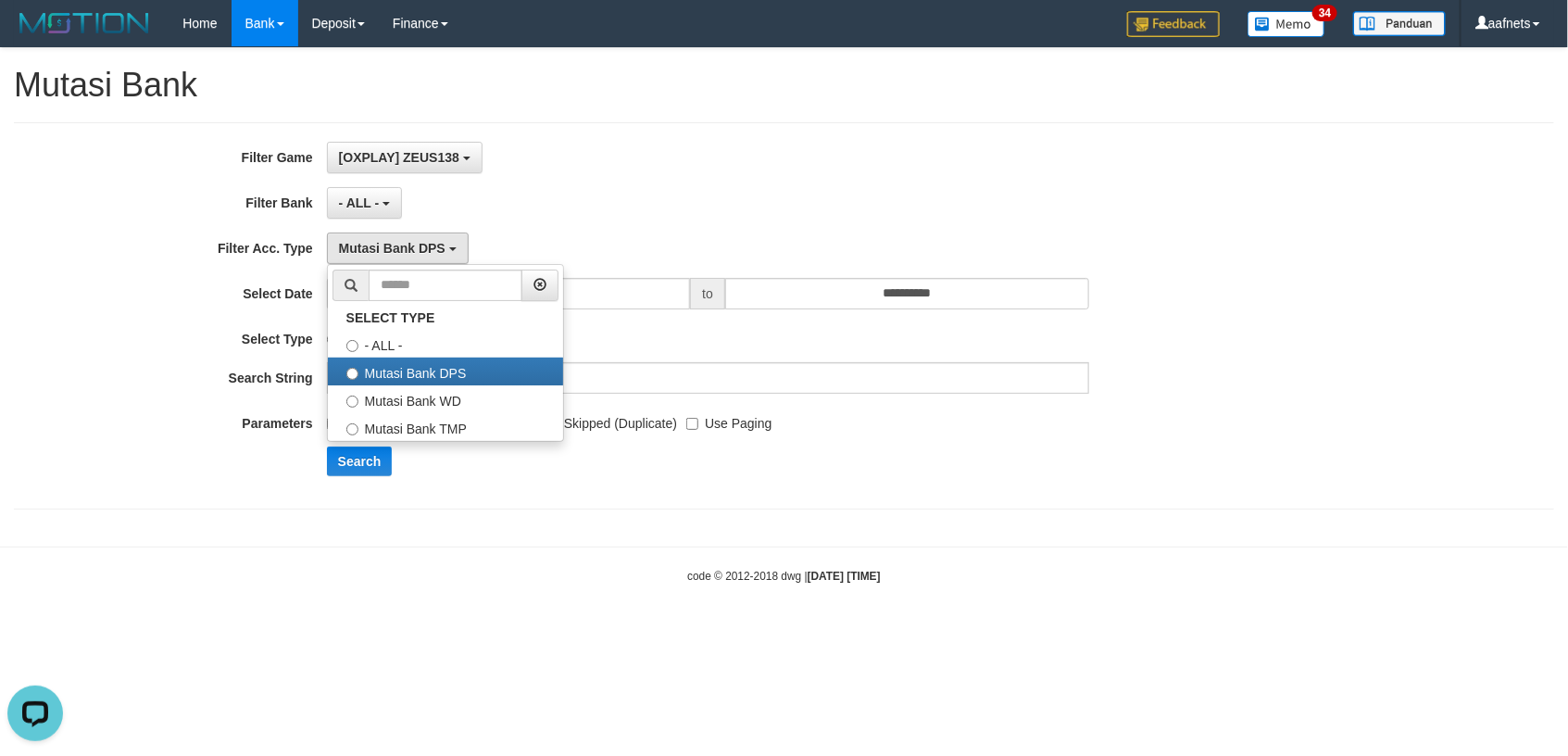 click on "- ALL -    SELECT ALL  - ALL -  SELECT BANK
BCA
MANDIRI
MANDIRIONLINE
BRI
BNI
MAYBANK
MEGA
PANIN
PERMATA
SINARMAS
MANDIRIBUSINESS
OVO
GOPAY
LINKAJA
DANA
SHOPEEPAY
SAKUKU
OCBC
JENIUS
BSI
DANAMON
CIMB
JAGO
SEABANK
PAPUA
NEO" at bounding box center [708, 203] 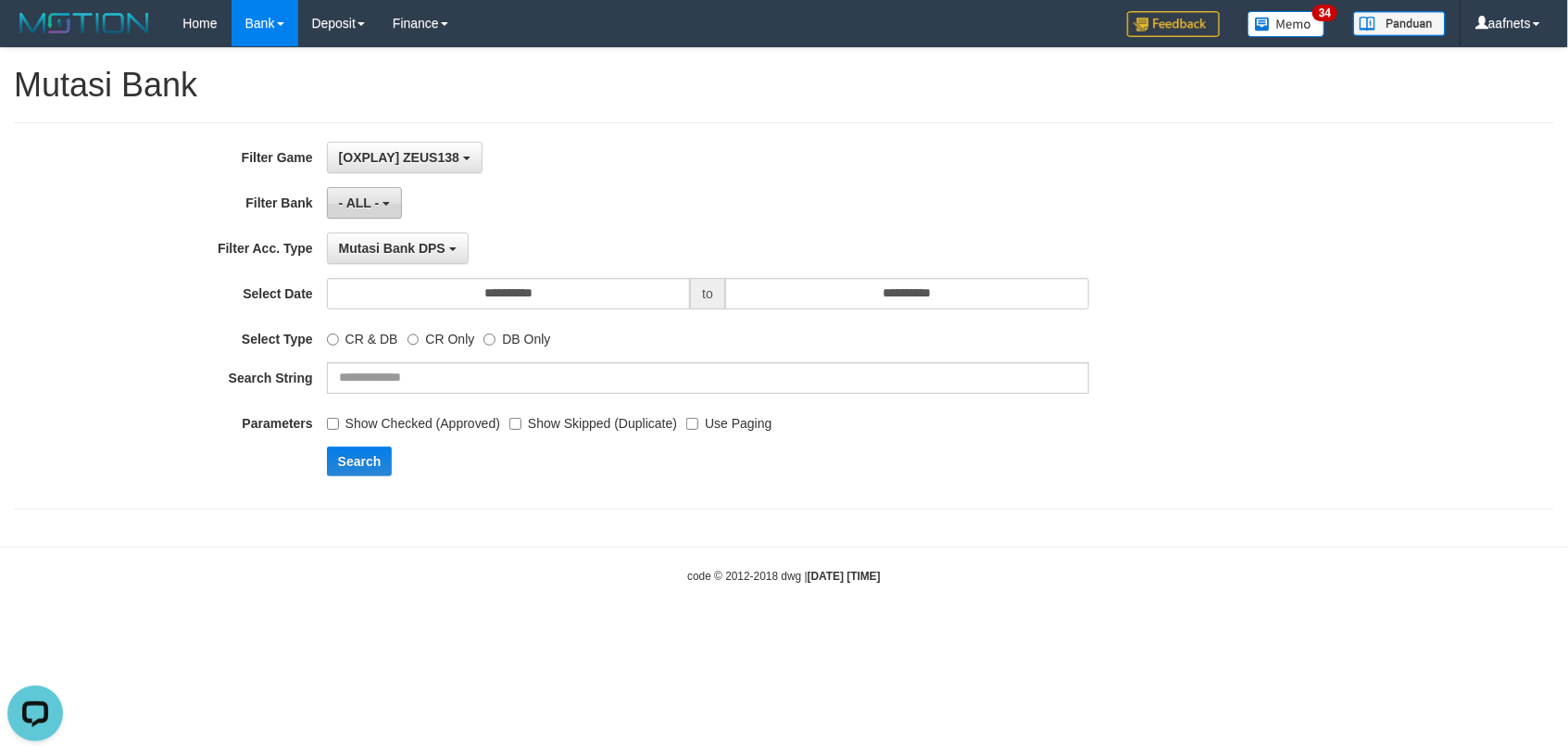 click on "- ALL -" at bounding box center (359, 203) 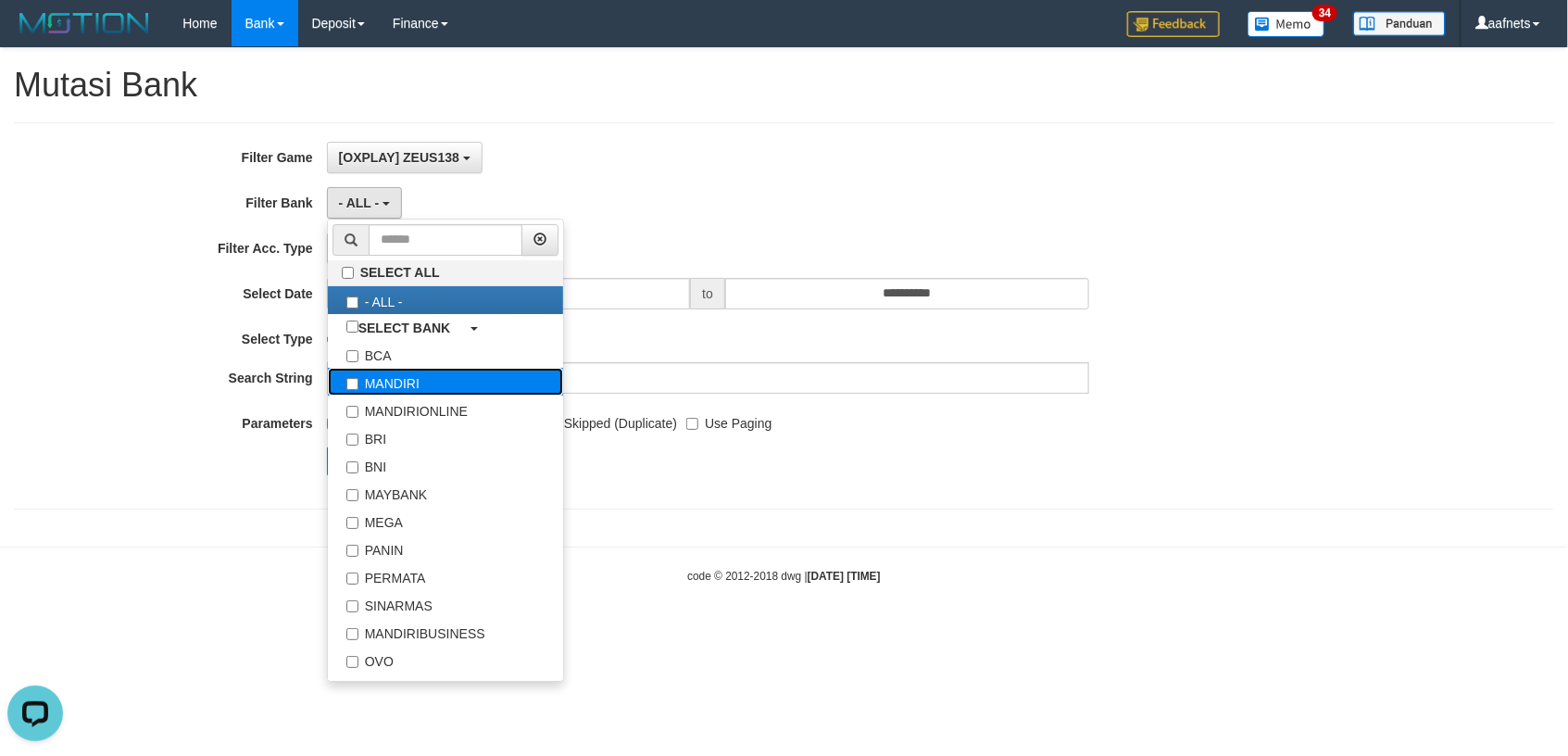 click on "MANDIRI" at bounding box center [445, 382] 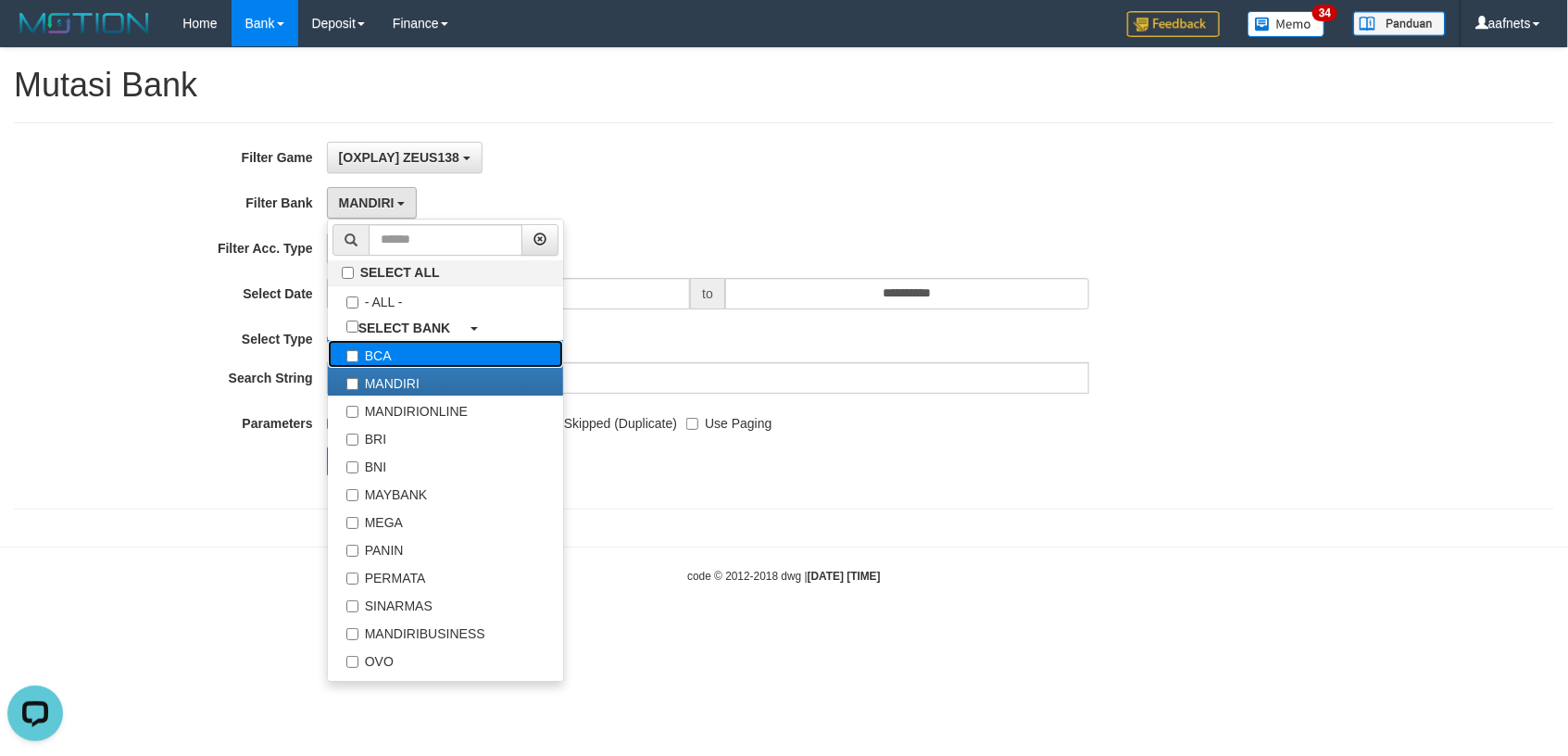 click on "BCA" at bounding box center [445, 354] 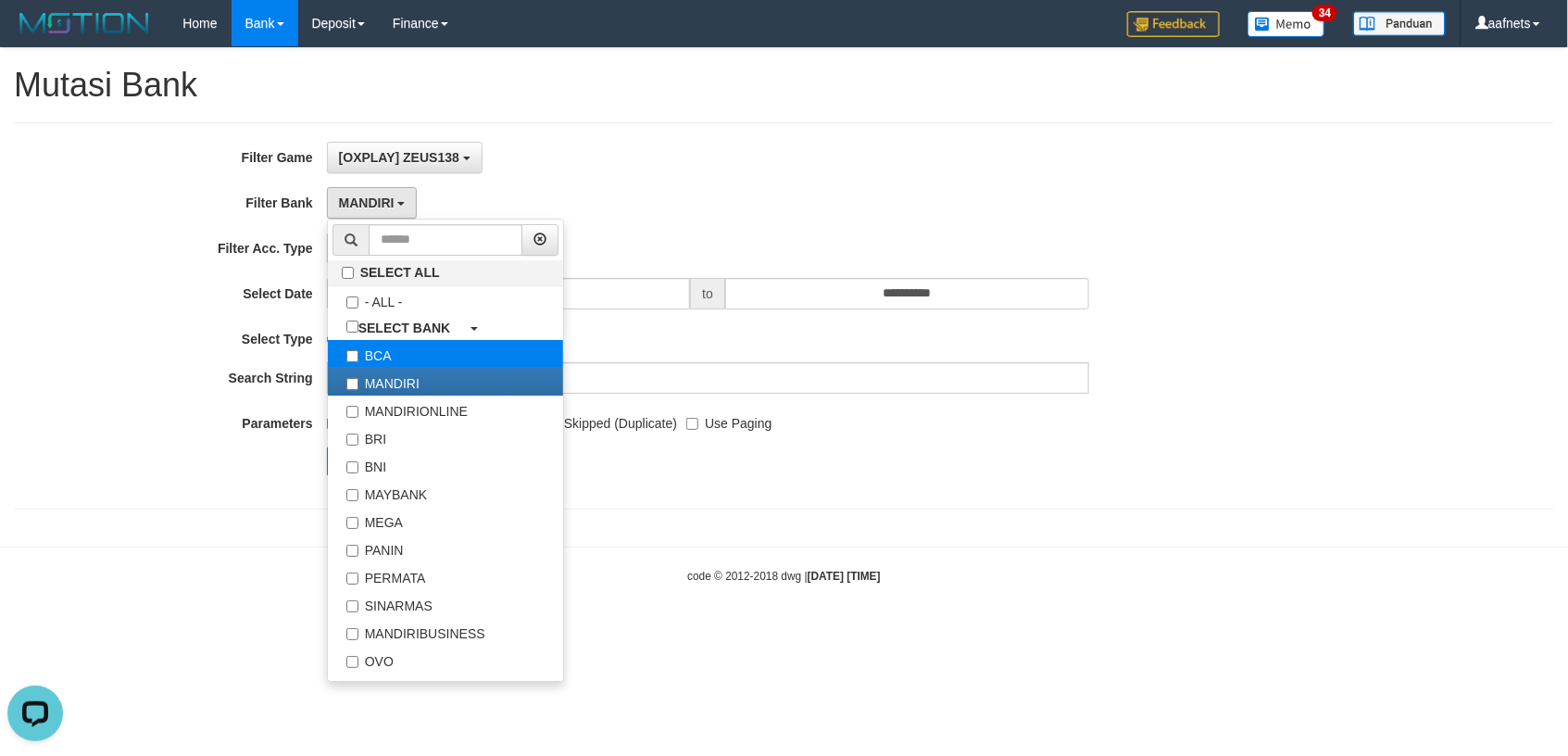 select on "***" 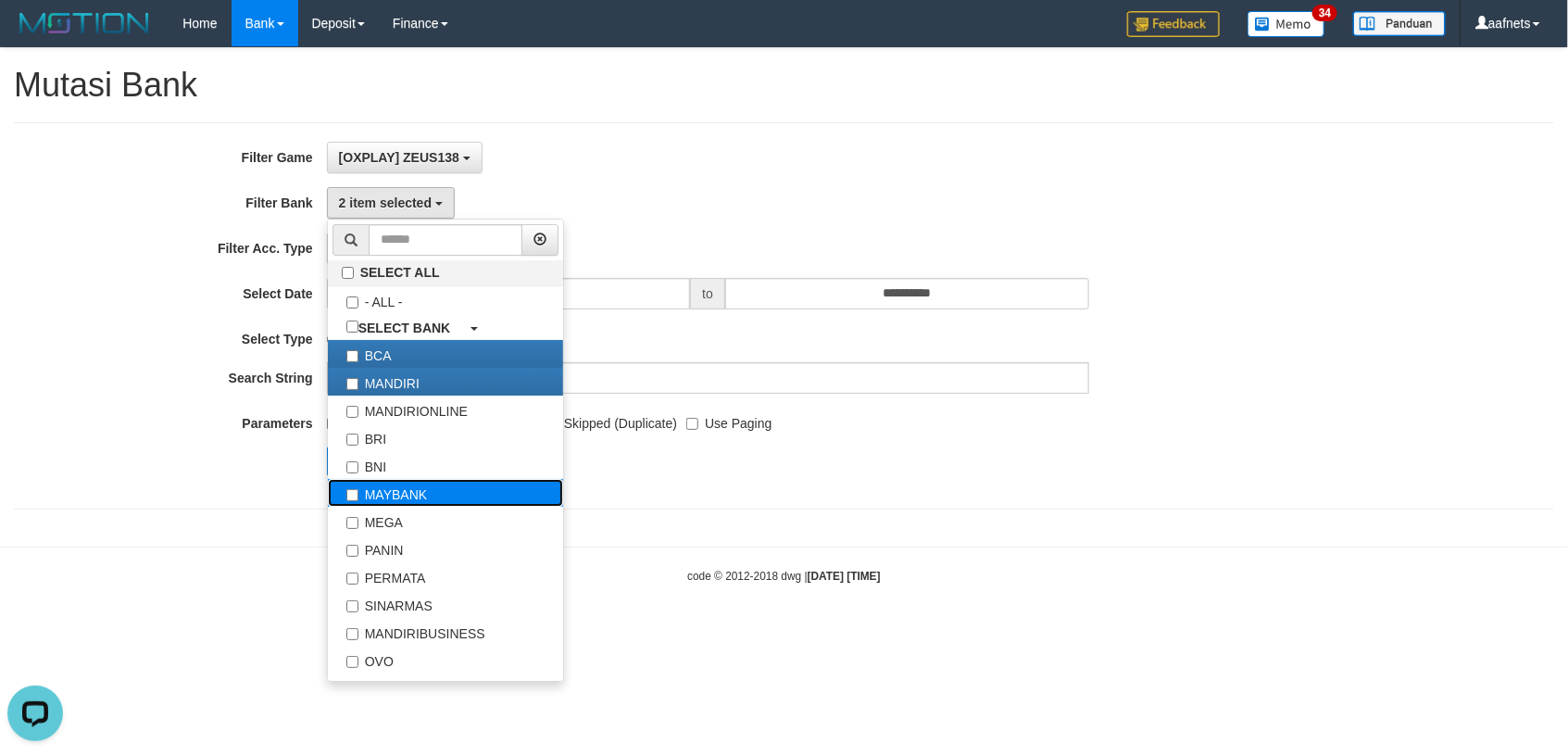 click on "MAYBANK" at bounding box center [445, 493] 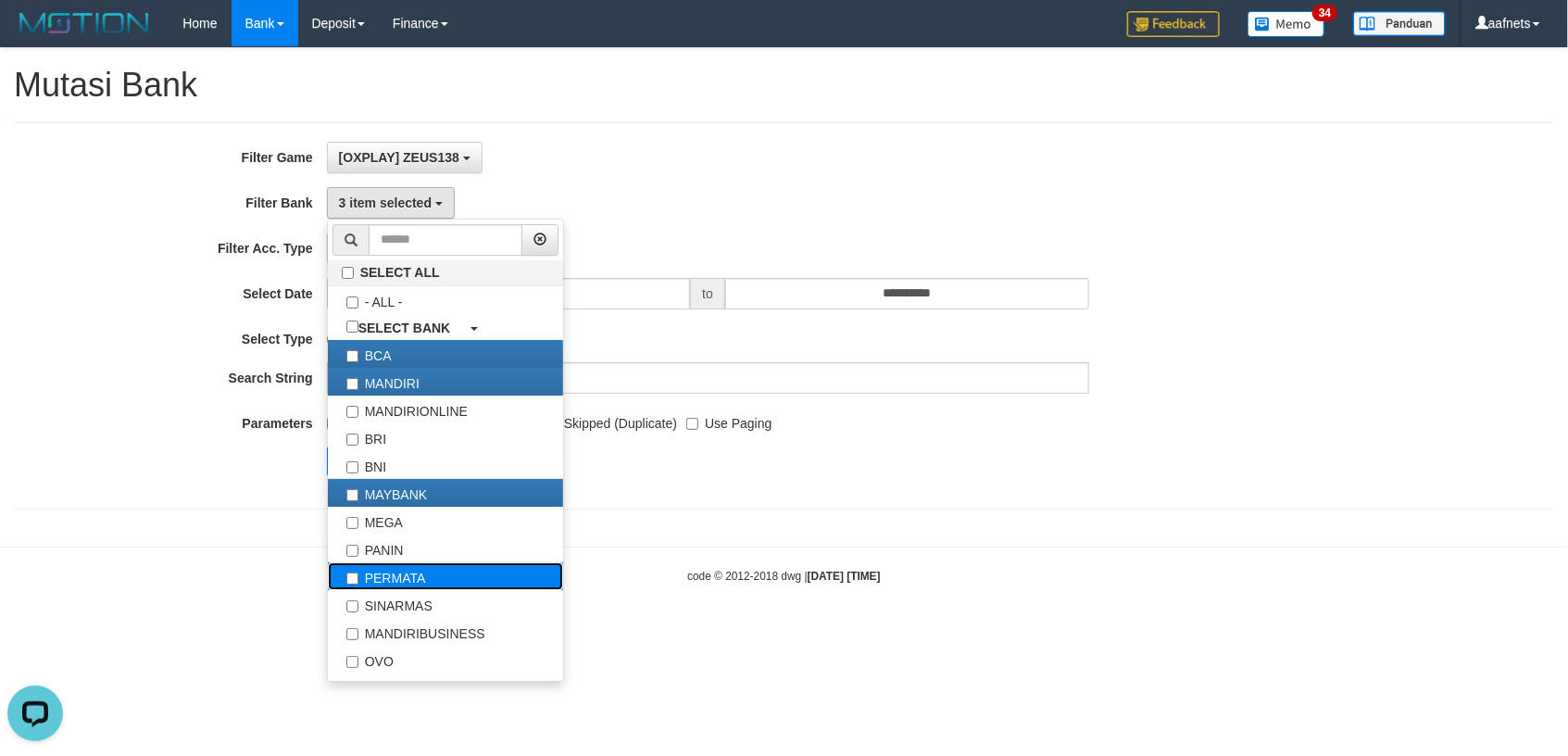 click on "PERMATA" at bounding box center (445, 576) 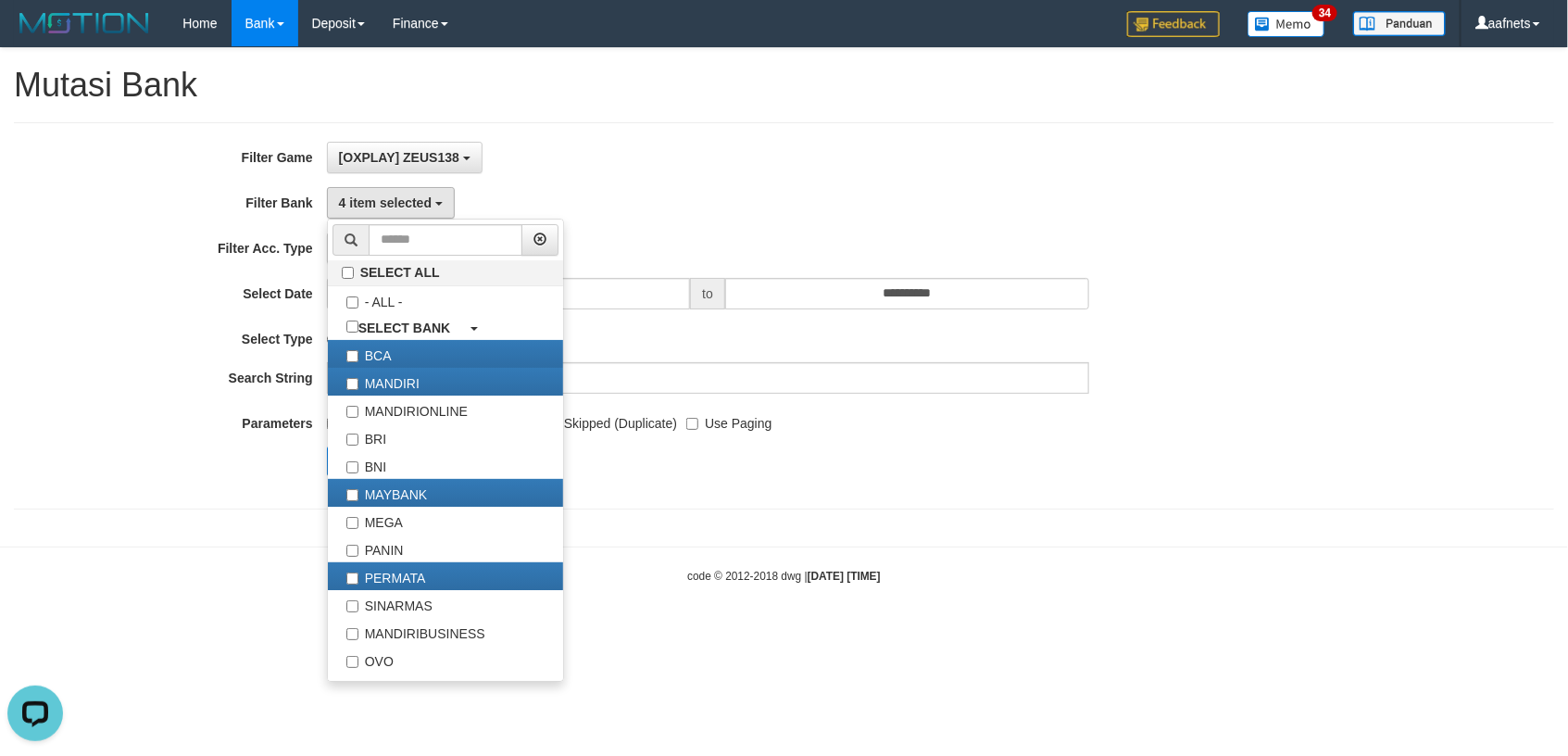 click on "**********" at bounding box center [653, 316] 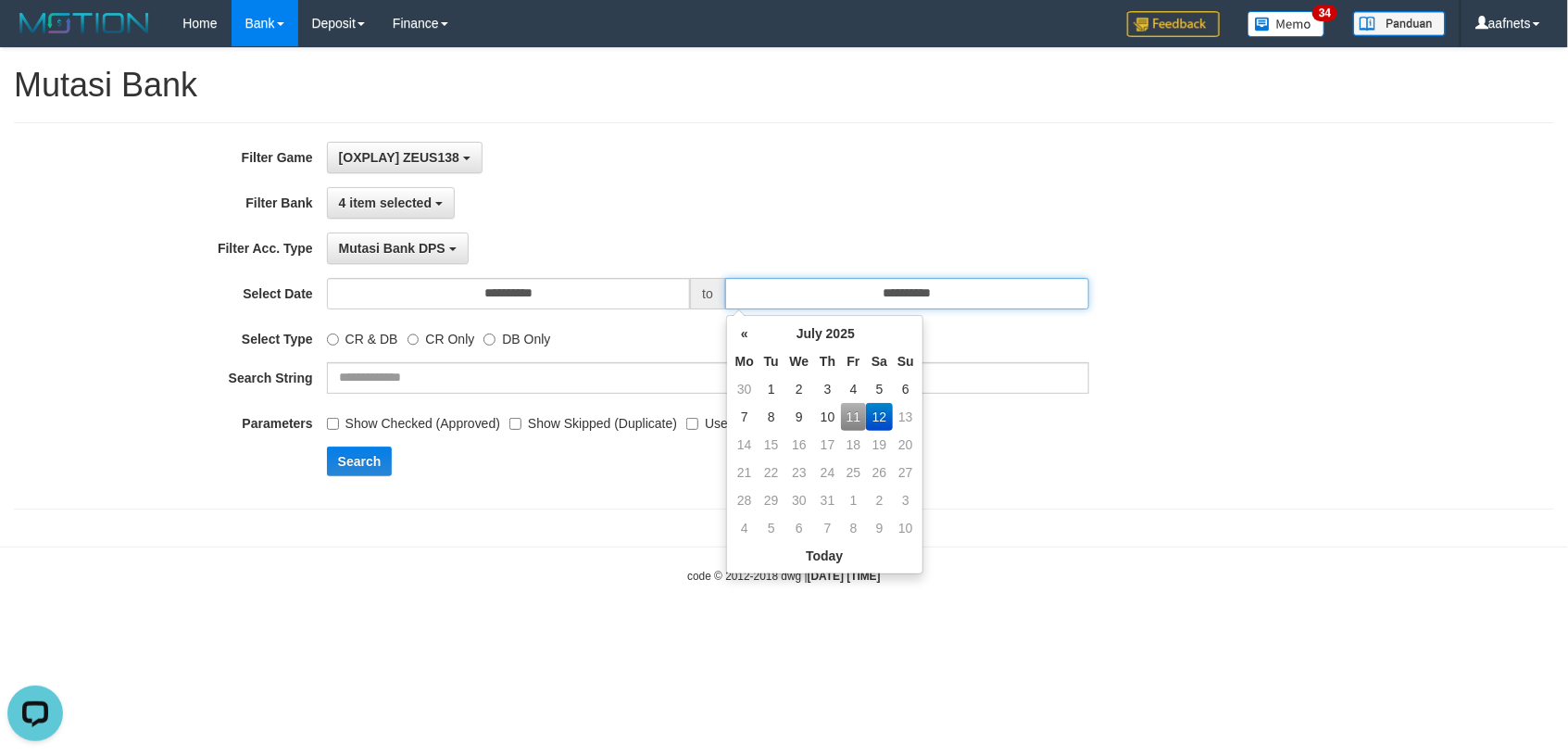 click on "**********" at bounding box center [907, 294] 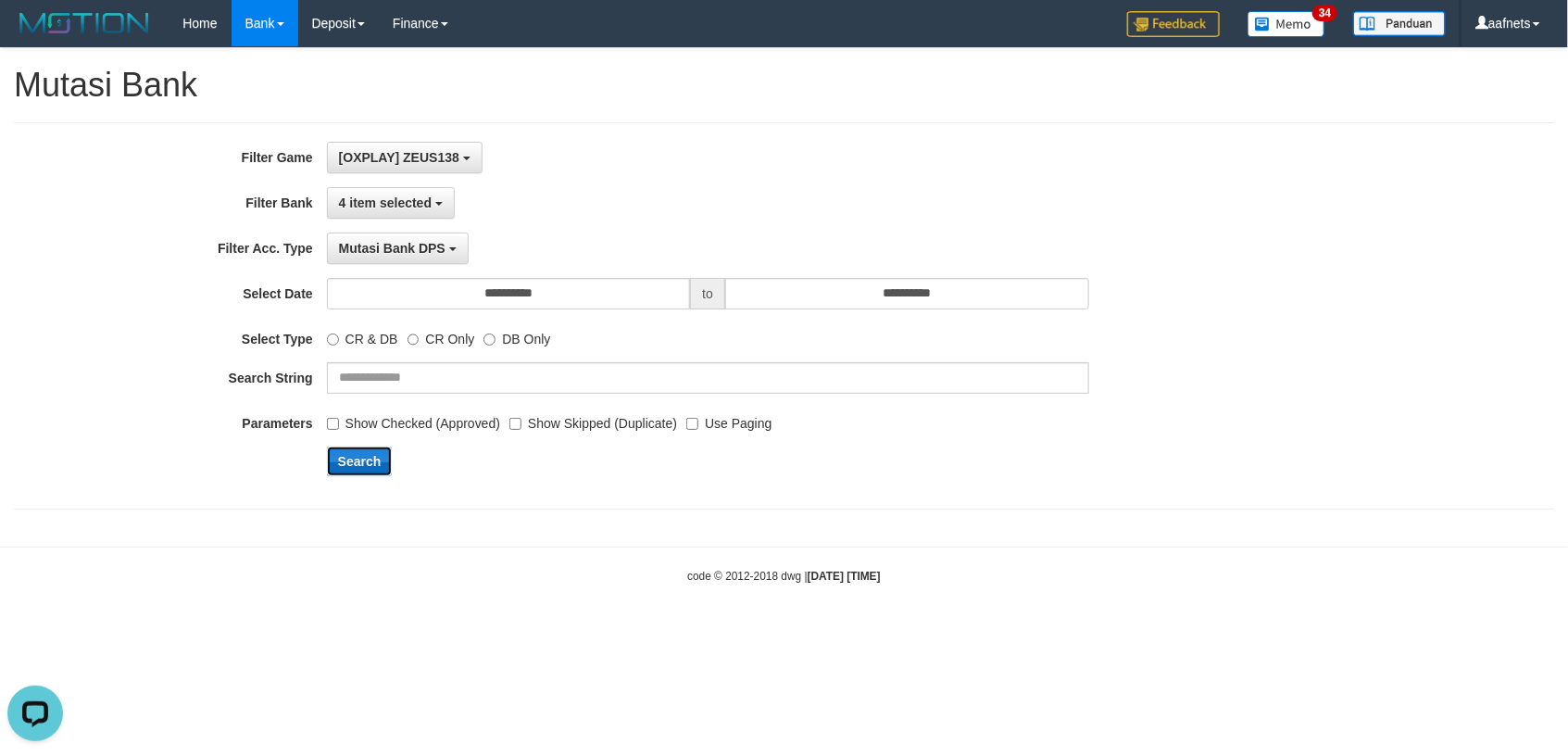 drag, startPoint x: 361, startPoint y: 462, endPoint x: 453, endPoint y: 428, distance: 98.0816 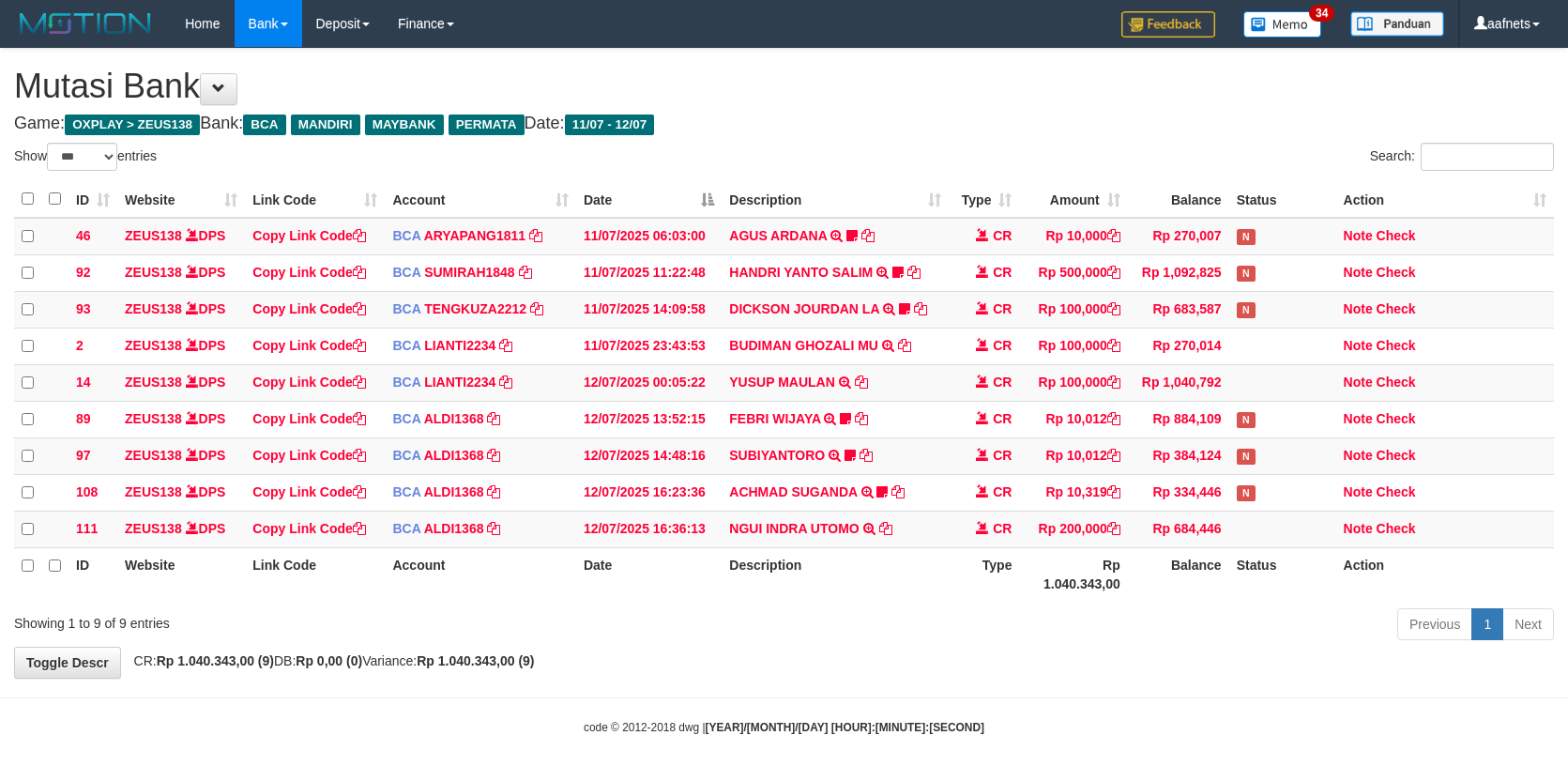 select on "***" 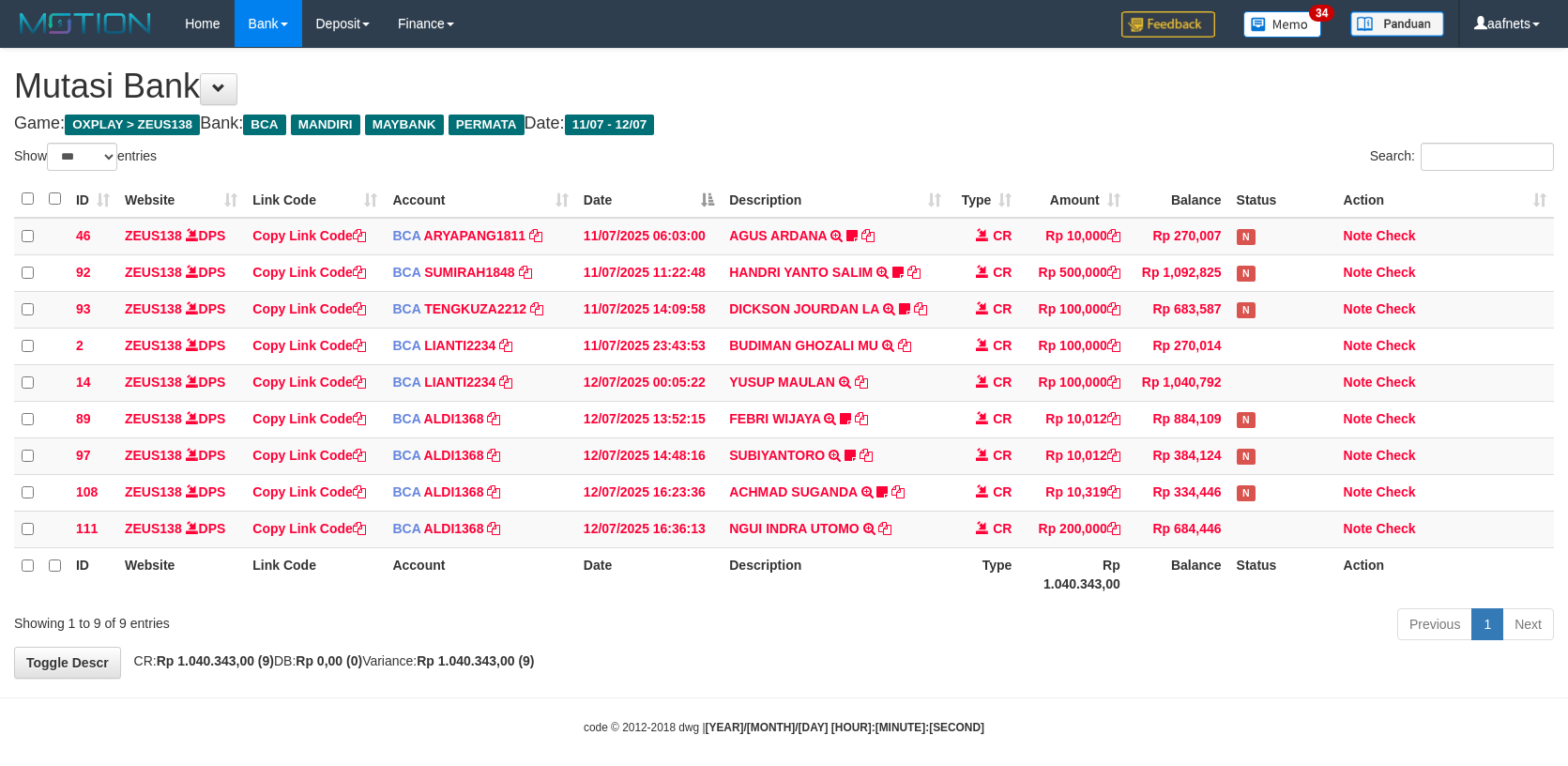 scroll, scrollTop: 0, scrollLeft: 0, axis: both 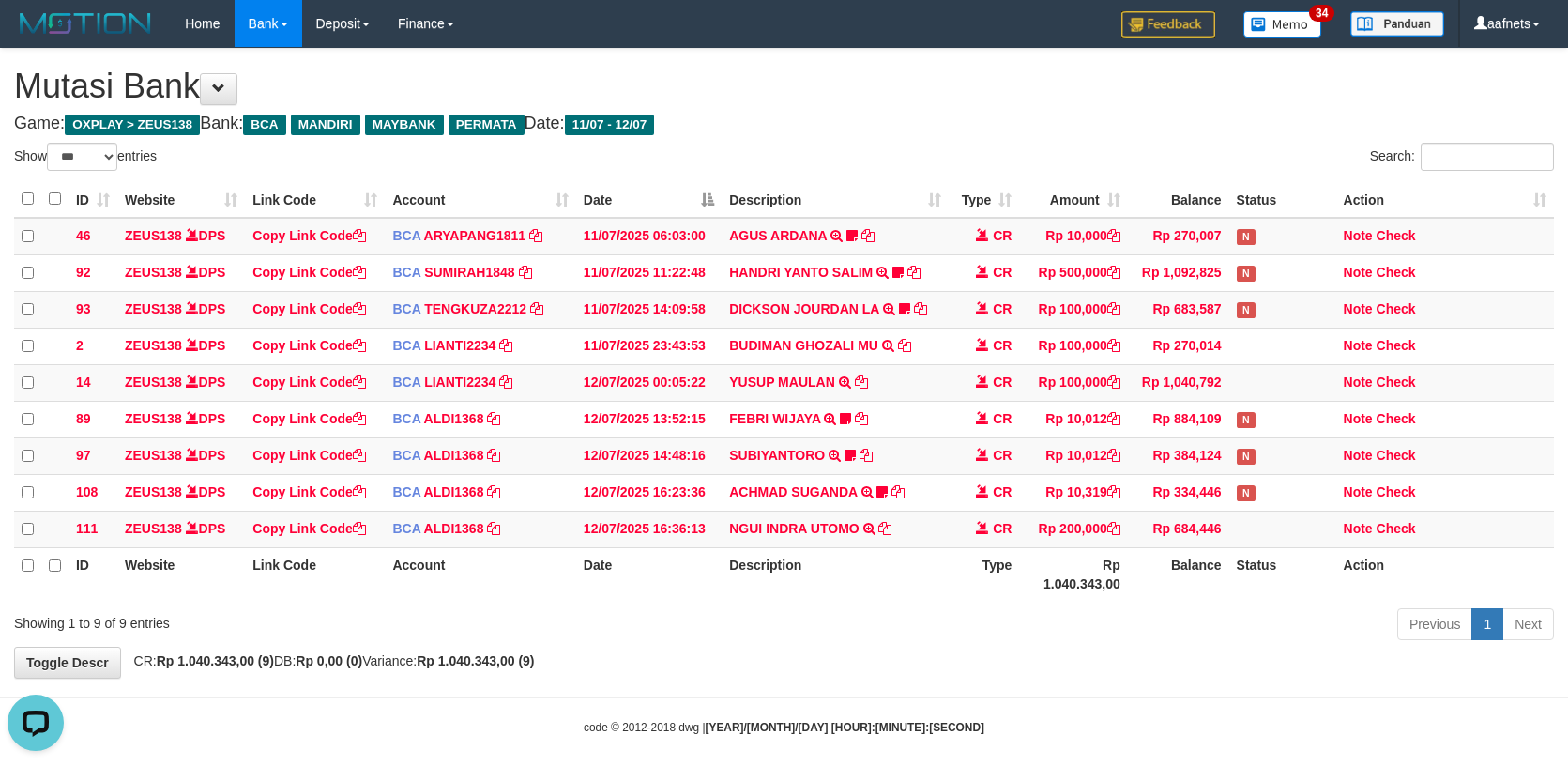 click on "Mutasi Bank" at bounding box center [784, 86] 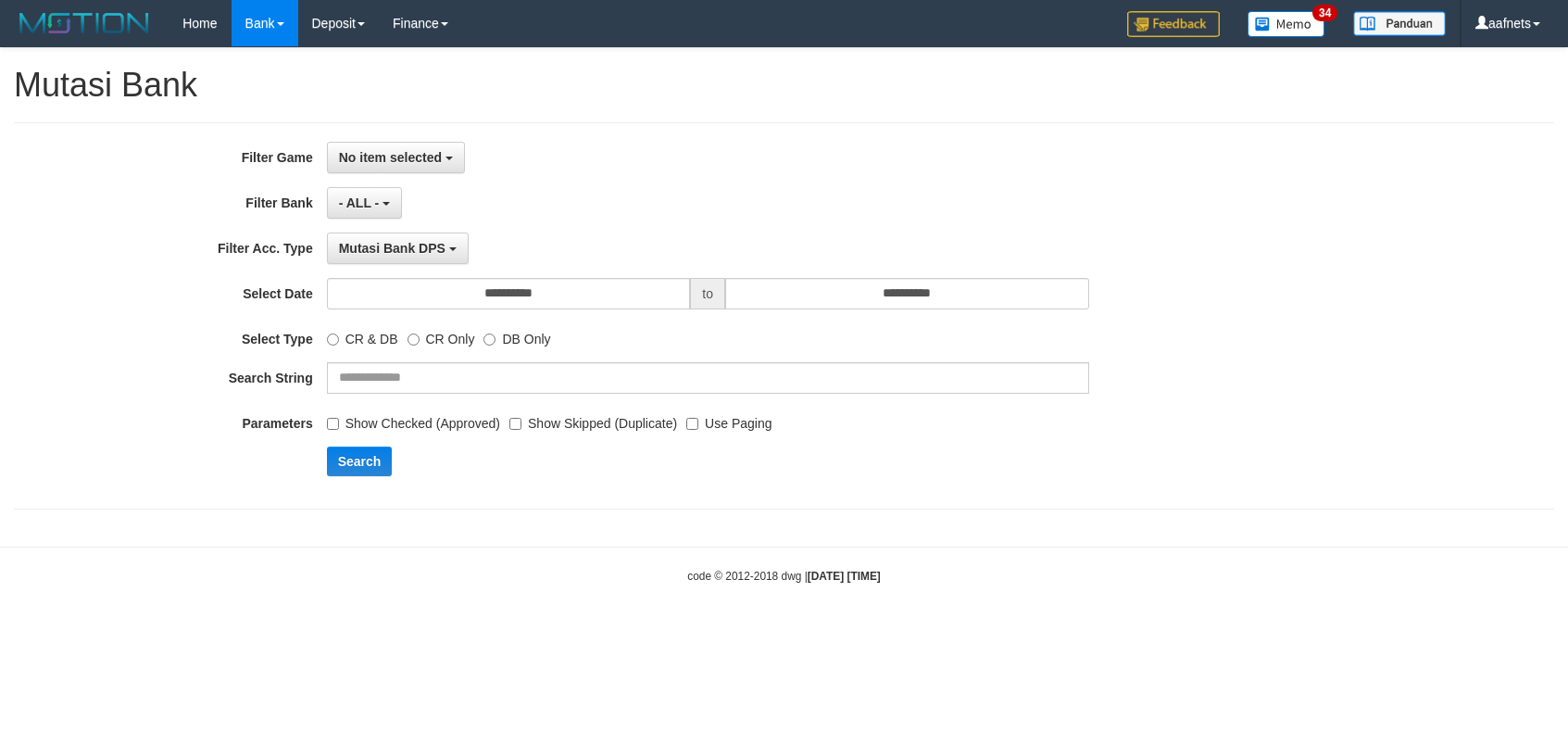 select 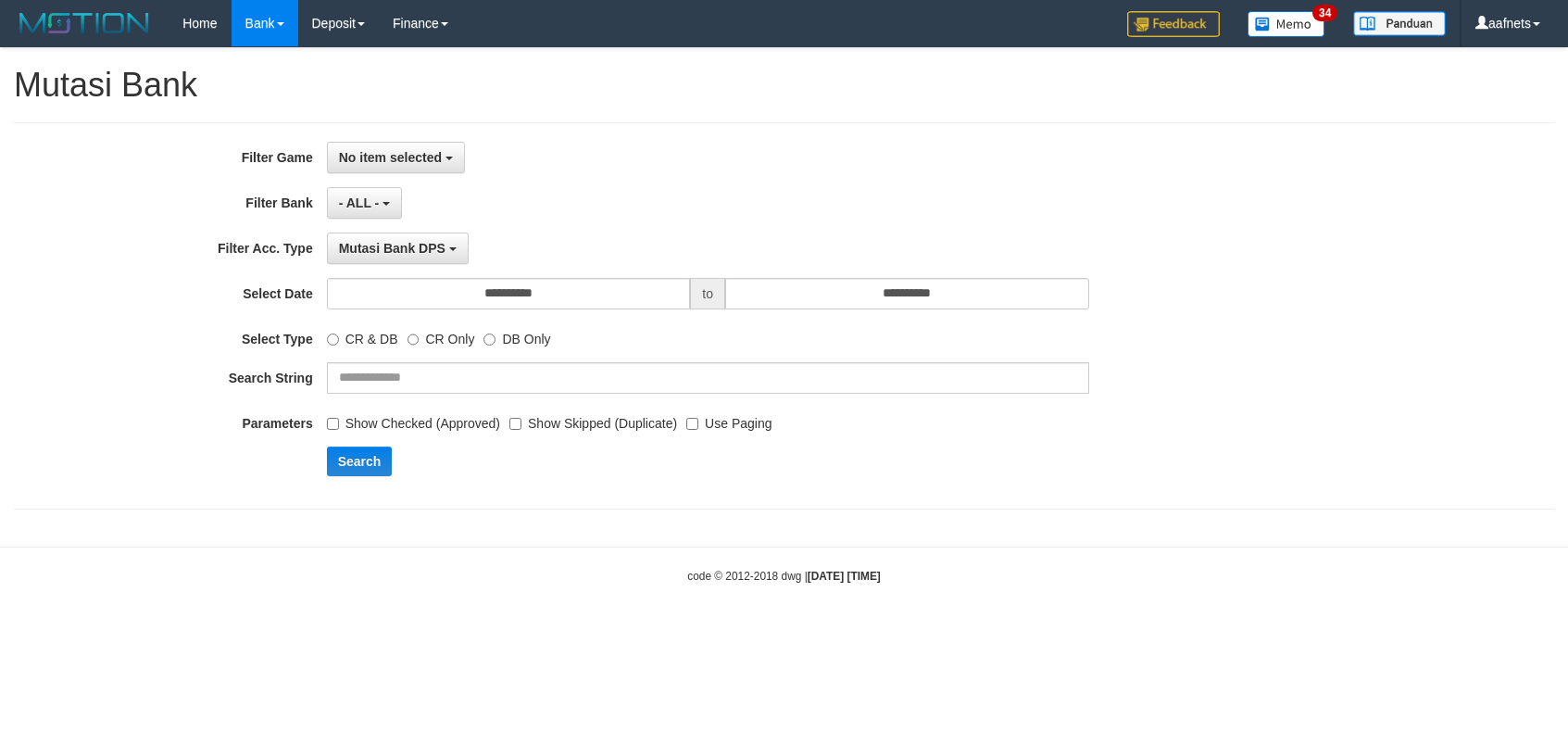 scroll, scrollTop: 0, scrollLeft: 0, axis: both 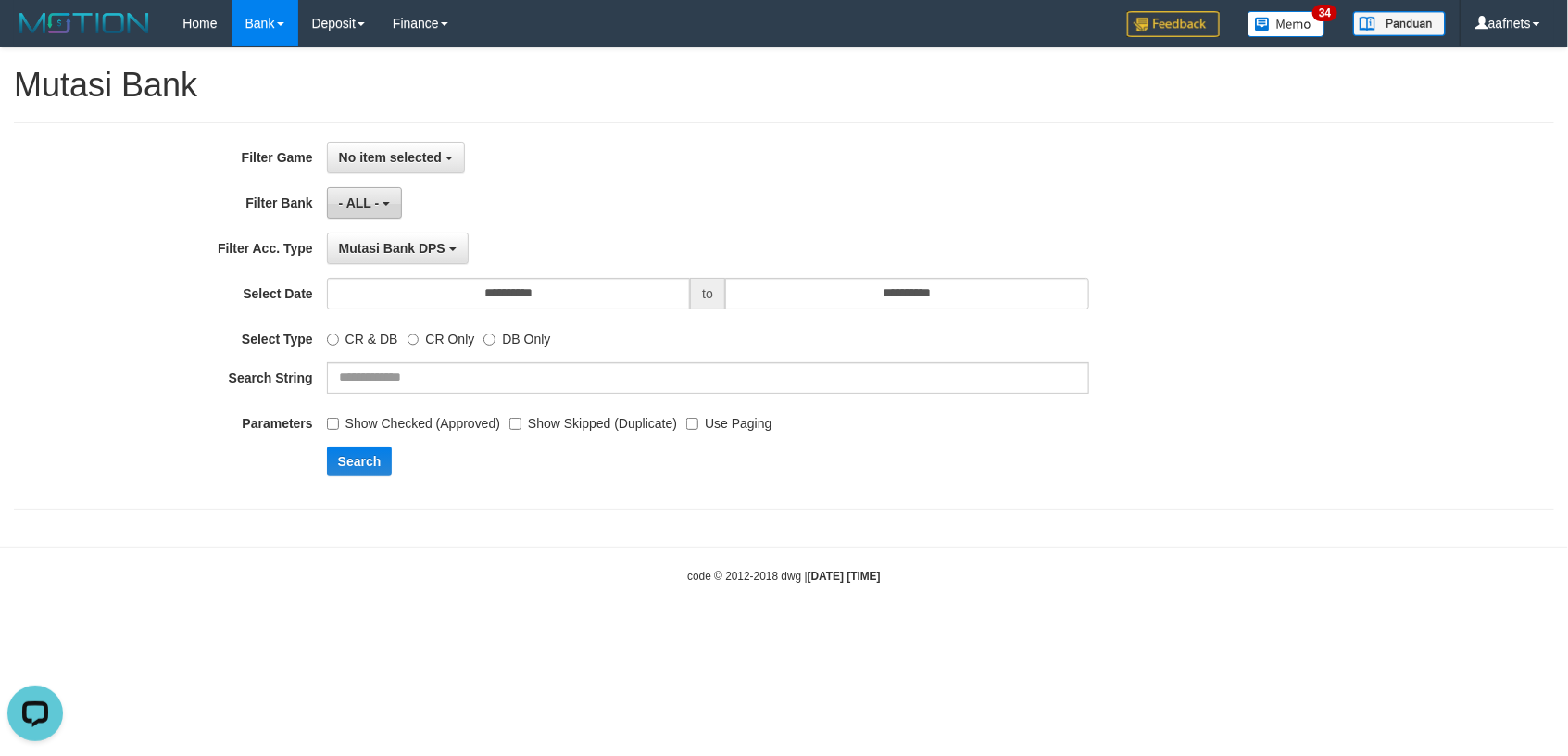 click on "- ALL -" at bounding box center (359, 203) 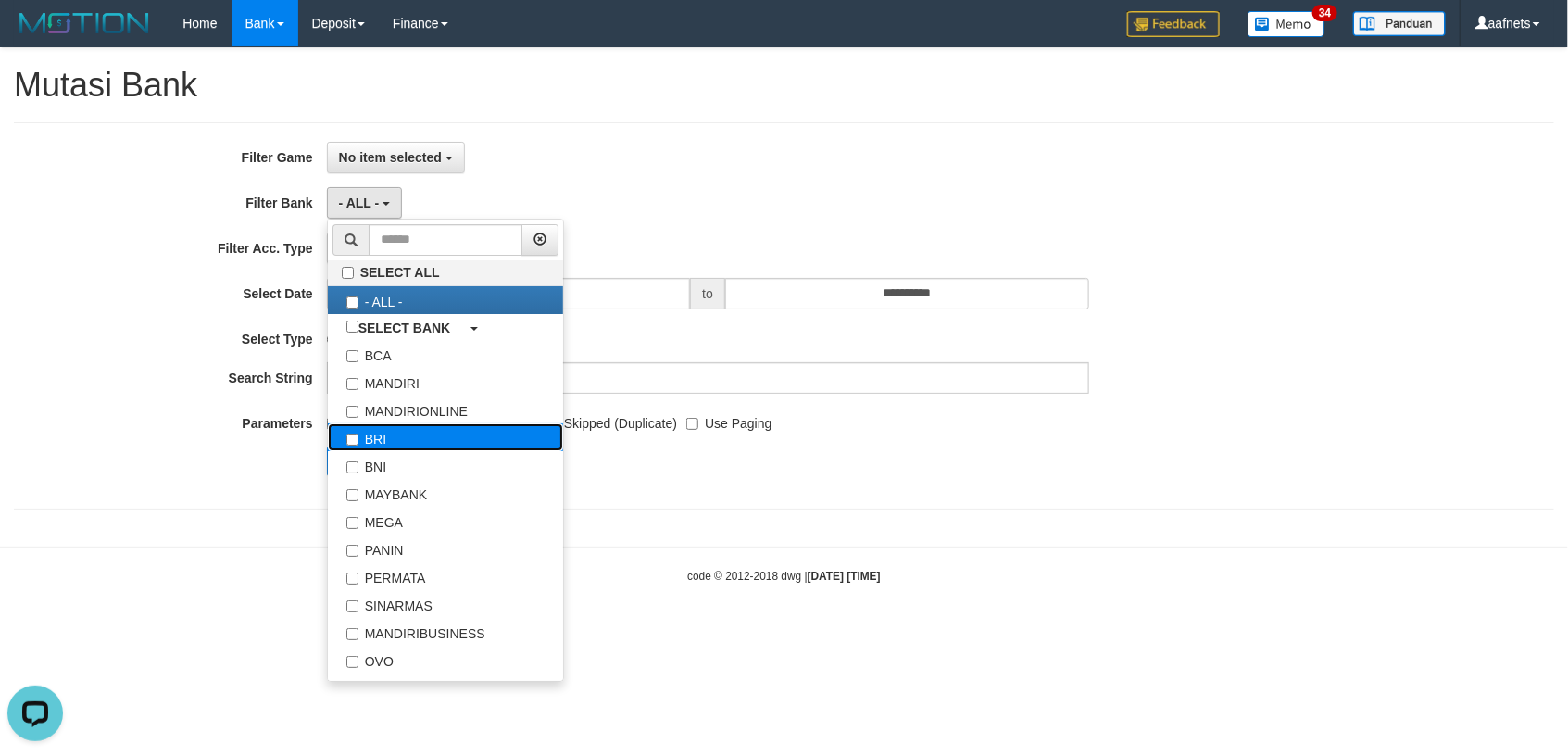 click on "BRI" at bounding box center [445, 437] 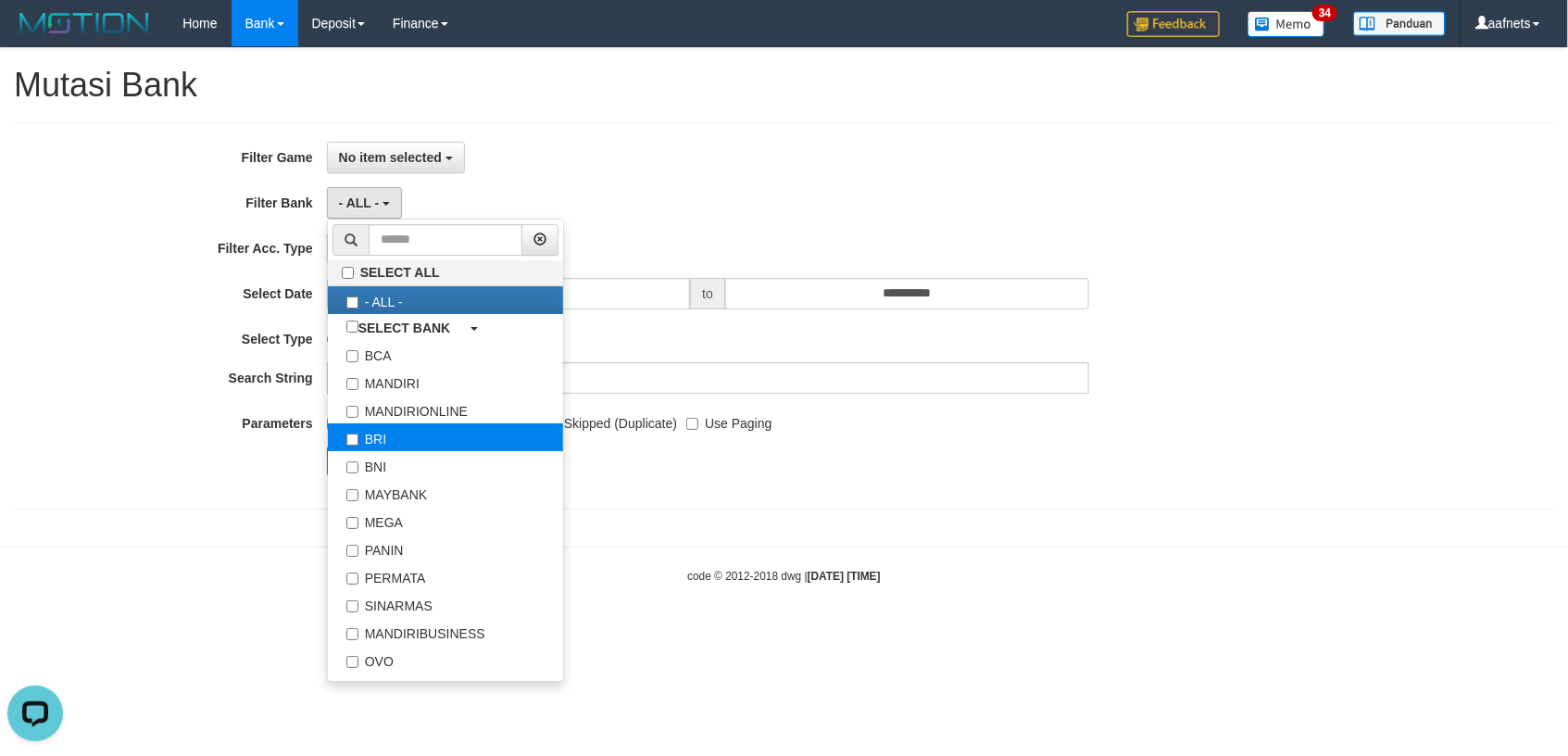 select on "***" 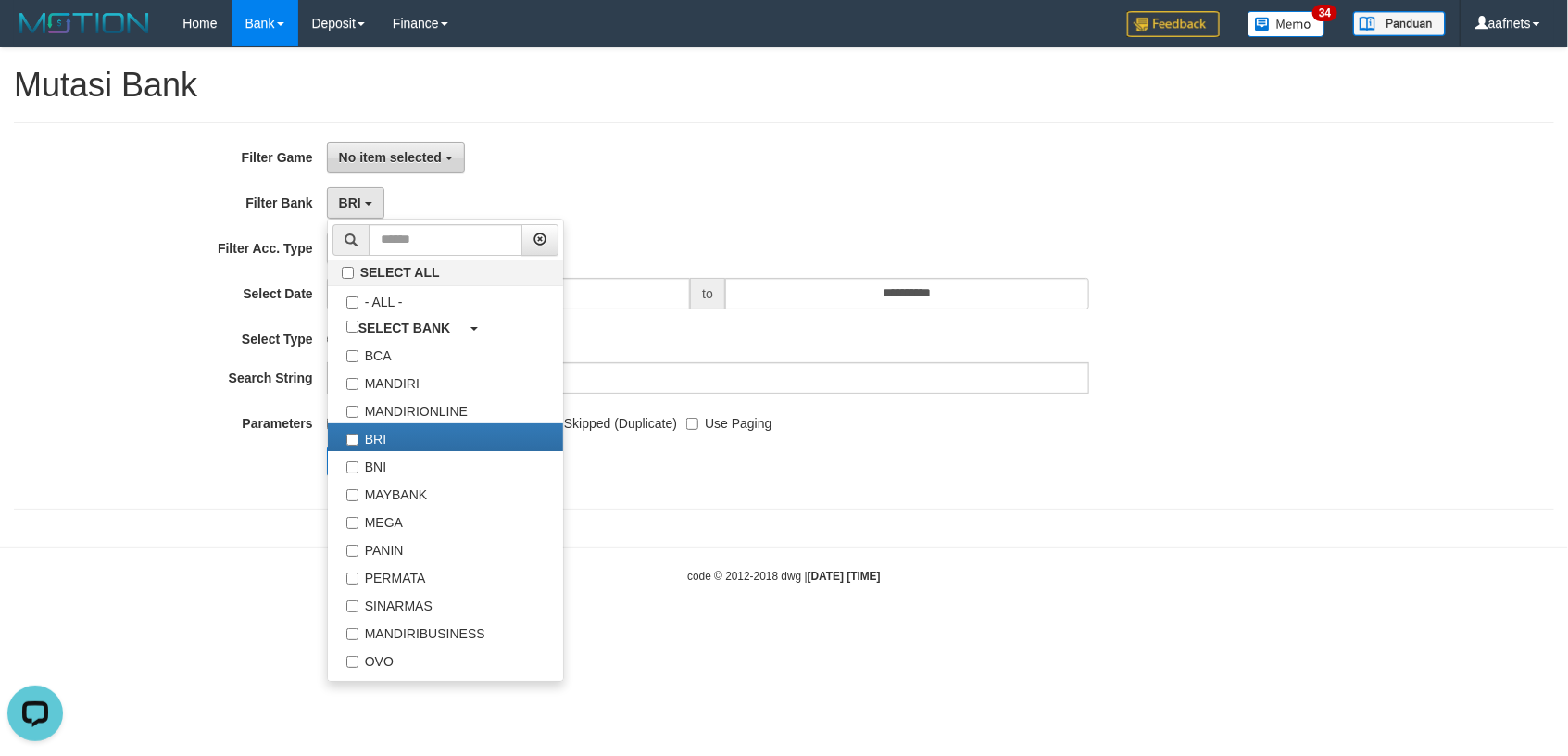 click on "No item selected" at bounding box center [395, 158] 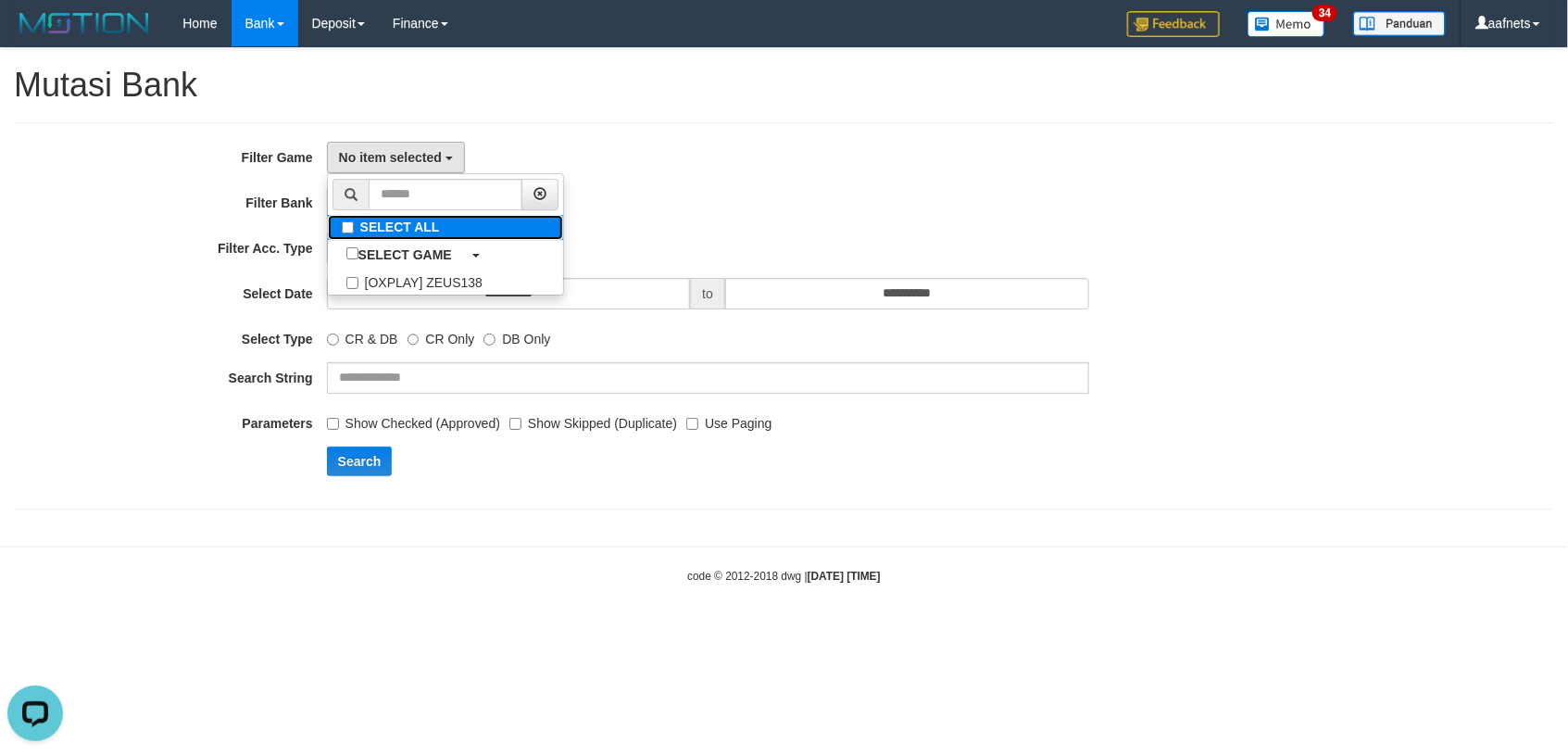 click on "SELECT ALL" at bounding box center (445, 227) 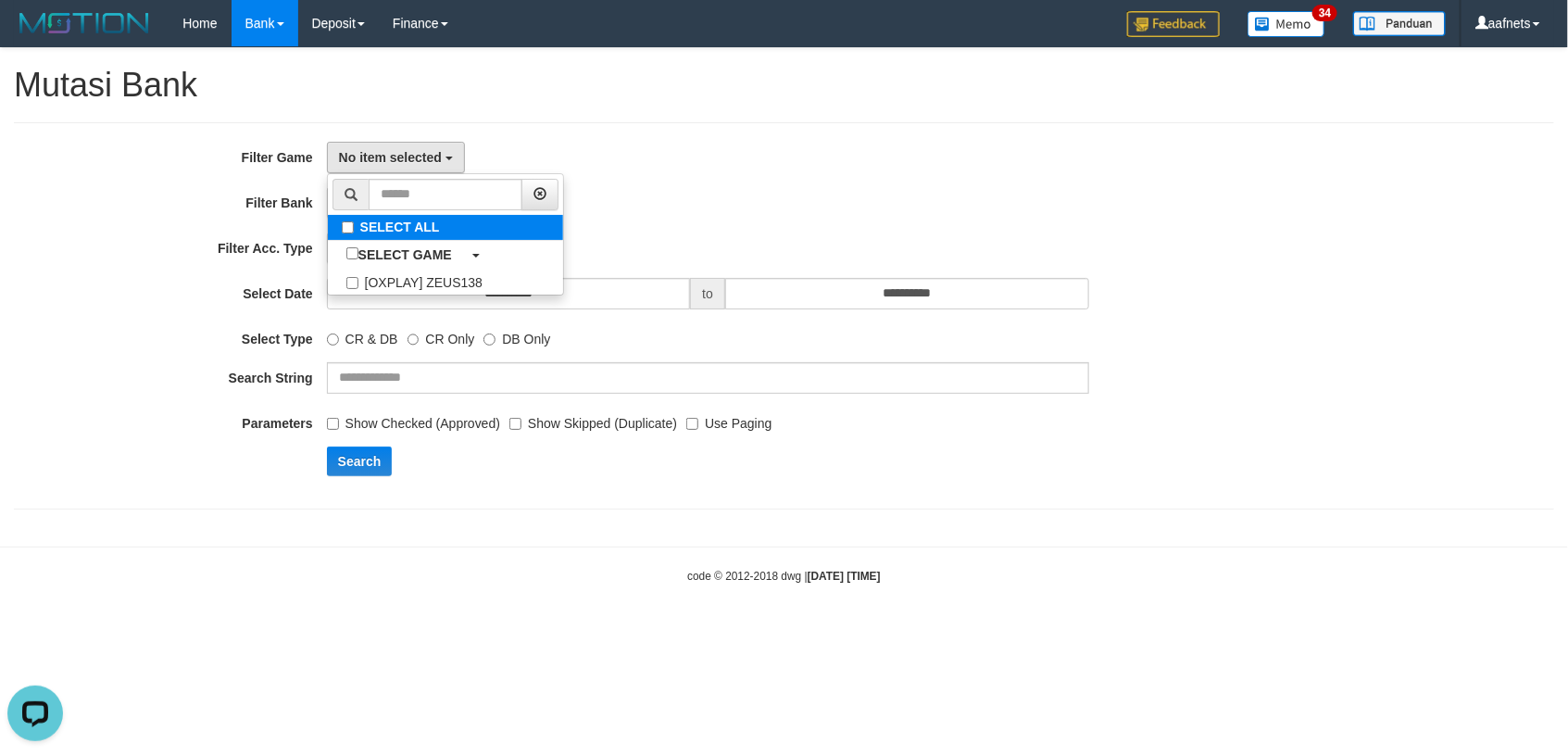 select on "***" 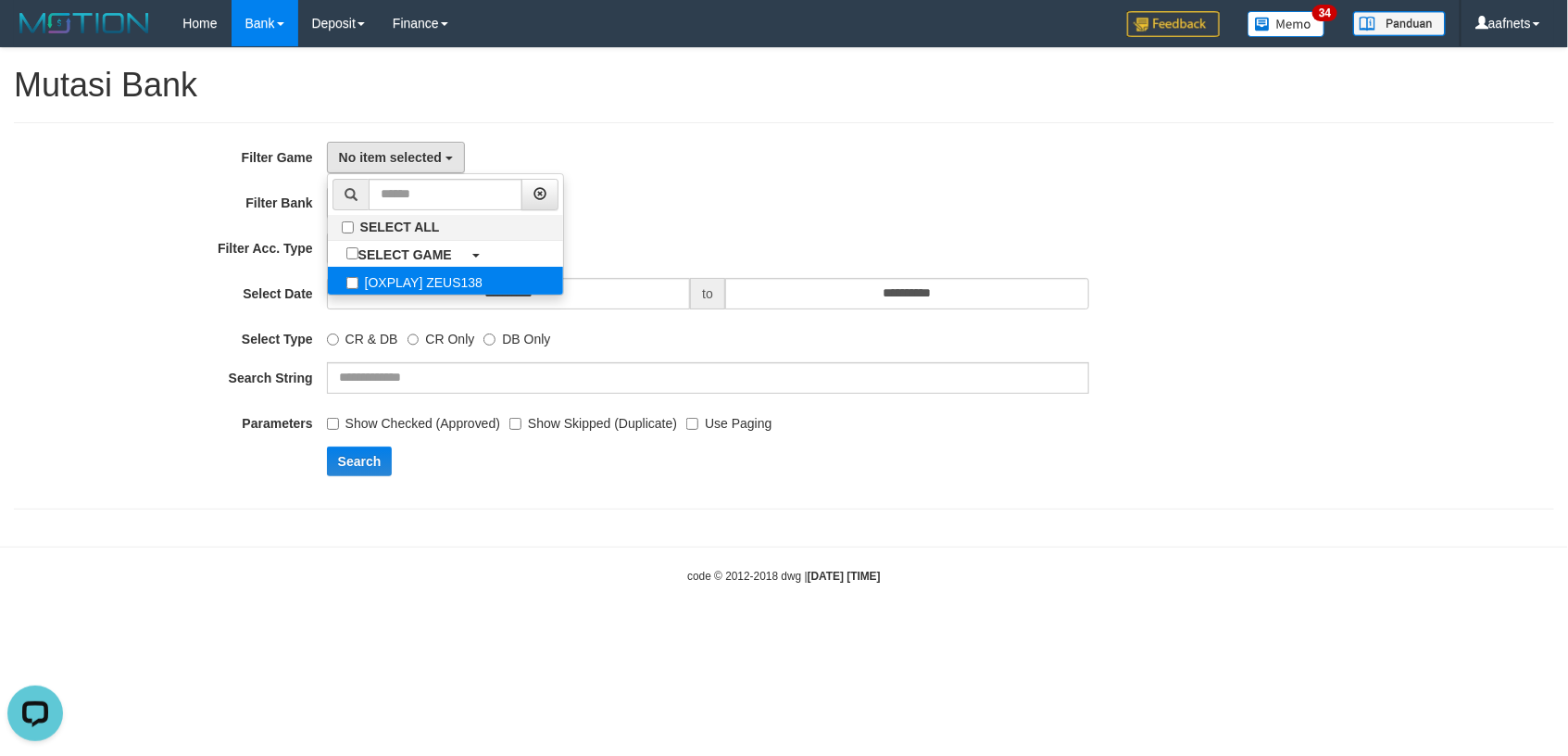 scroll, scrollTop: 17, scrollLeft: 0, axis: vertical 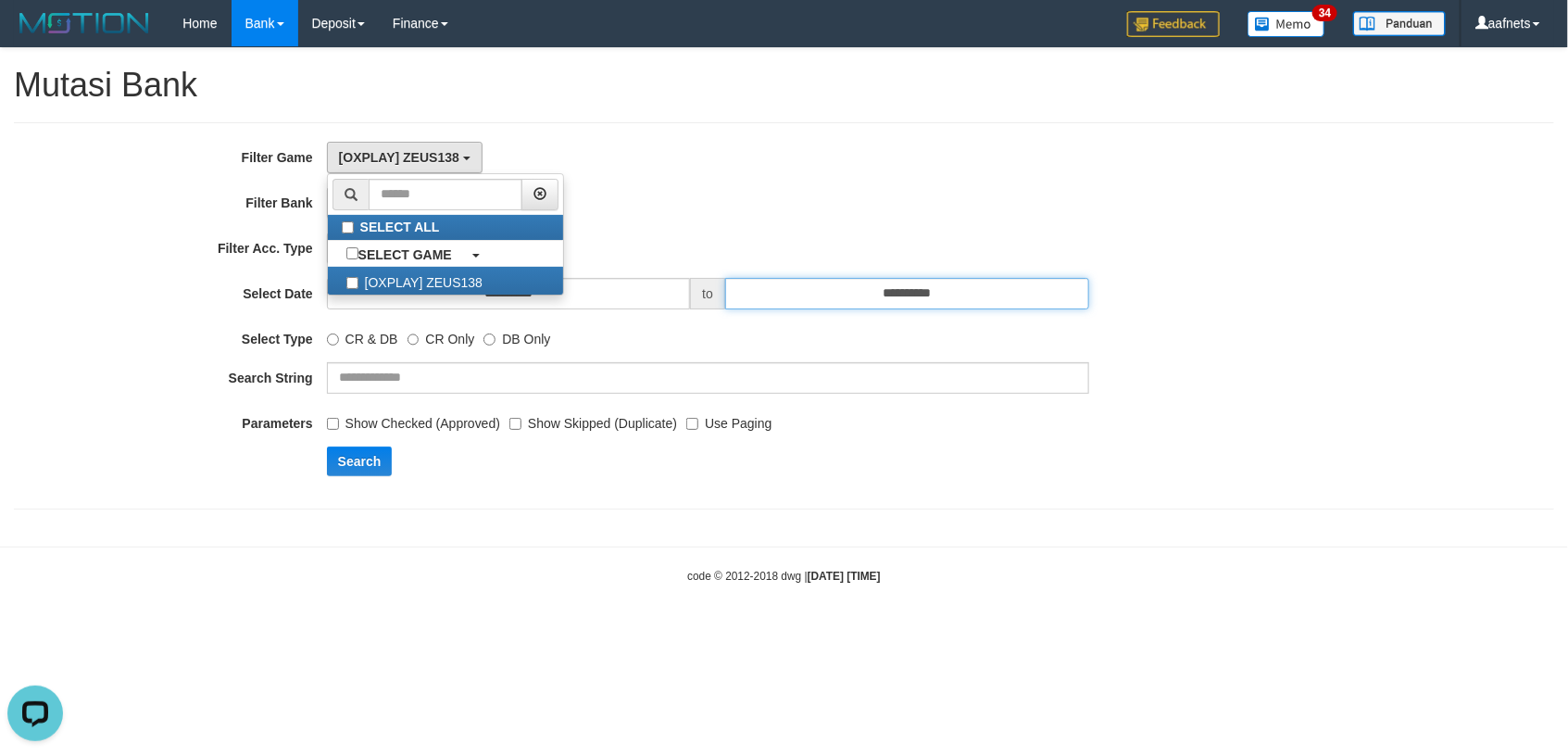 click on "**********" at bounding box center [907, 294] 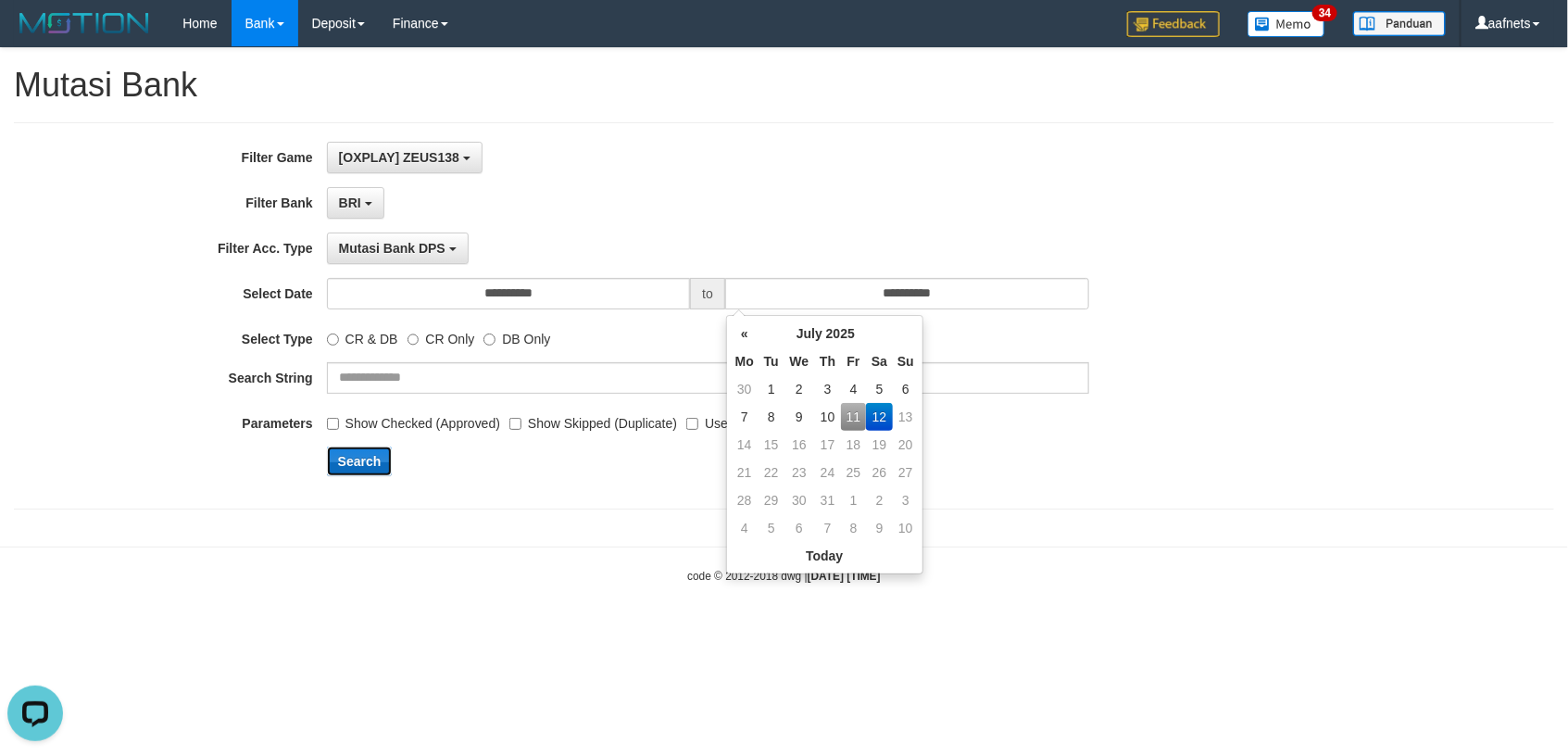 drag, startPoint x: 358, startPoint y: 454, endPoint x: 375, endPoint y: 454, distance: 17 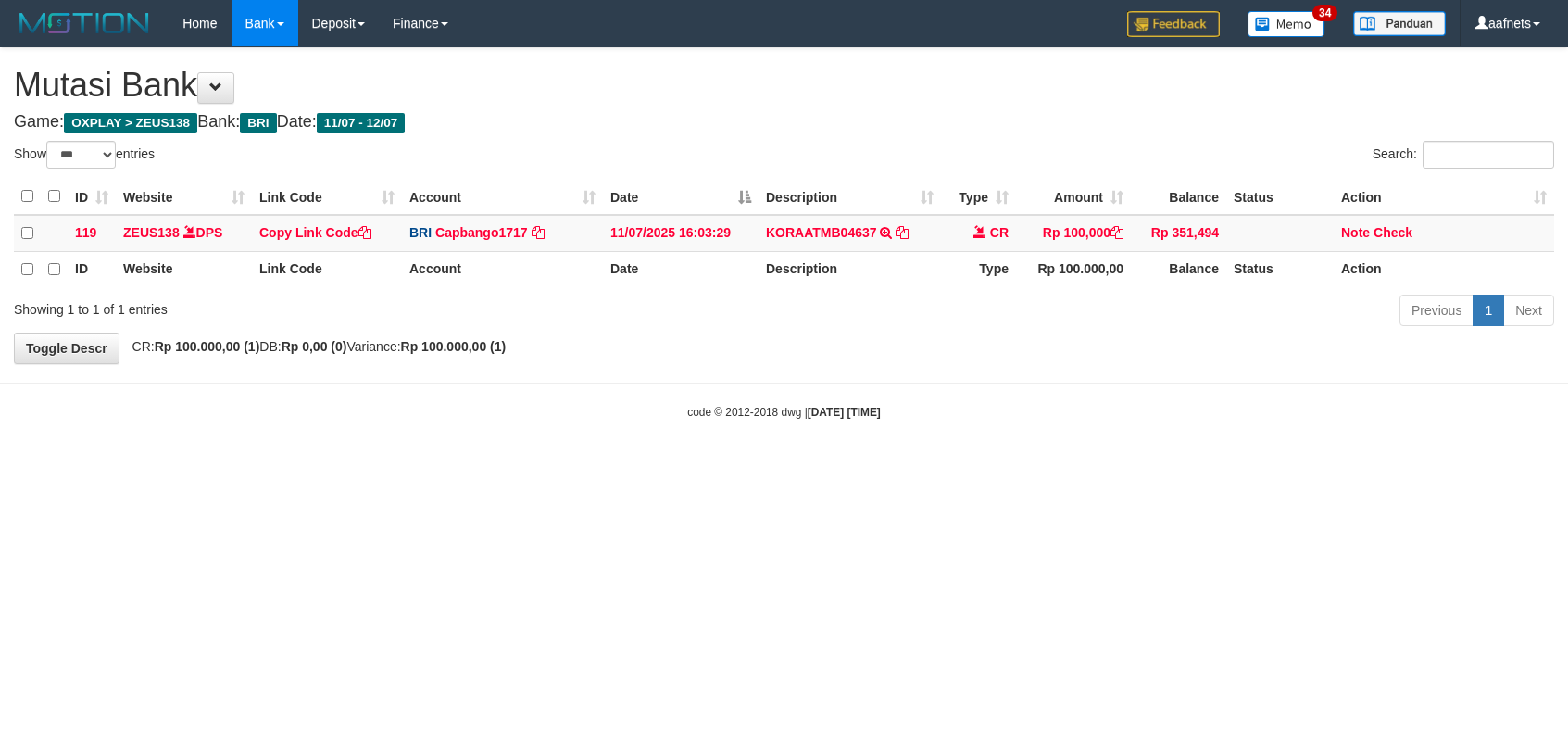 select on "***" 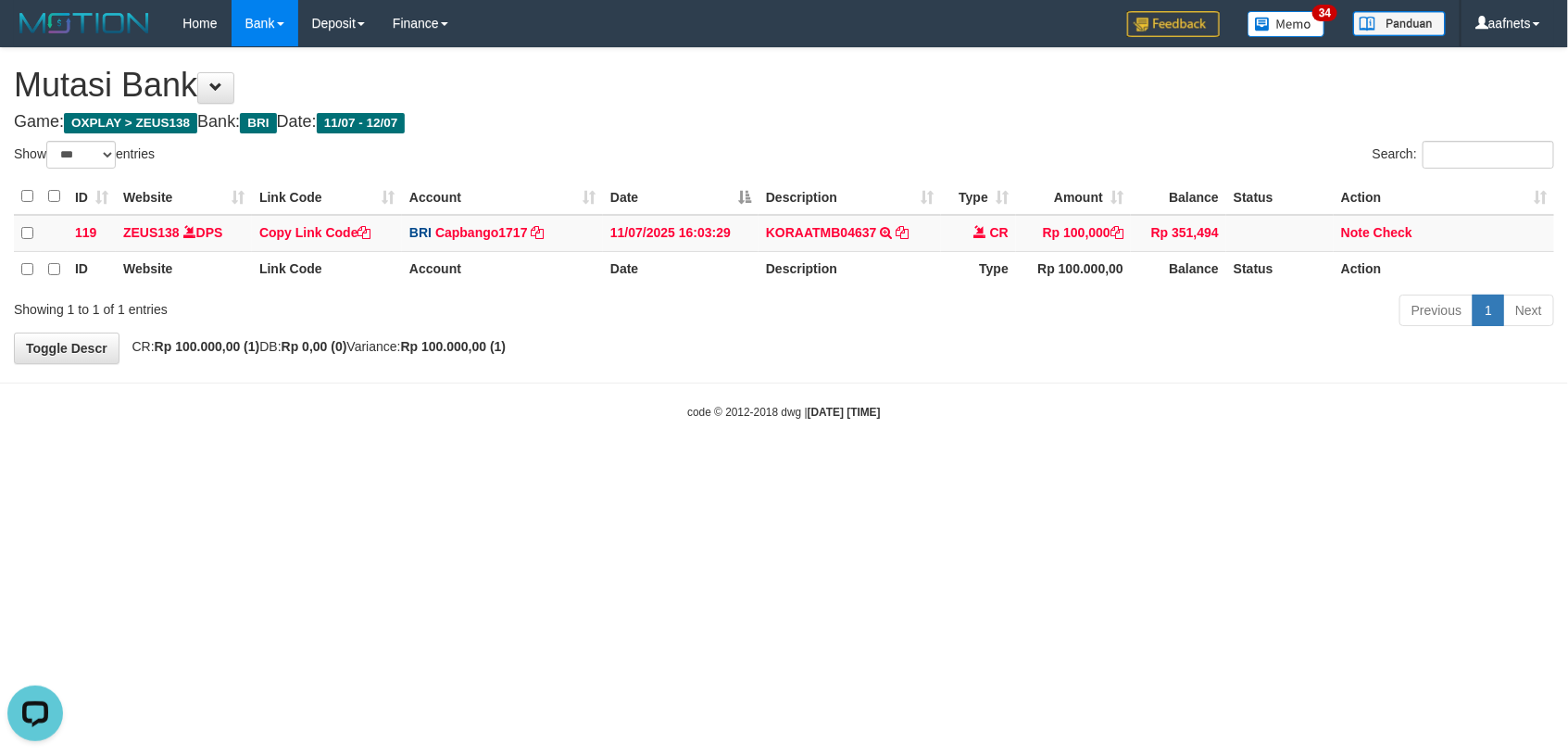 scroll, scrollTop: 0, scrollLeft: 0, axis: both 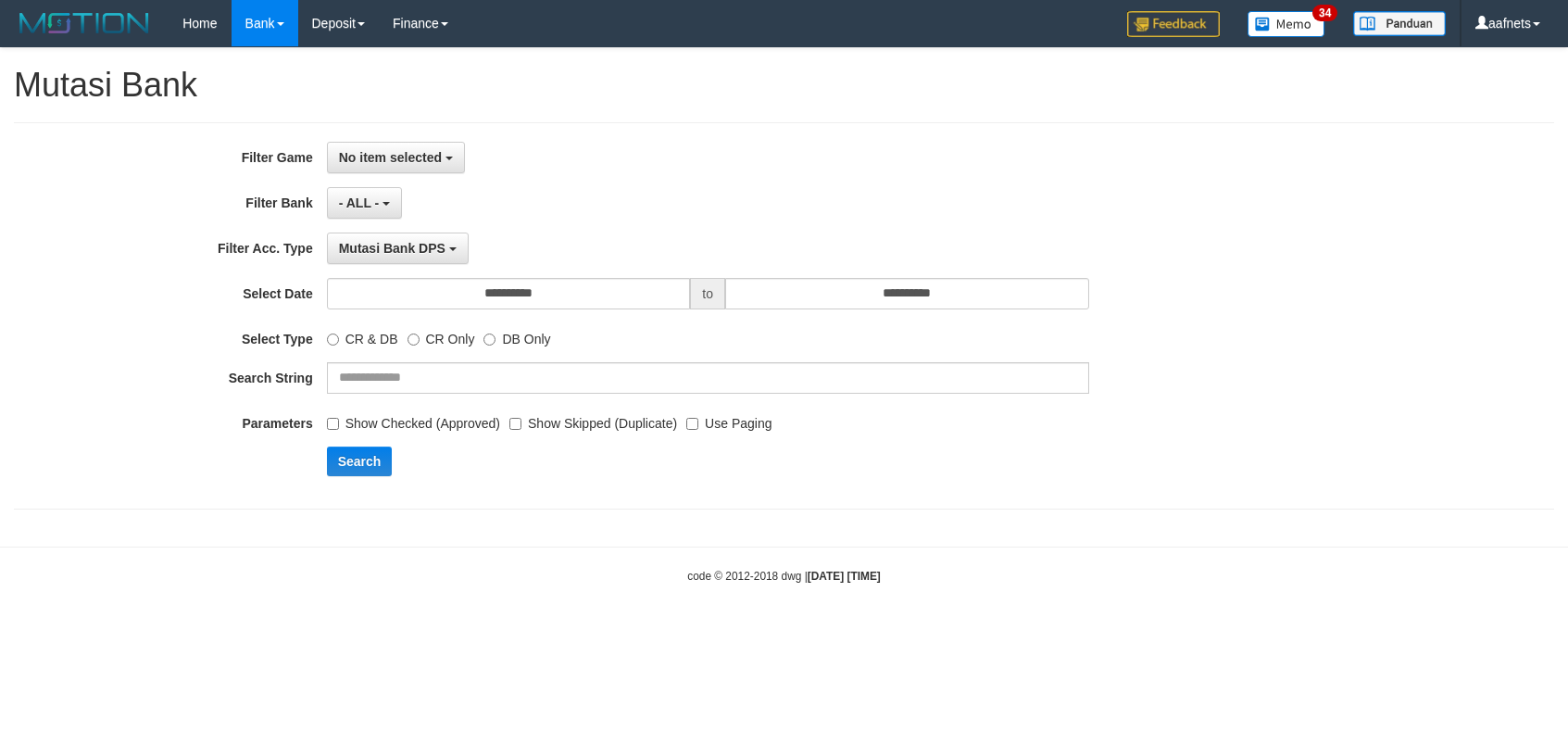 select 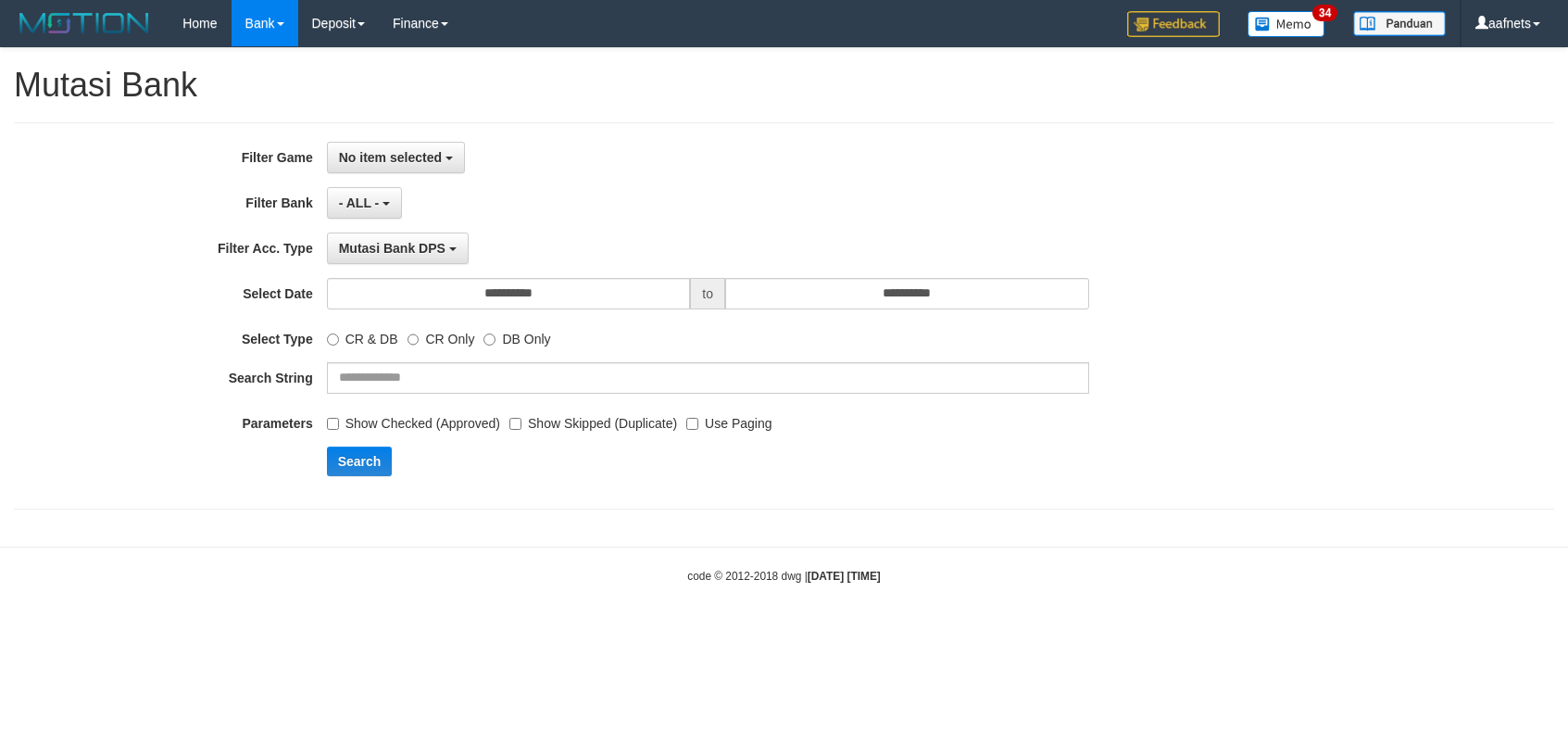 scroll, scrollTop: 0, scrollLeft: 0, axis: both 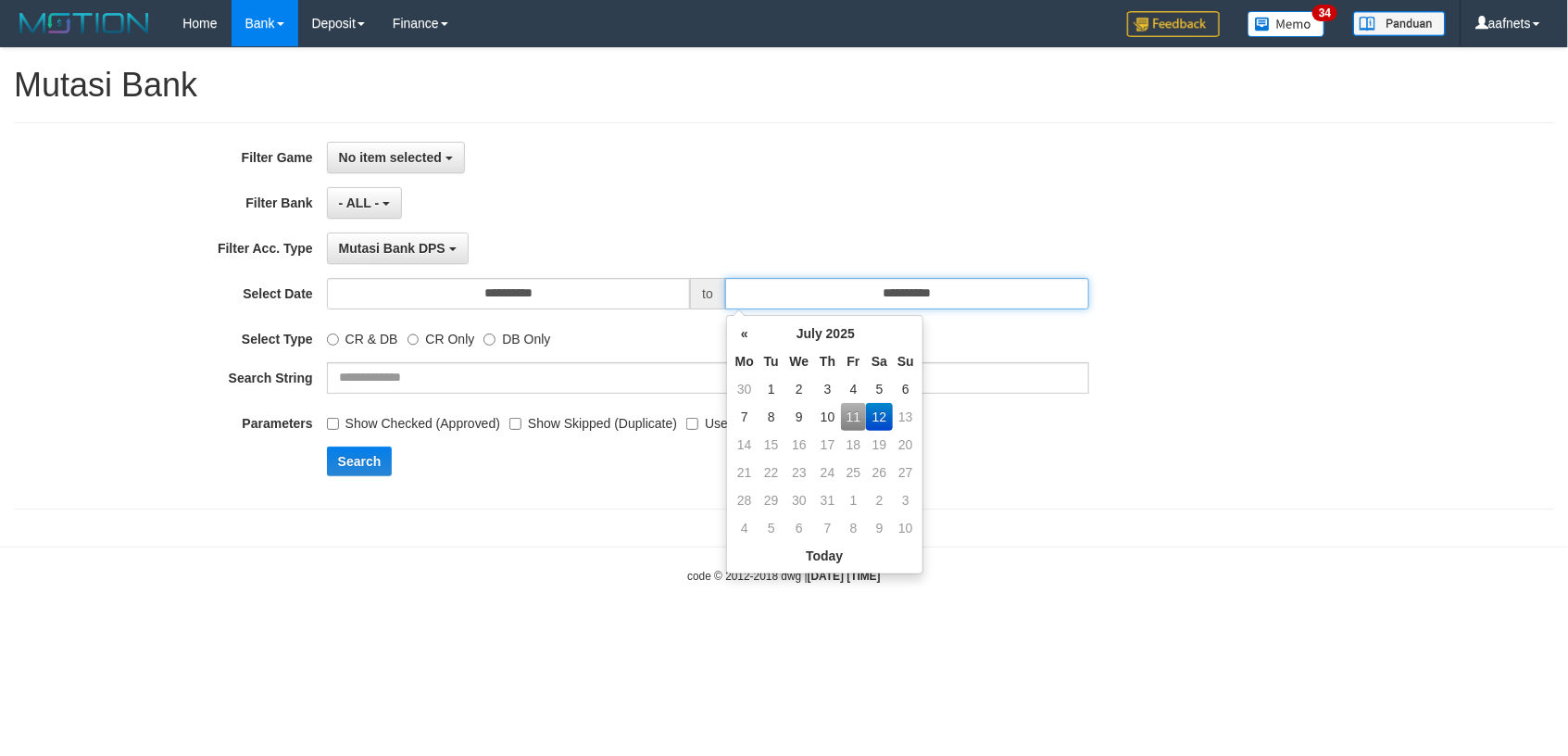 click on "**********" at bounding box center (907, 294) 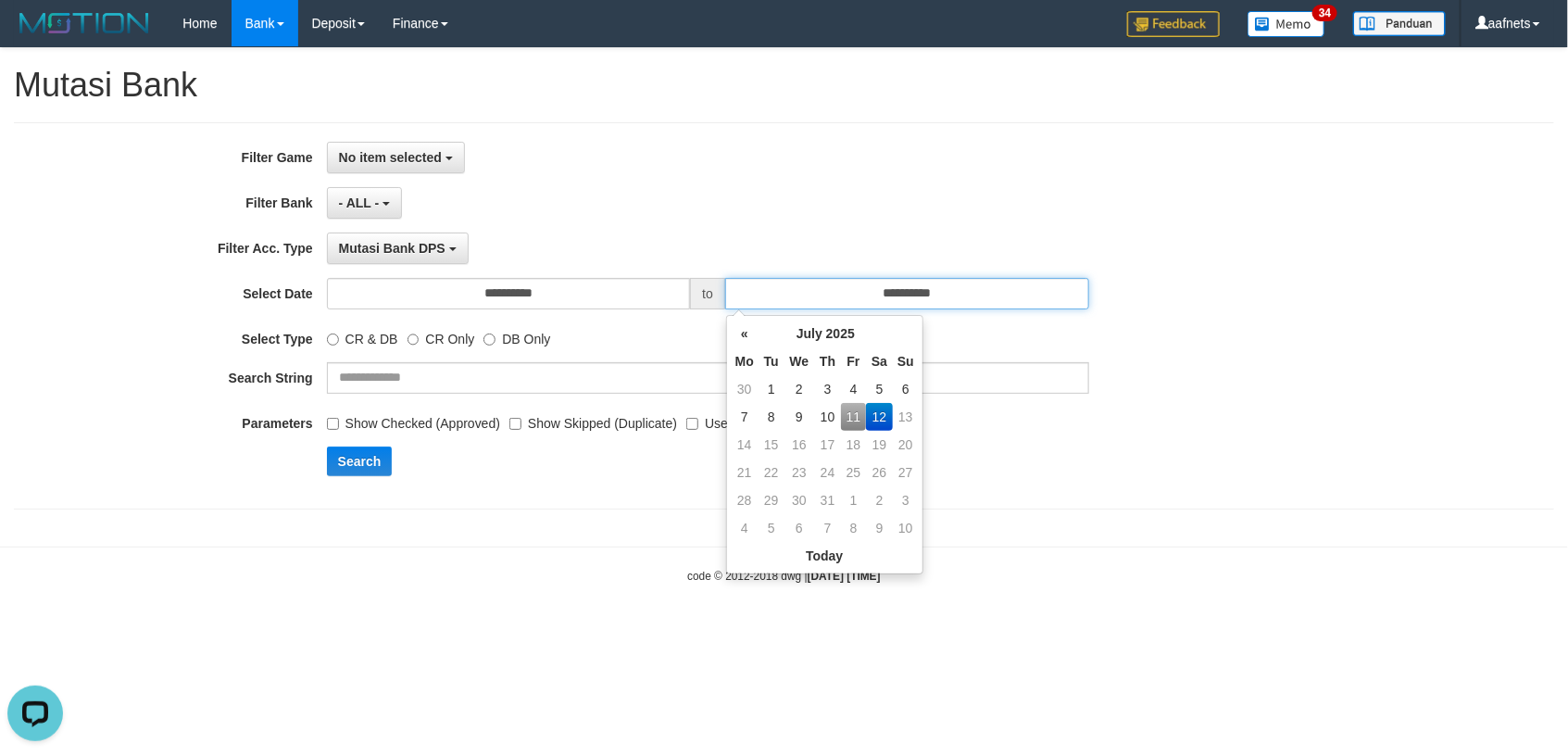 scroll, scrollTop: 0, scrollLeft: 0, axis: both 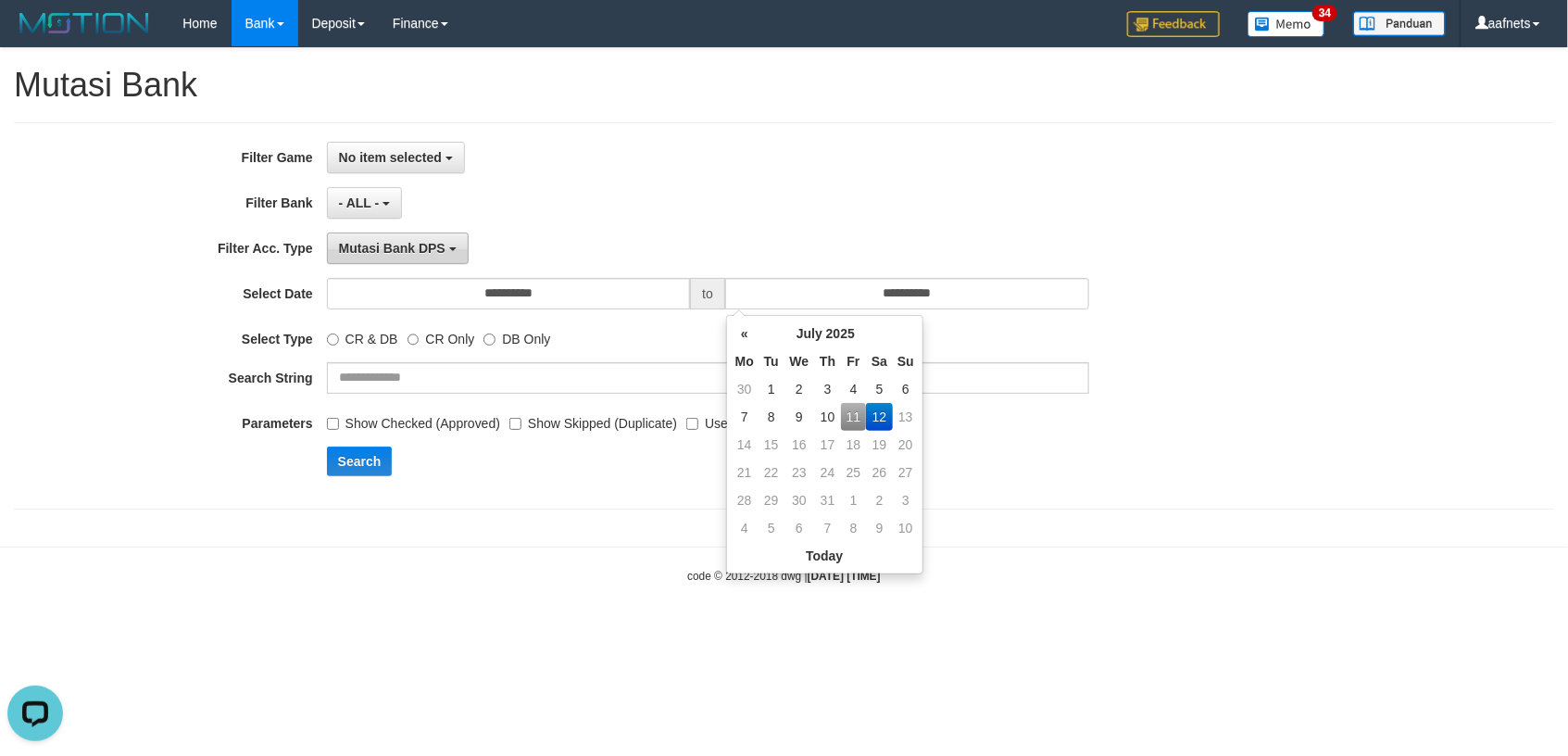 click on "Mutasi Bank DPS" at bounding box center (397, 248) 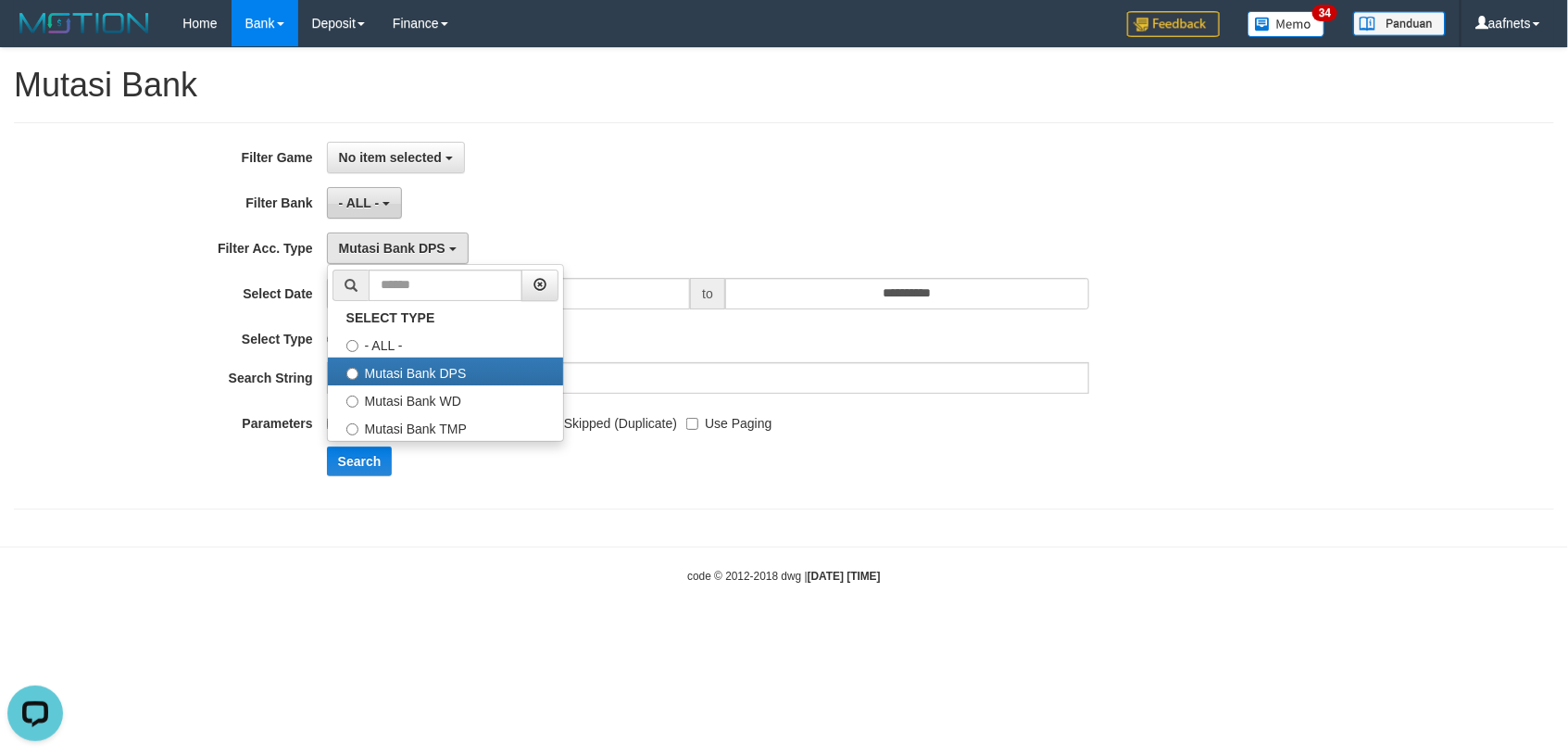 click on "- ALL -" at bounding box center (364, 203) 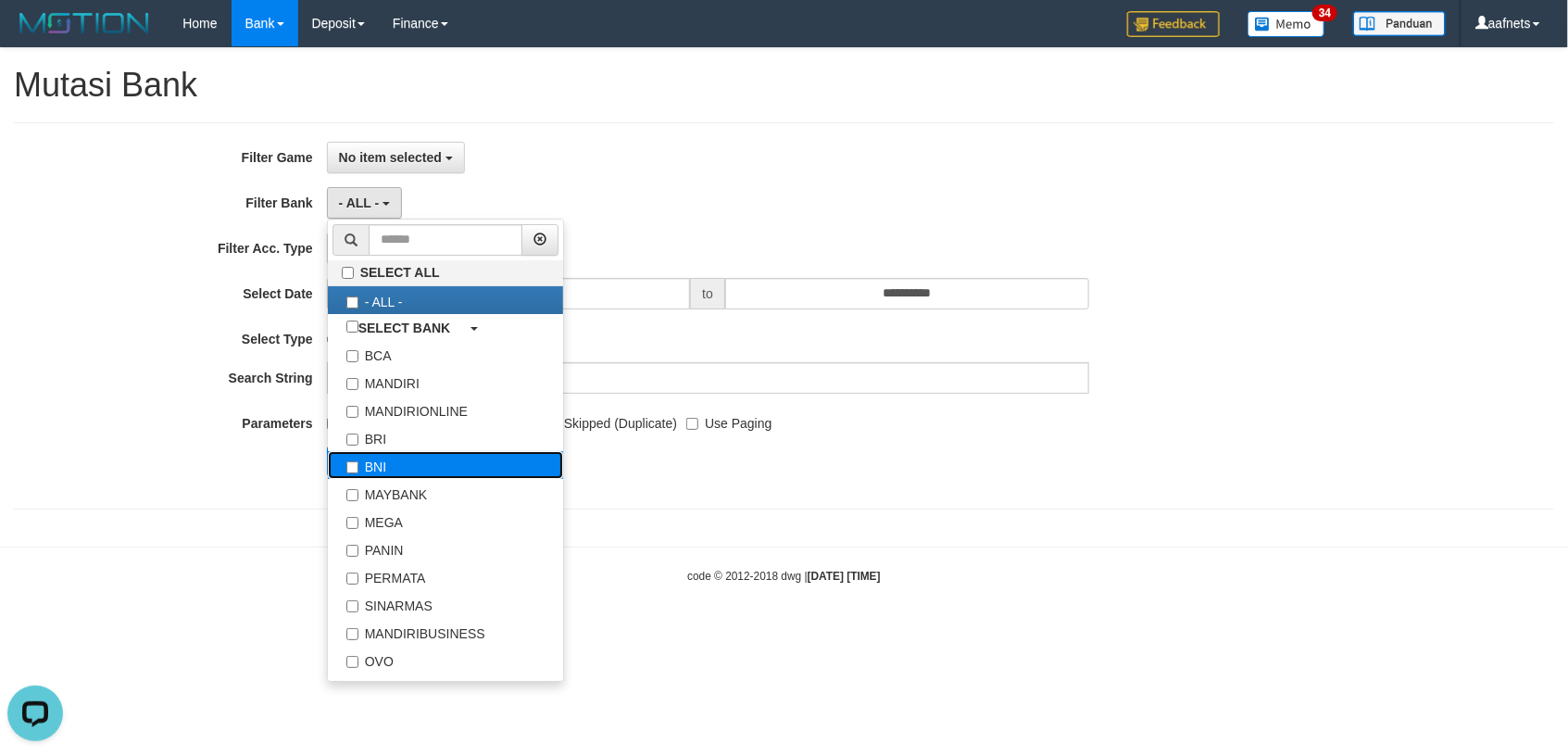 click on "BNI" at bounding box center (445, 465) 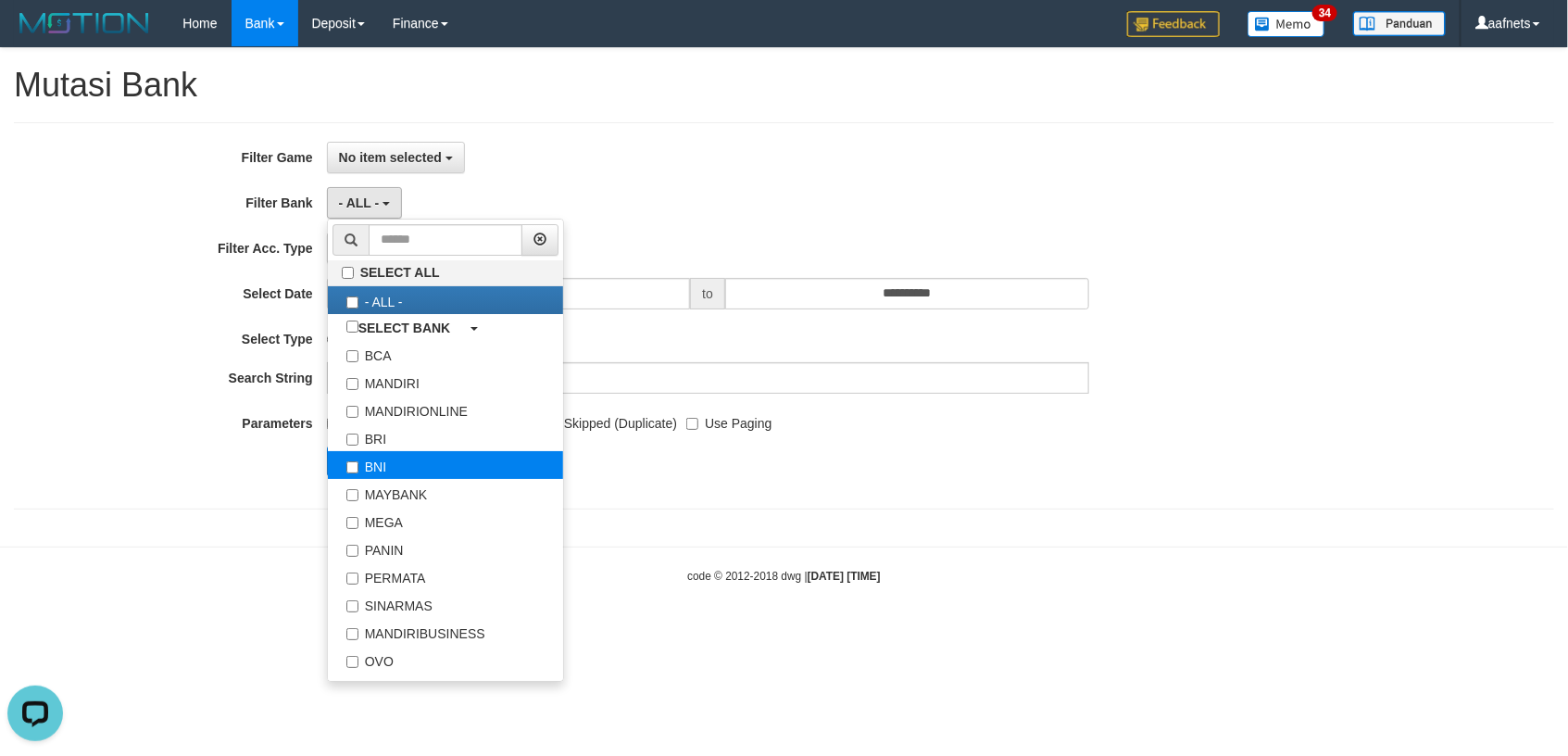 select on "***" 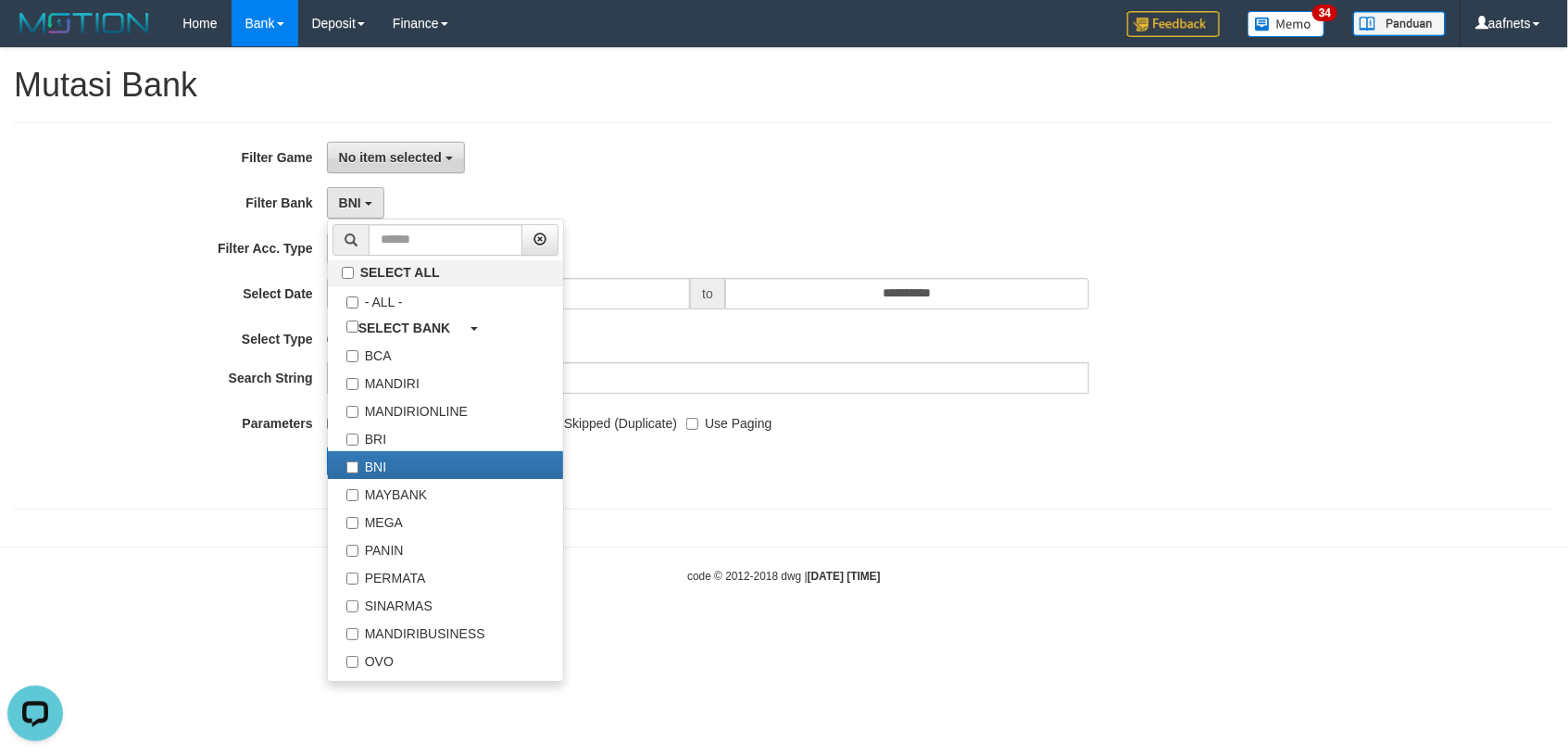 click on "No item selected" at bounding box center [390, 158] 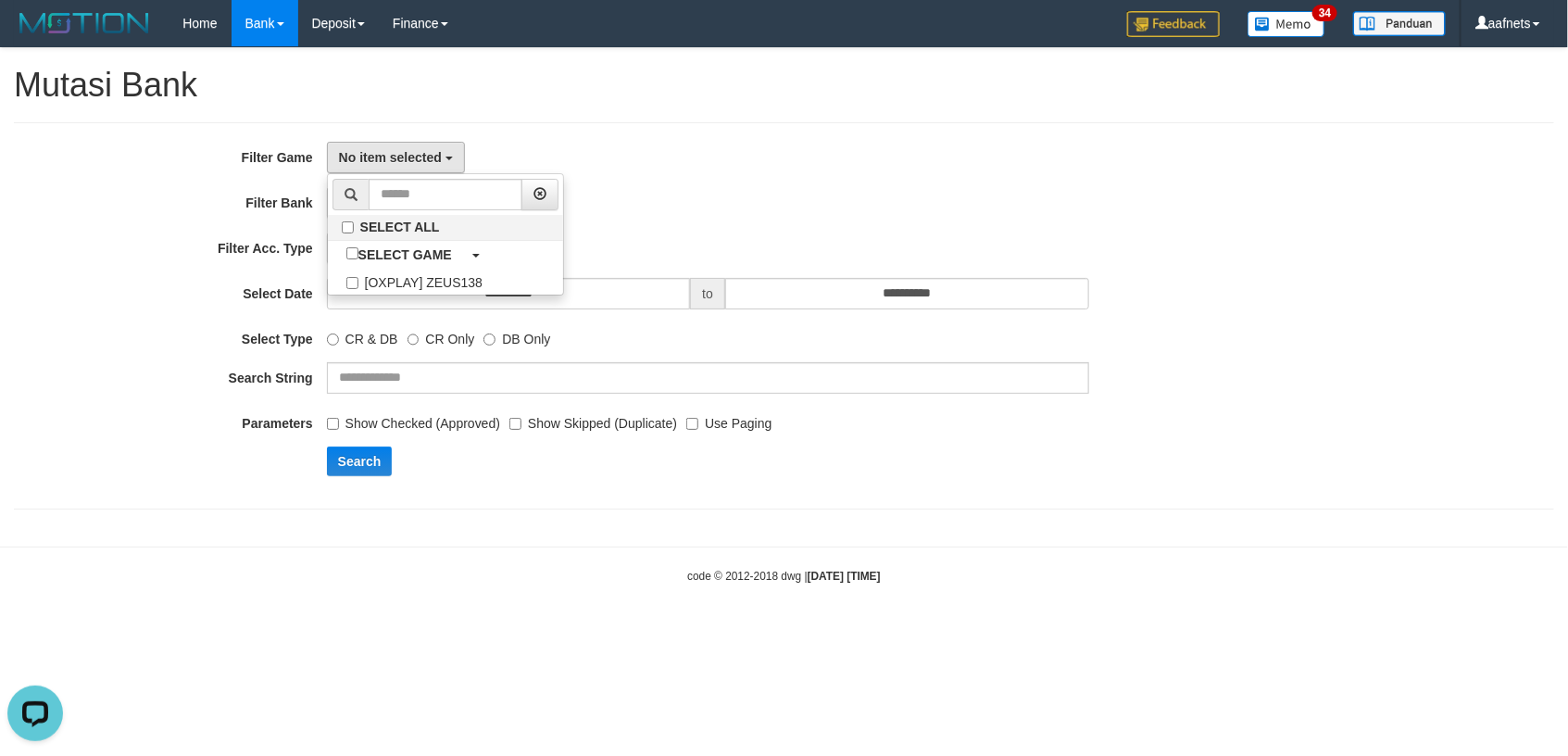 click on "SELECT ALL  SELECT GAME
[OXPLAY] ZEUS138" at bounding box center [445, 234] 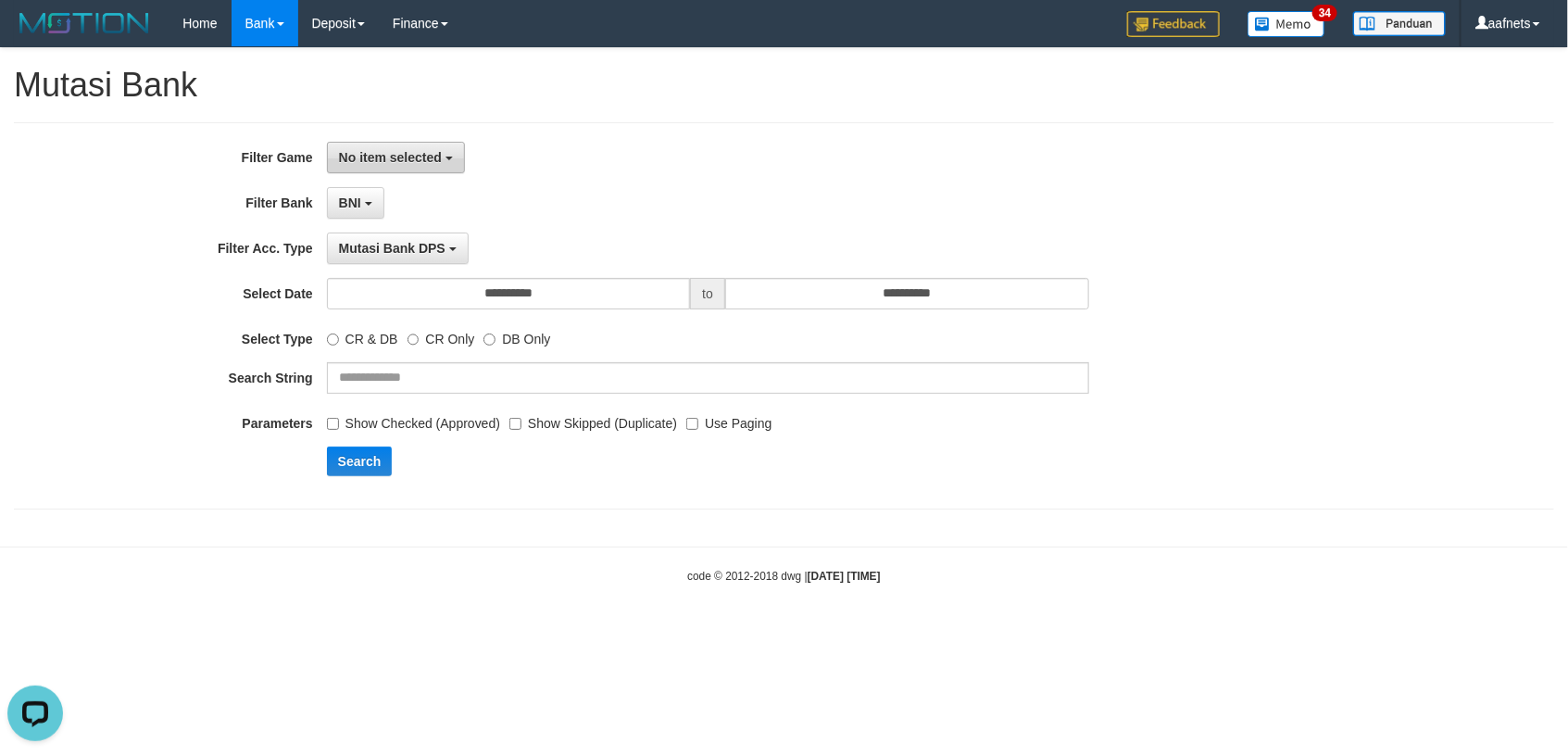 click on "No item selected" at bounding box center (390, 158) 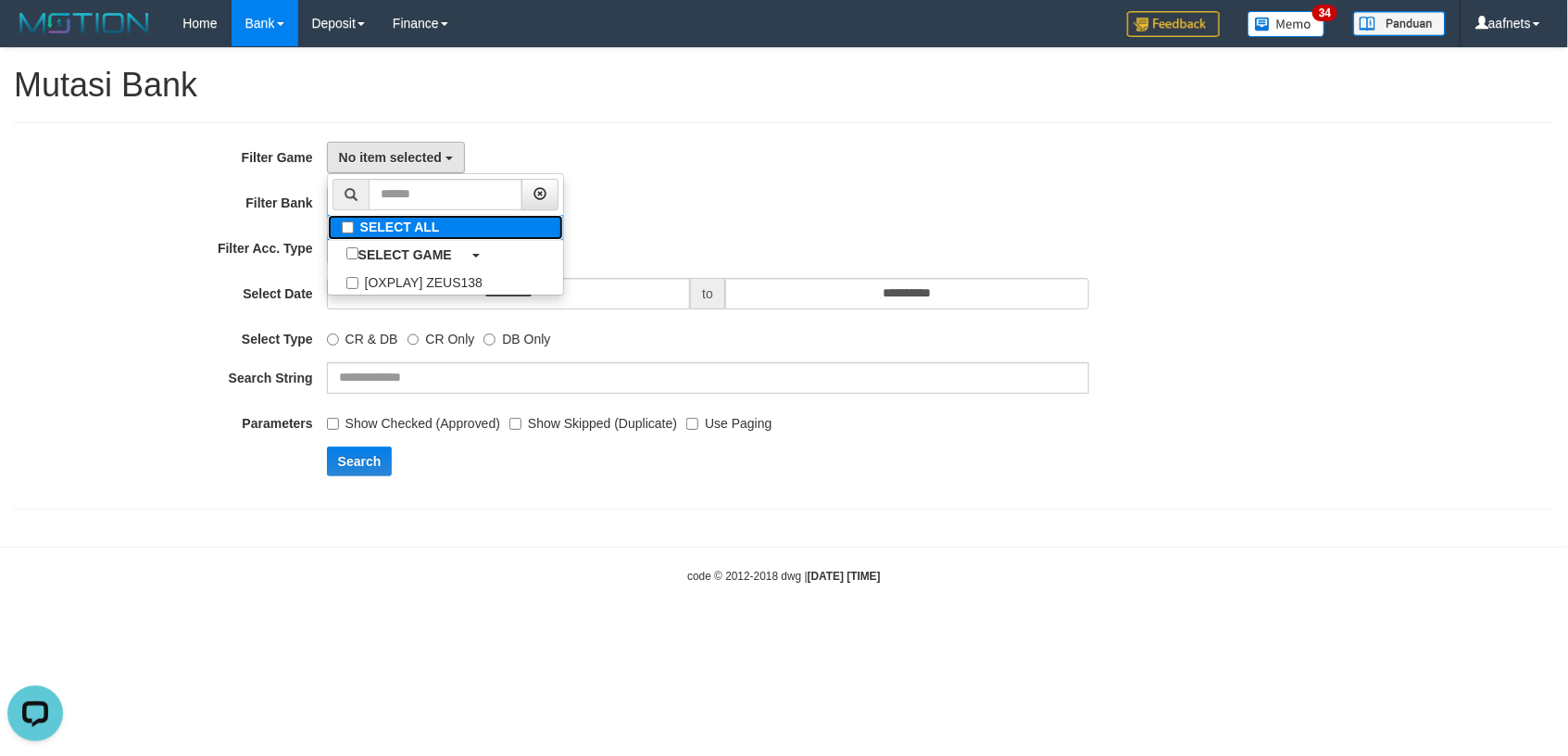 click on "SELECT ALL" at bounding box center [445, 227] 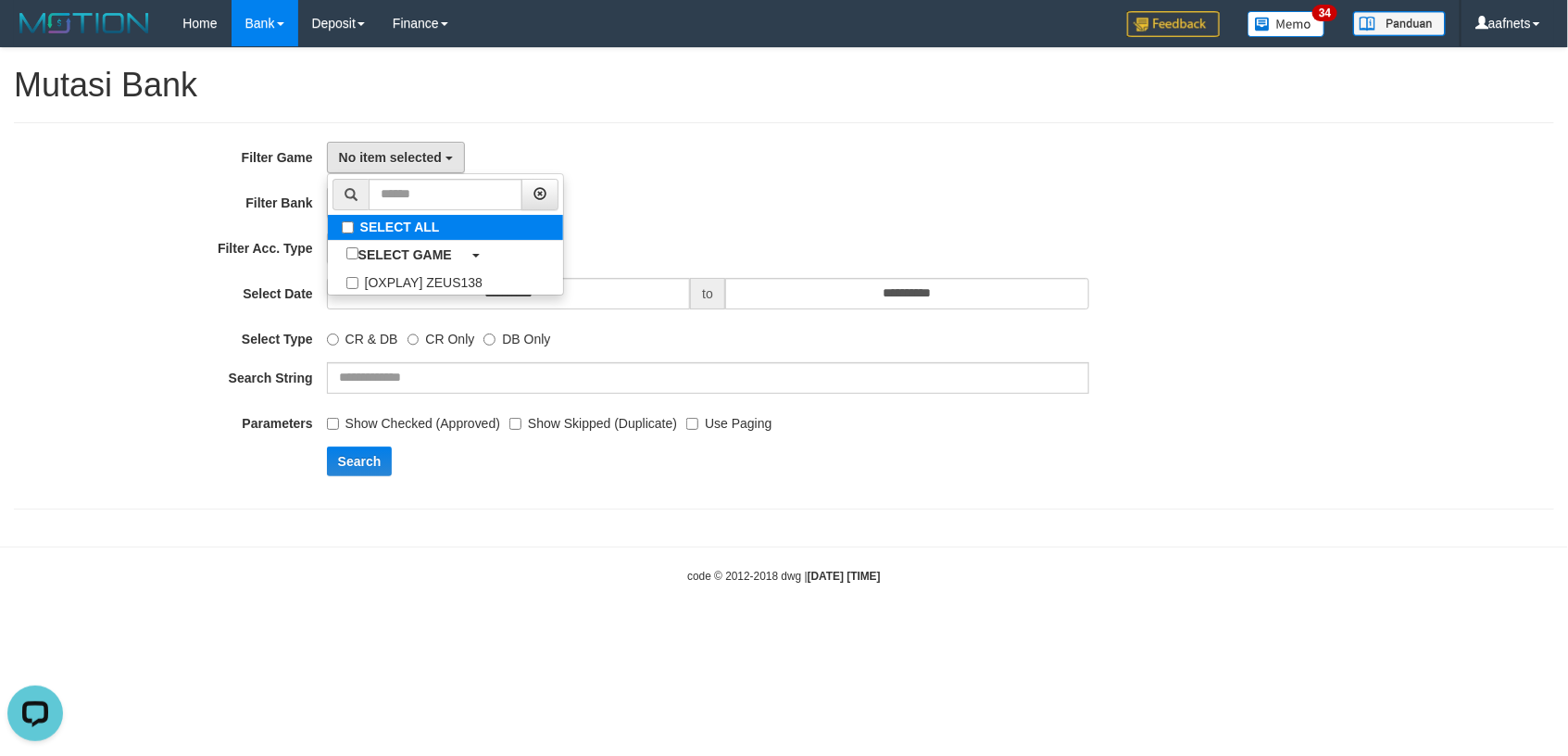 select on "***" 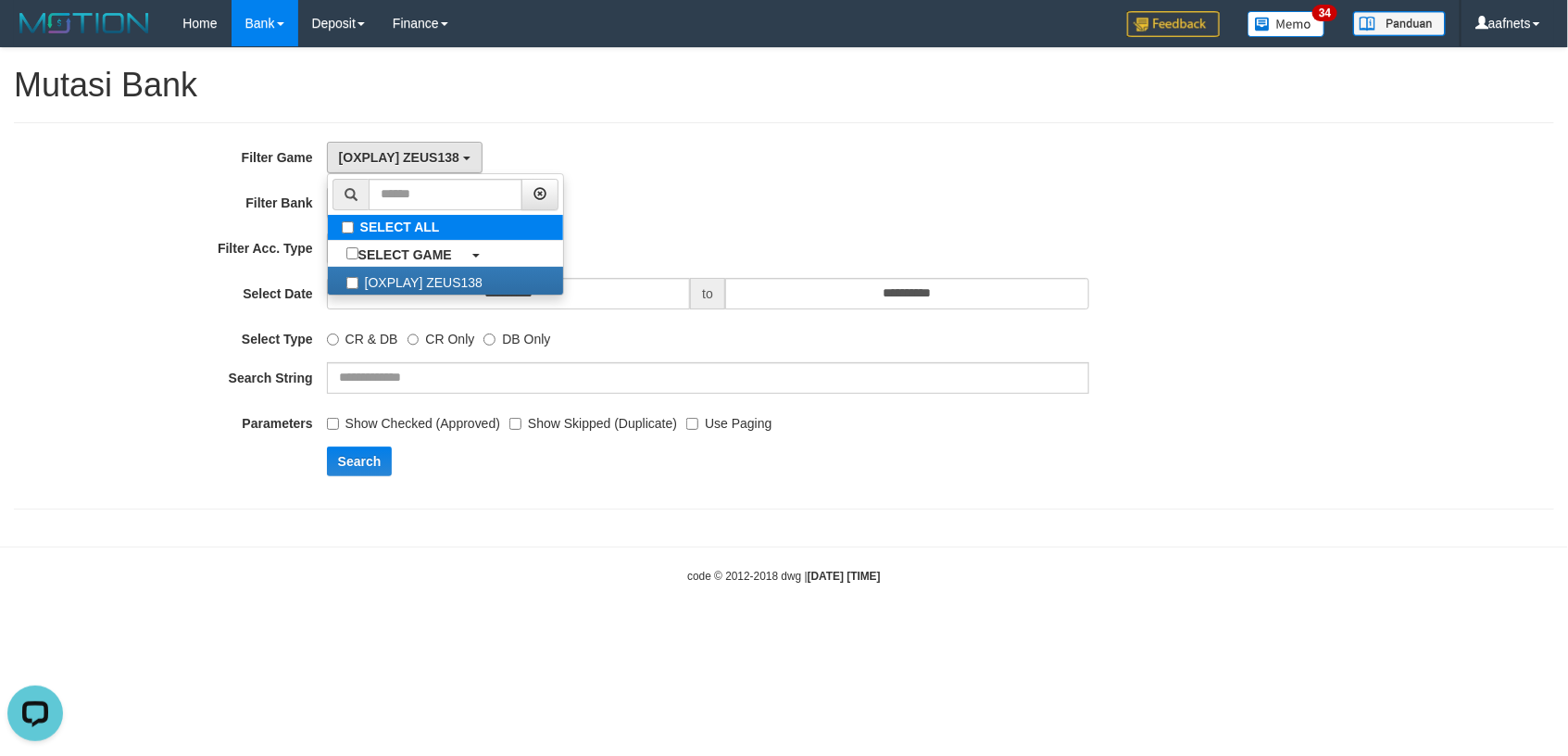 scroll, scrollTop: 17, scrollLeft: 0, axis: vertical 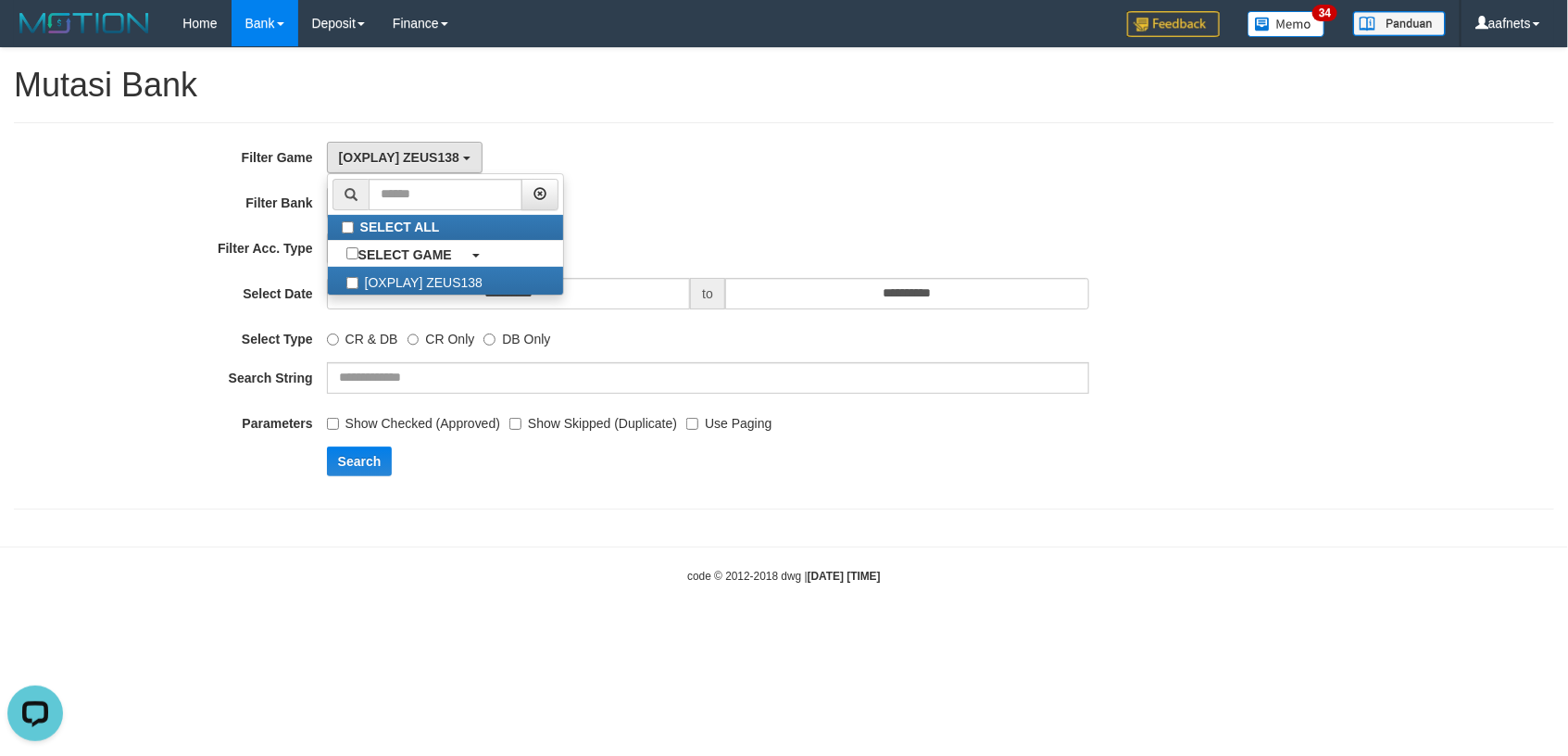 click on "BNI
SELECT ALL  - ALL -  SELECT BANK
BCA
MANDIRI
MANDIRIONLINE
BRI
BNI
MAYBANK
MEGA
PANIN
PERMATA
SINARMAS
MANDIRIBUSINESS
OVO
GOPAY
LINKAJA
DANA
SHOPEEPAY
SAKUKU
OCBC
JENIUS
BSI
DANAMON
CIMB
JAGO
SEABANK
PAPUA
NEO" at bounding box center [708, 203] 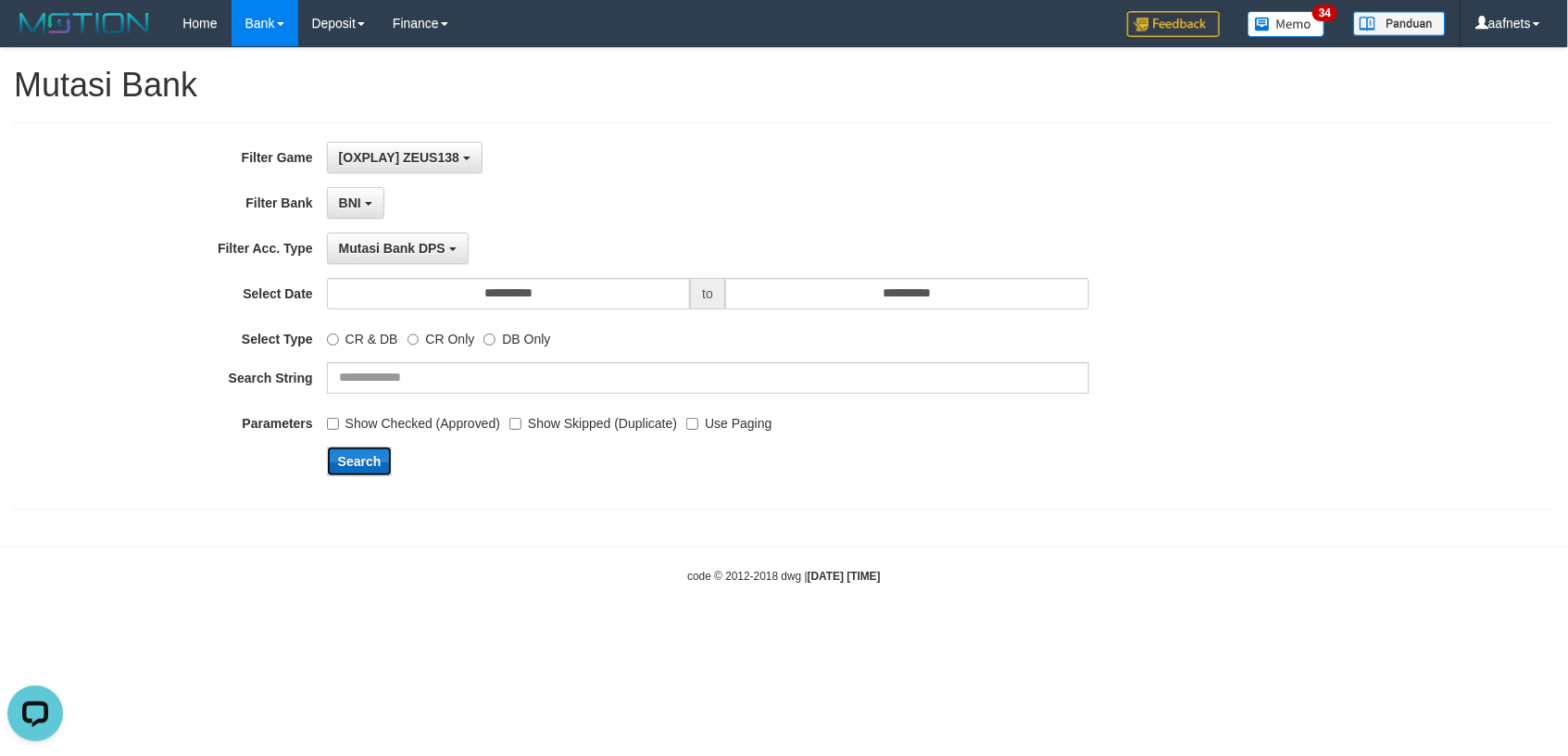 click on "Search" at bounding box center (359, 461) 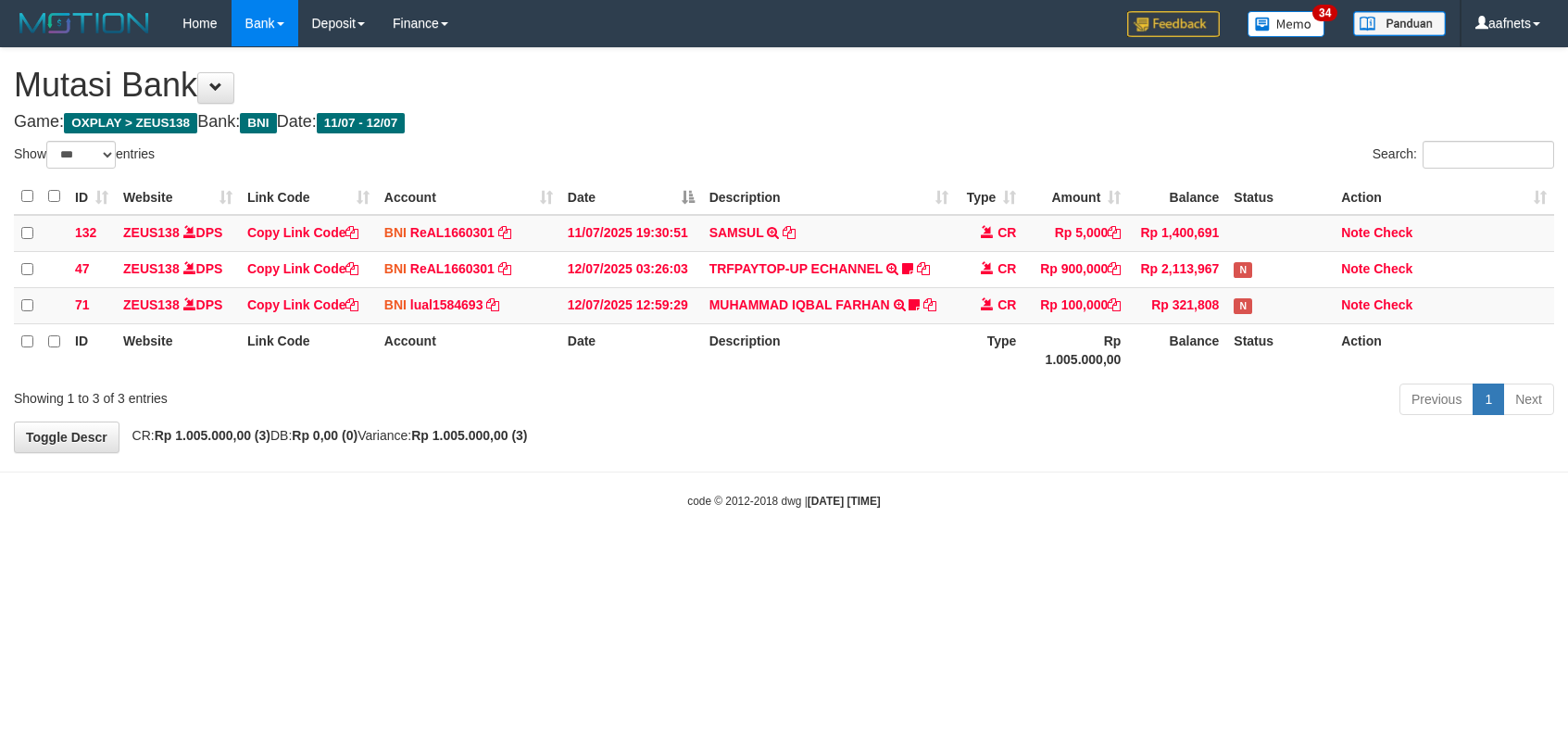 select on "***" 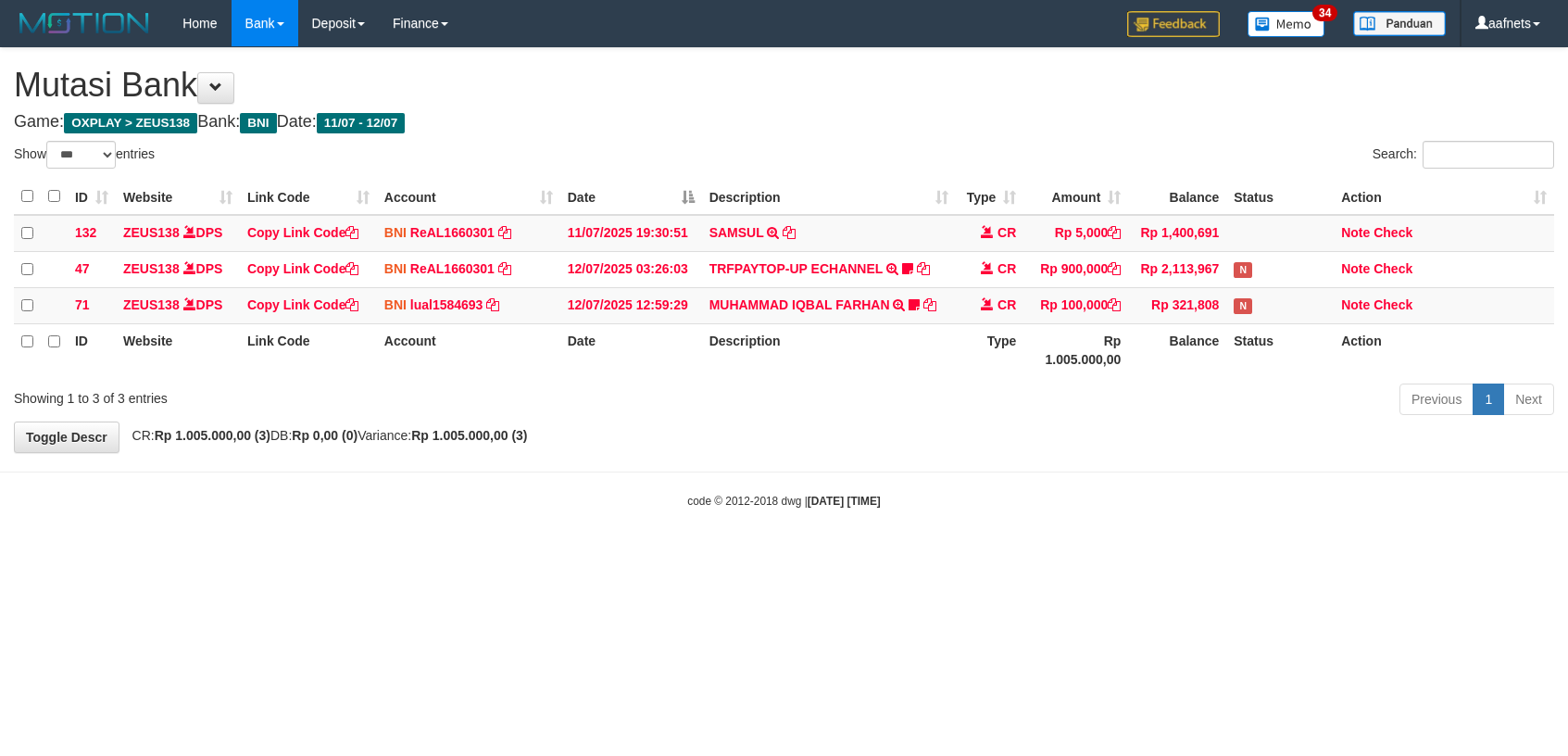 scroll, scrollTop: 0, scrollLeft: 0, axis: both 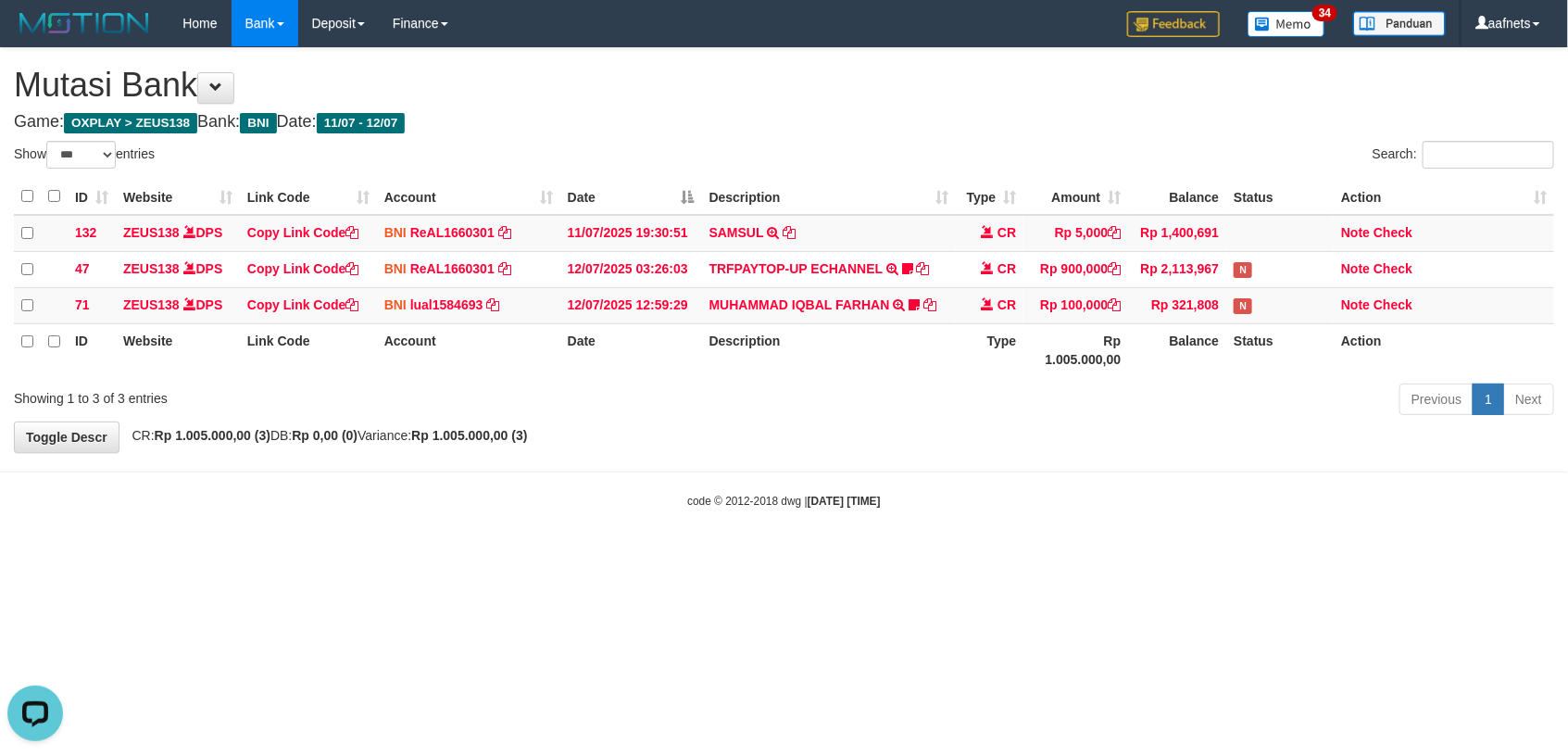 drag, startPoint x: 489, startPoint y: 611, endPoint x: 546, endPoint y: 598, distance: 58.463664 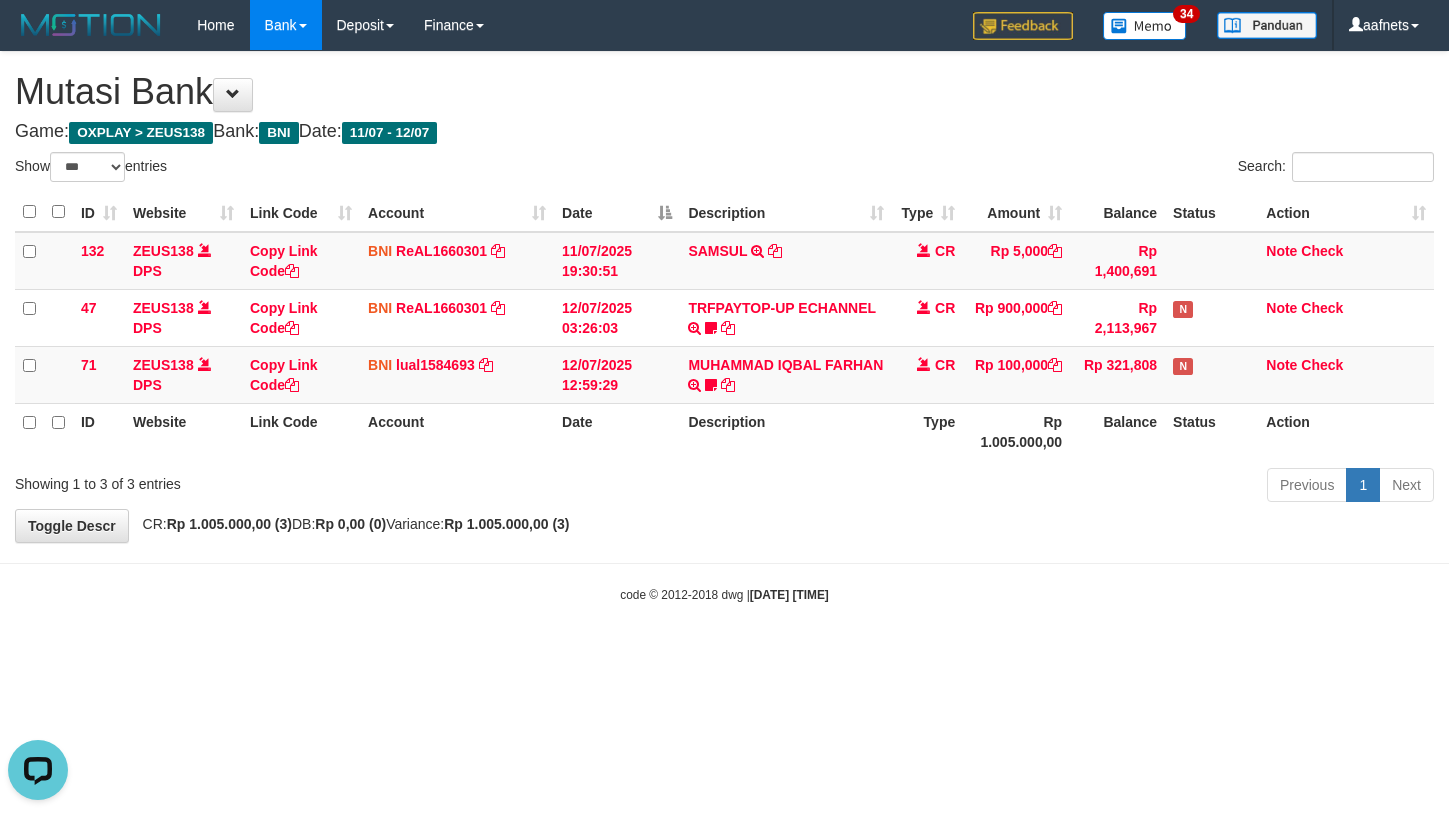 click on "code © 2012-2018 dwg |  [DATE] [TIME]" at bounding box center [724, 594] 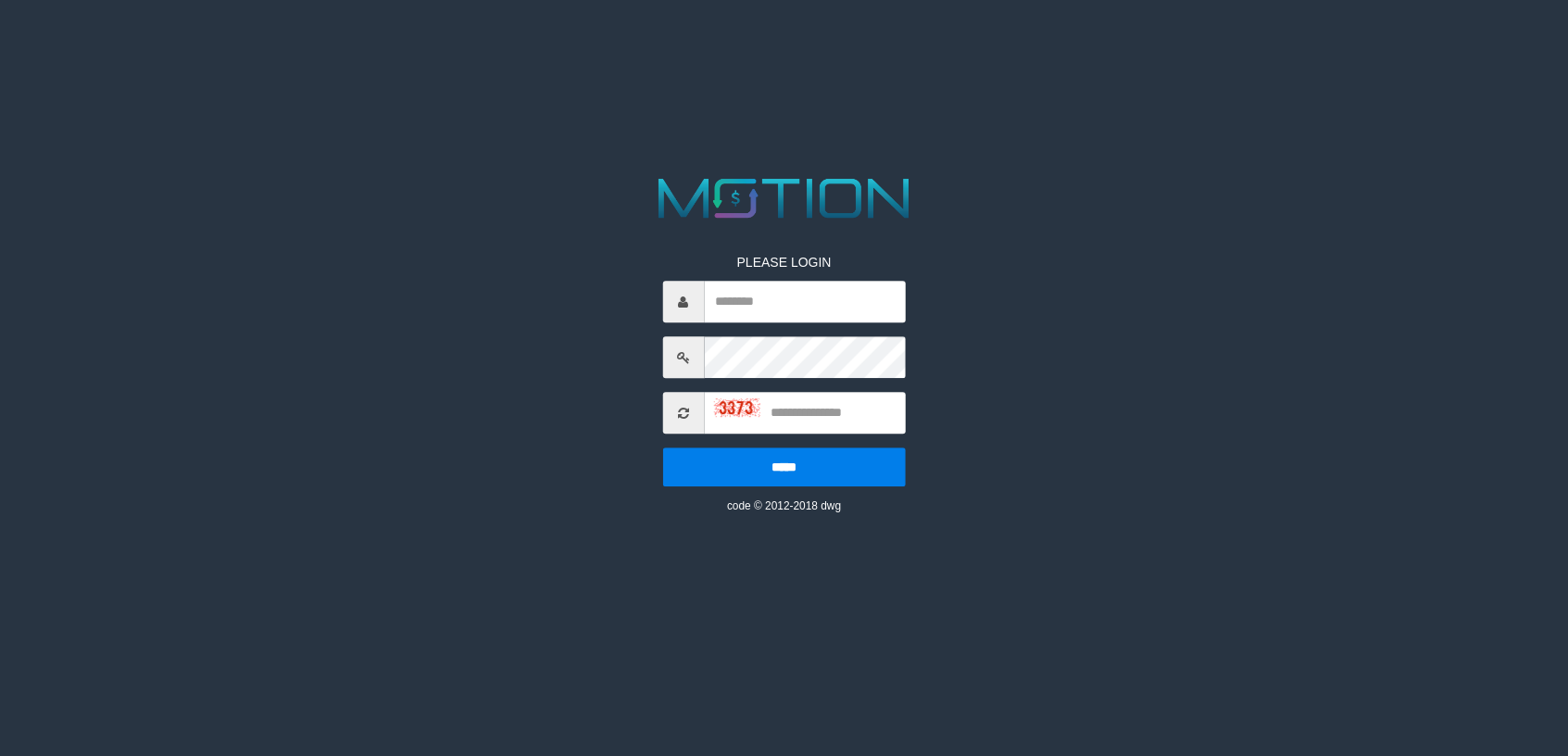 scroll, scrollTop: 0, scrollLeft: 0, axis: both 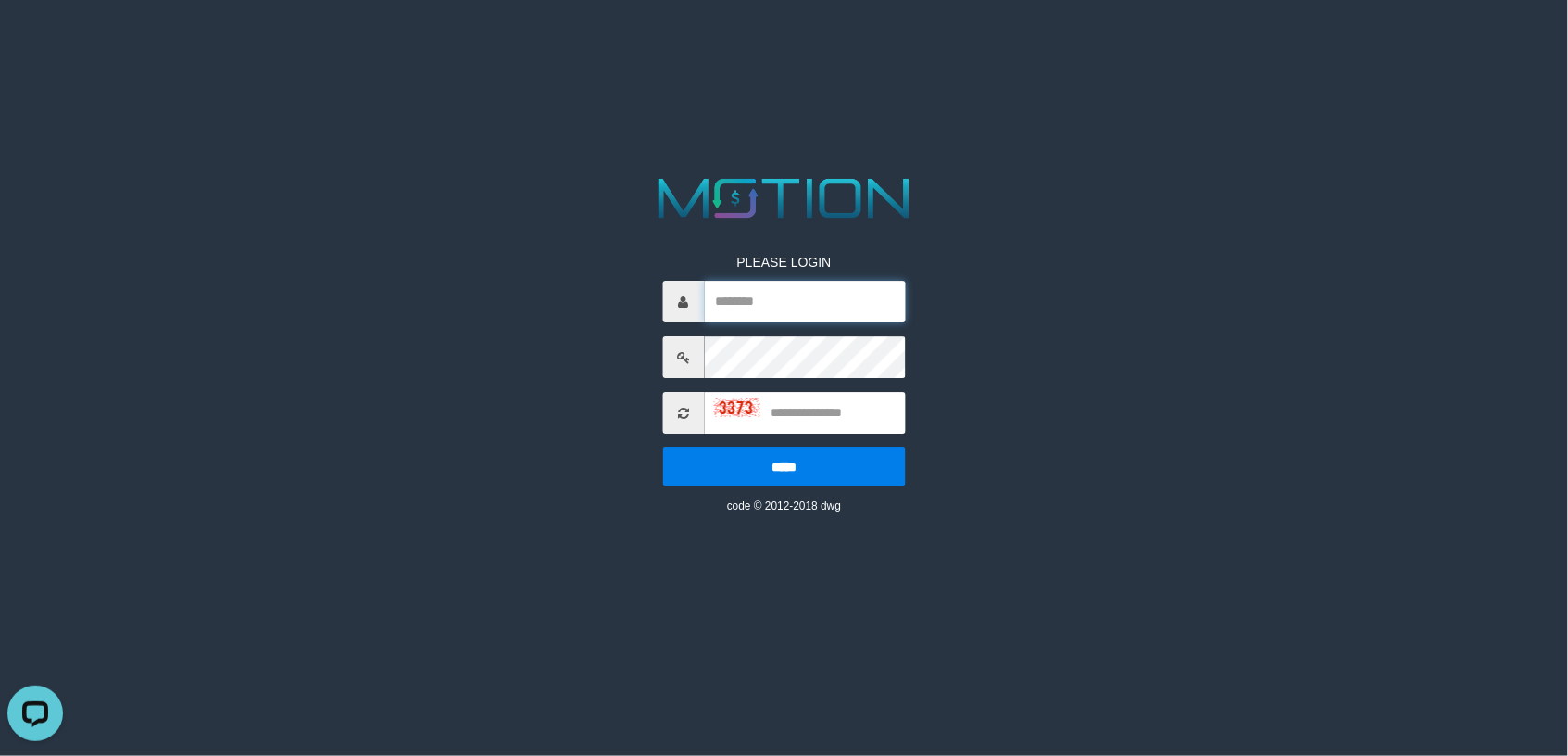 type on "*******" 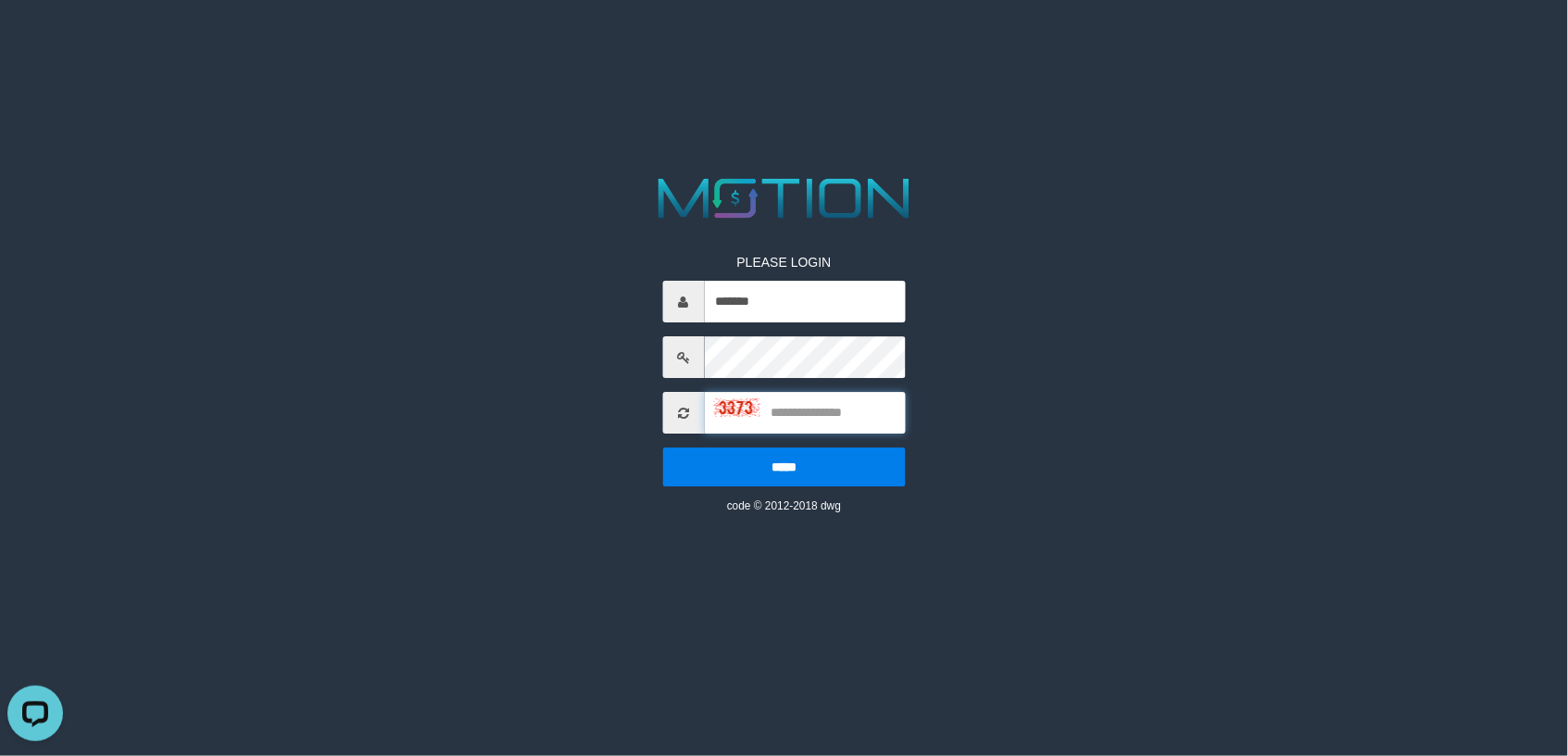 click at bounding box center [804, 413] 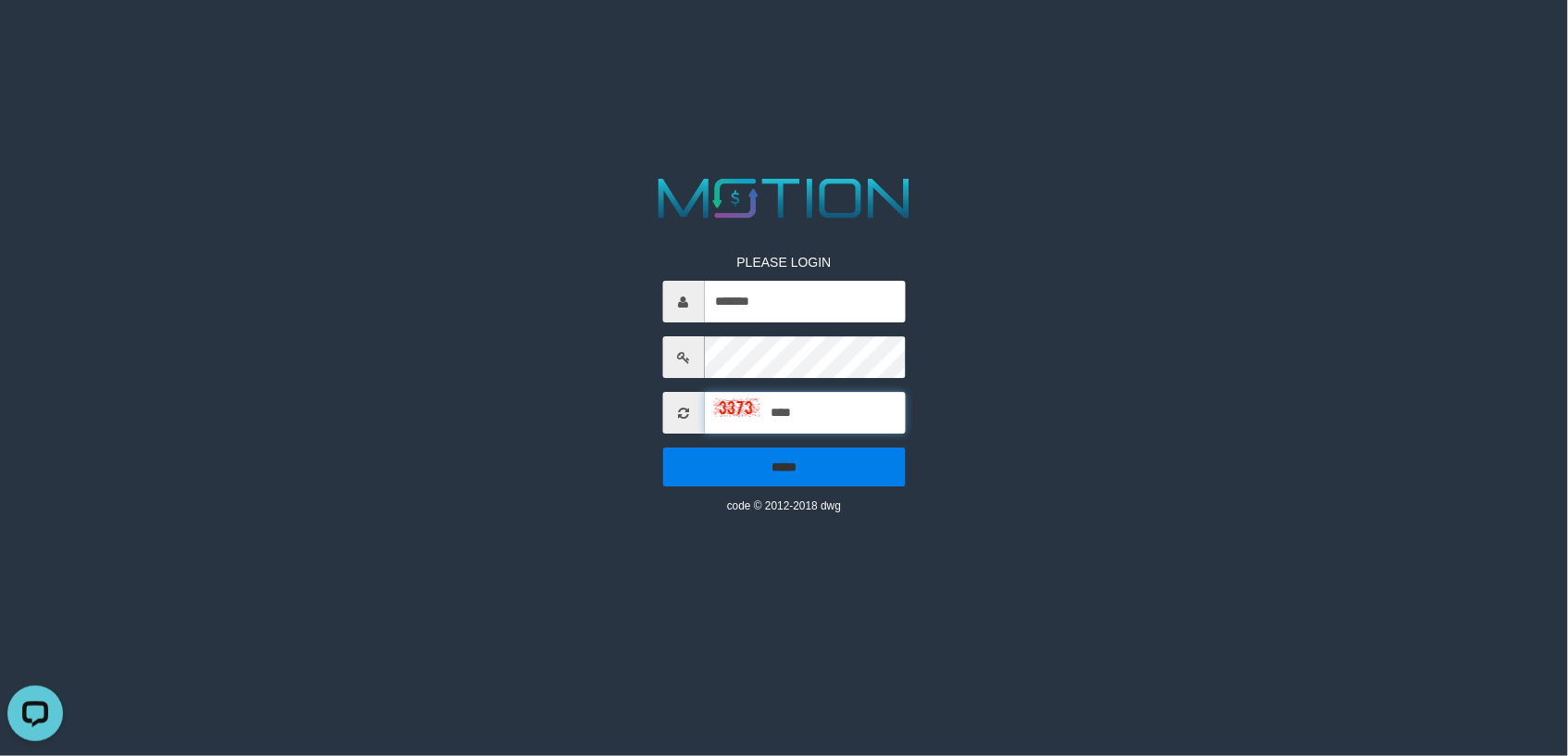 type on "****" 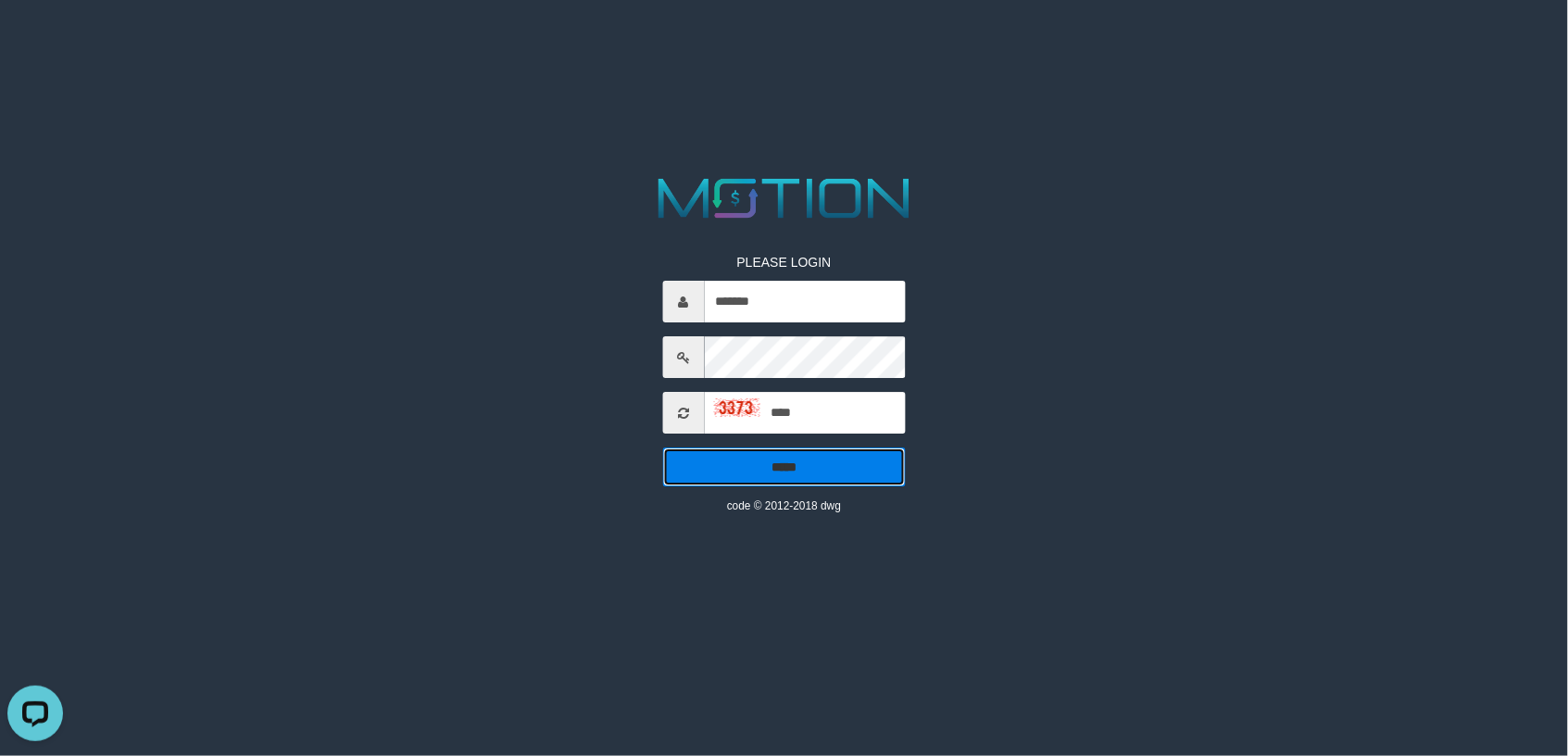 click on "*****" at bounding box center (784, 468) 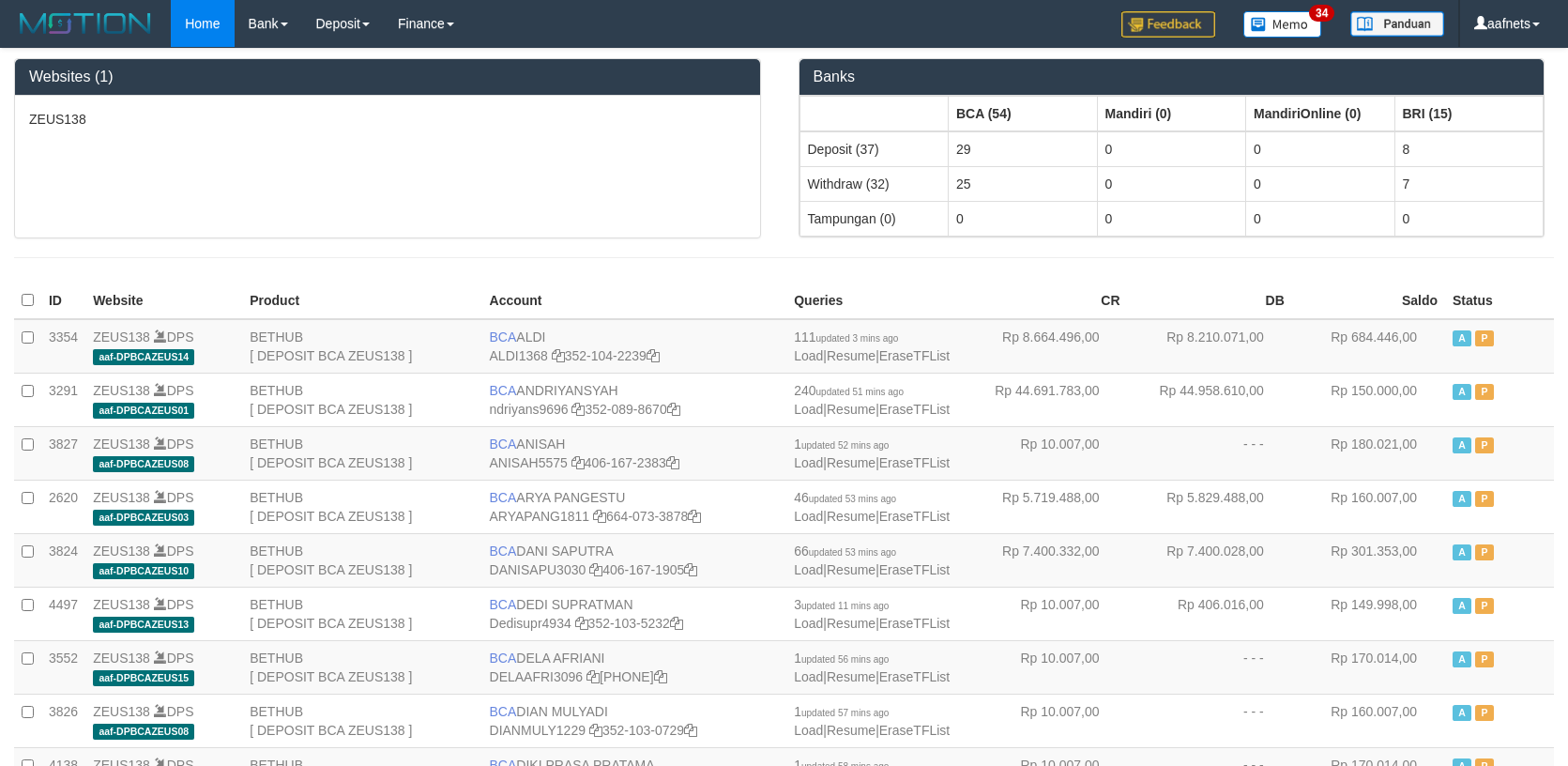 scroll, scrollTop: 0, scrollLeft: 0, axis: both 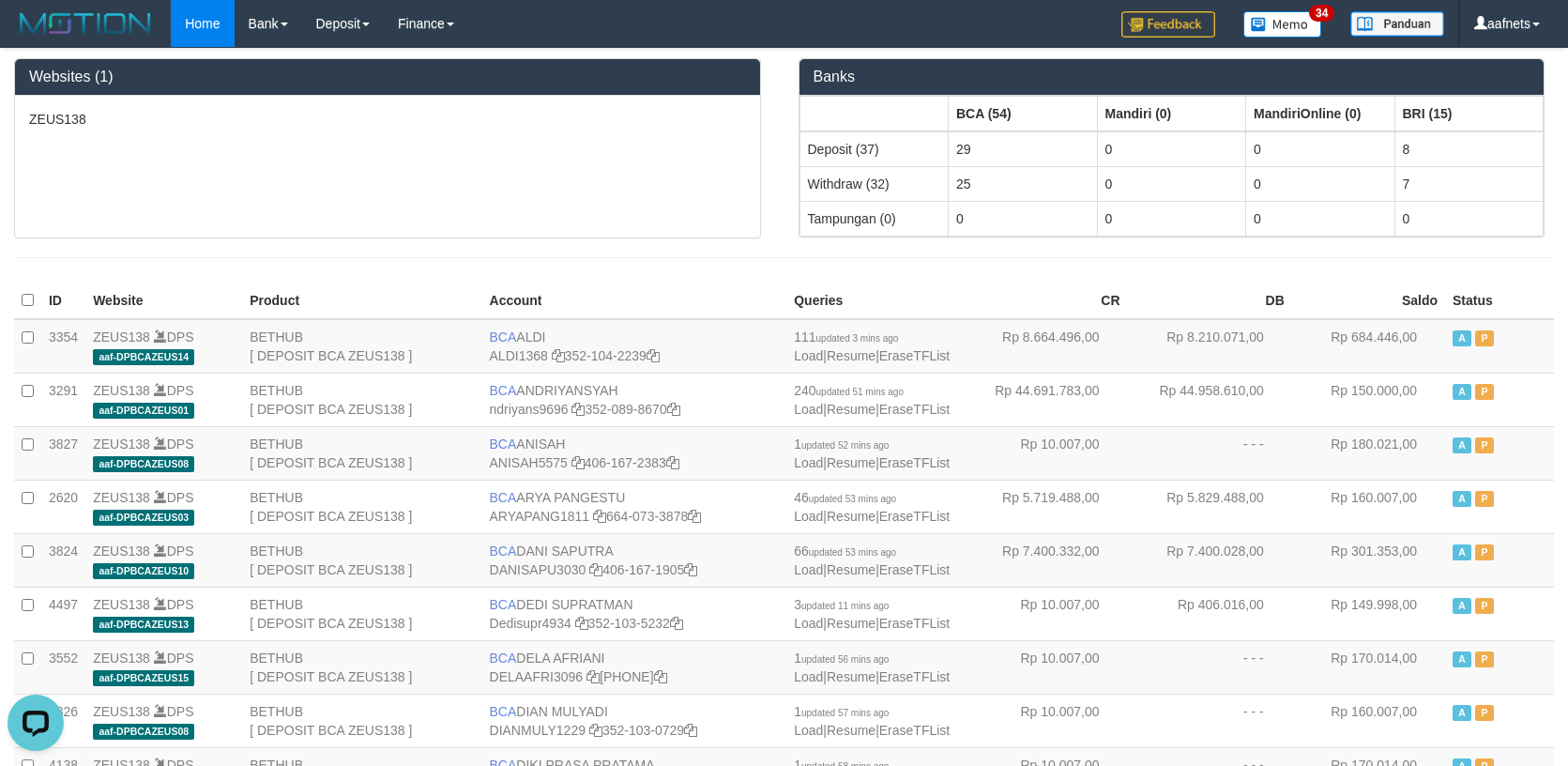 click on "ZEUS138" at bounding box center (388, 166) 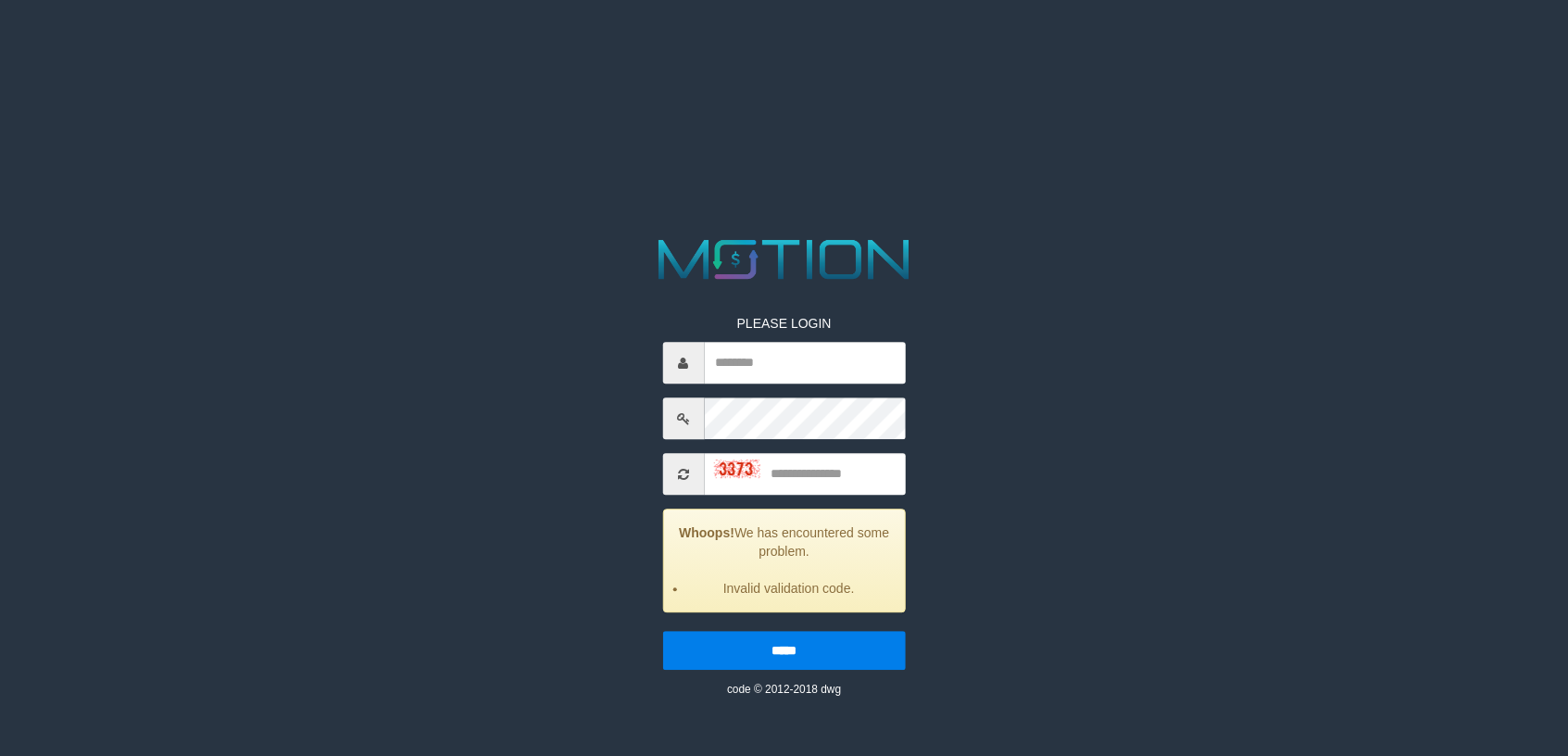 scroll, scrollTop: 0, scrollLeft: 0, axis: both 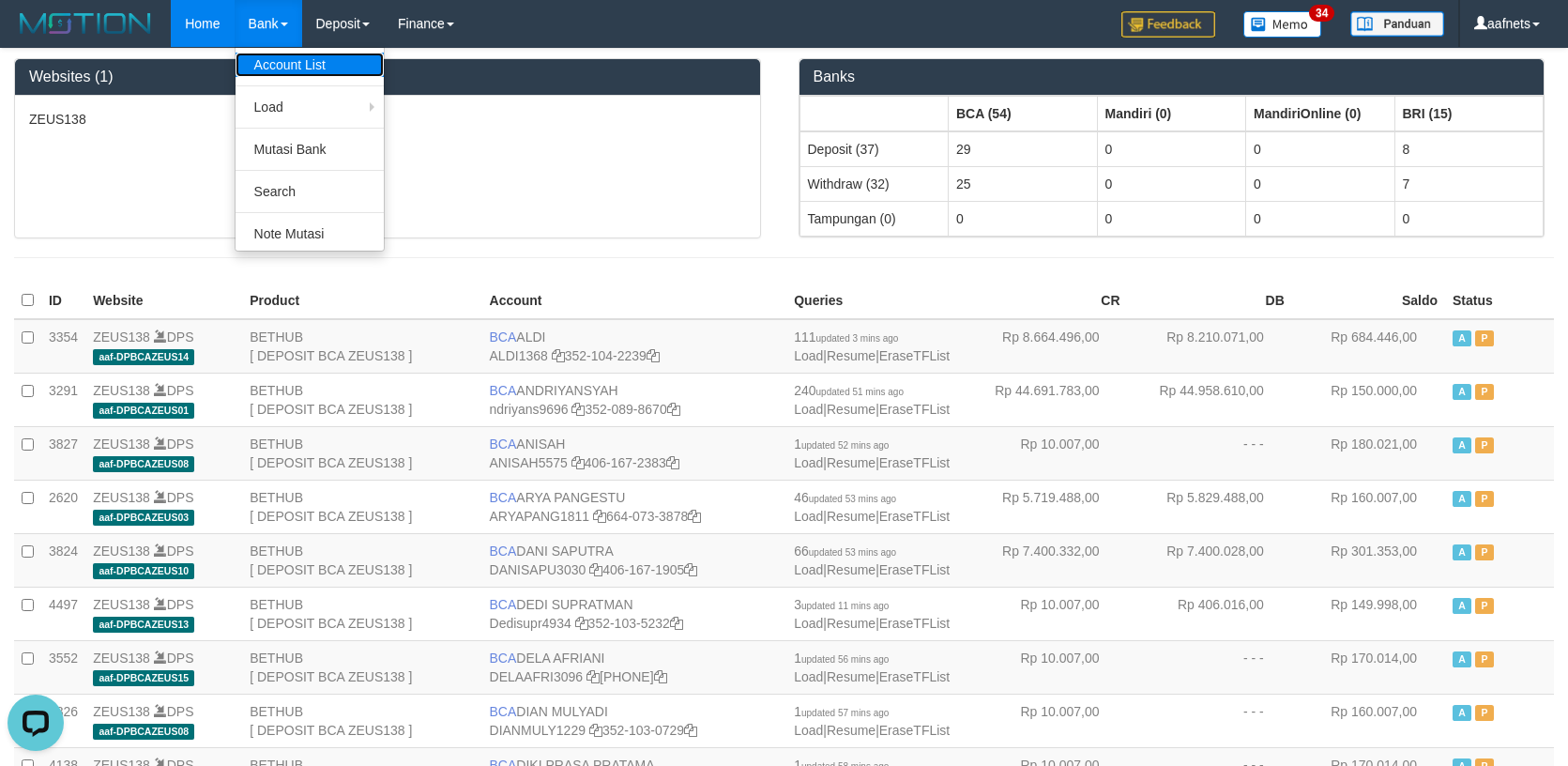 click on "Account List" at bounding box center [310, 65] 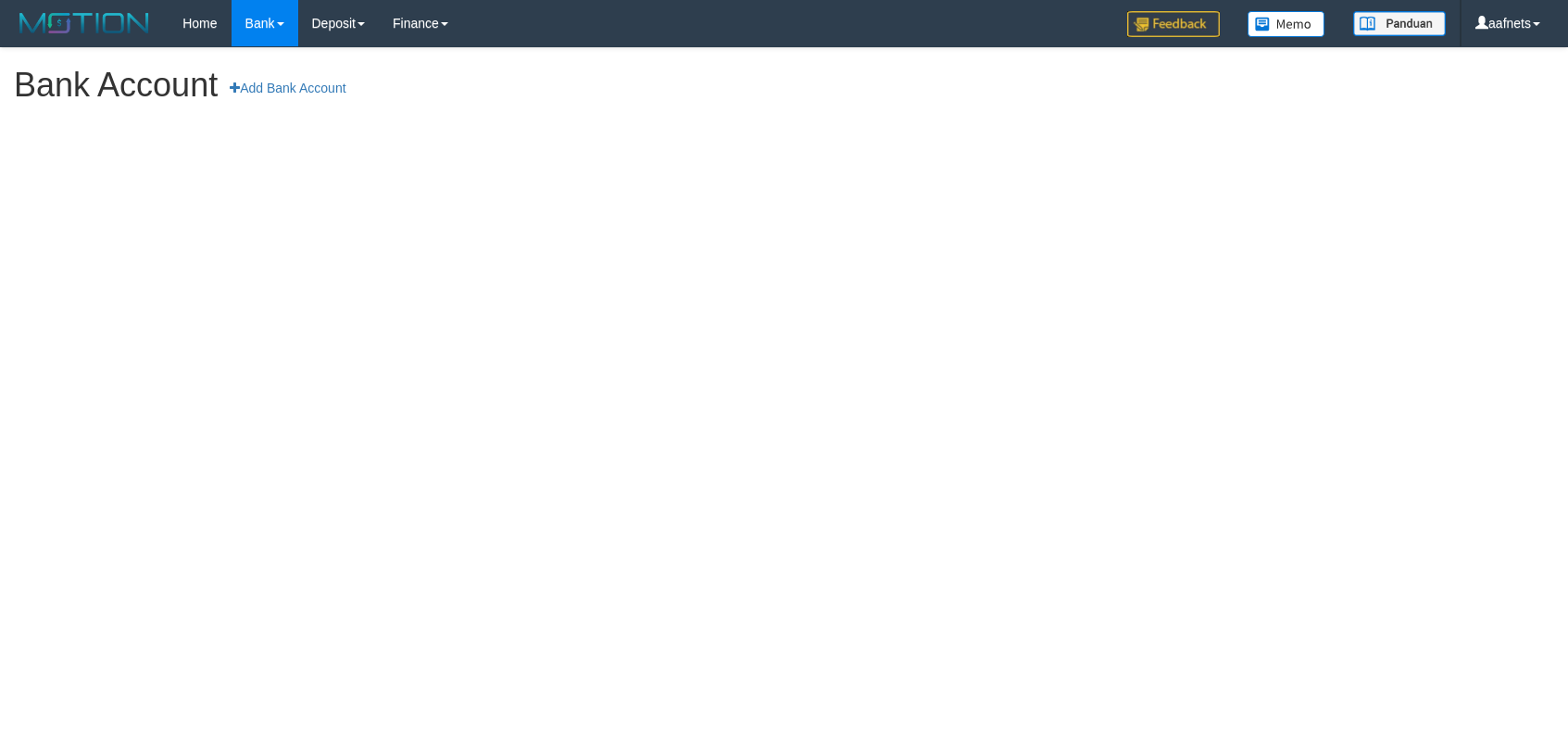 scroll, scrollTop: 0, scrollLeft: 0, axis: both 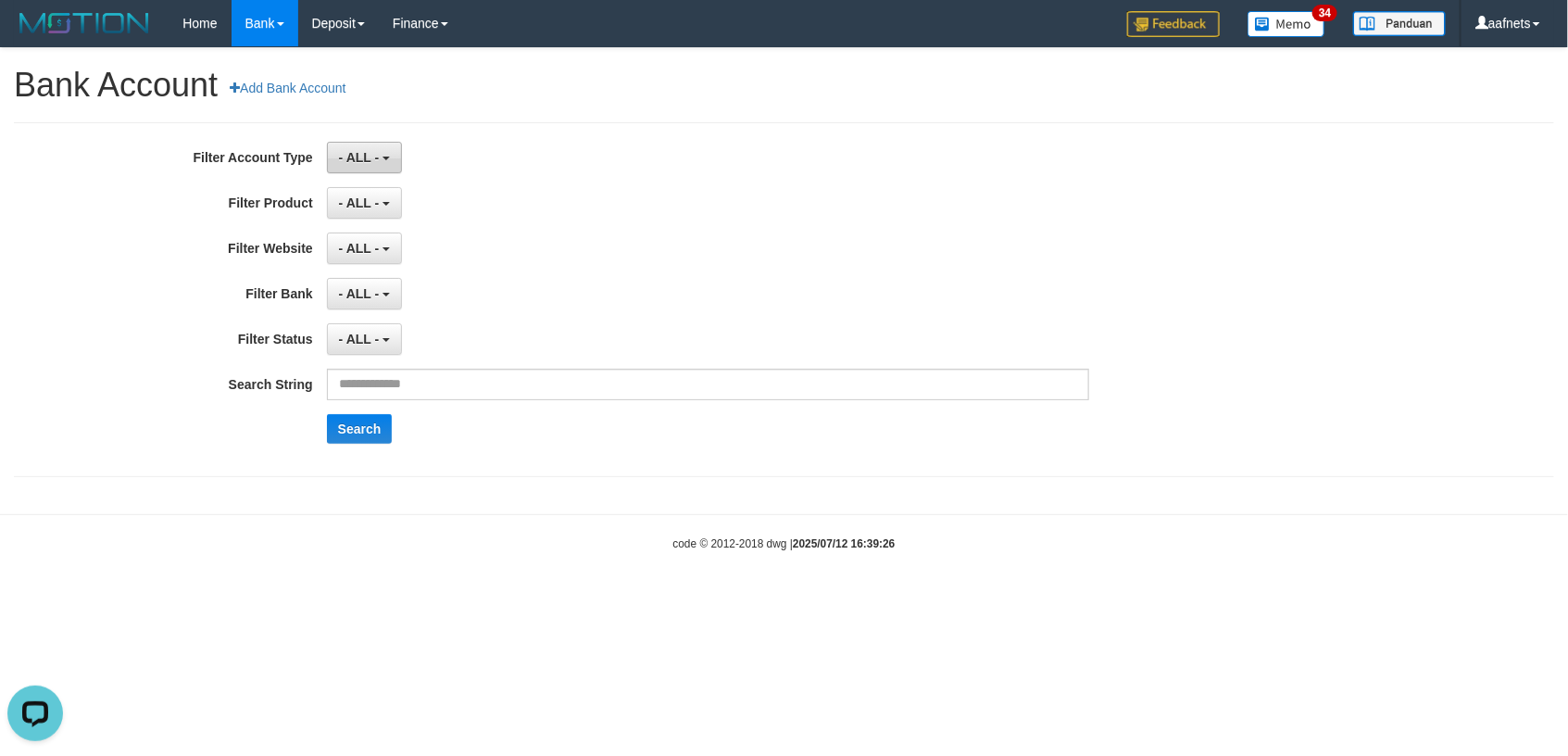 click at bounding box center [386, 158] 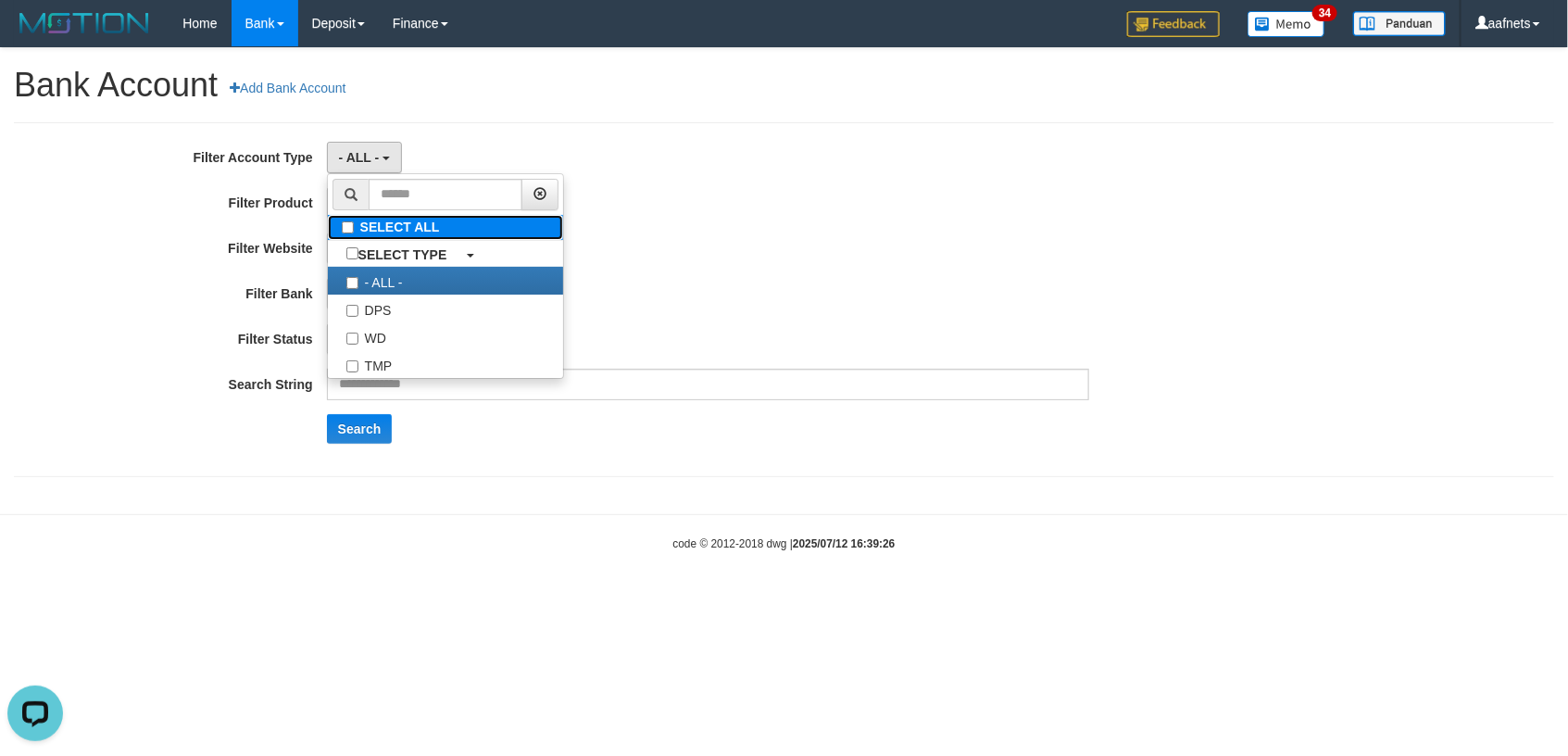 click on "SELECT ALL" at bounding box center [445, 227] 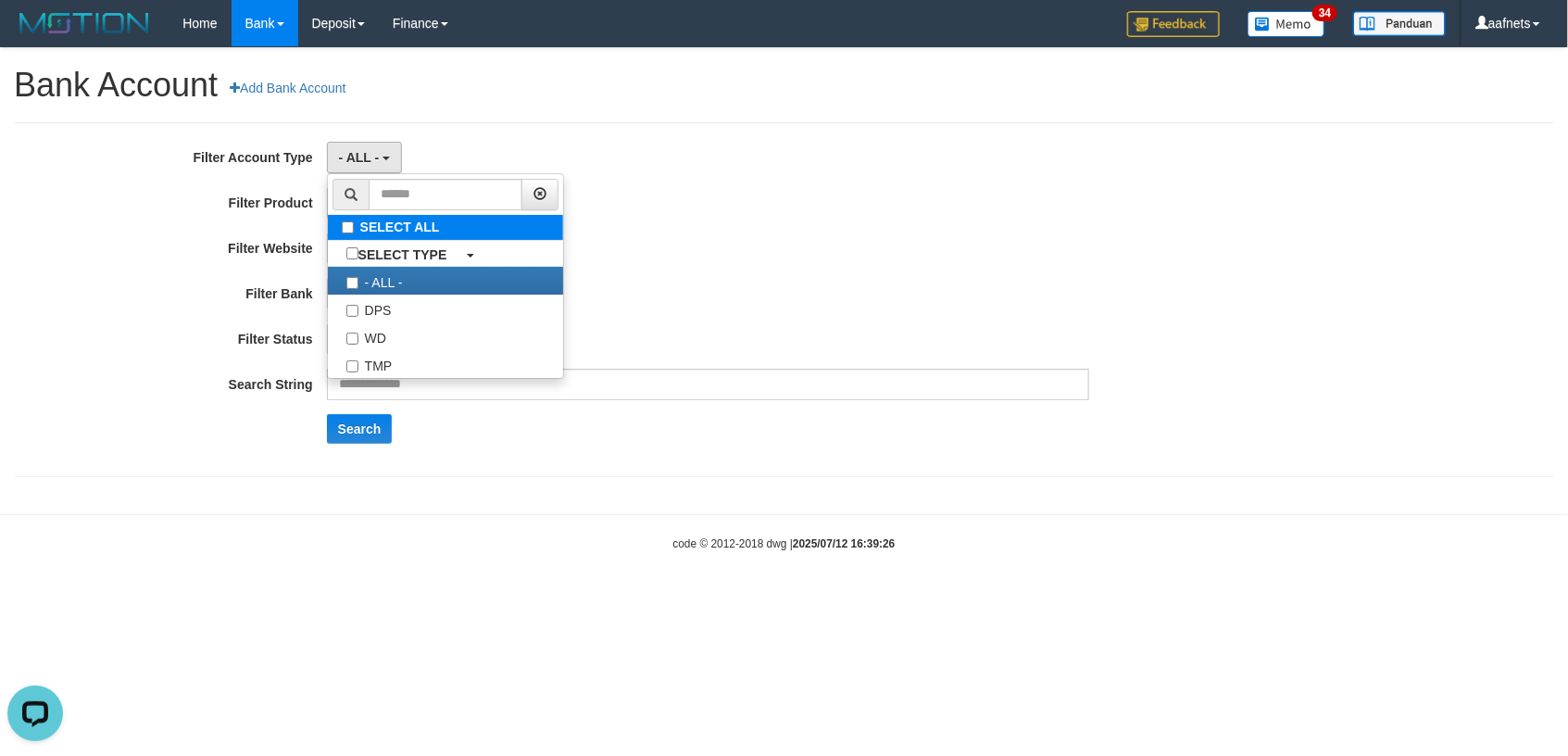 type 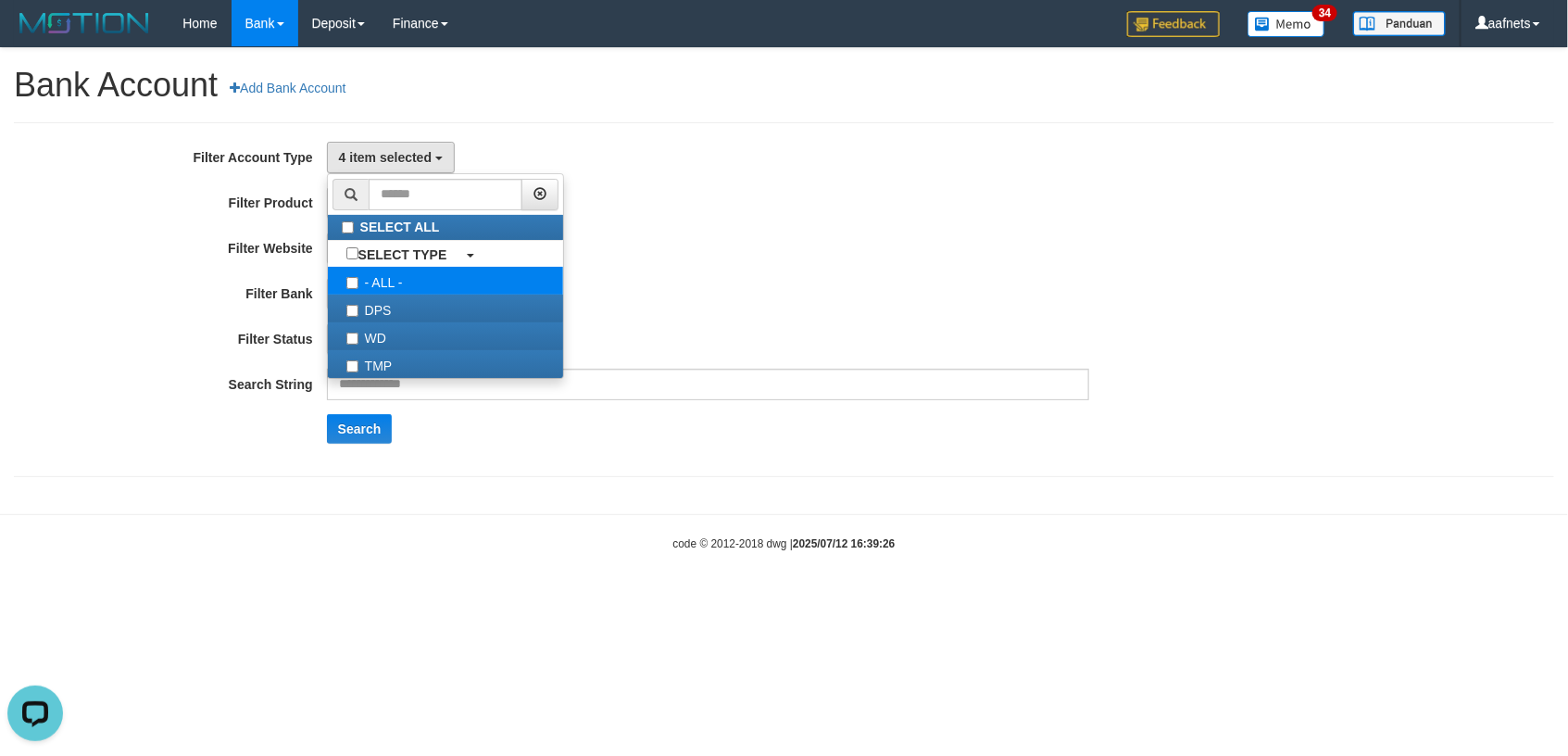 scroll, scrollTop: 17, scrollLeft: 0, axis: vertical 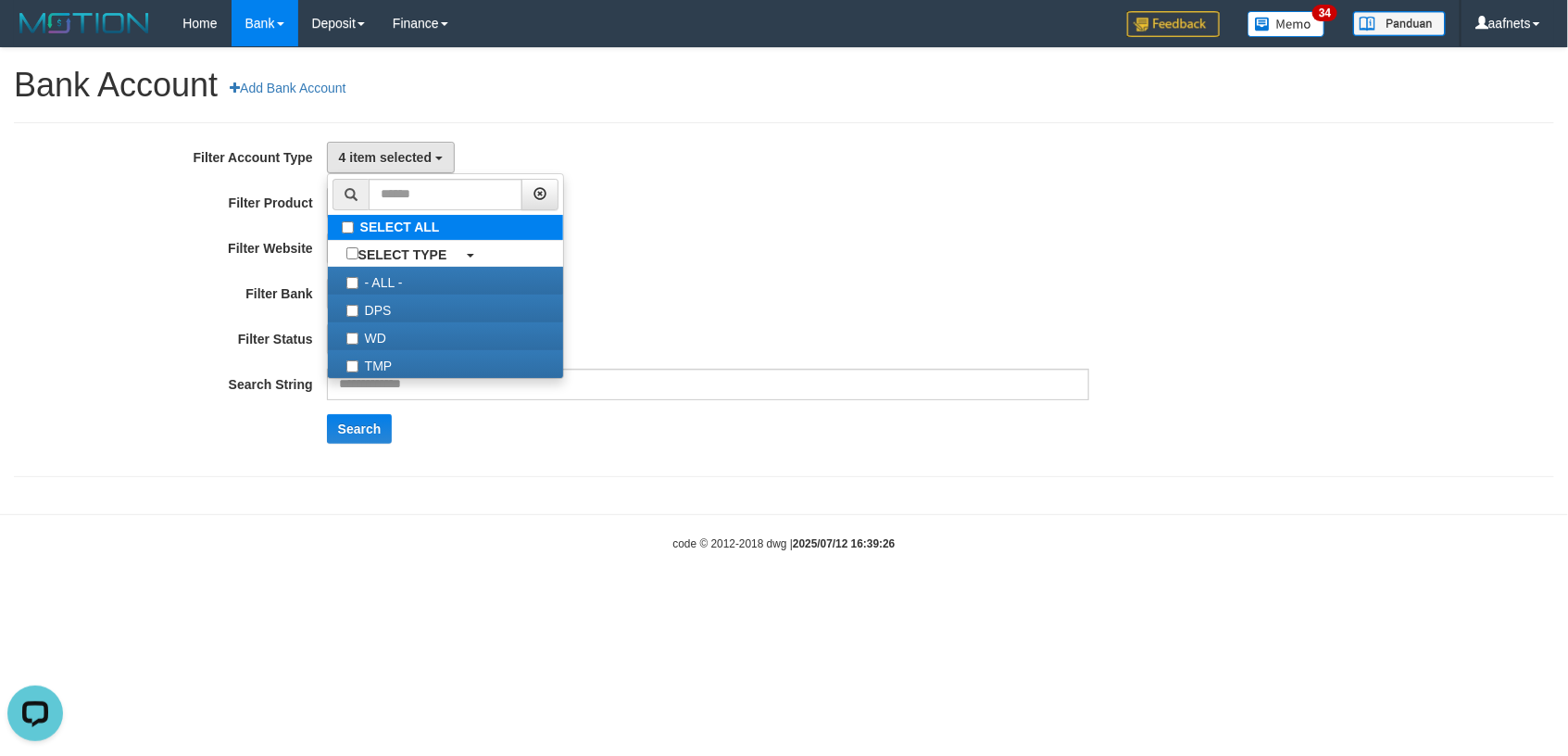 click on "SELECT ALL" at bounding box center (445, 227) 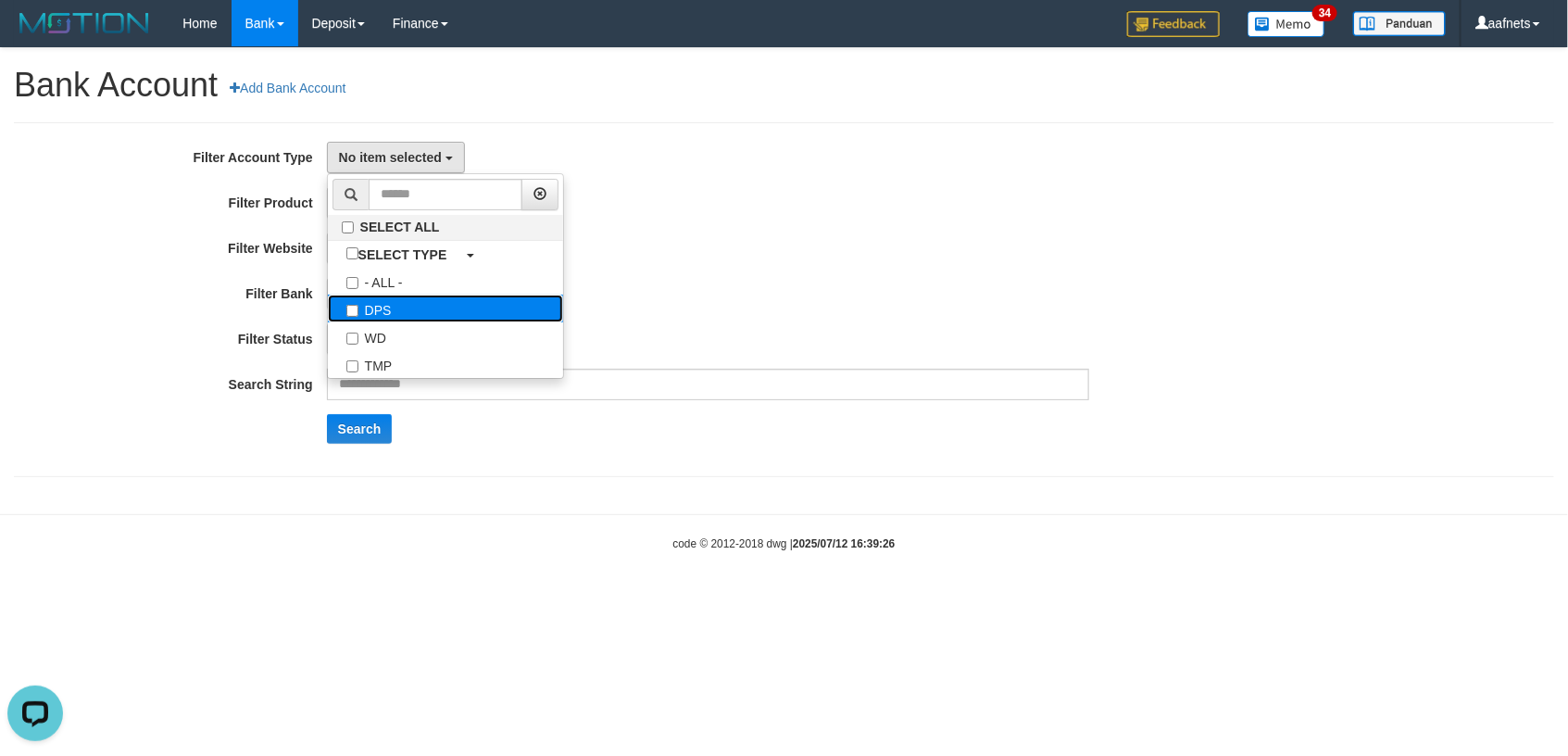 click on "DPS" at bounding box center (445, 309) 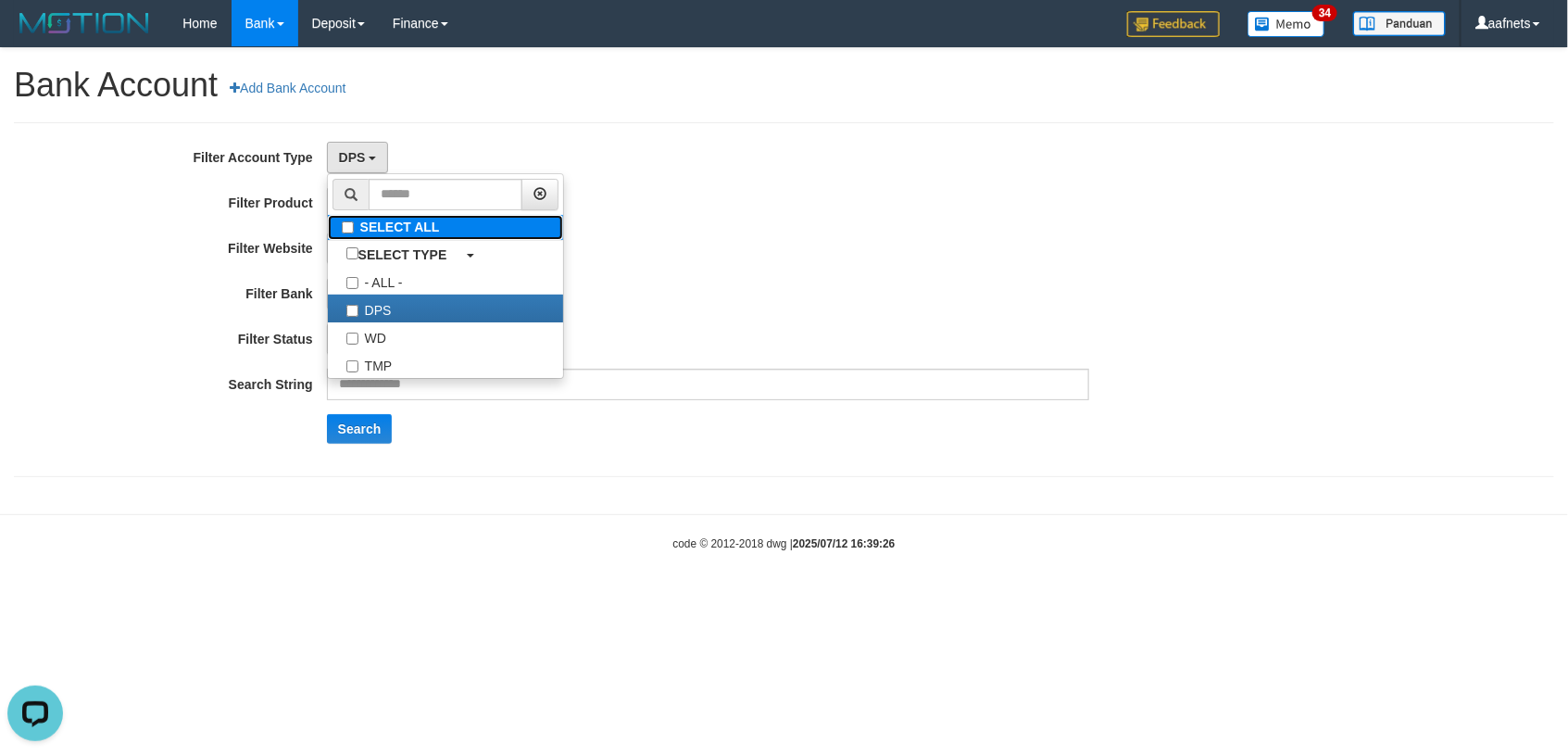 click on "SELECT ALL" at bounding box center (445, 227) 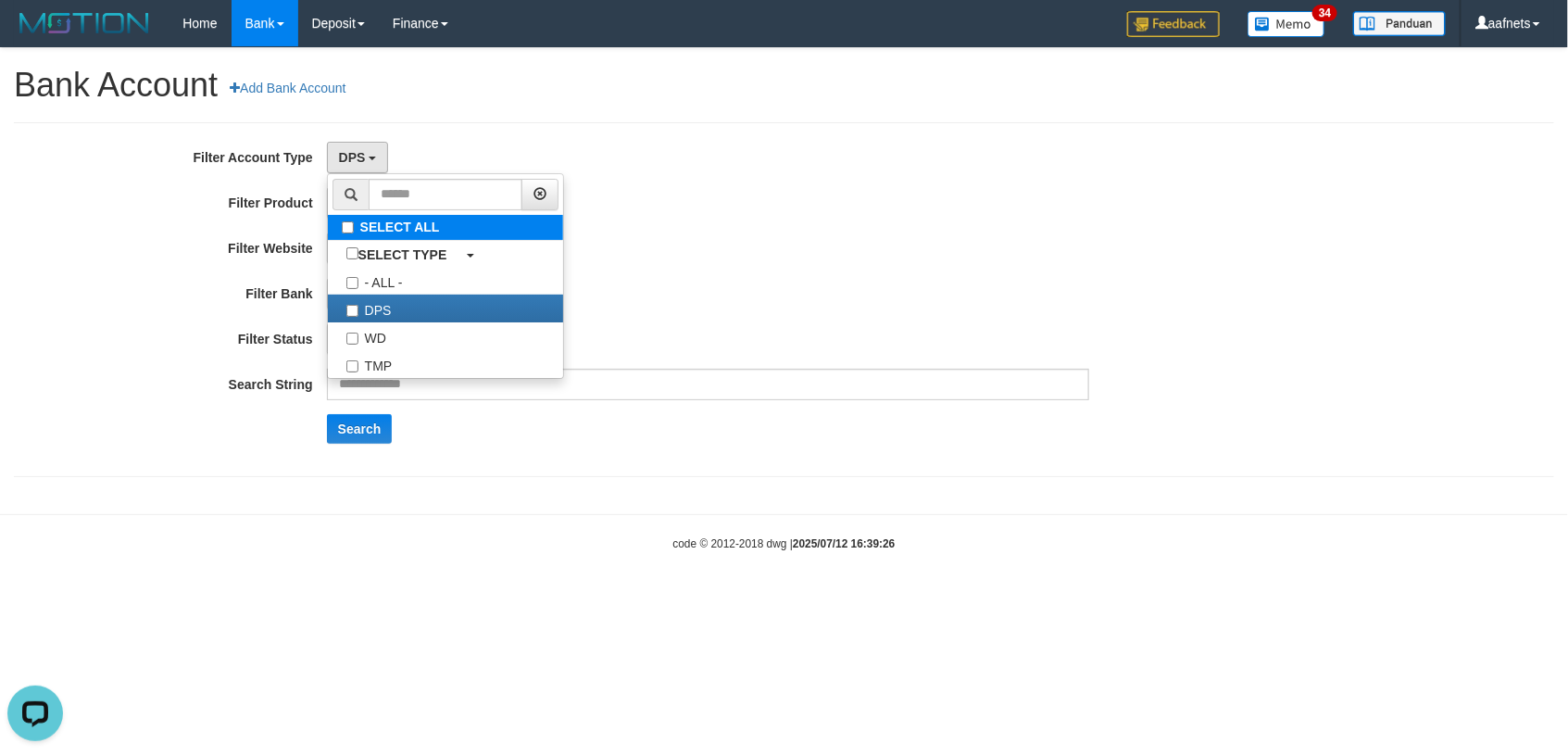 select on "***" 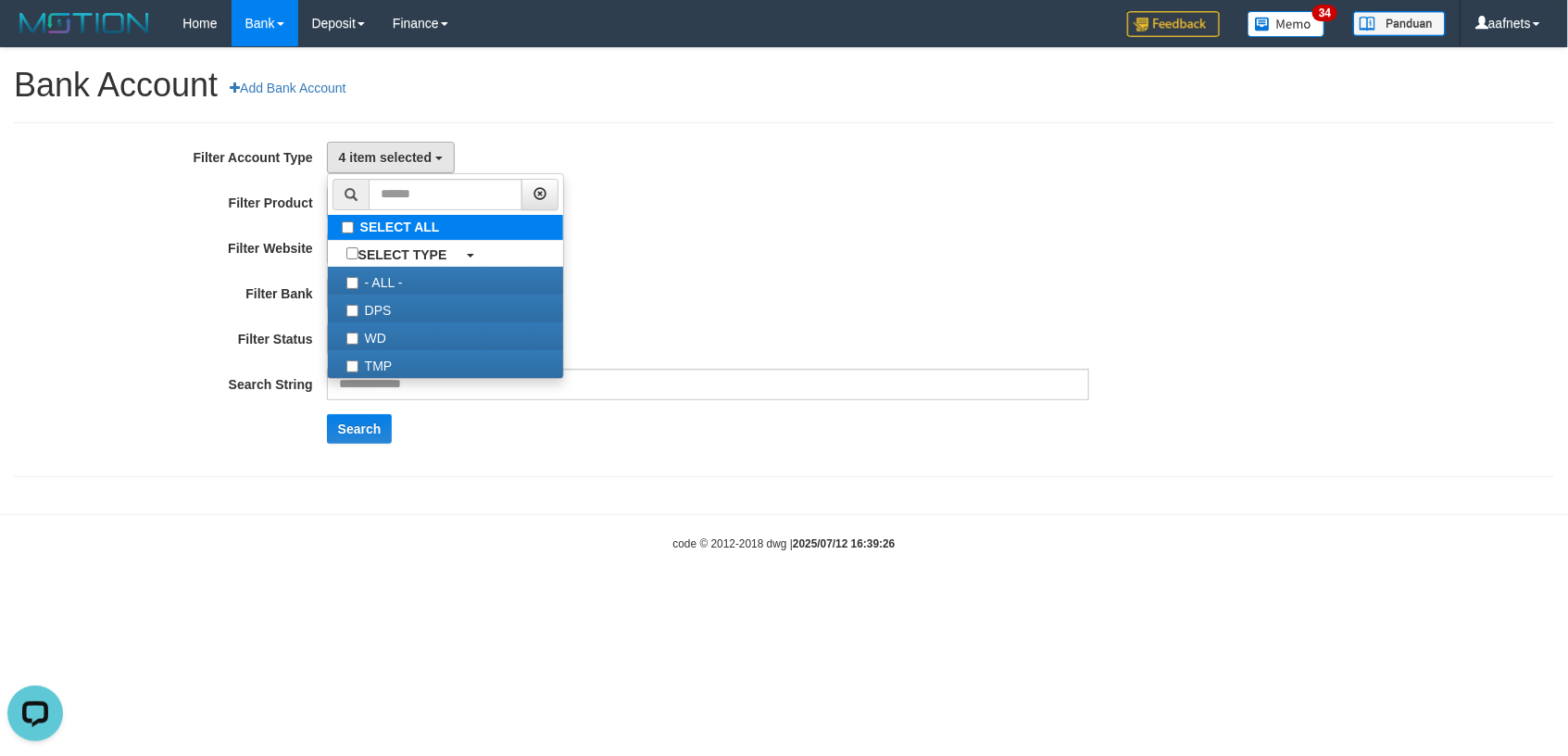 click on "SELECT ALL" at bounding box center [445, 227] 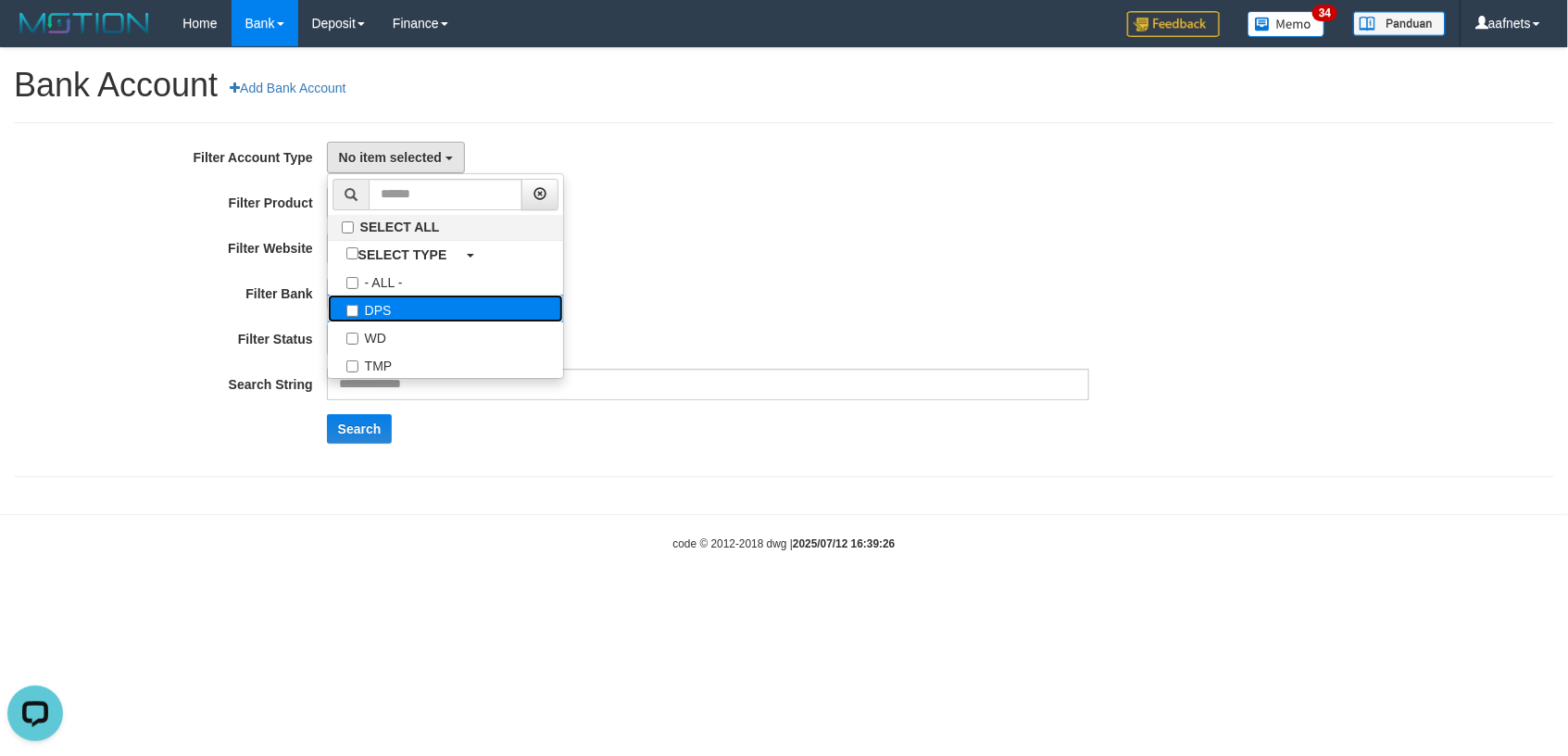 click on "DPS" at bounding box center (445, 309) 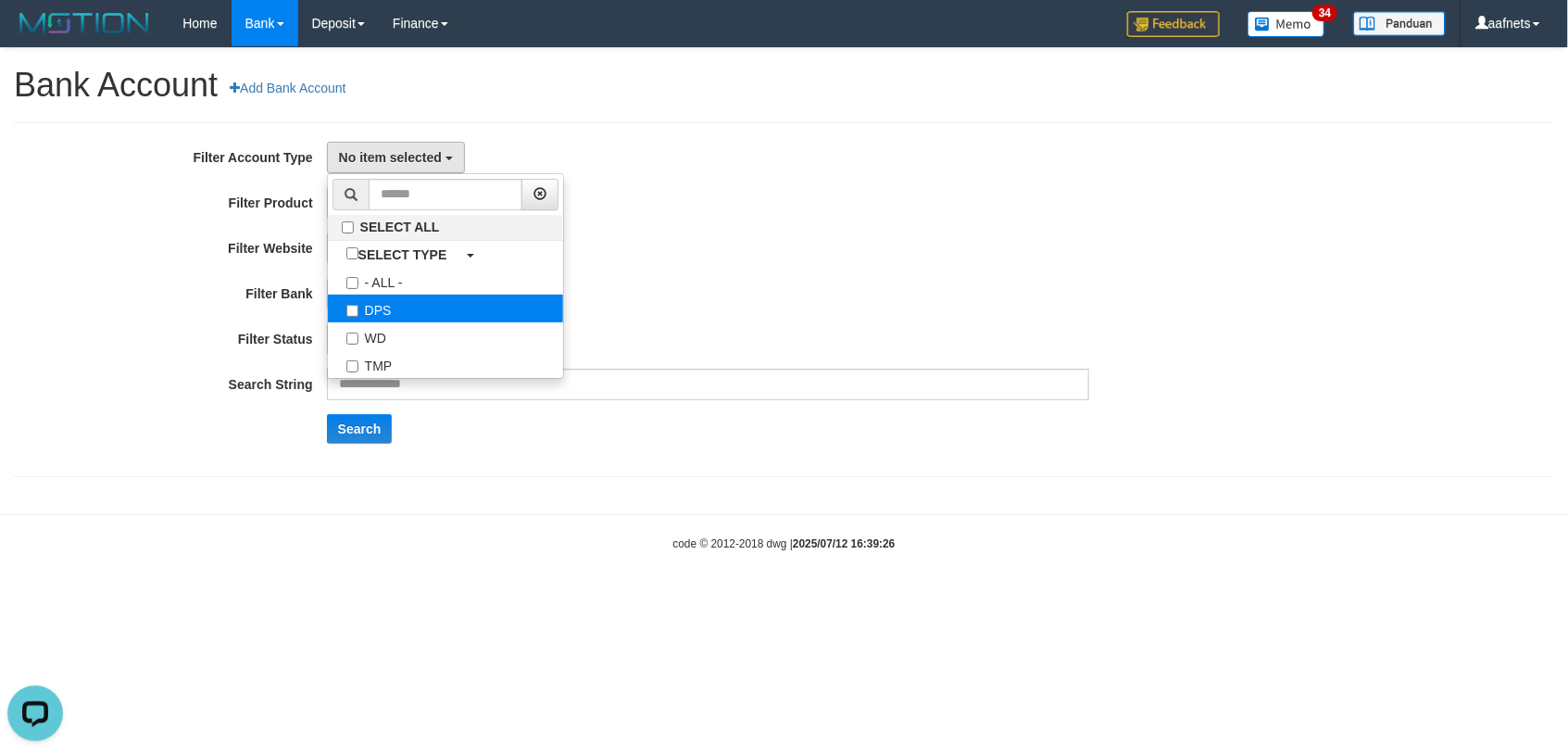 select on "***" 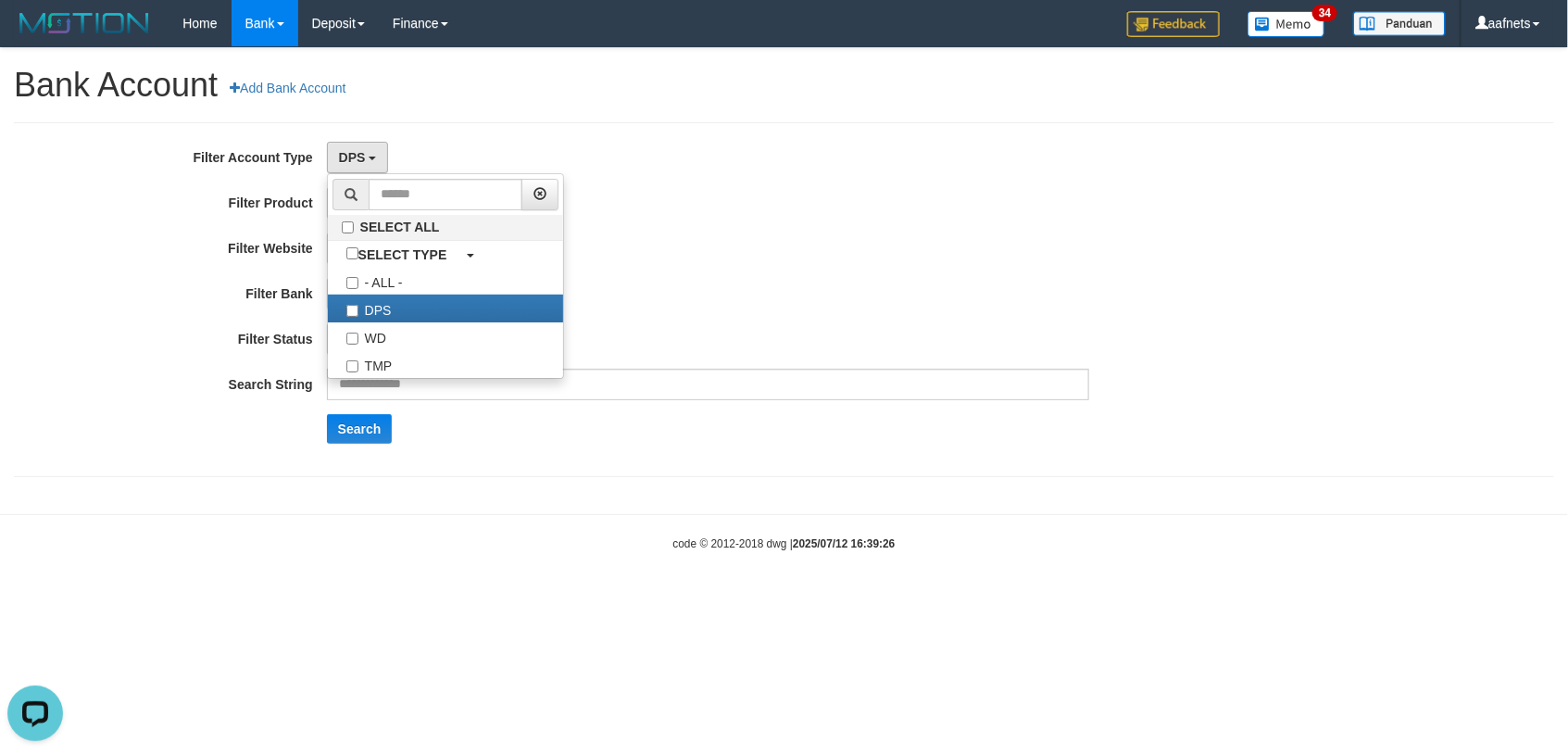 click on "- ALL -    SELECT ALL  SELECT GROUP  - ALL -
BETHUB
IDNPOKER
IDNSPORT
IDNTOTO
LOADONLY" at bounding box center [708, 203] 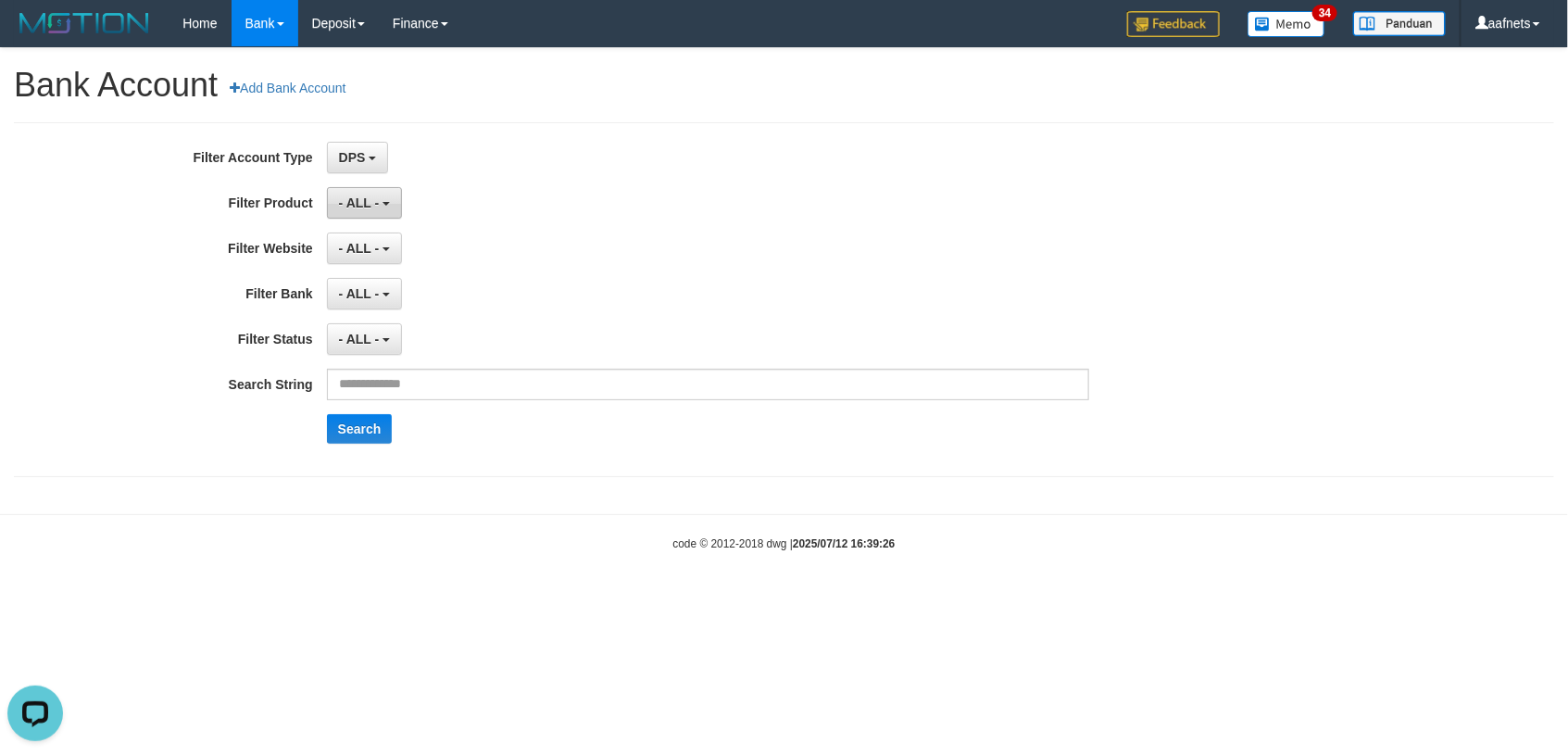 click on "- ALL -" at bounding box center (359, 203) 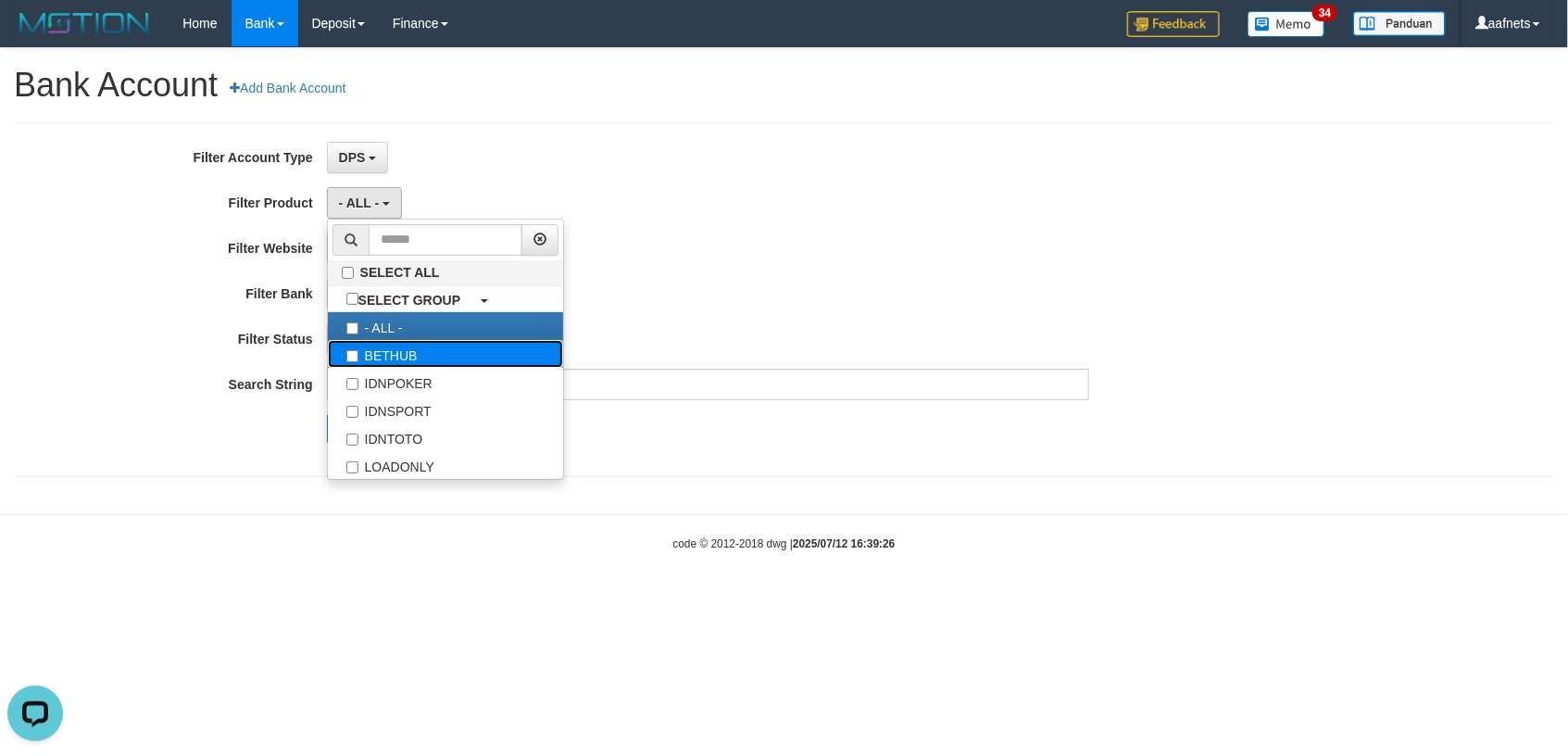 click on "BETHUB" at bounding box center [445, 354] 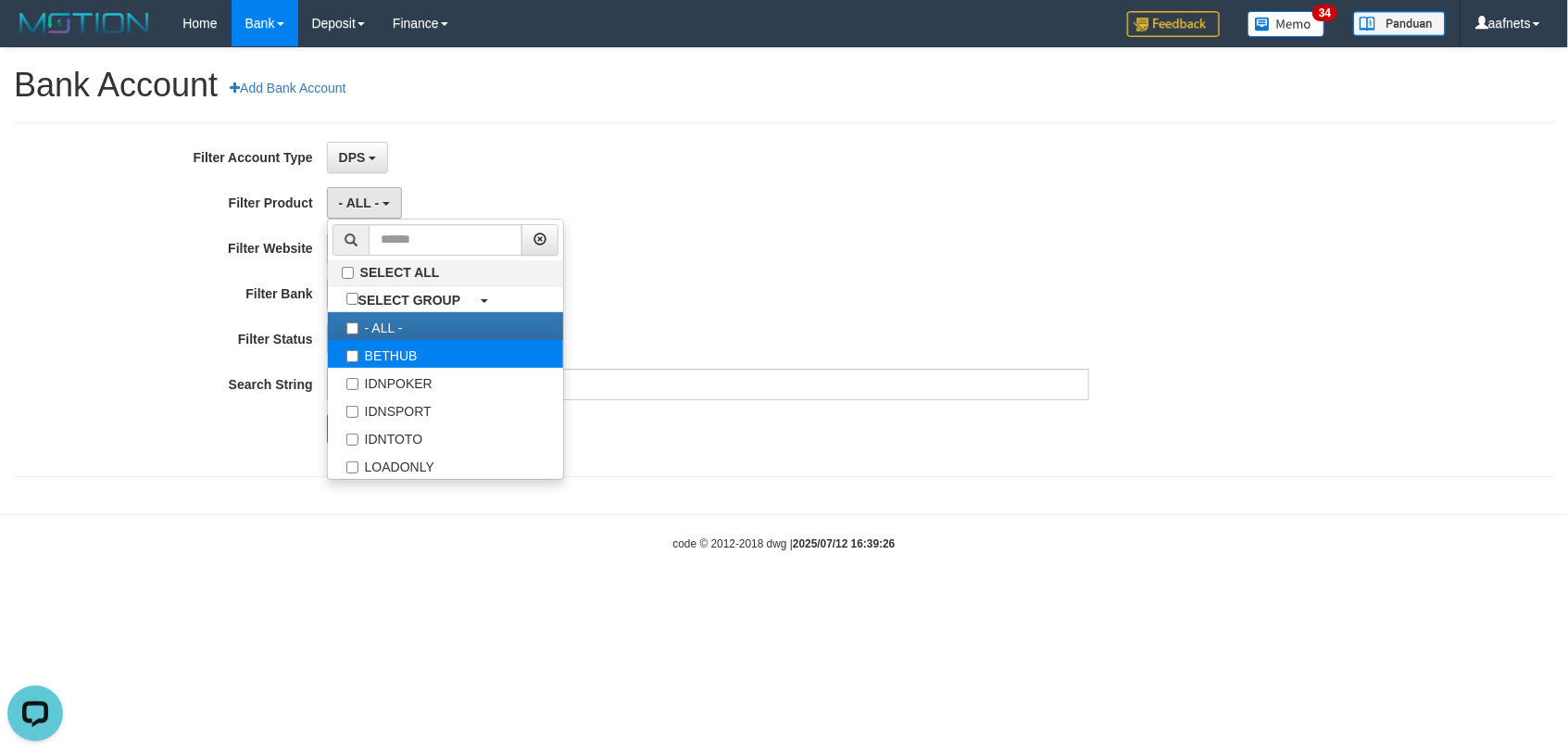 select on "*" 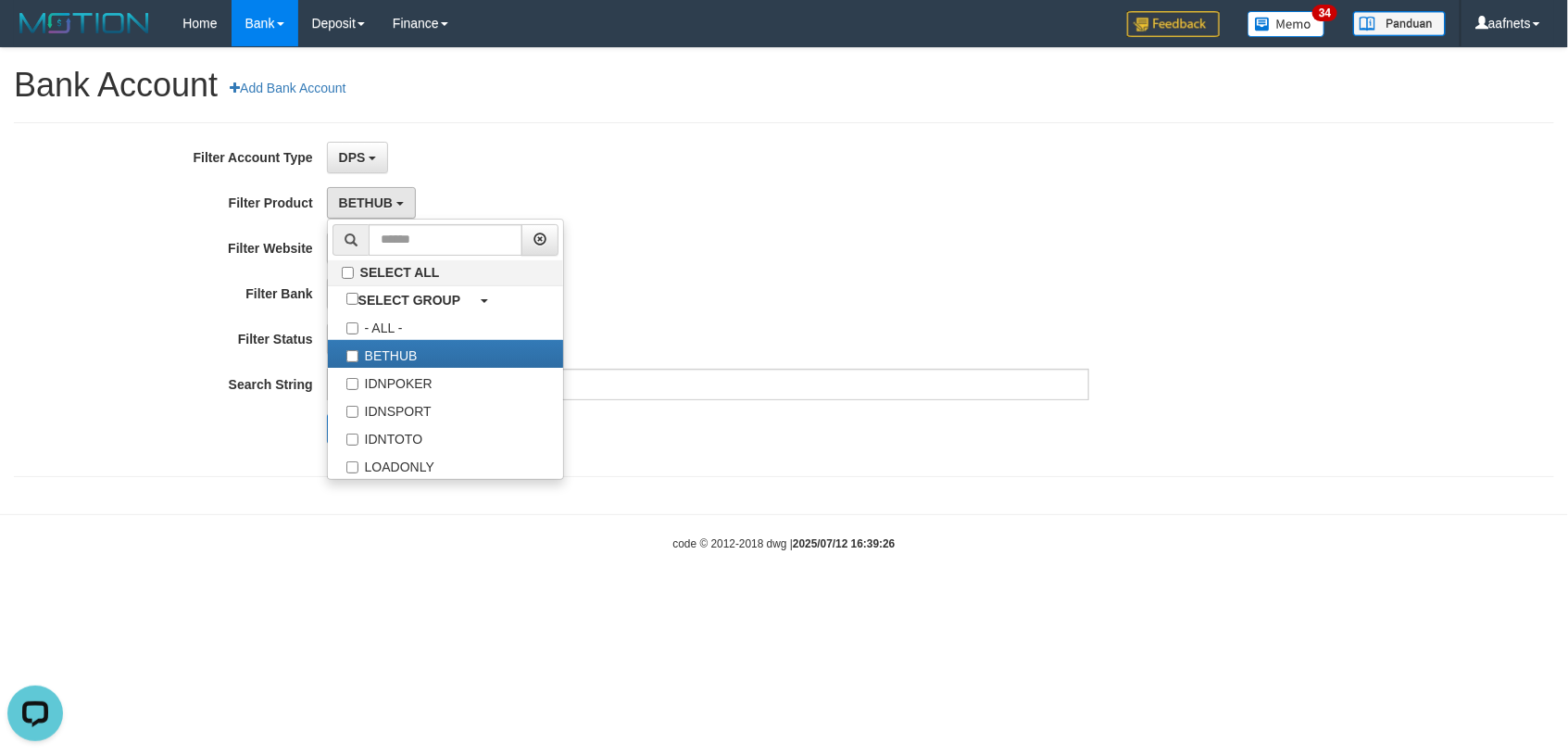 scroll, scrollTop: 17, scrollLeft: 0, axis: vertical 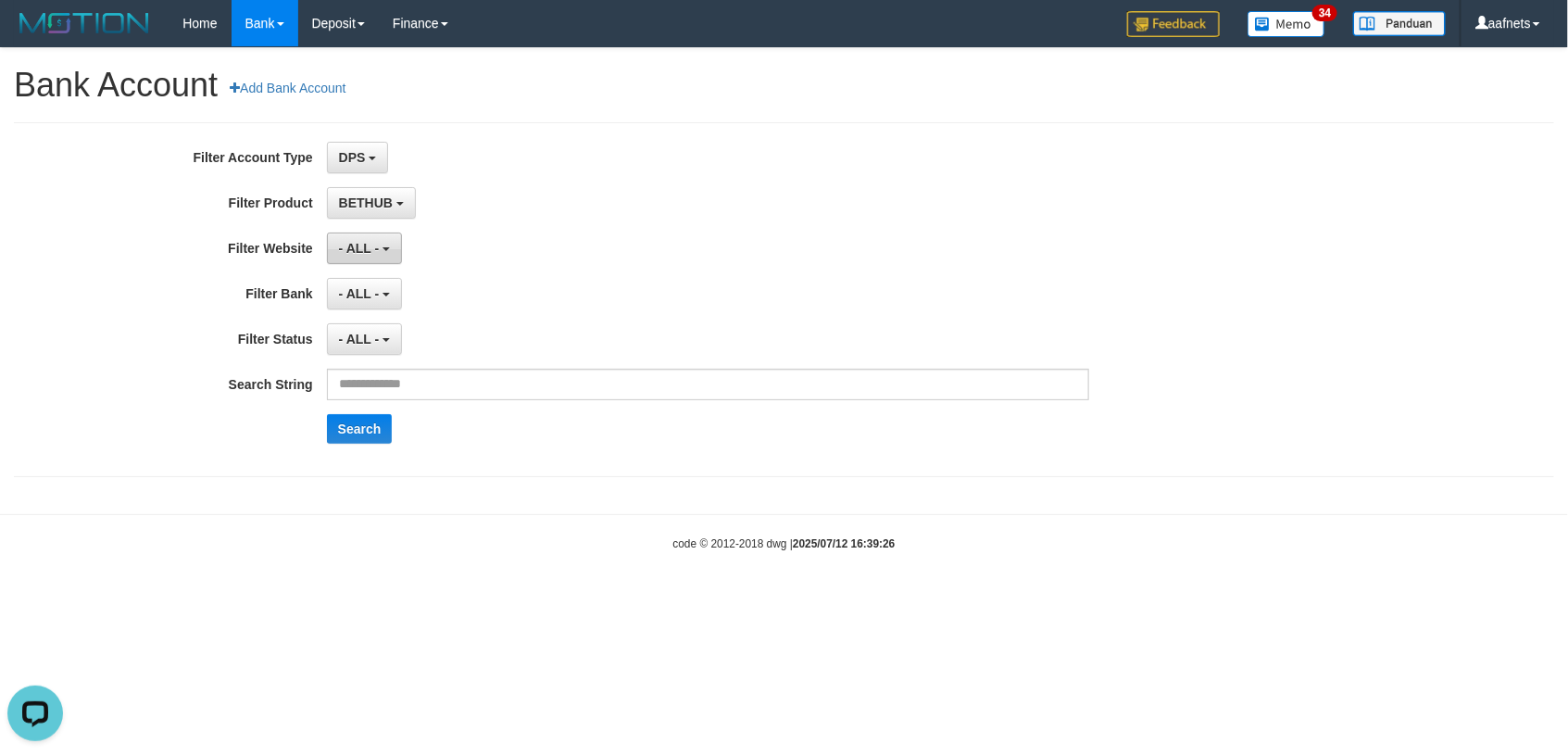 click on "- ALL -" at bounding box center [359, 248] 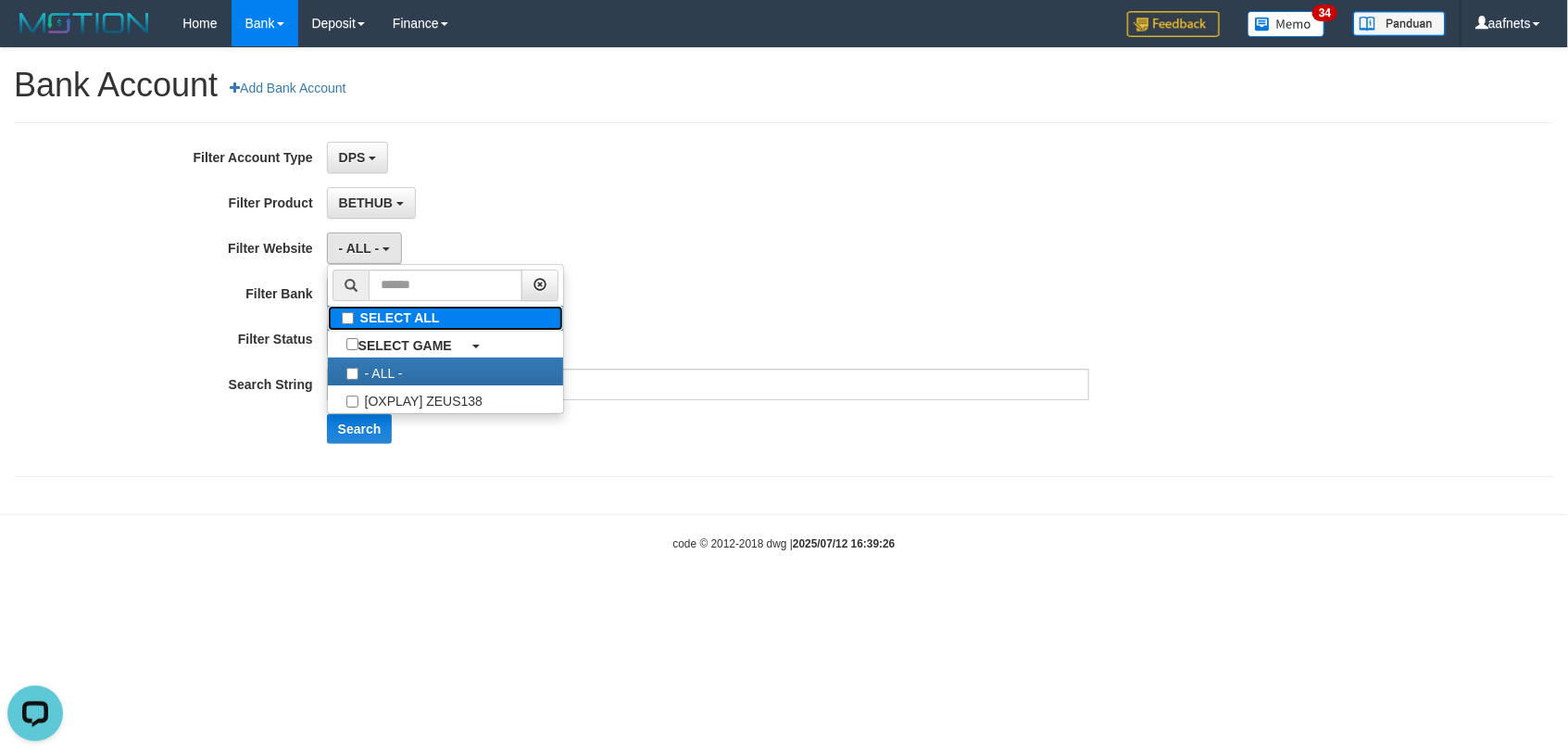 click on "SELECT ALL" at bounding box center (445, 318) 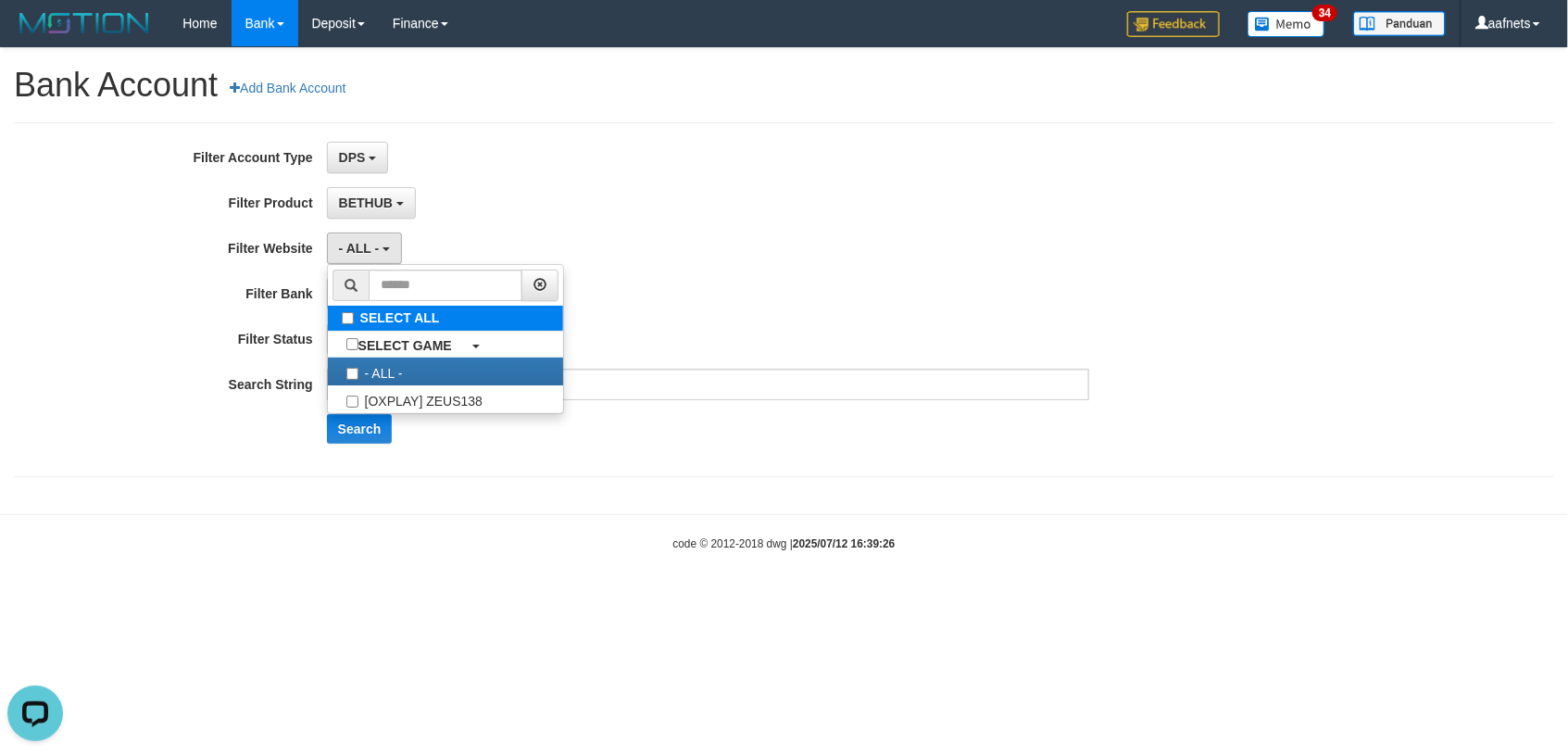 type 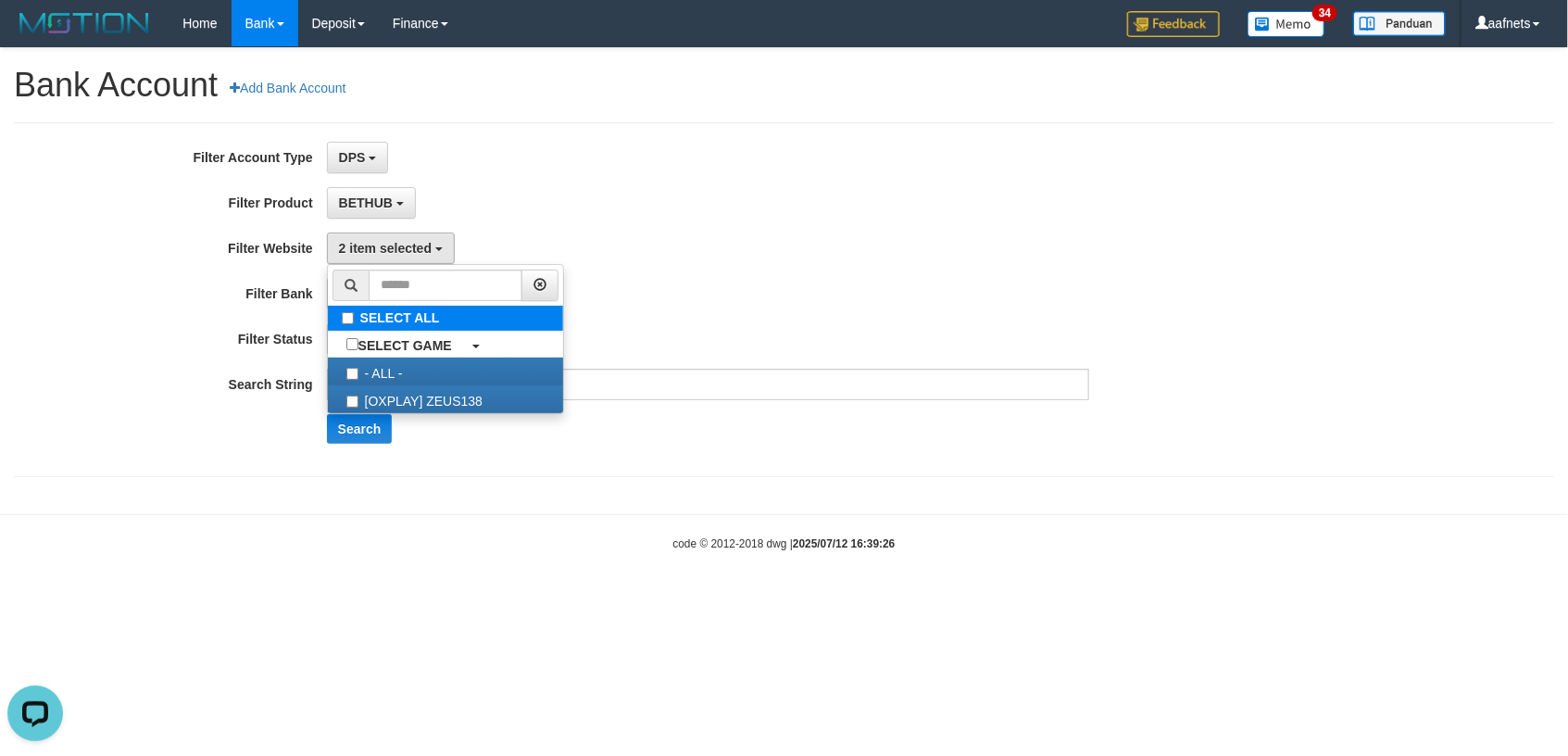 scroll, scrollTop: 17, scrollLeft: 0, axis: vertical 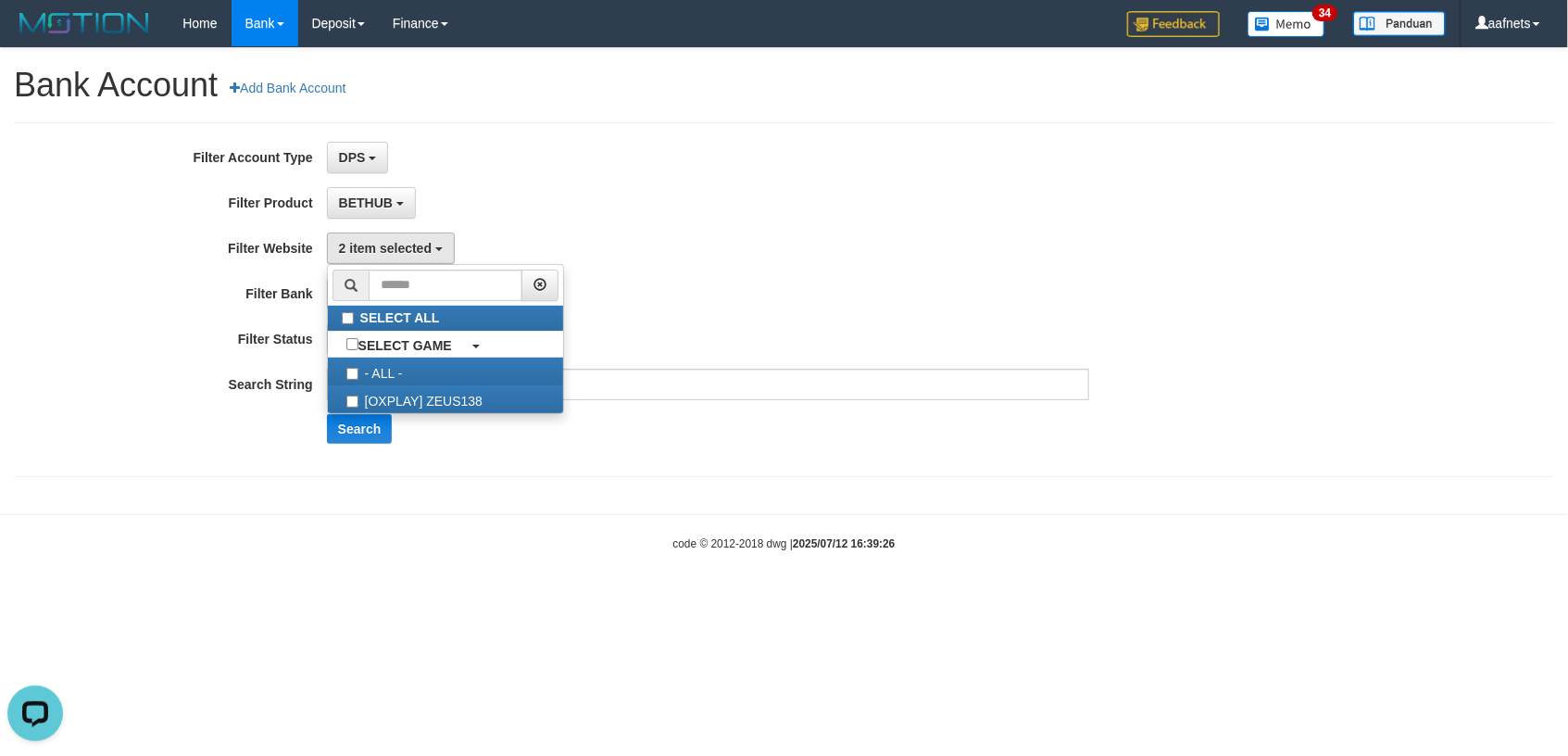 click on "- ALL -    SELECT ALL  SELECT BANK  - ALL -
BCA
MANDIRI
MANDIRIONLINE
BRI
BNI
MAYBANK
MEGA
PANIN
PERMATA
SINARMAS
MANDIRIBUSINESS
OVO
GOPAY
LINKAJA
DANA
SHOPEEPAY
SAKUKU
OCBC
JENIUS
BSI
DANAMON
CIMB
JAGO
SEABANK
PAPUA
NEO" at bounding box center (708, 294) 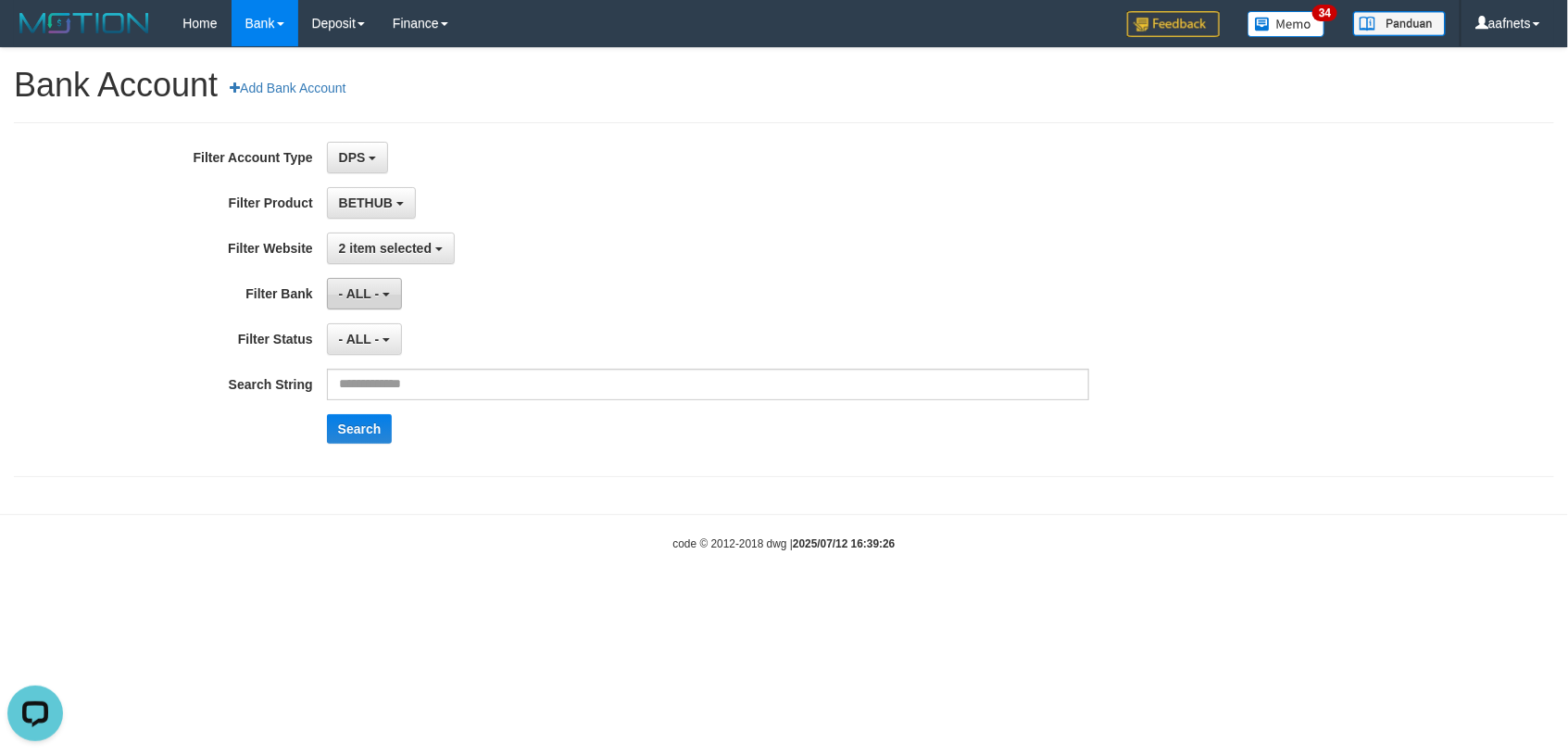 click on "- ALL -" at bounding box center [364, 294] 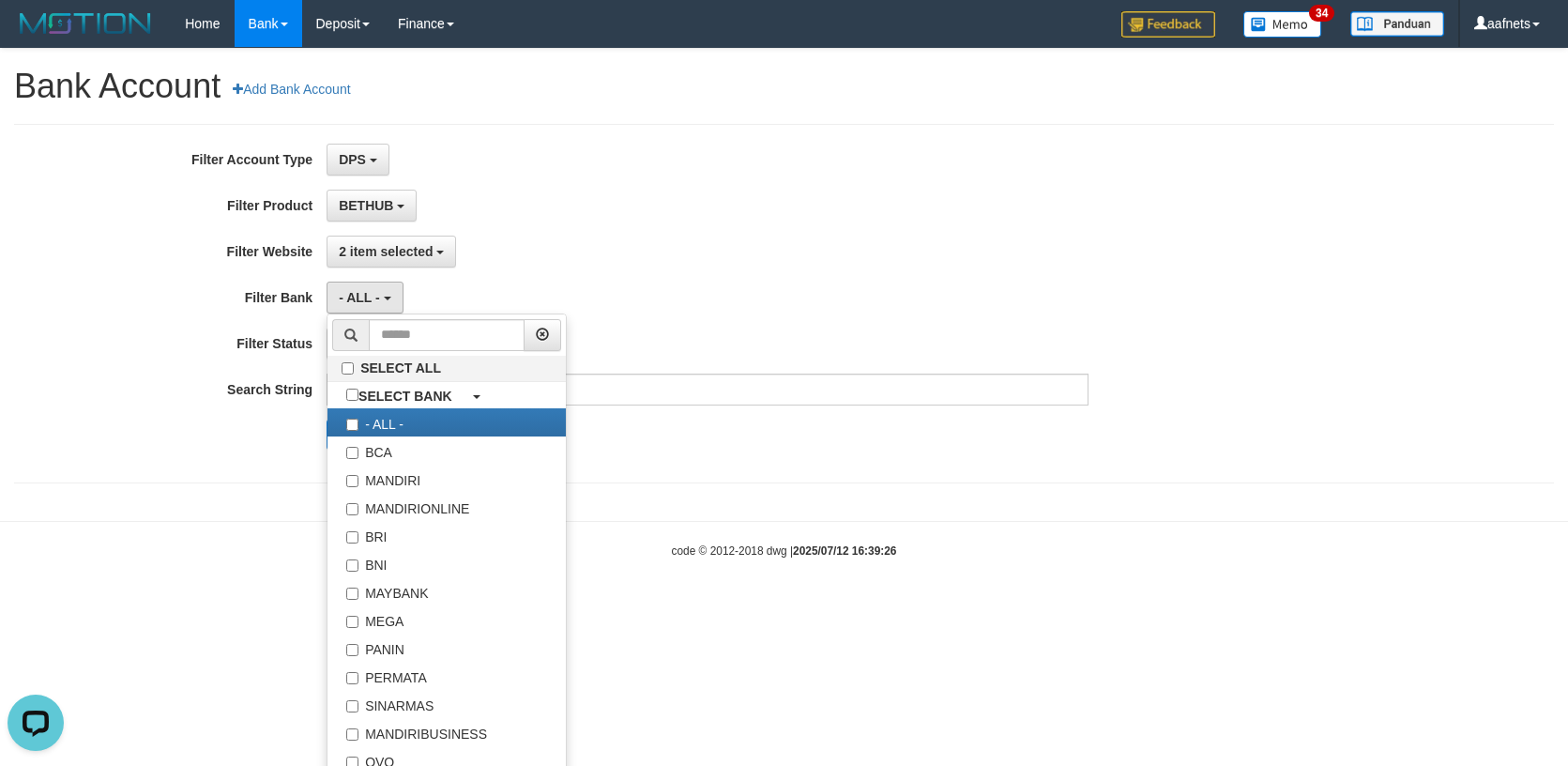 click on "**********" at bounding box center (653, 303) 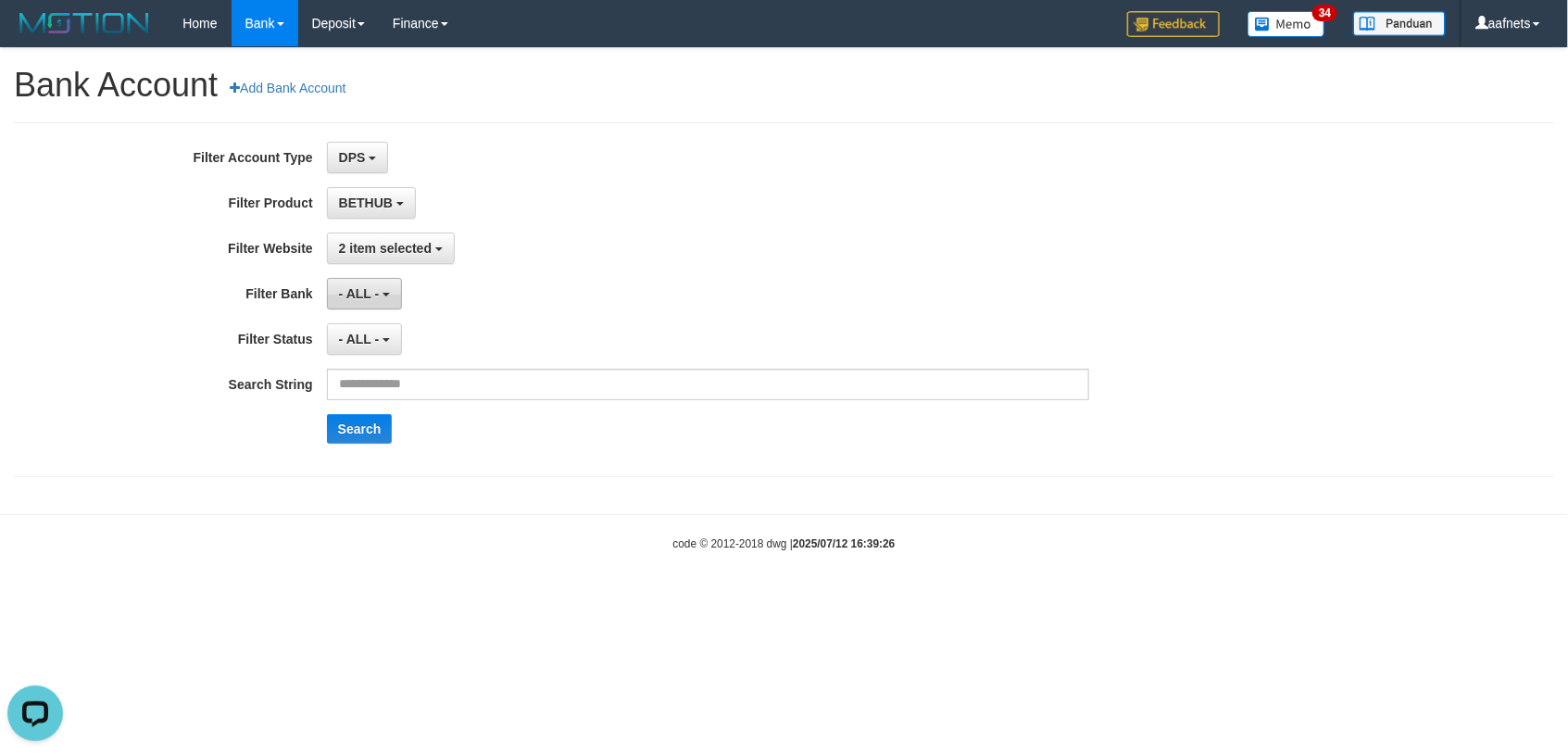 click on "- ALL -" at bounding box center (364, 294) 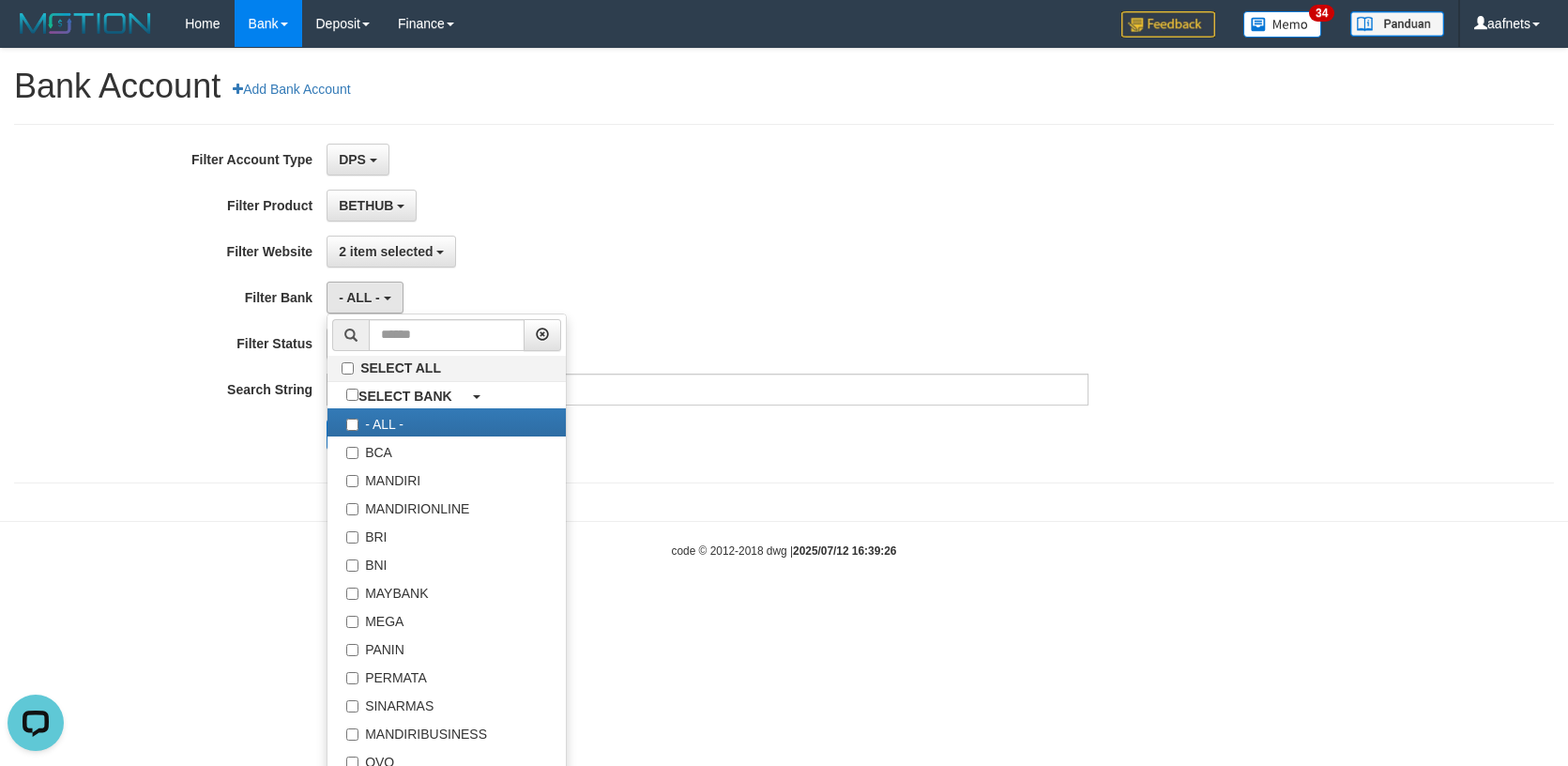click on "- ALL -    SELECT ALL  SELECT BANK  - ALL -
BCA
MANDIRI
MANDIRIONLINE
BRI
BNI
MAYBANK
MEGA
PANIN
PERMATA
SINARMAS
MANDIRIBUSINESS
OVO
GOPAY
LINKAJA
DANA
SHOPEEPAY
SAKUKU
OCBC
JENIUS
BSI
DANAMON
CIMB
JAGO
SEABANK
PAPUA
NEO" at bounding box center [708, 298] 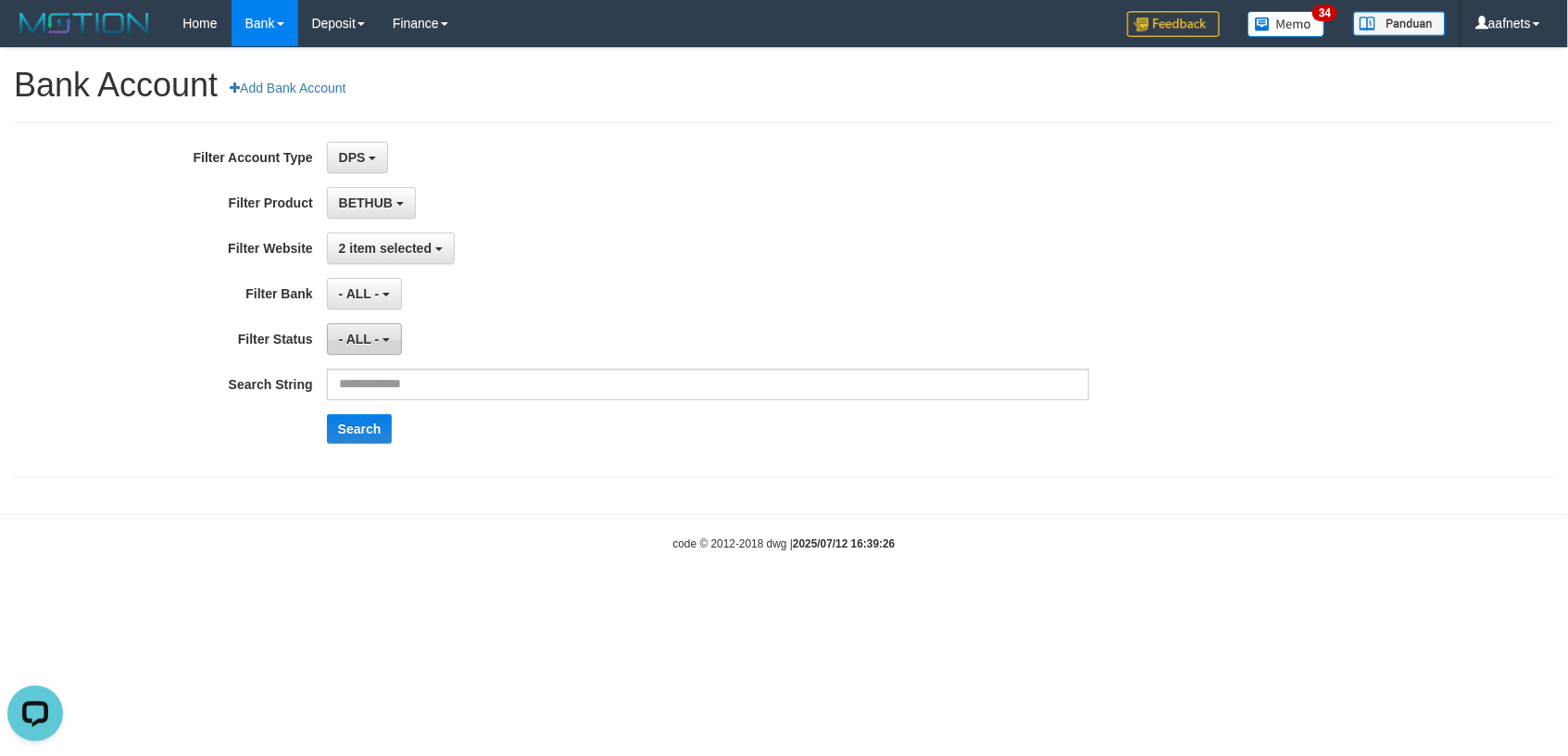 click on "- ALL -" at bounding box center (359, 339) 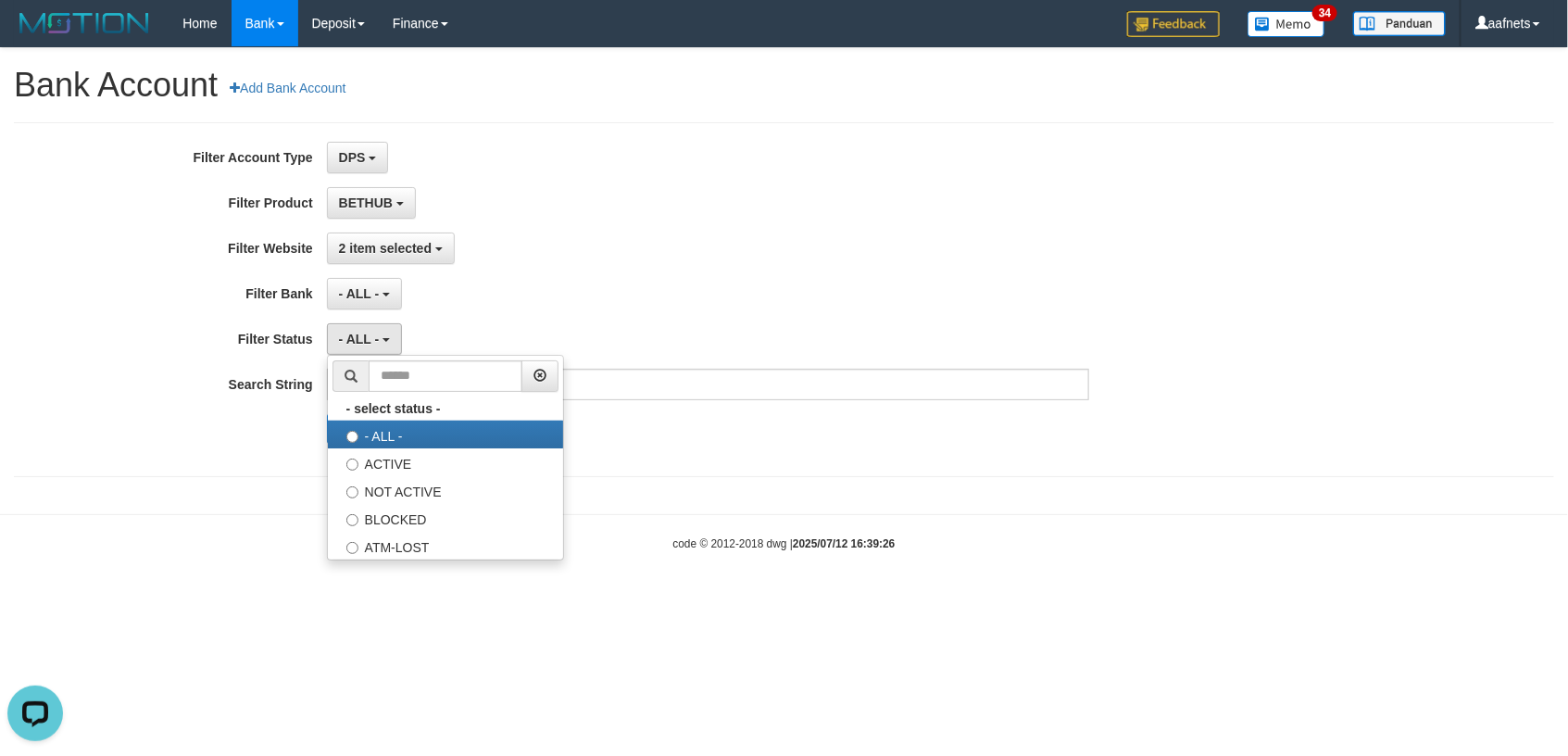 click on "- ALL -    SELECT ALL  SELECT BANK  - ALL -
BCA
MANDIRI
MANDIRIONLINE
BRI
BNI
MAYBANK
MEGA
PANIN
PERMATA
SINARMAS
MANDIRIBUSINESS
OVO
GOPAY
LINKAJA
DANA
SHOPEEPAY
SAKUKU
OCBC
JENIUS
BSI
DANAMON
CIMB
JAGO
SEABANK
PAPUA
NEO" at bounding box center [708, 294] 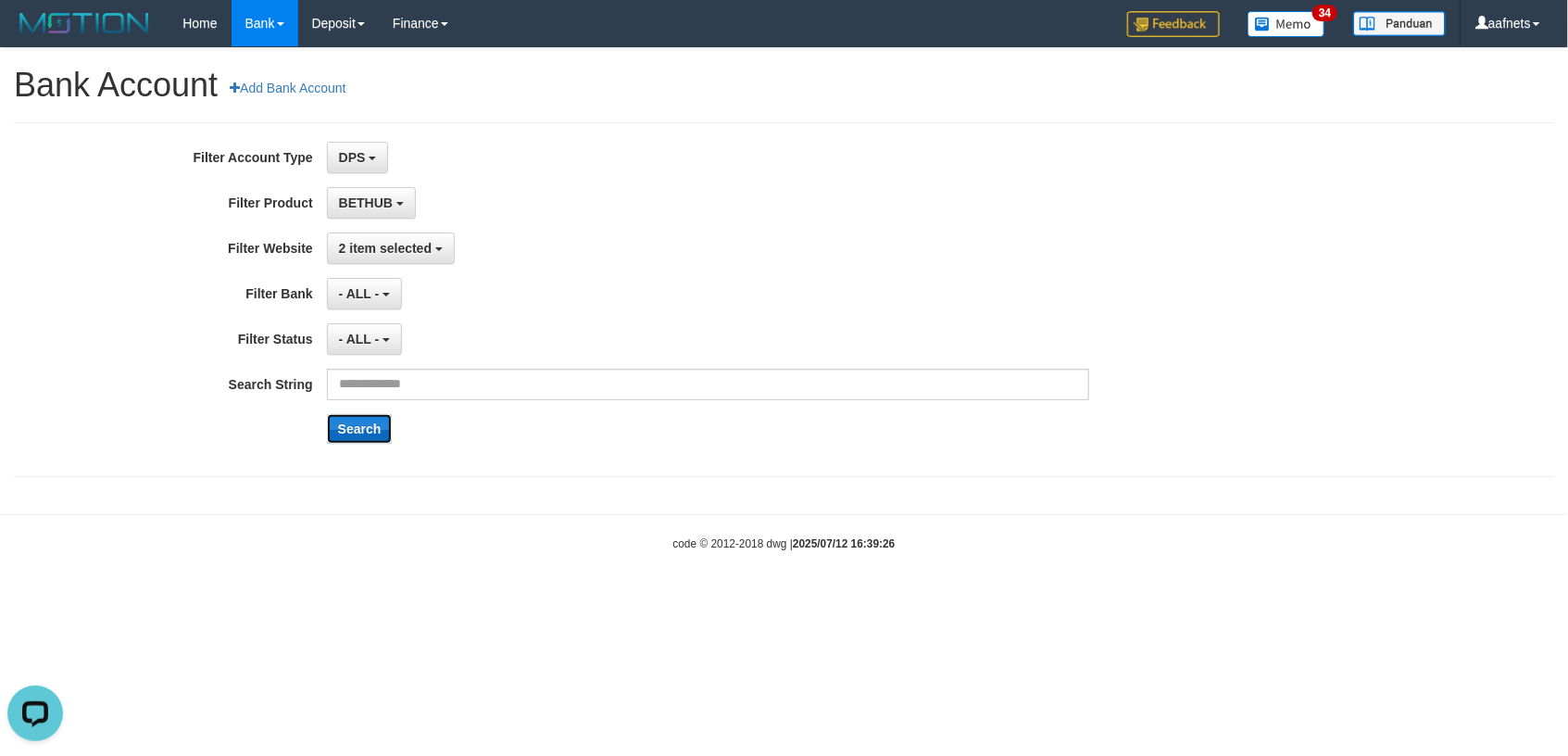 click on "Search" at bounding box center [359, 429] 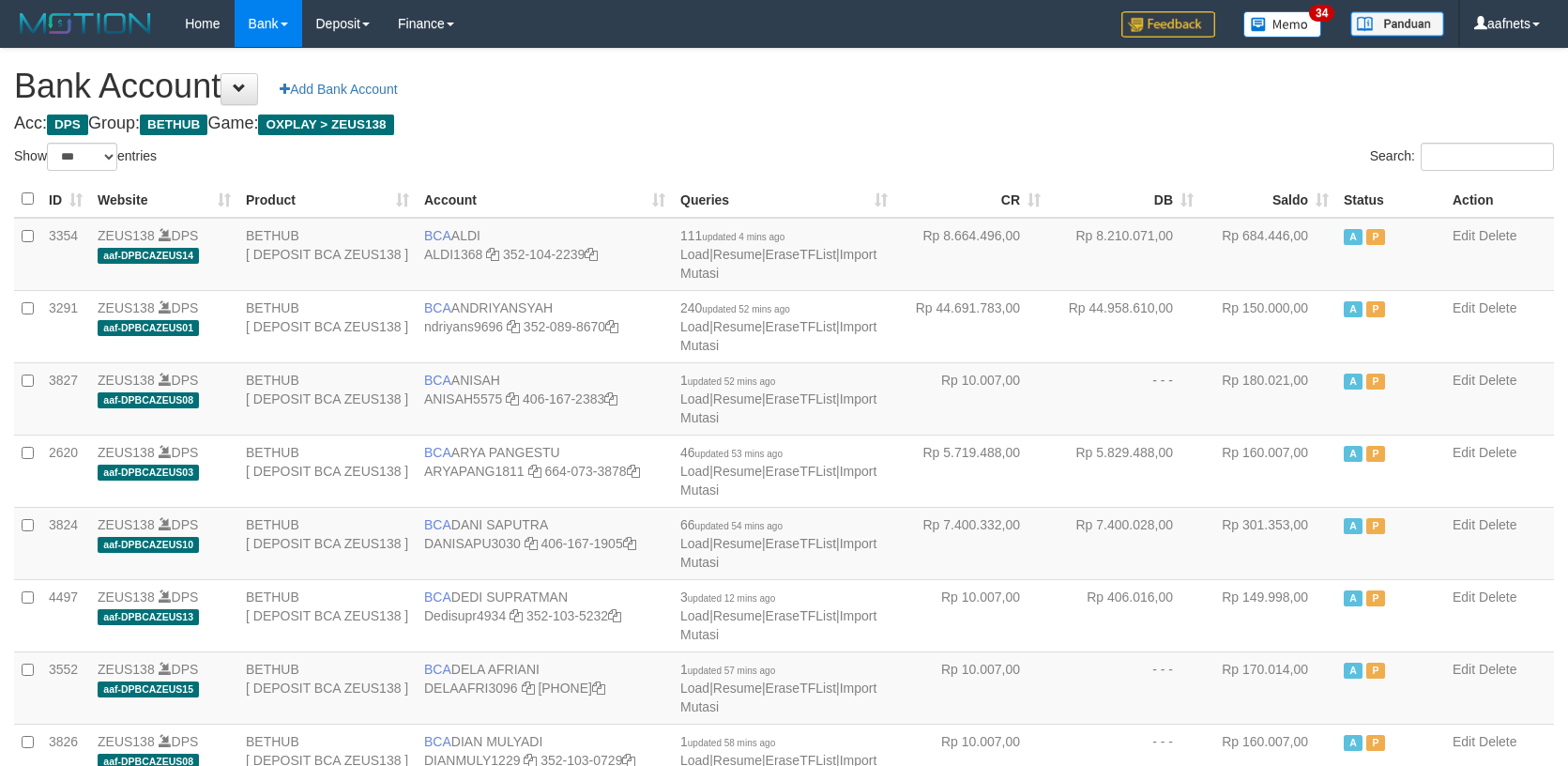 select on "***" 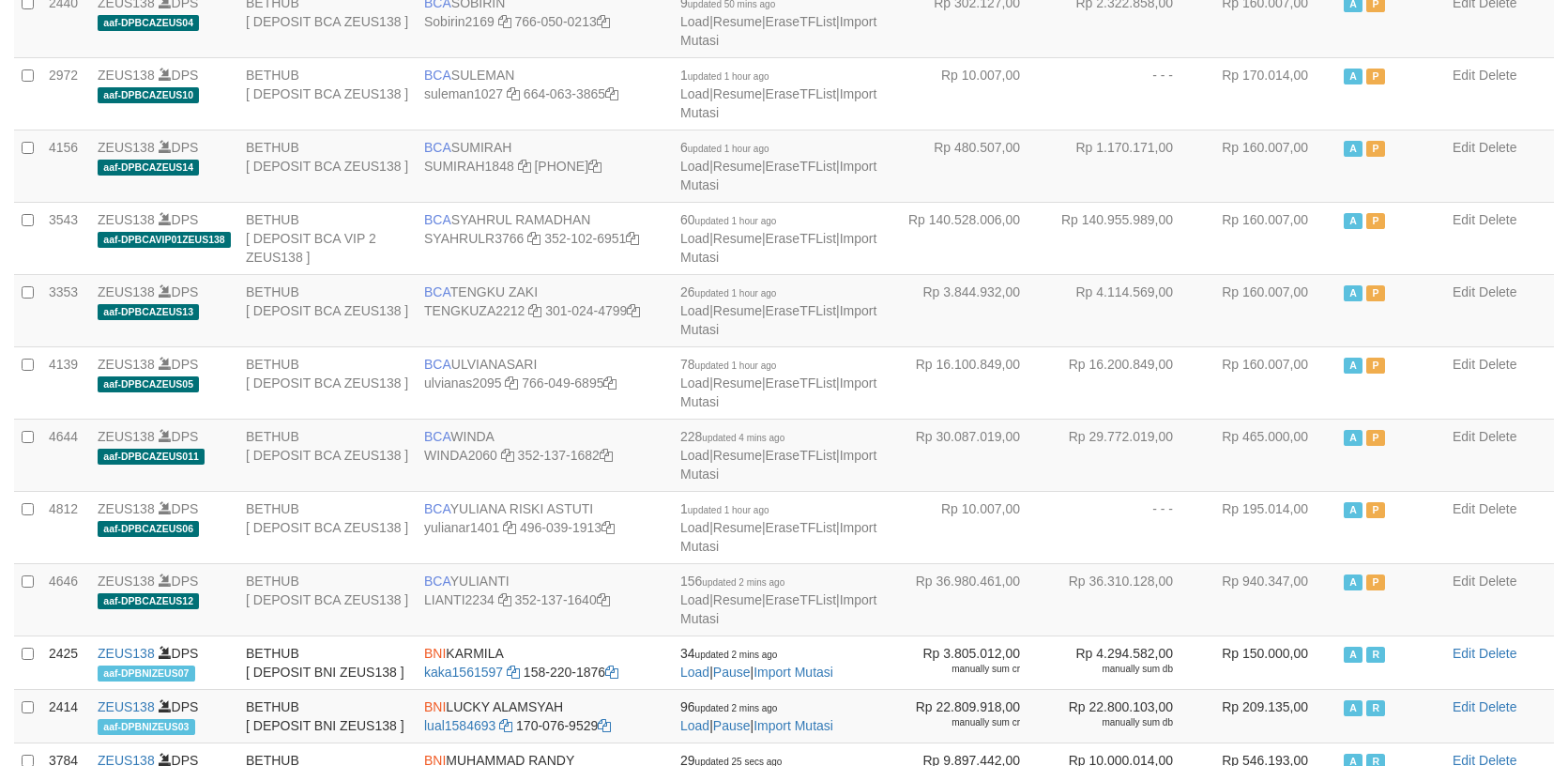 scroll, scrollTop: 1690, scrollLeft: 0, axis: vertical 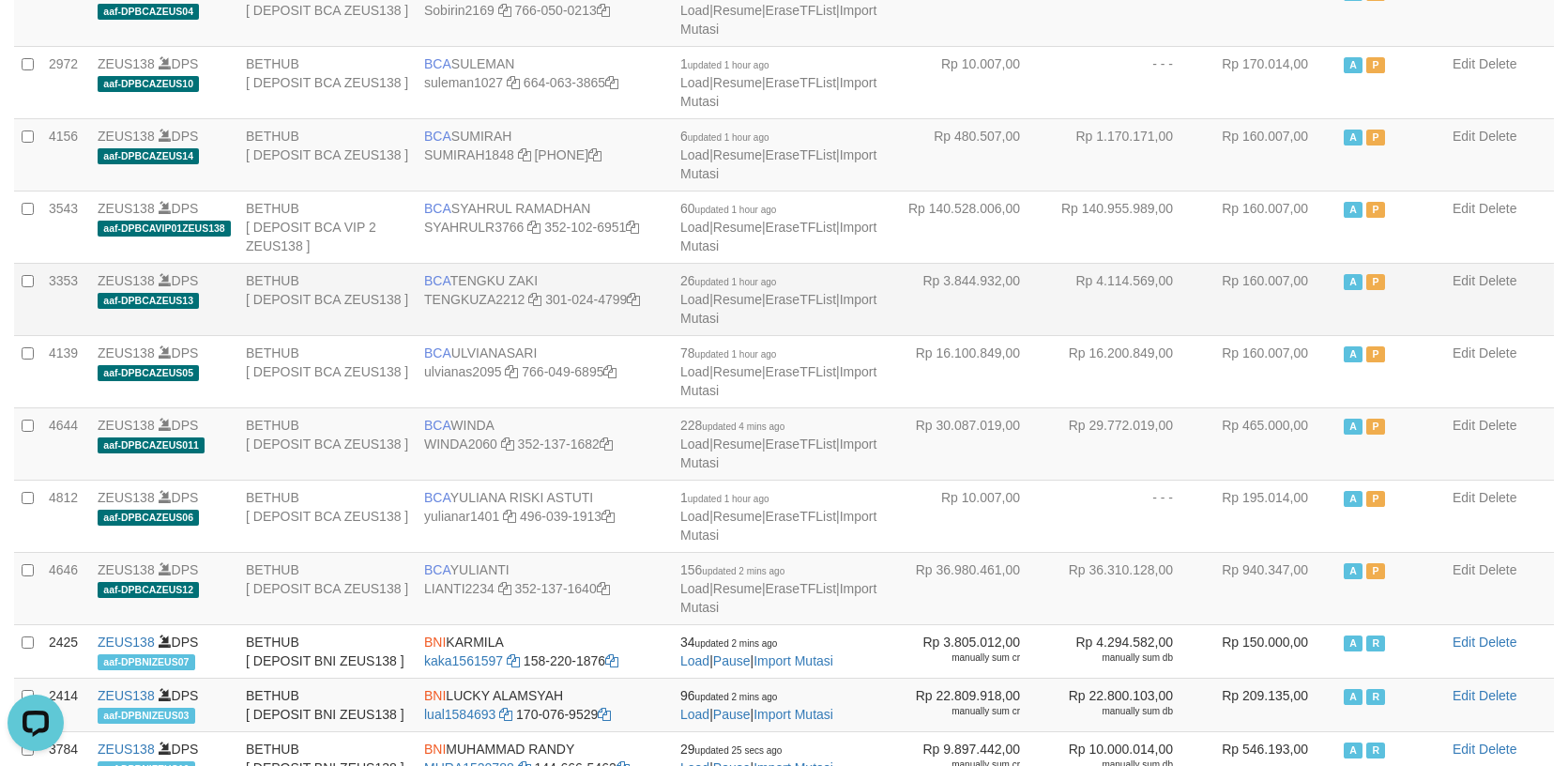click on "BCA
TENGKU ZAKI
TENGKUZA2212
301-024-4799" at bounding box center (544, 299) 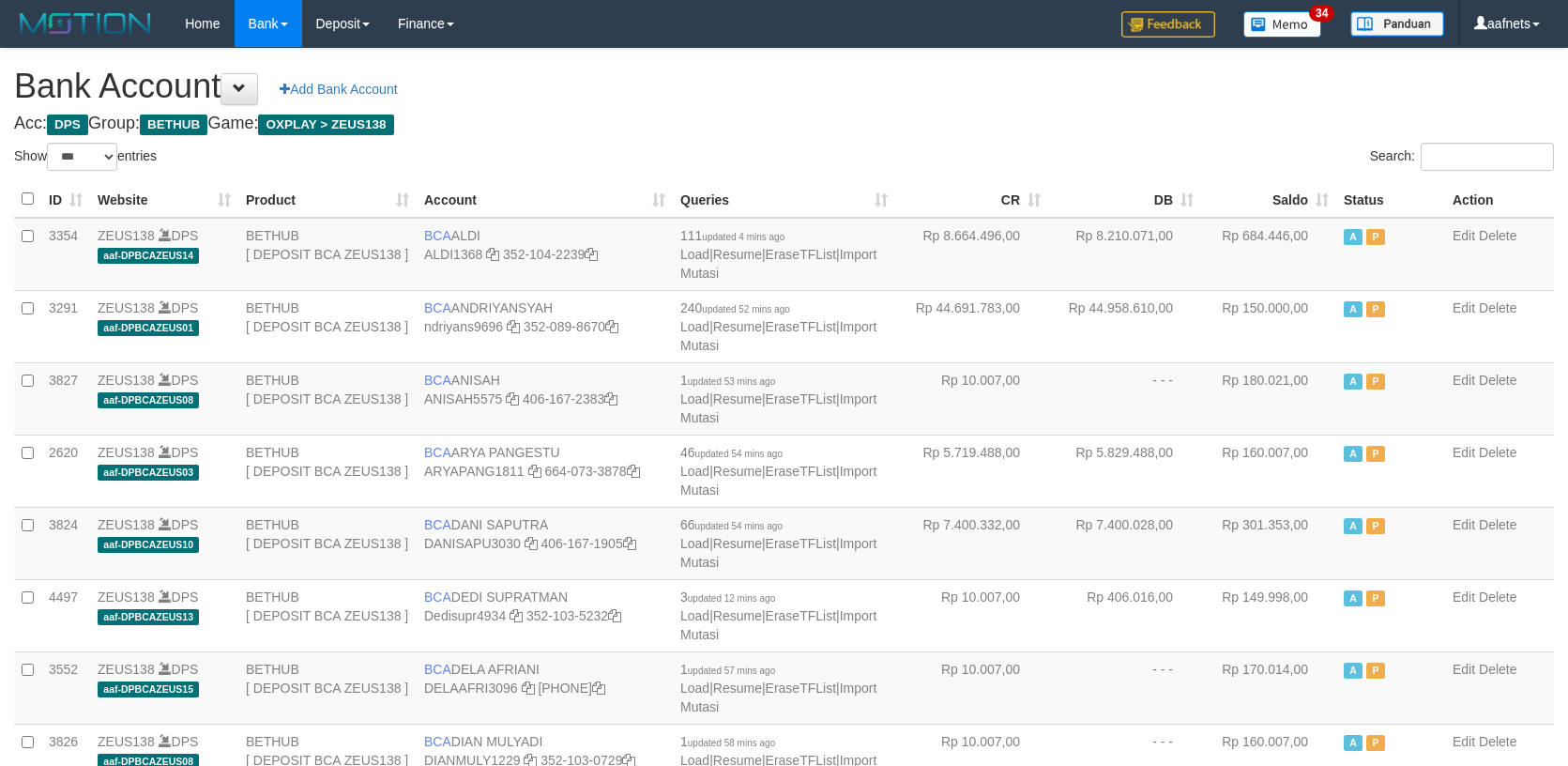 select on "***" 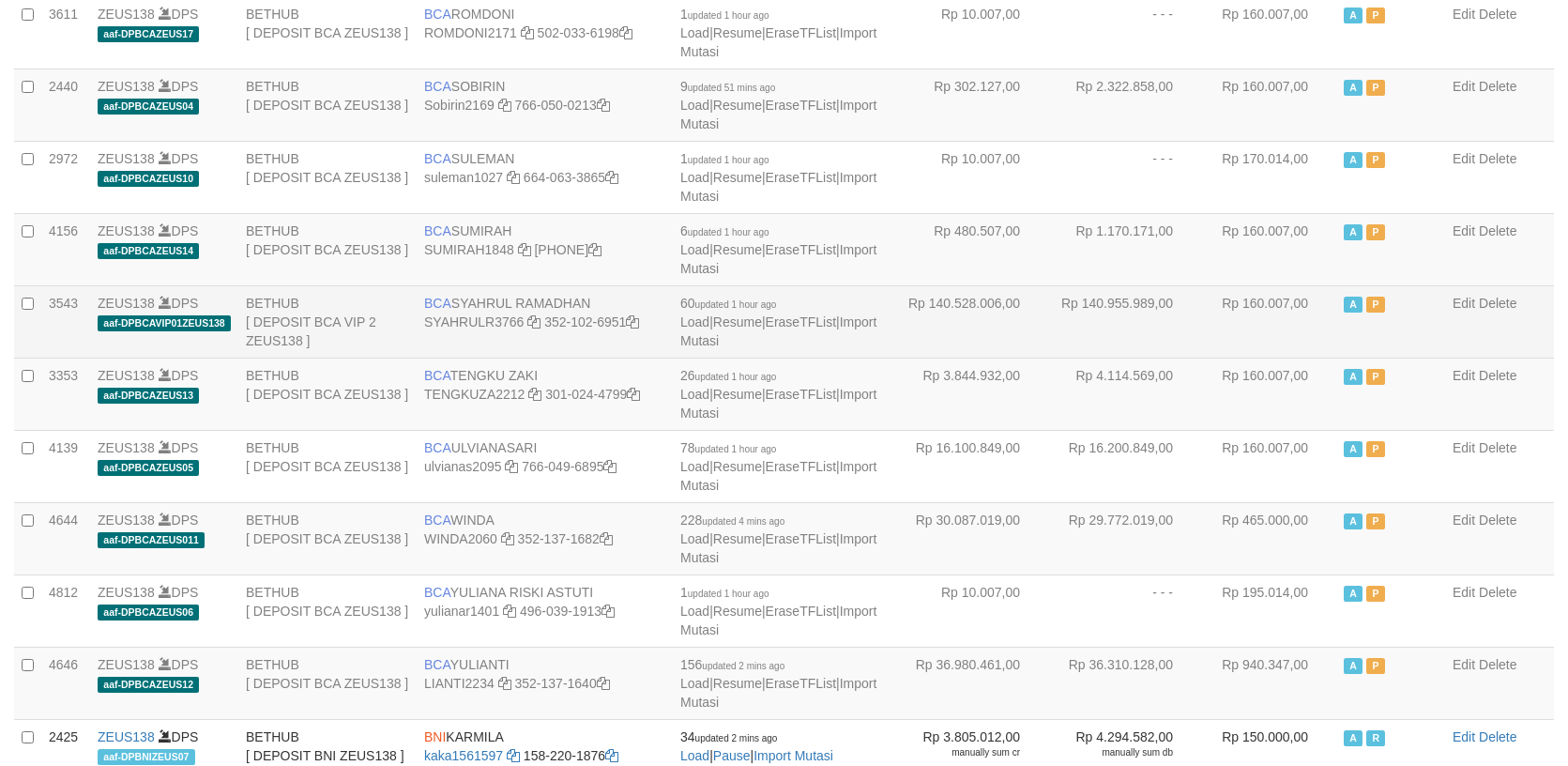 scroll, scrollTop: 1633, scrollLeft: 0, axis: vertical 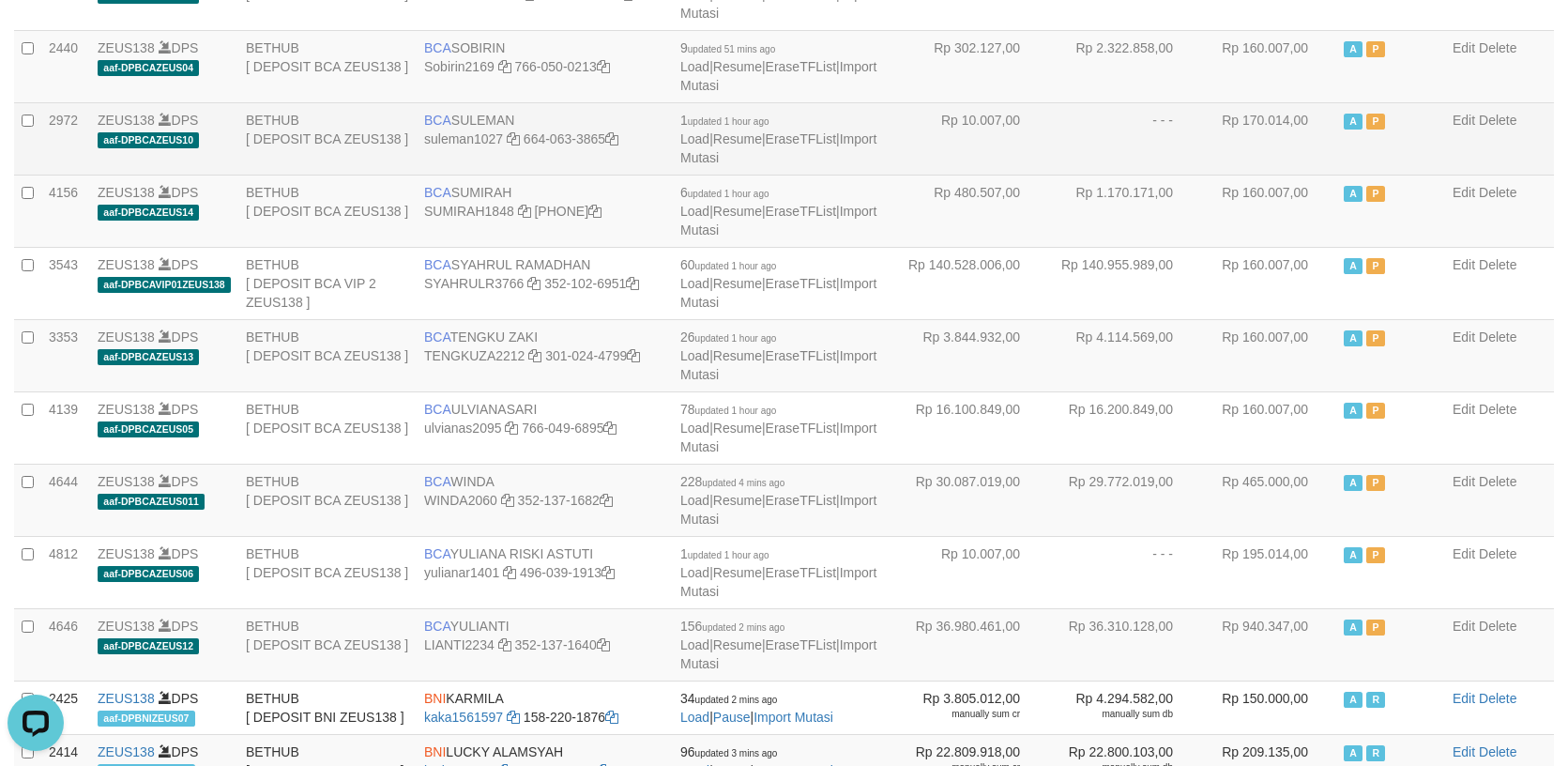 click on "BCA
SULEMAN
suleman1027
664-063-3865" at bounding box center (544, 138) 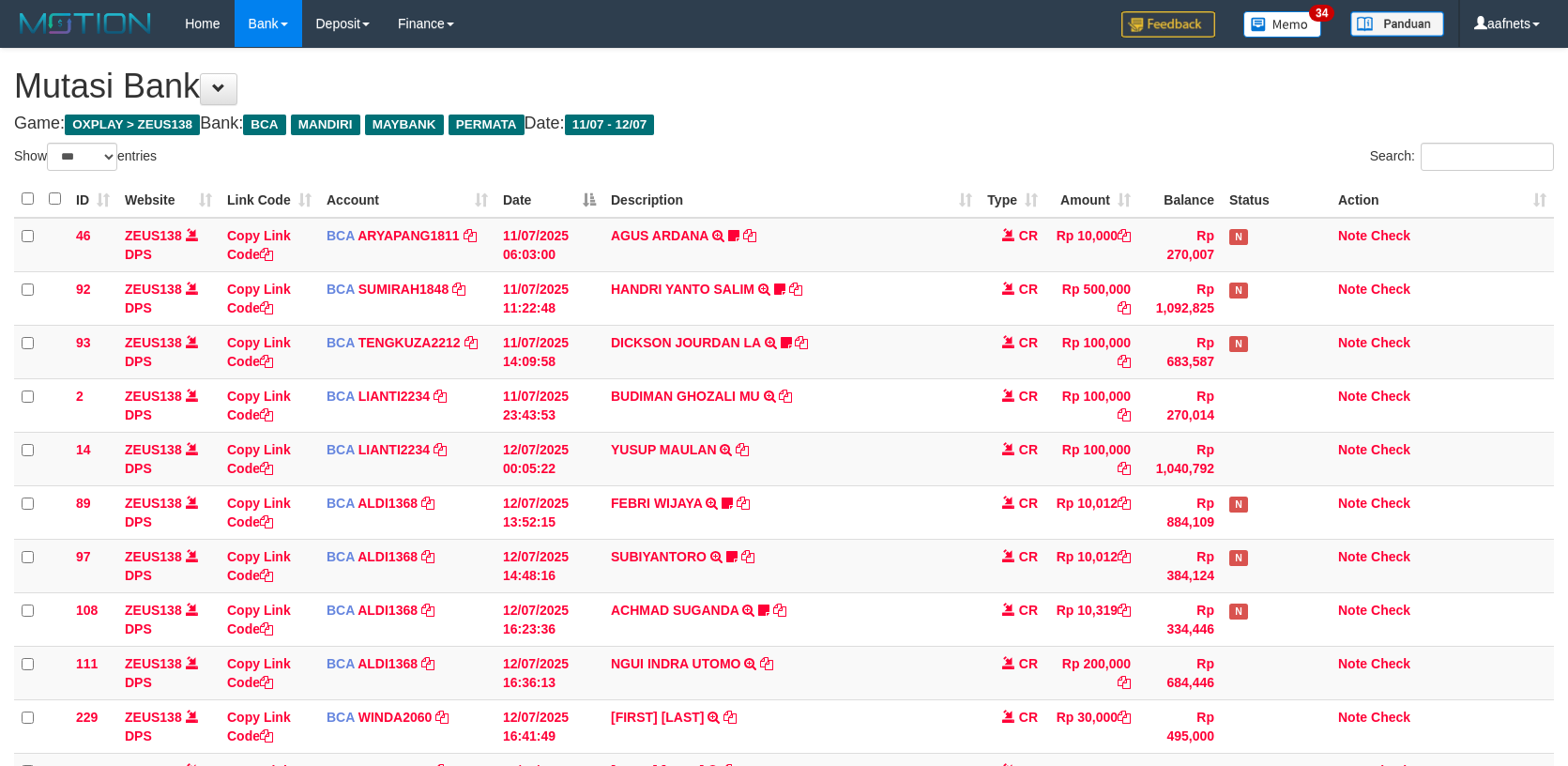 select on "***" 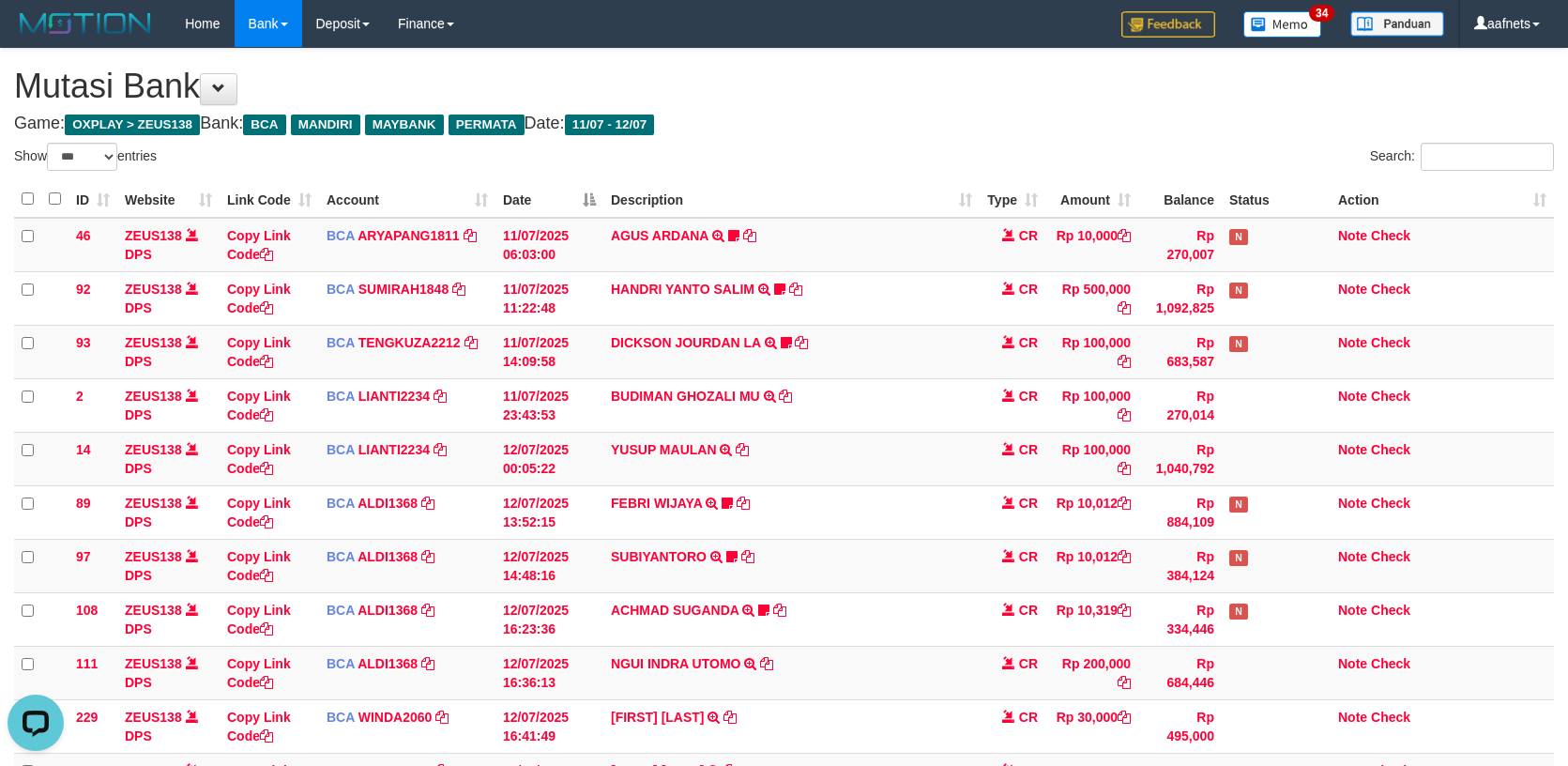 scroll, scrollTop: 0, scrollLeft: 0, axis: both 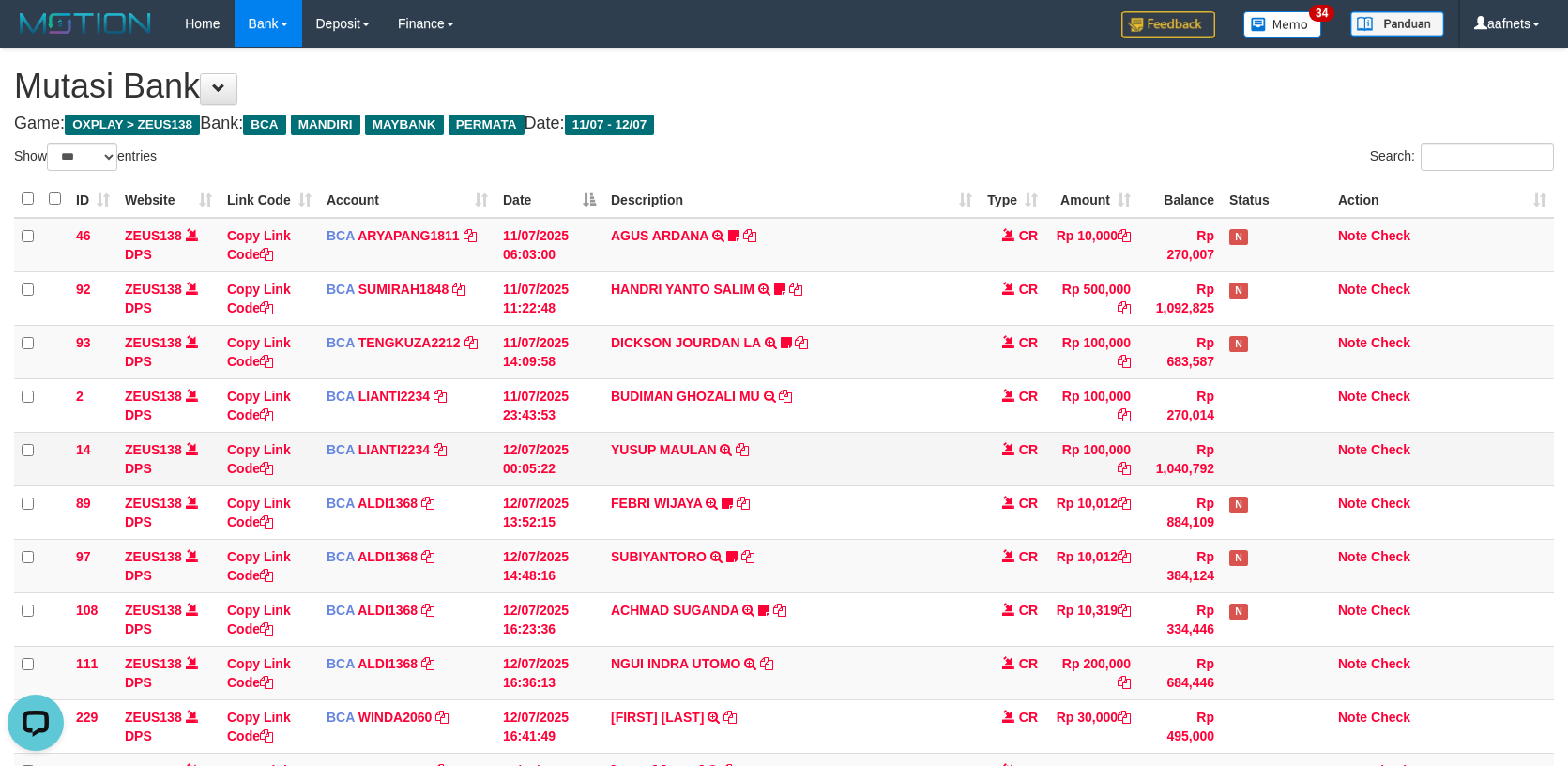 click on "YUSUP MAULAN         TRSF E-BANKING CR 1207/FTSCY/WS95051
100000.002025071262819090 TRFDN-YUSUP MAULANESPAY DEBIT INDONE" at bounding box center (791, 458) 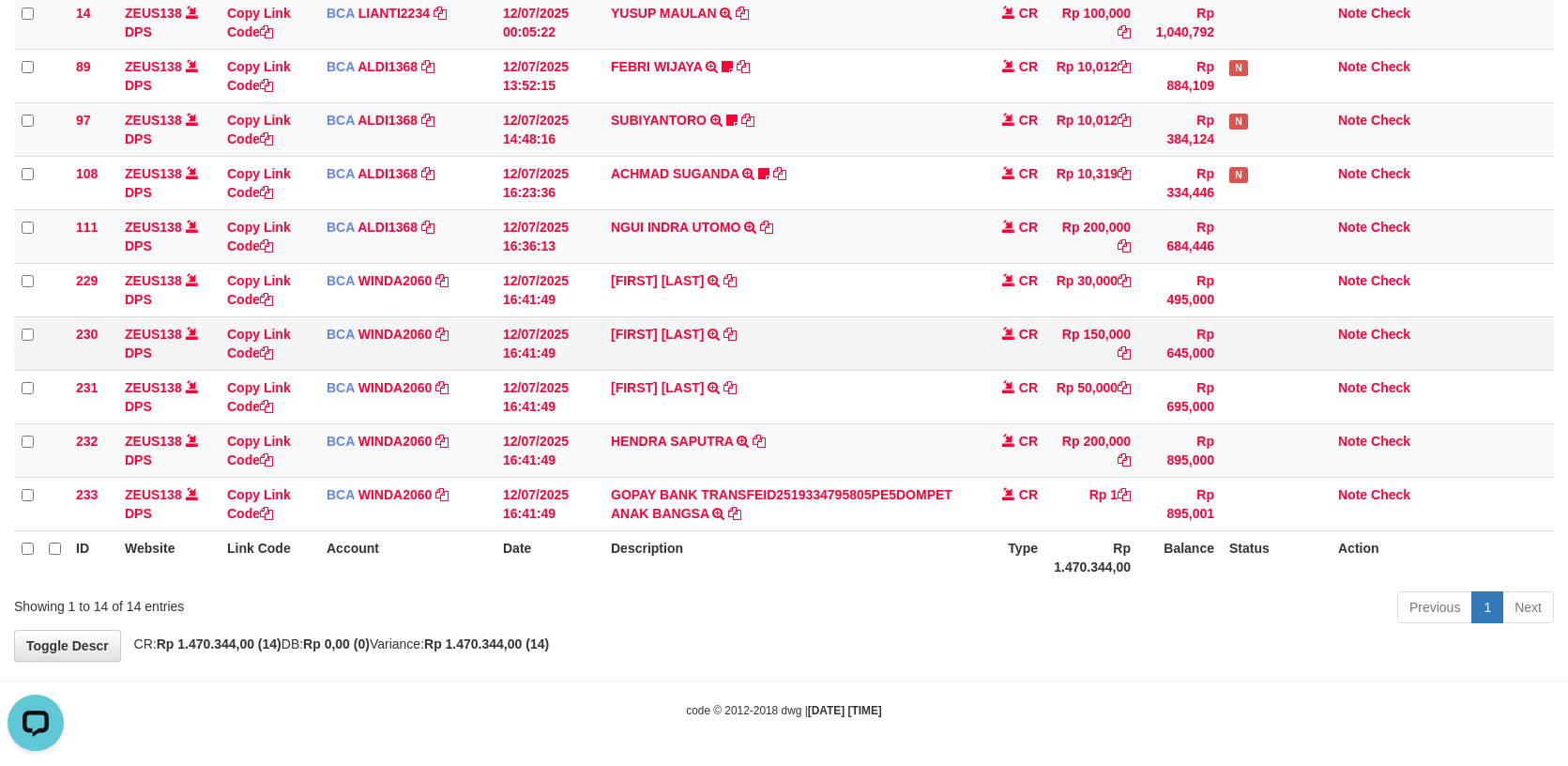 scroll, scrollTop: 446, scrollLeft: 0, axis: vertical 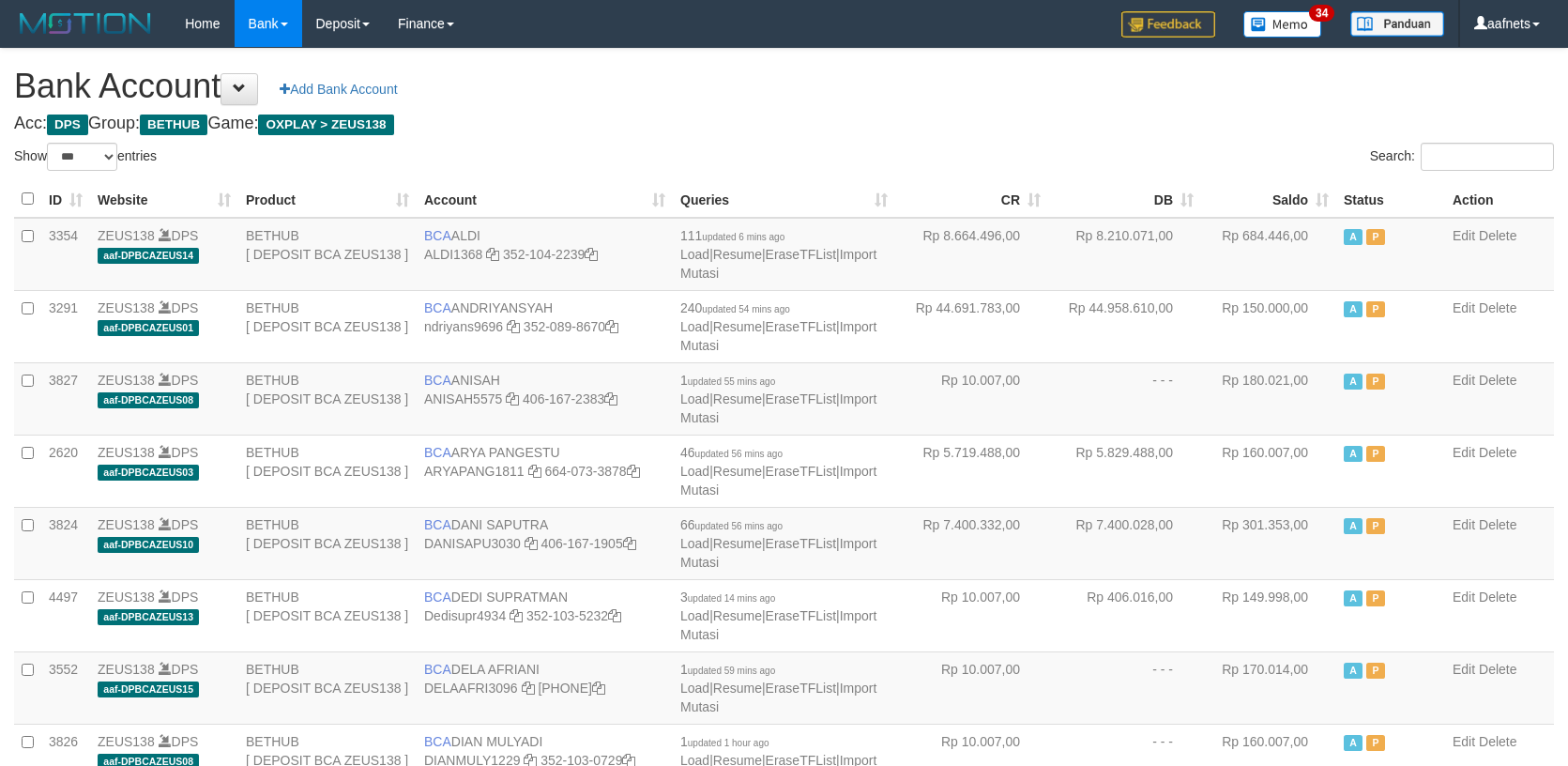 select on "***" 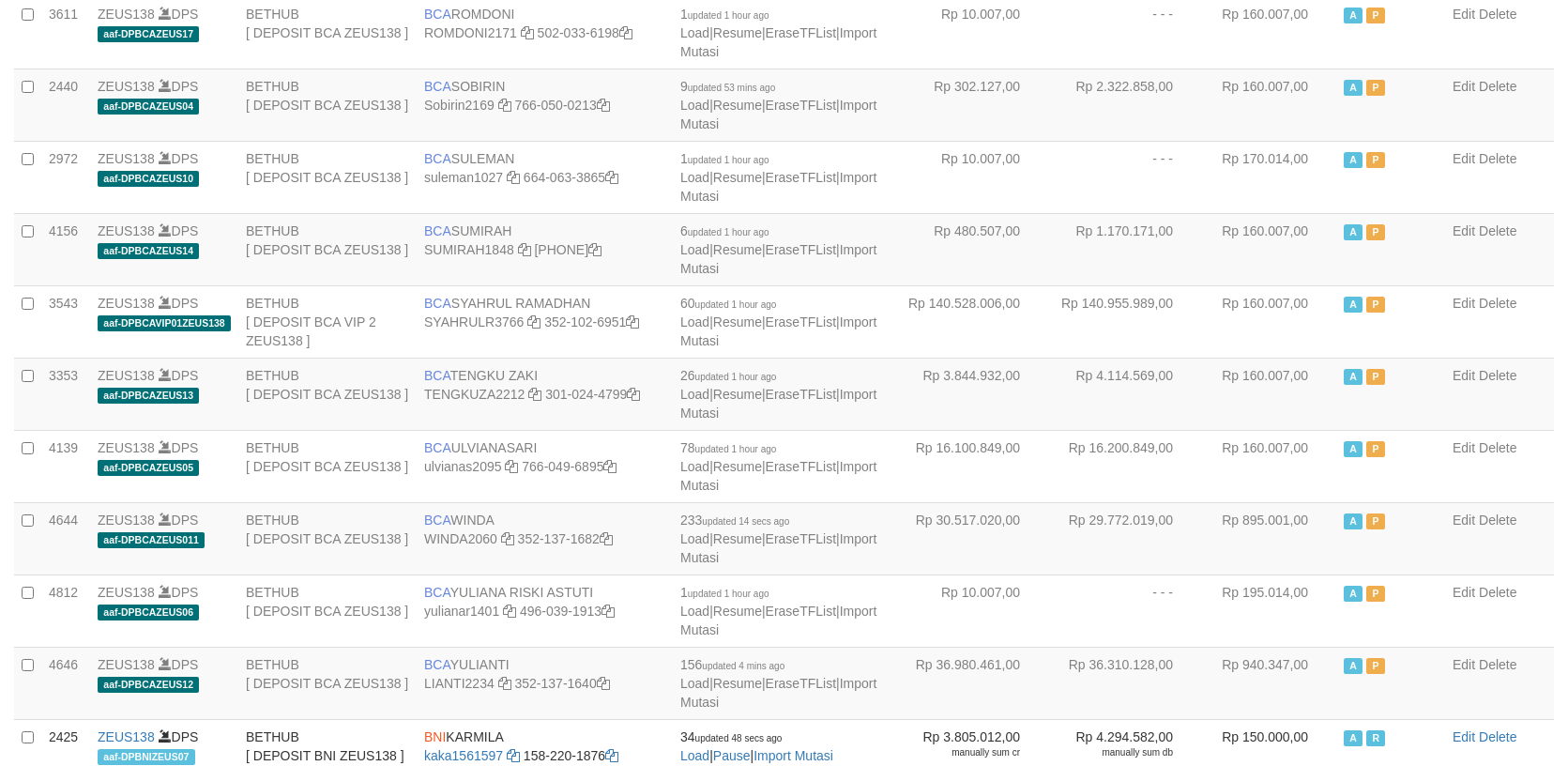 scroll, scrollTop: 1633, scrollLeft: 0, axis: vertical 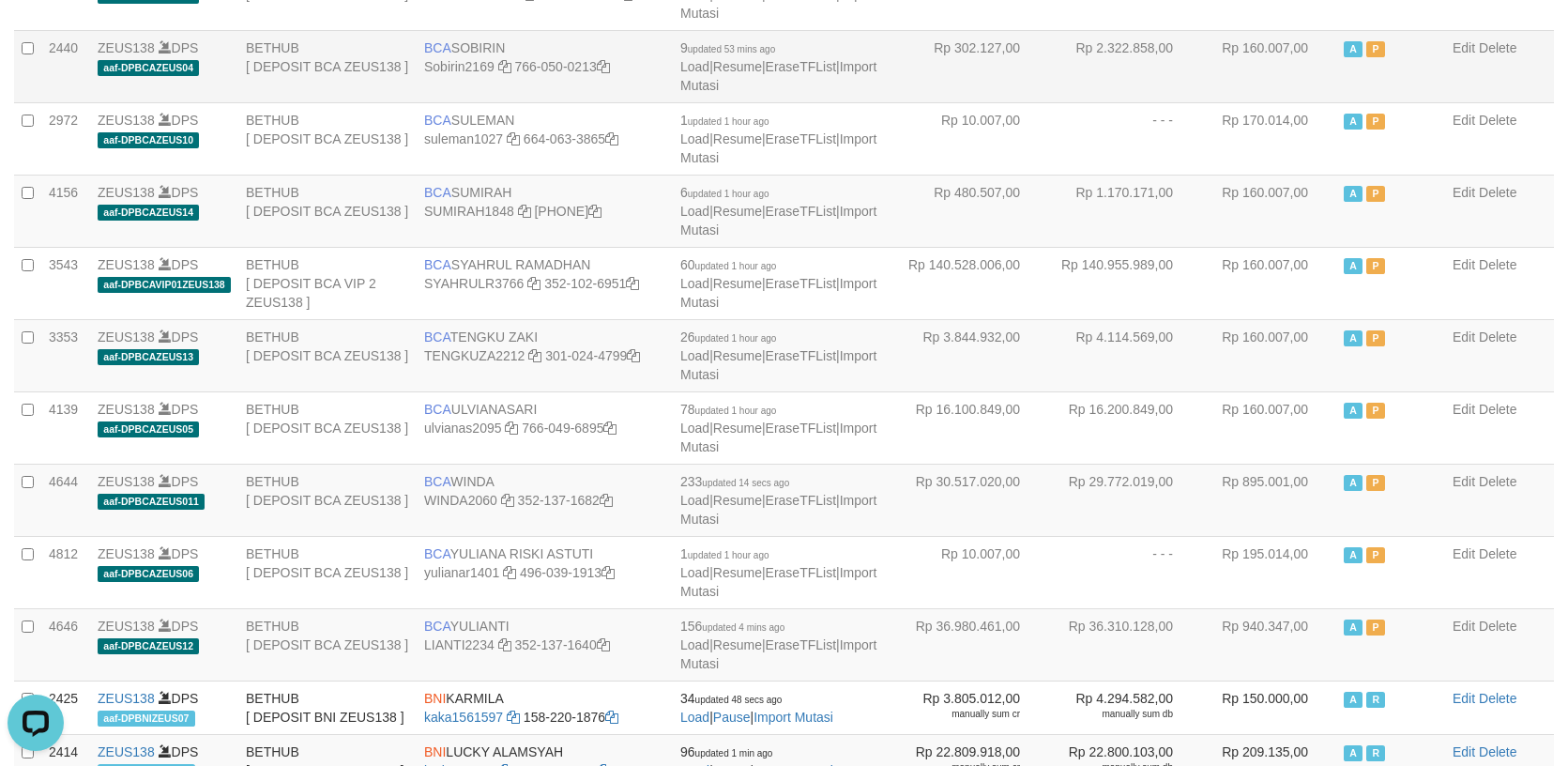 click on "Rp 302.127,00" at bounding box center [971, 66] 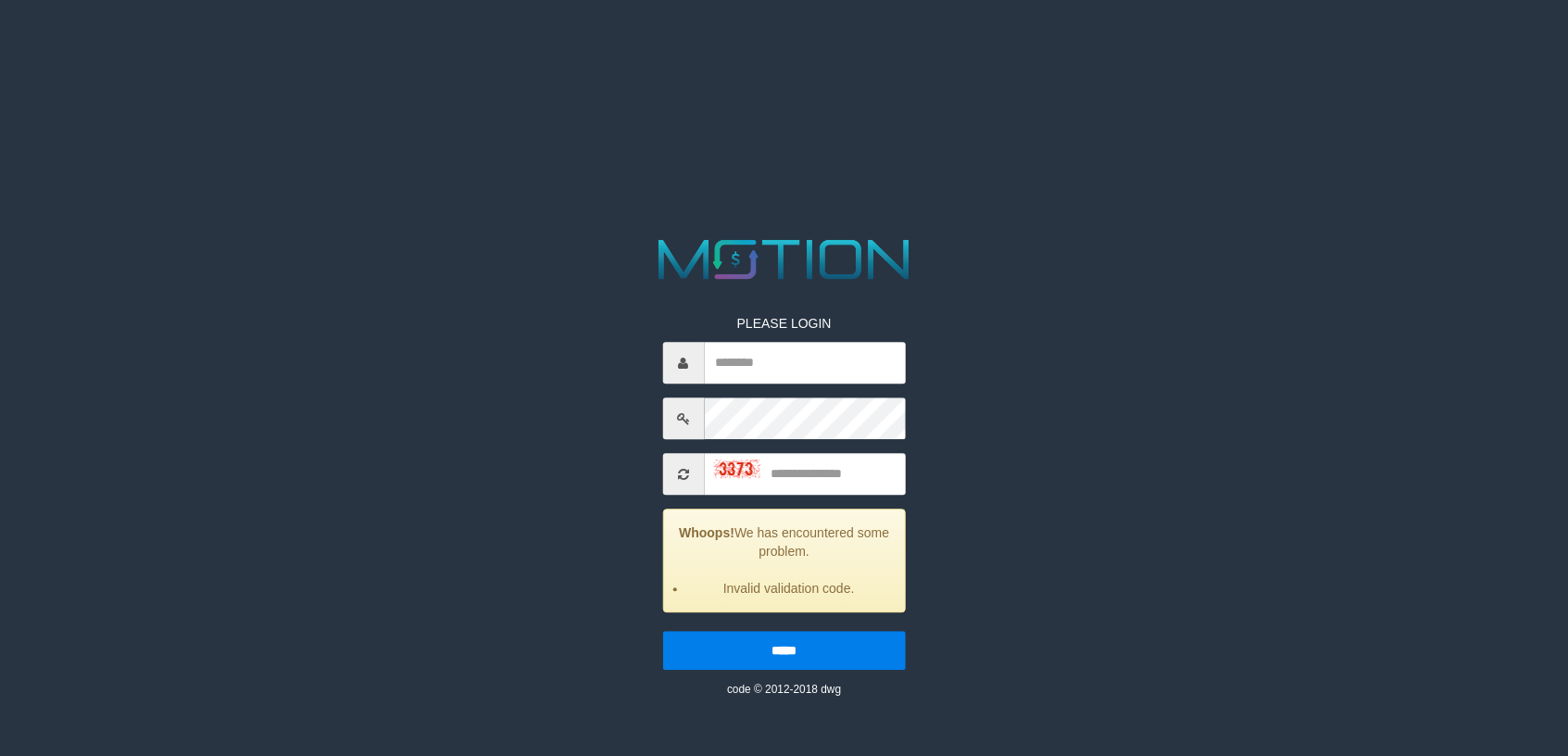 scroll, scrollTop: 0, scrollLeft: 0, axis: both 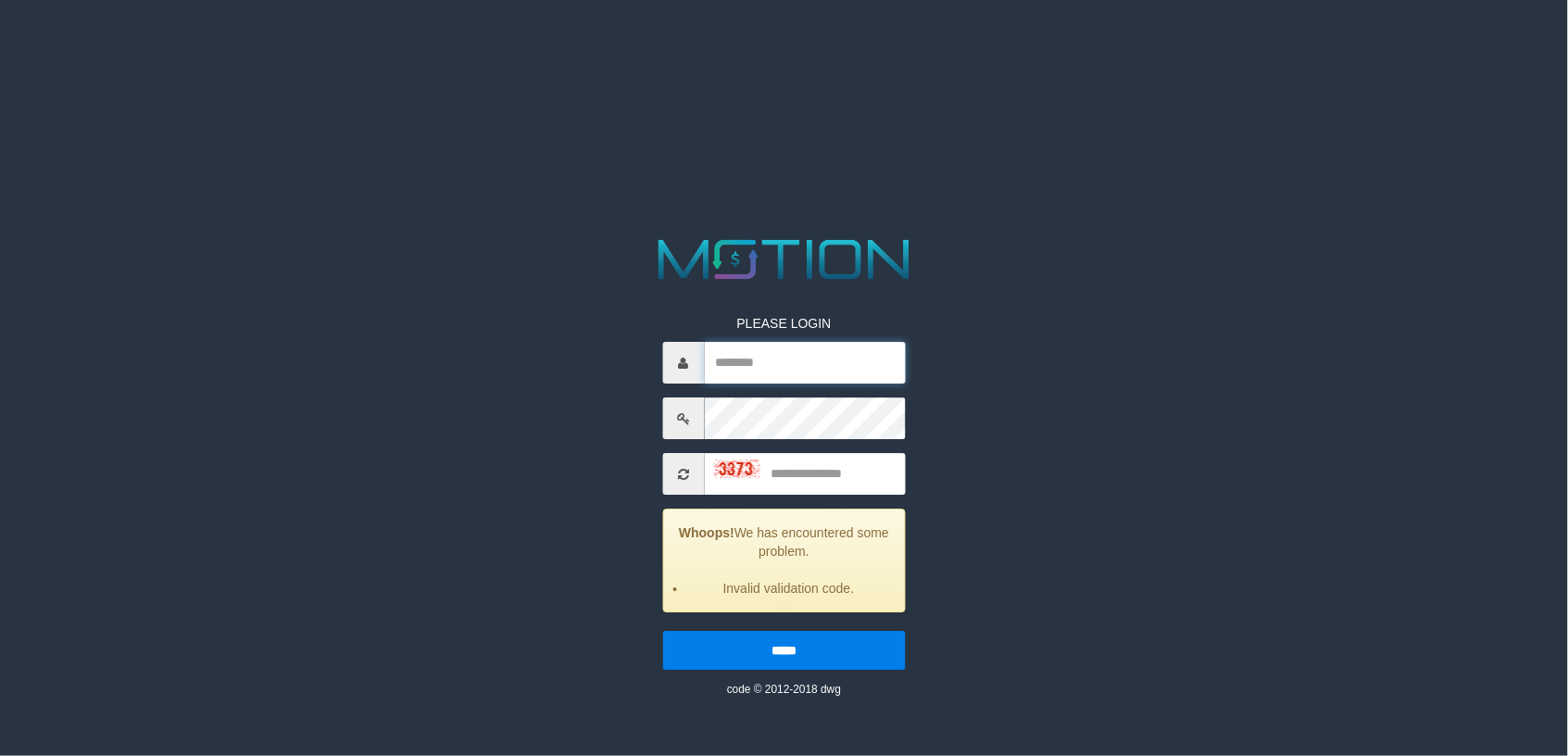 type on "*******" 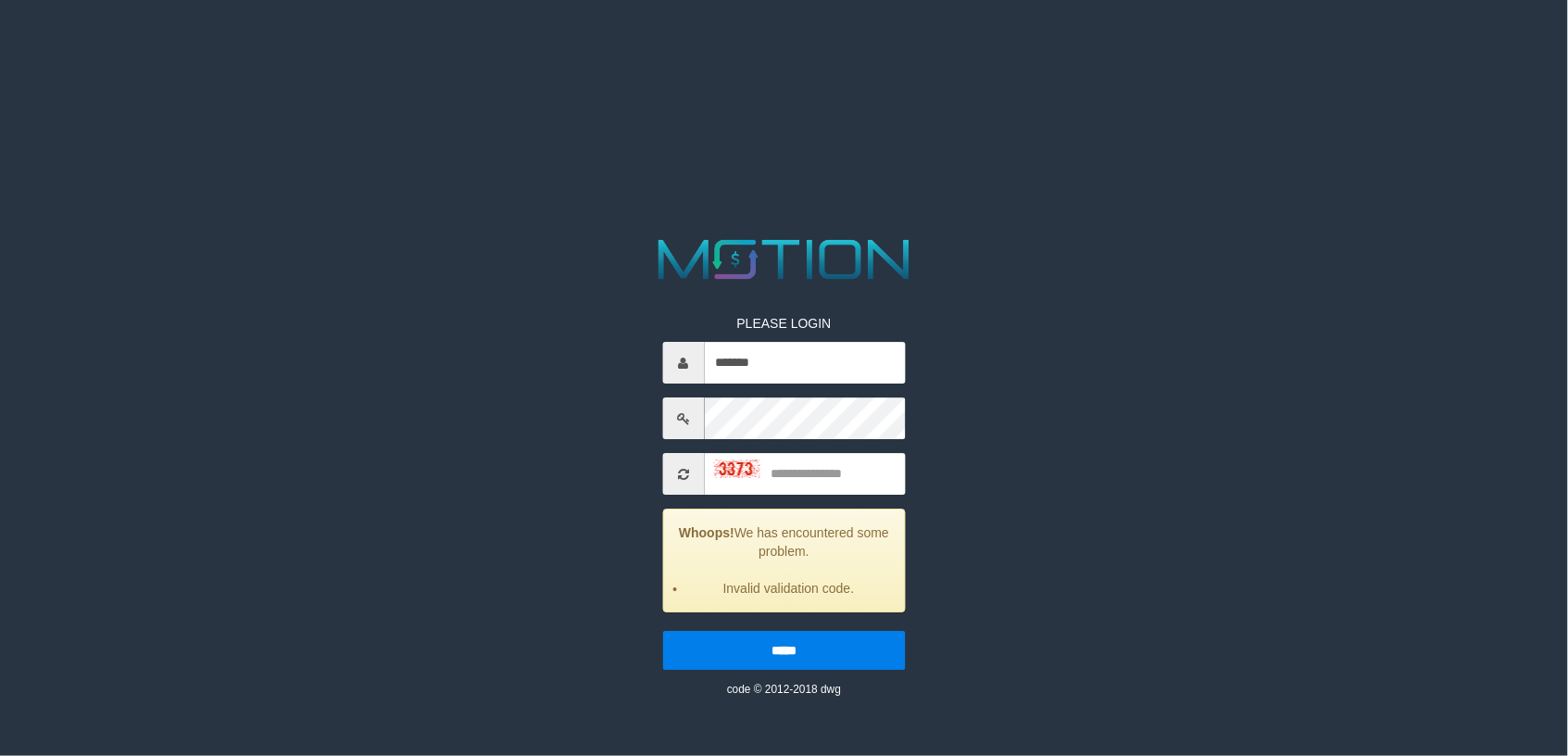 click on "PLEASE LOGIN
*******
Whoops!  We has encountered some problem.
Invalid validation code.
*****
code © 2012-2018 dwg" at bounding box center (784, 493) 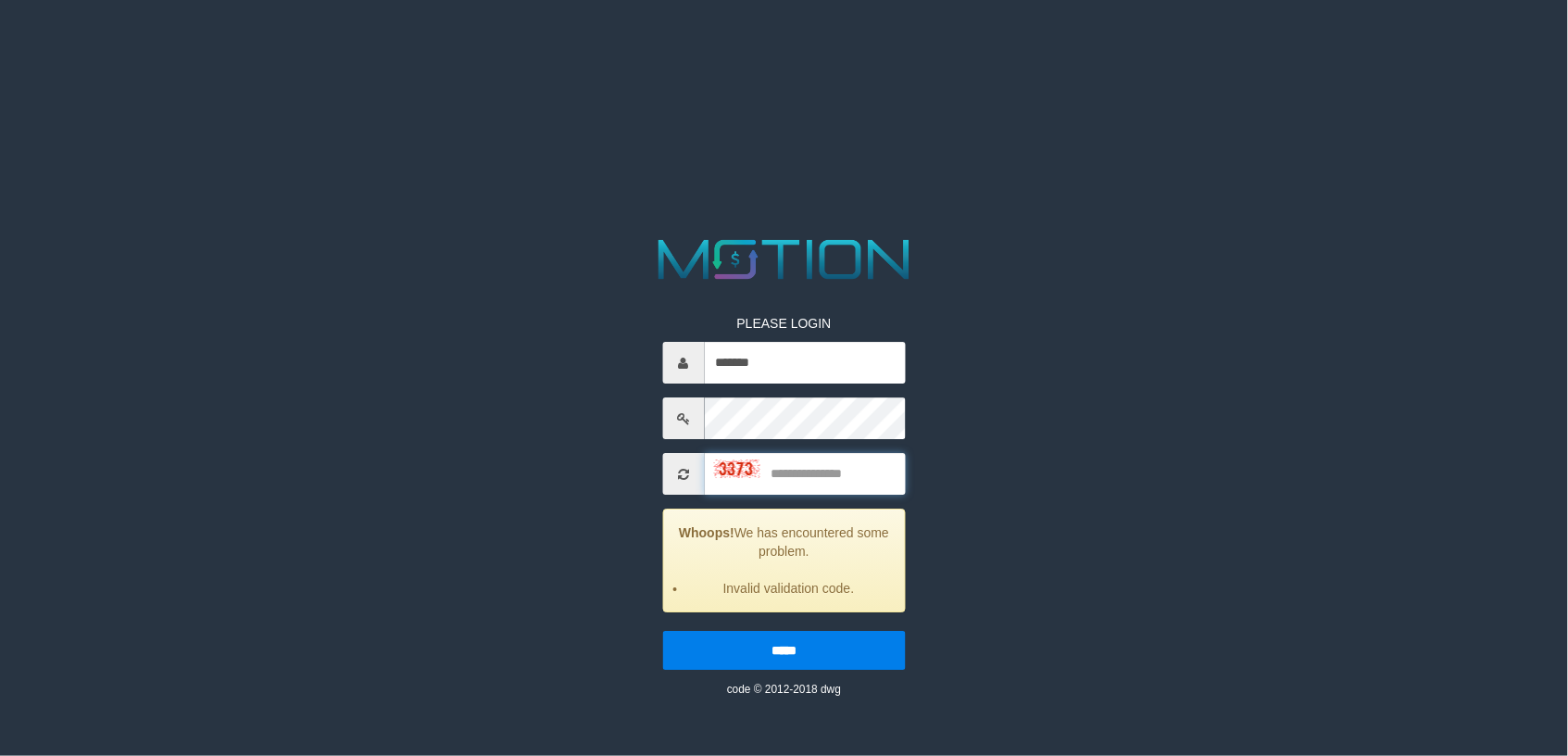 click at bounding box center [804, 474] 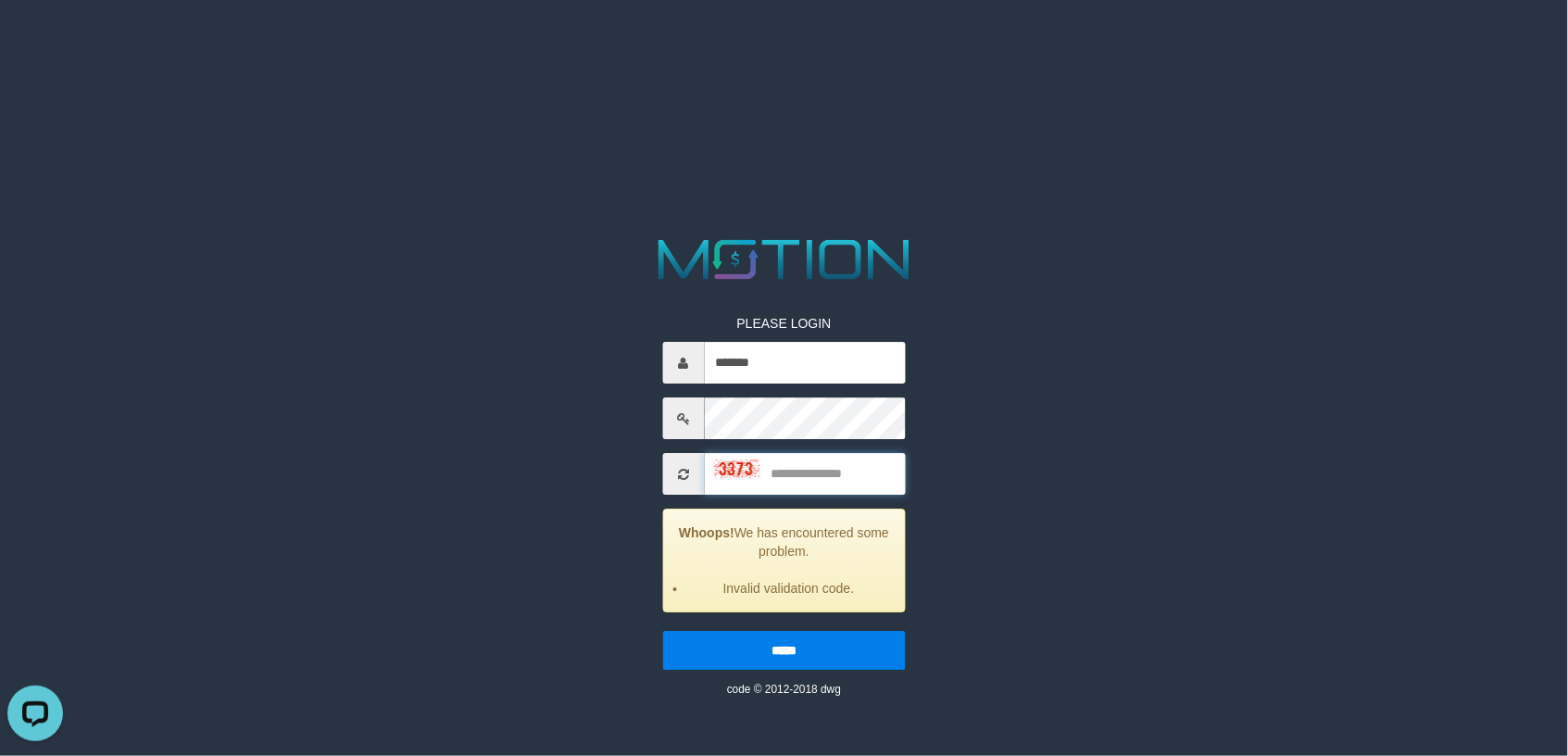 scroll, scrollTop: 0, scrollLeft: 0, axis: both 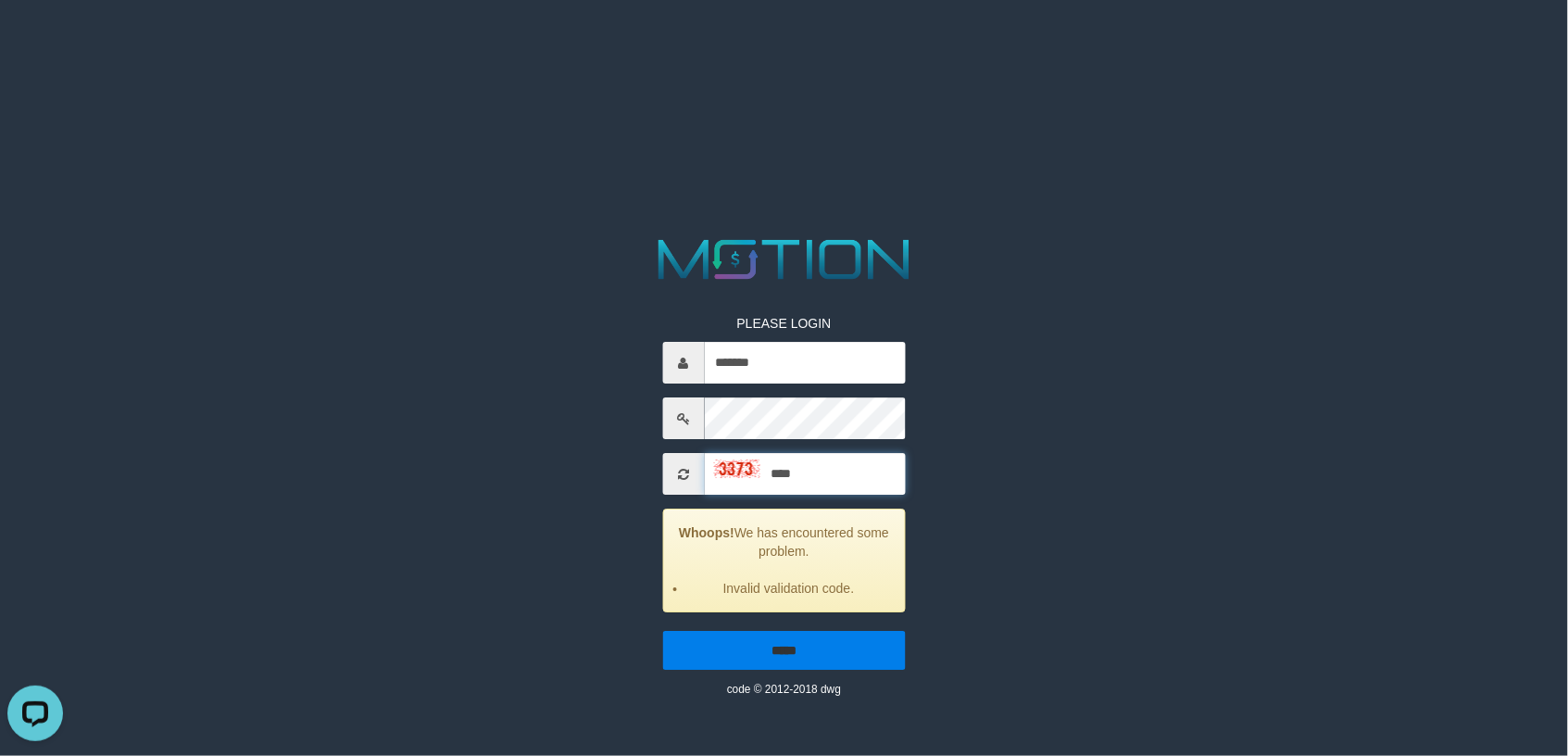 type on "****" 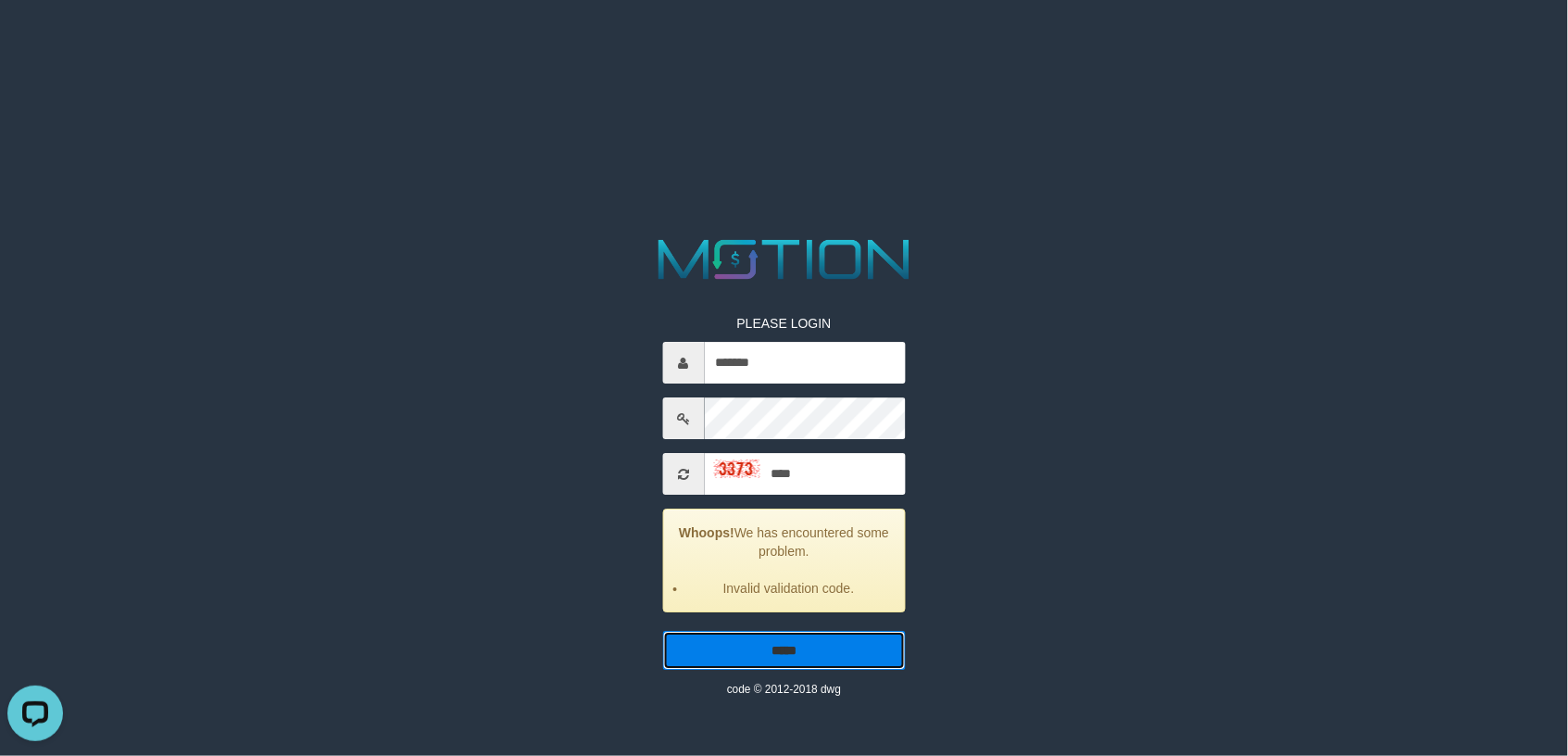 click on "*****" at bounding box center (784, 651) 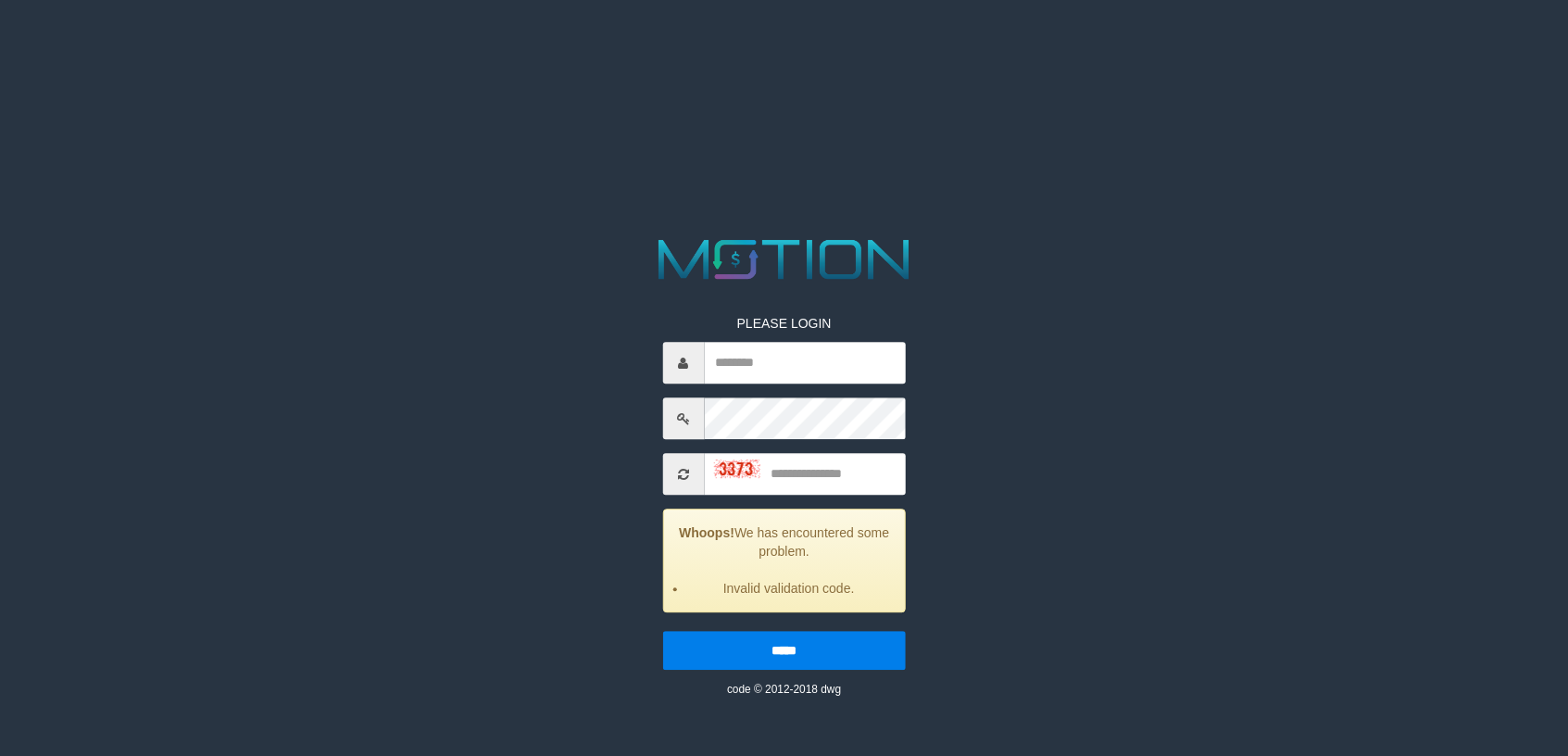 scroll, scrollTop: 0, scrollLeft: 0, axis: both 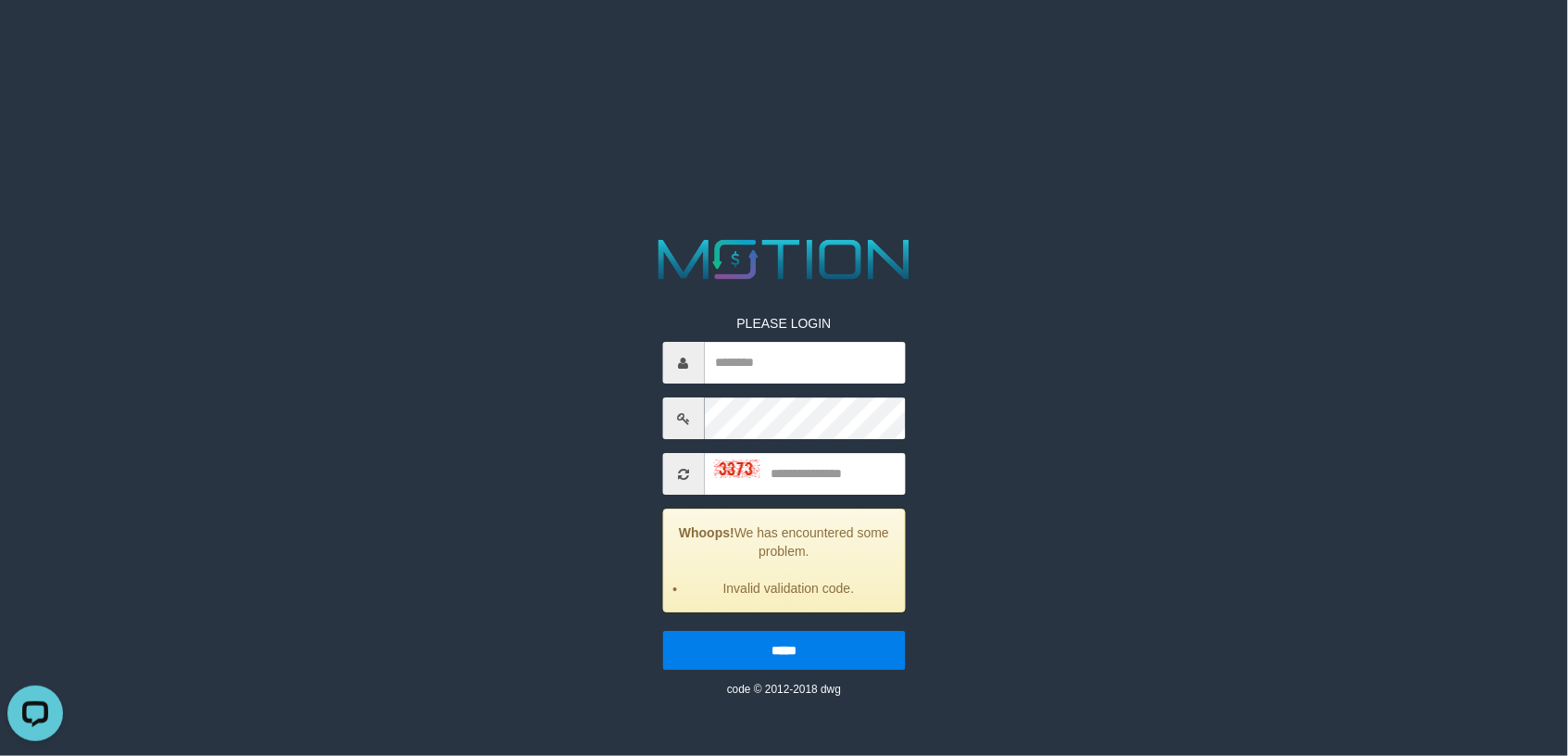 type on "*******" 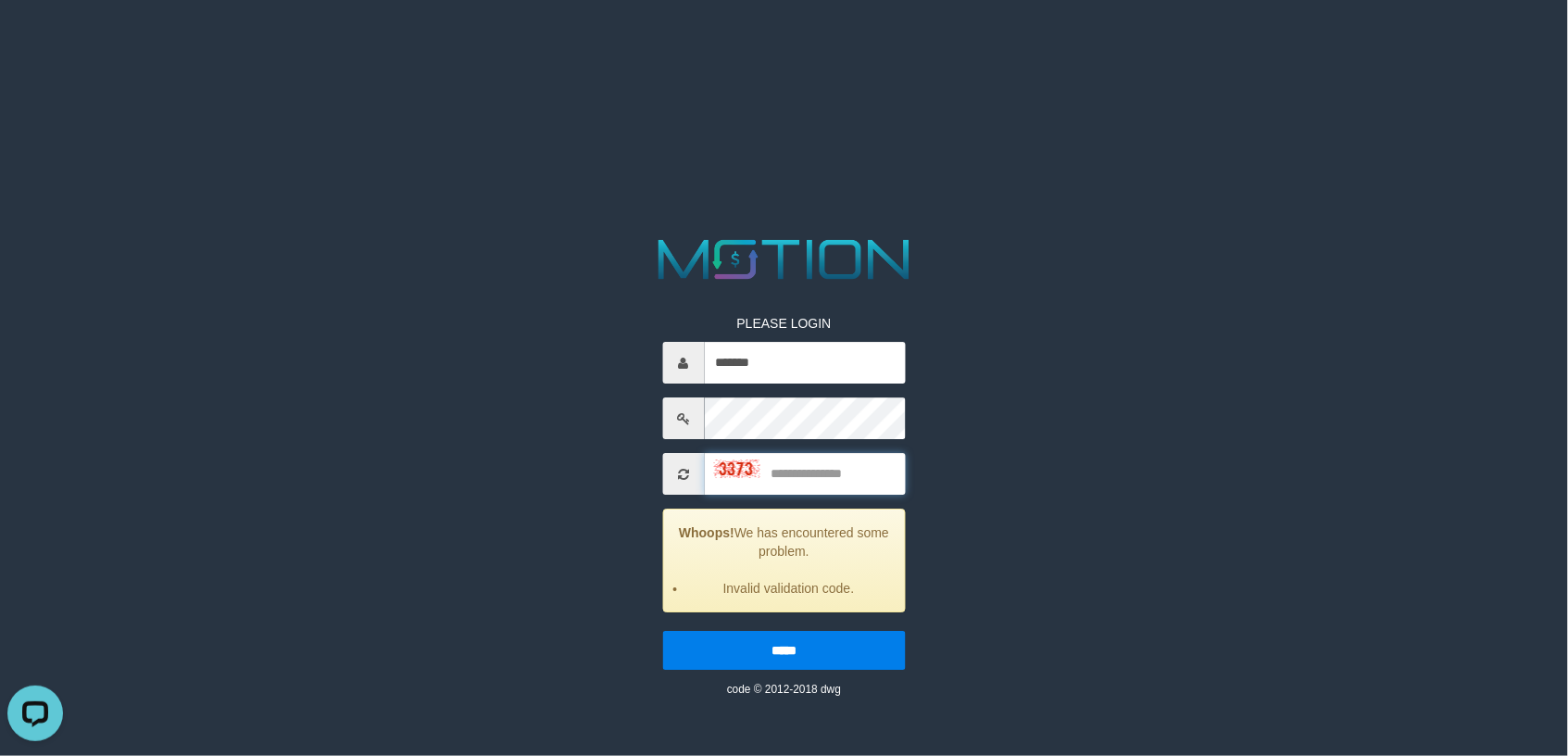click at bounding box center [804, 474] 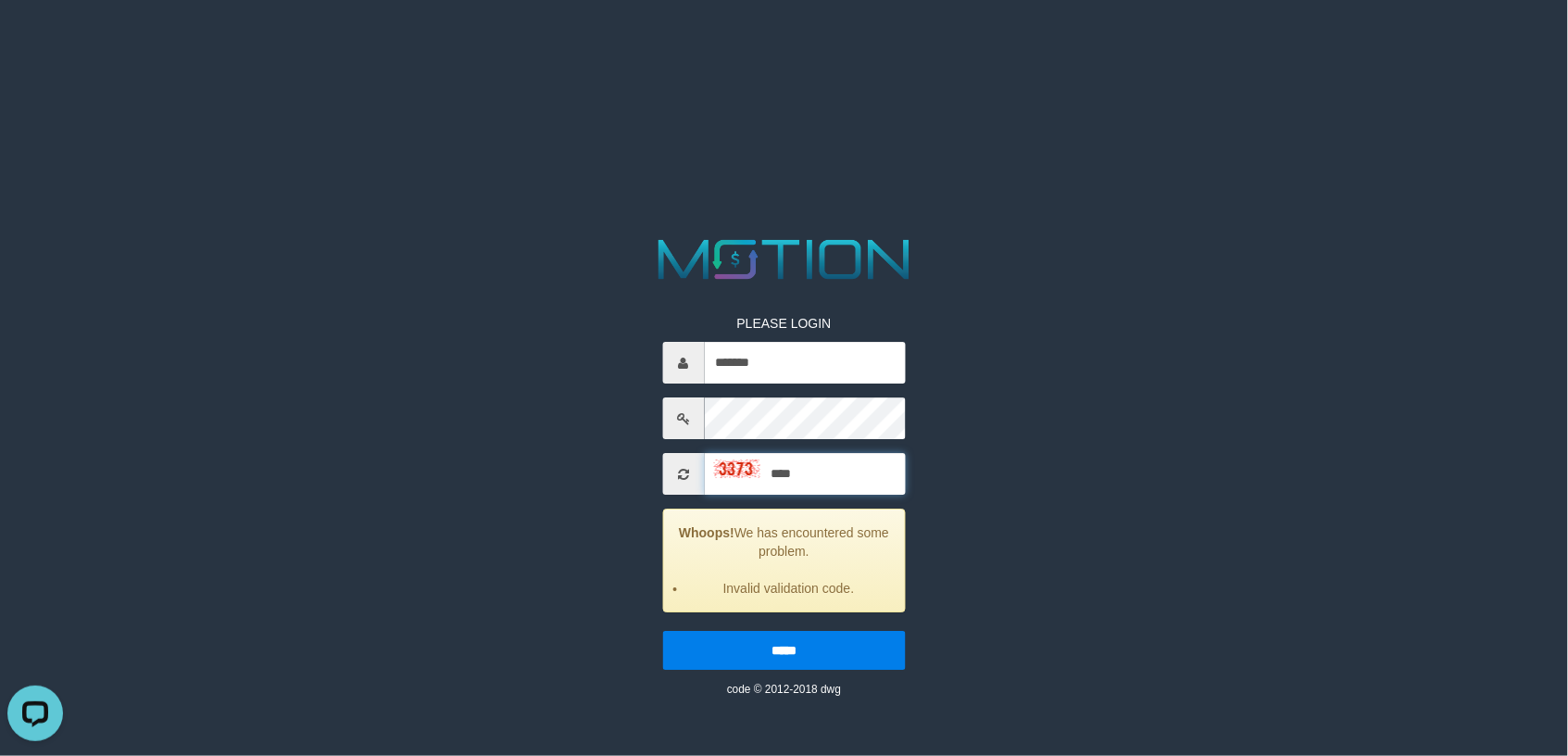 type on "****" 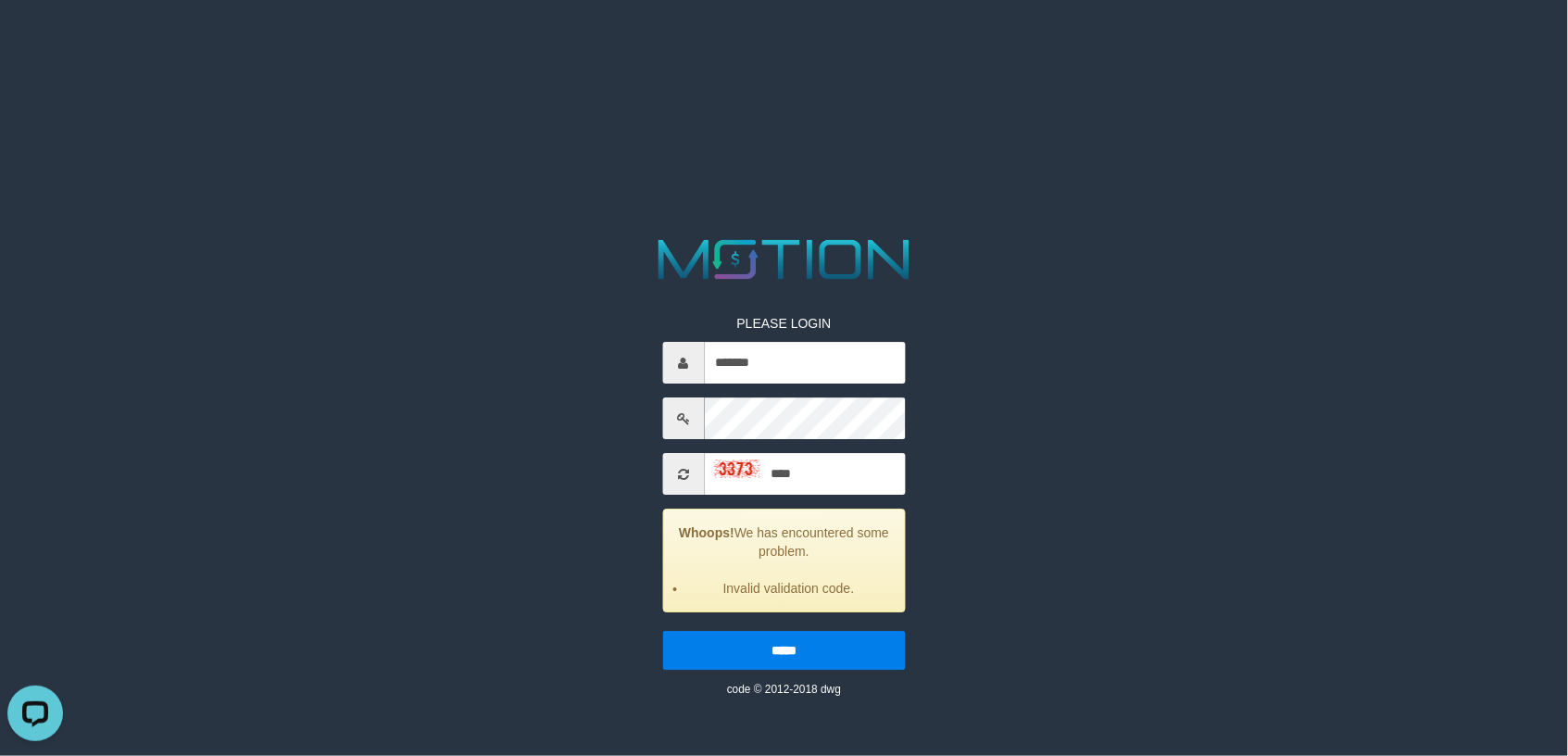 click on "Whoops!  We has encountered some problem.
Invalid validation code." at bounding box center [784, 561] 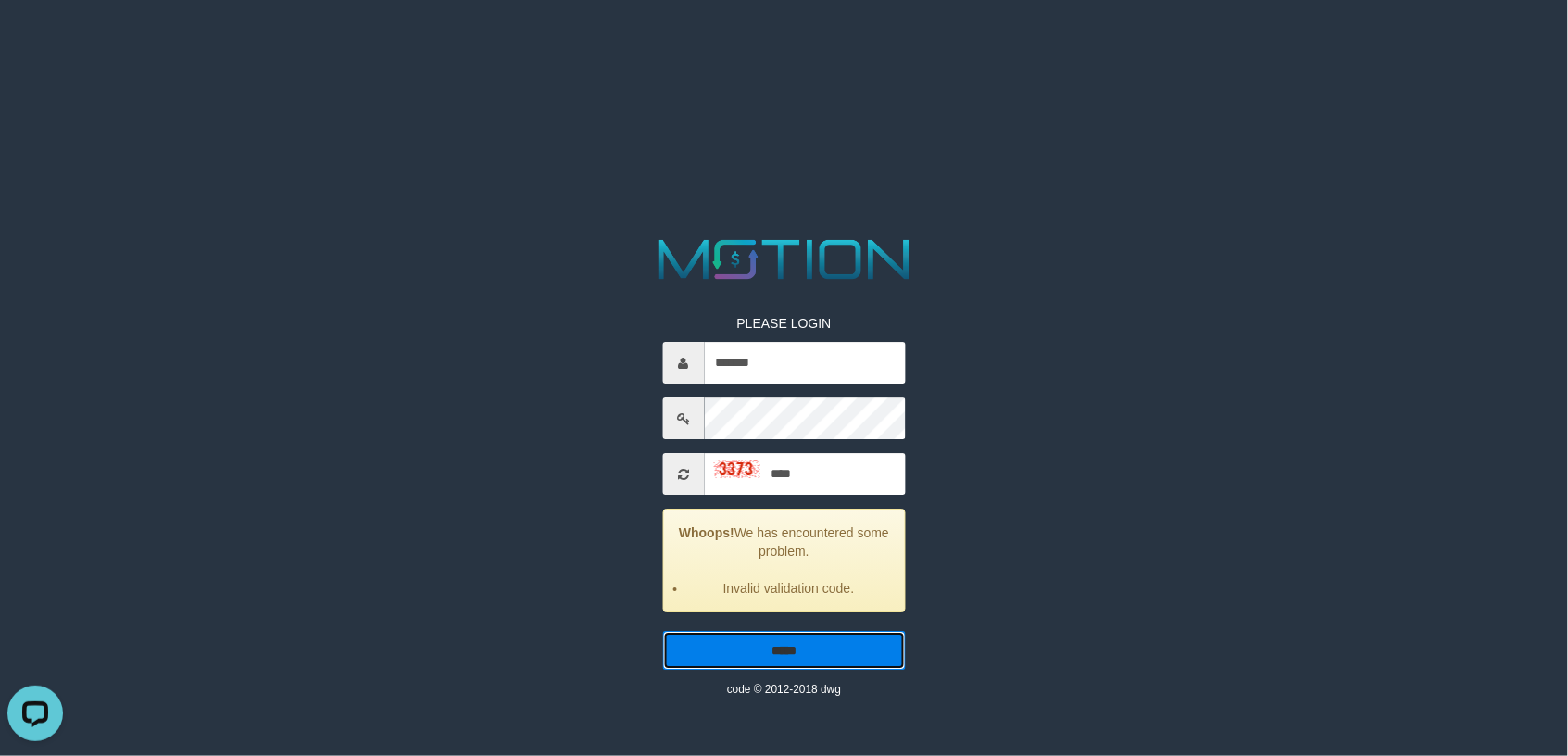 click on "*****" at bounding box center [784, 651] 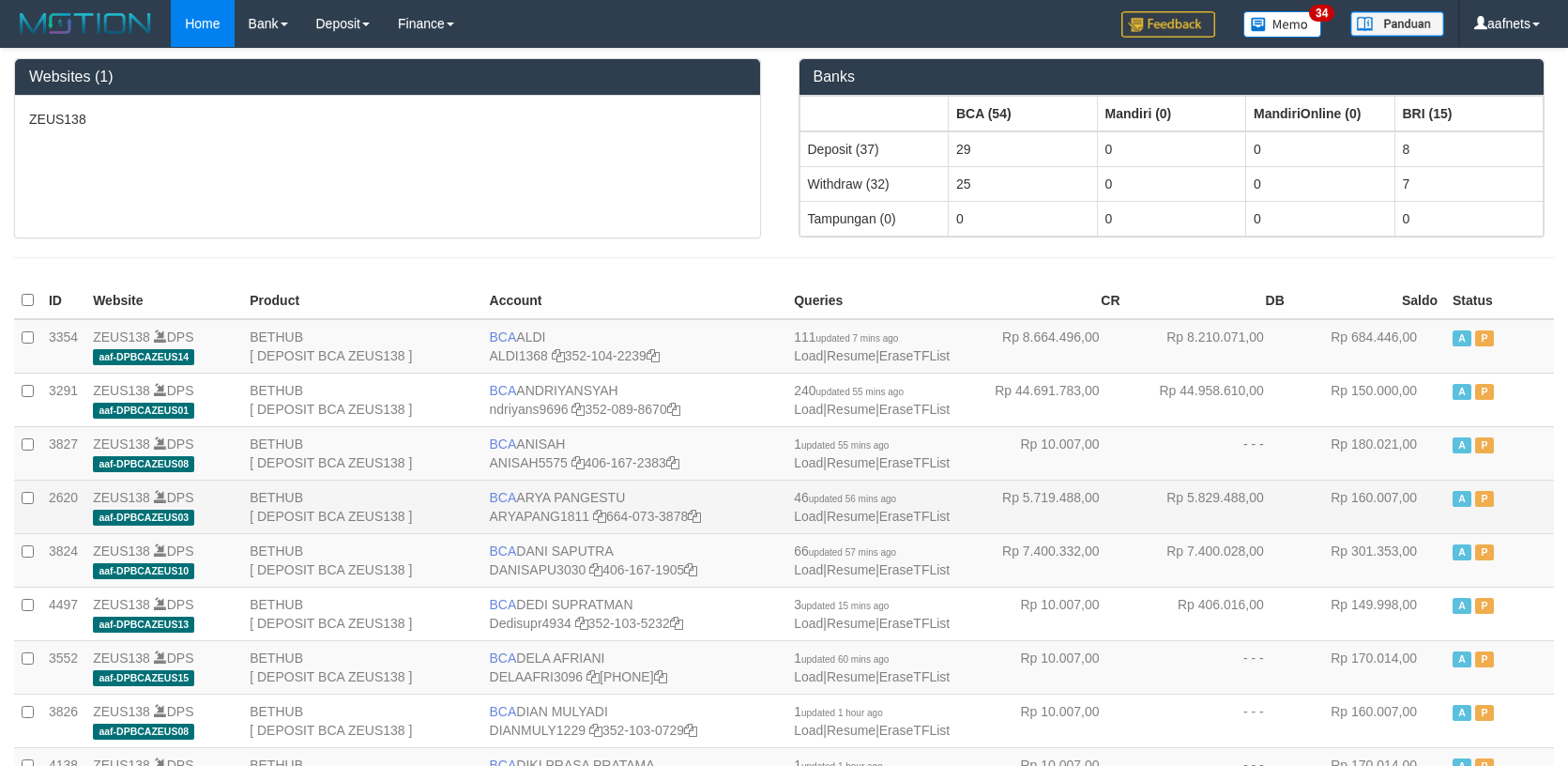 scroll, scrollTop: 0, scrollLeft: 0, axis: both 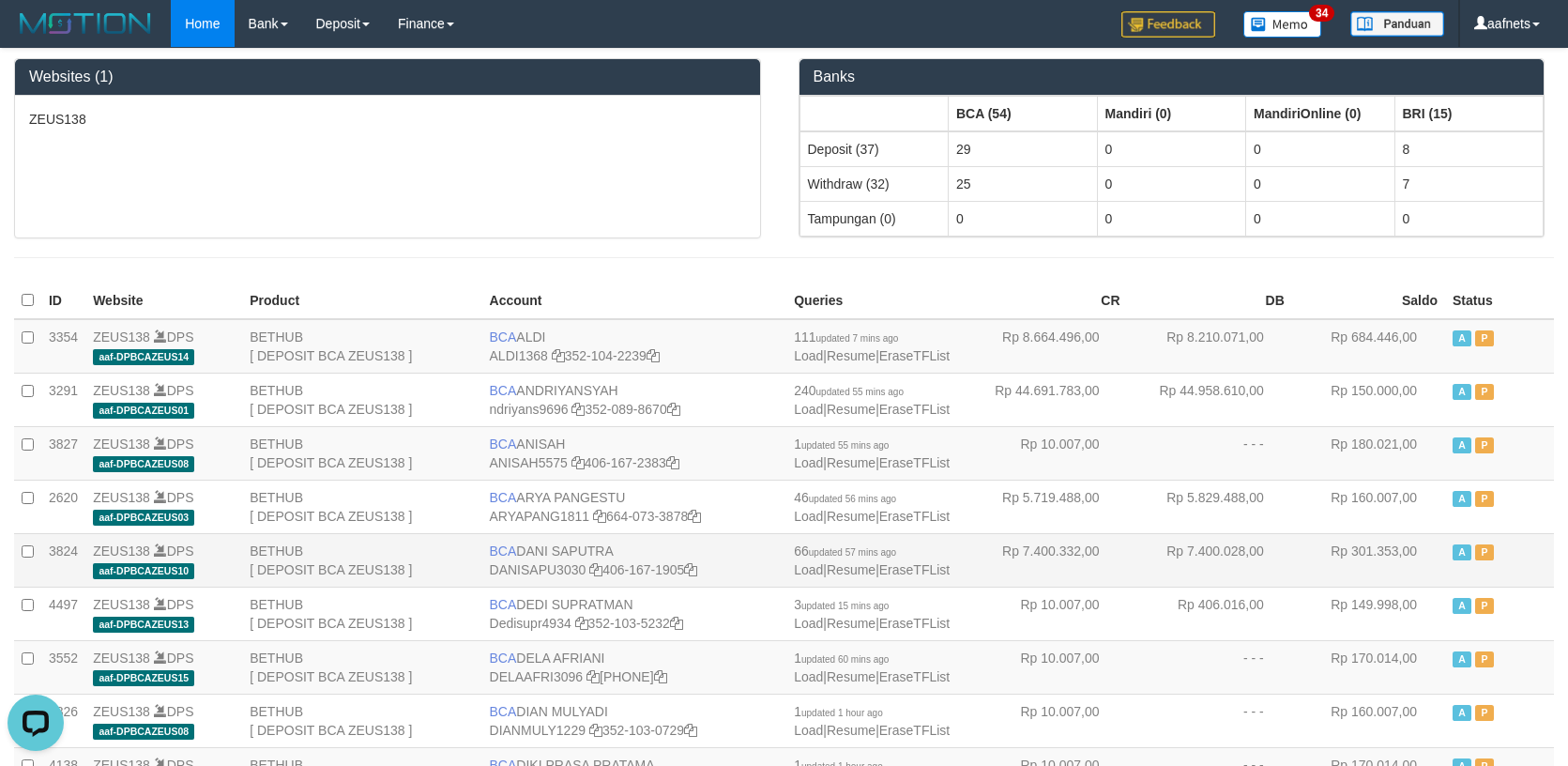 drag, startPoint x: 464, startPoint y: 668, endPoint x: 558, endPoint y: 587, distance: 124.08465 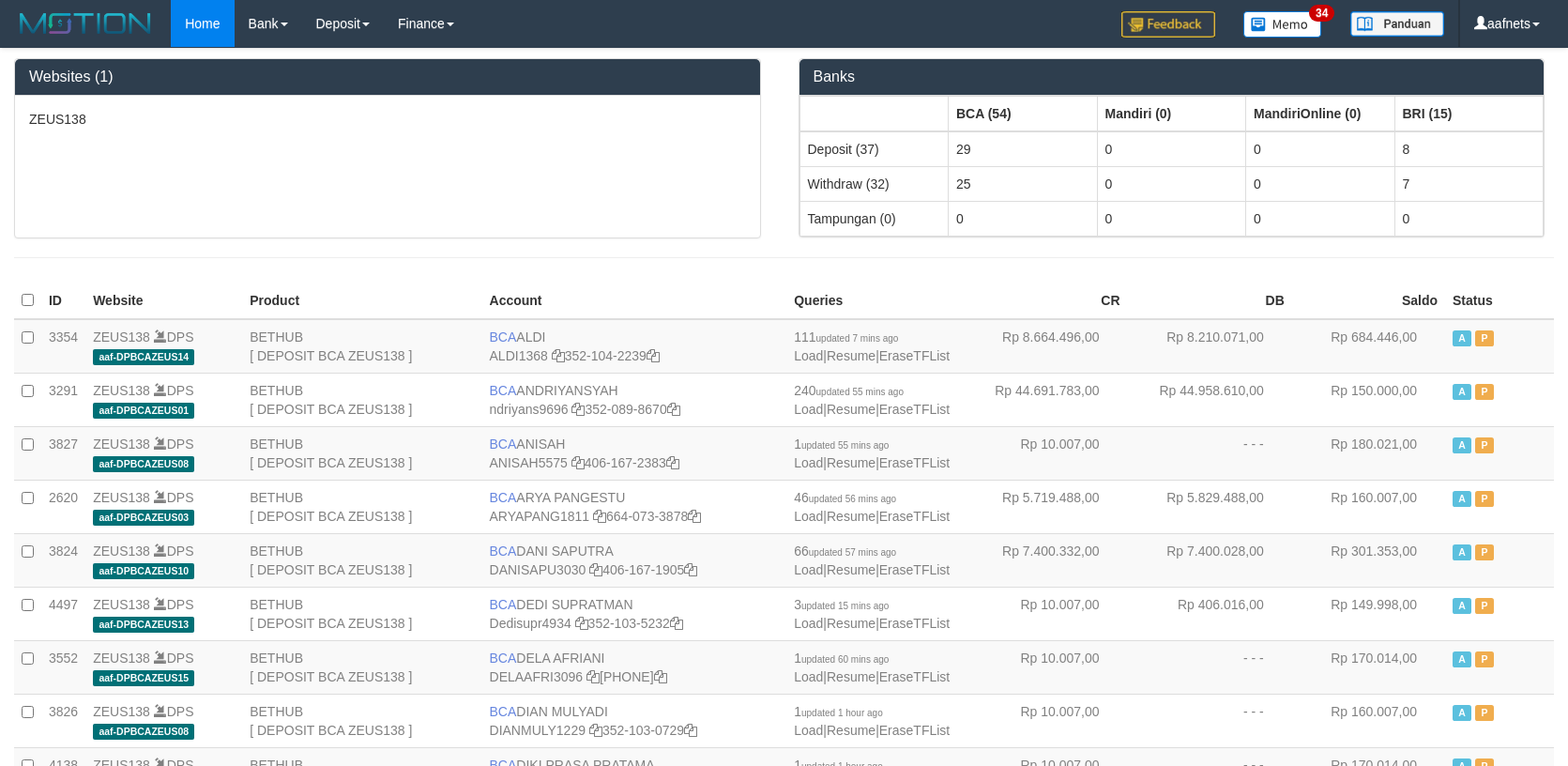scroll, scrollTop: 0, scrollLeft: 0, axis: both 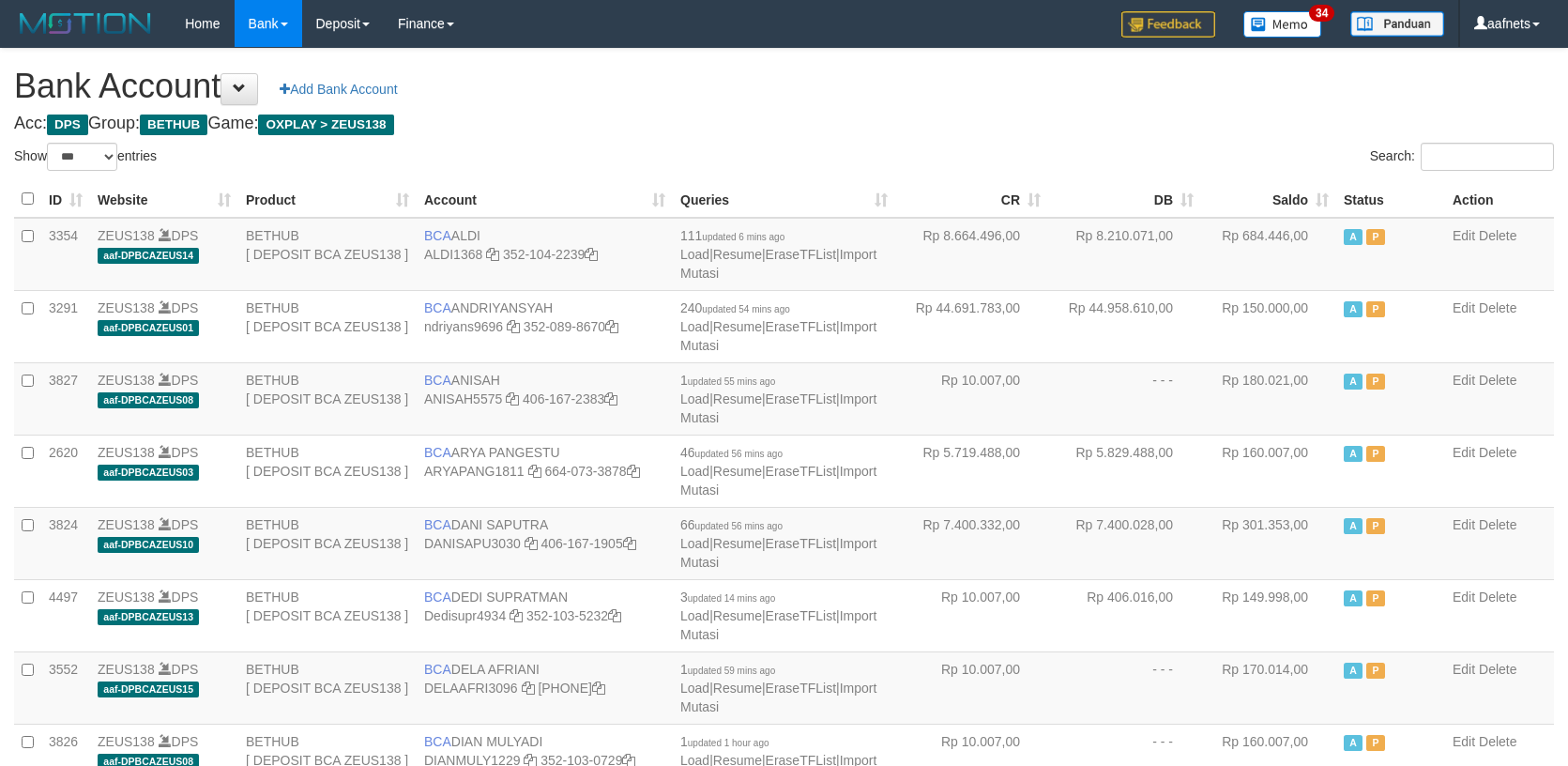 select on "***" 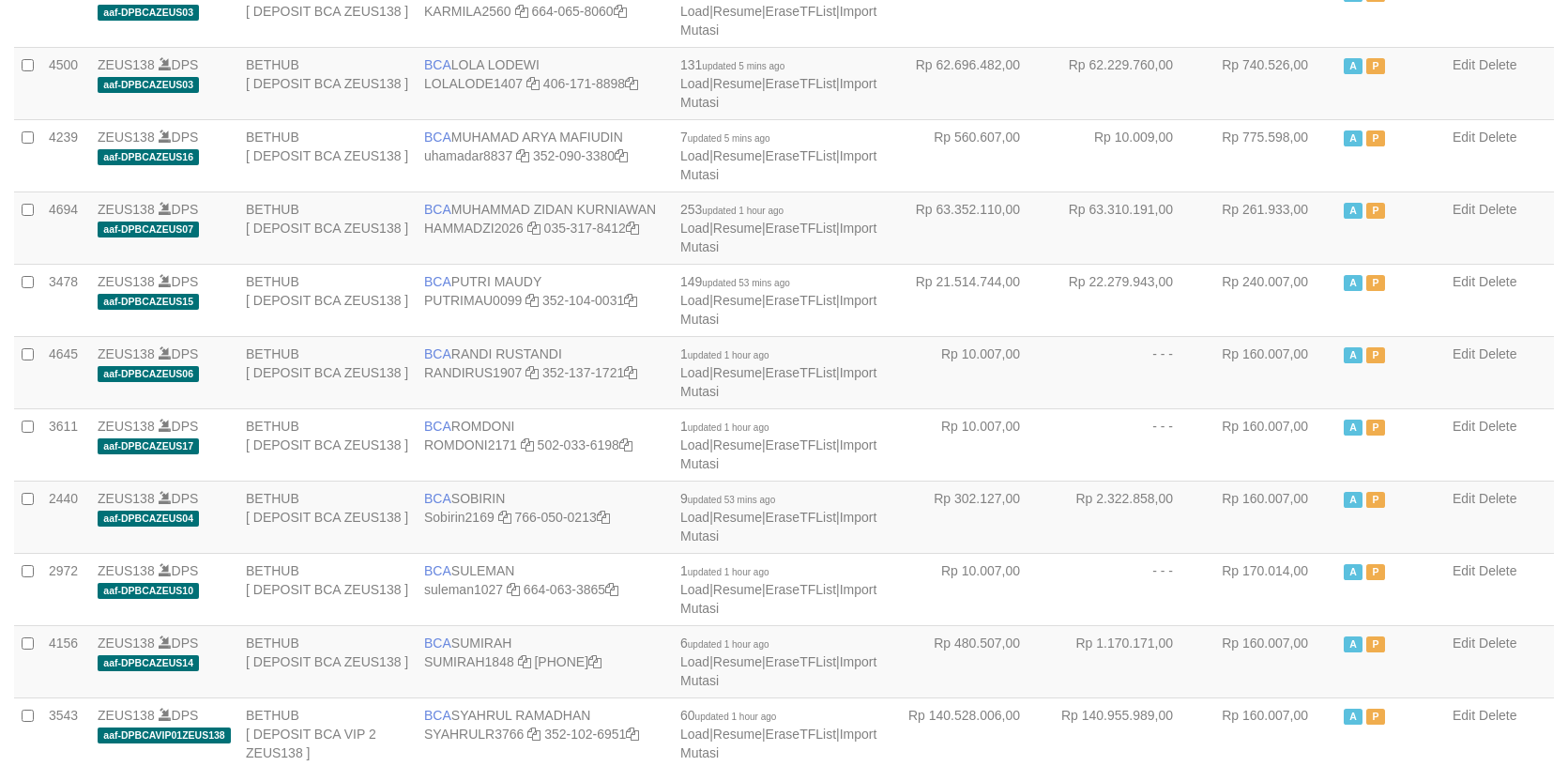scroll, scrollTop: 929, scrollLeft: 0, axis: vertical 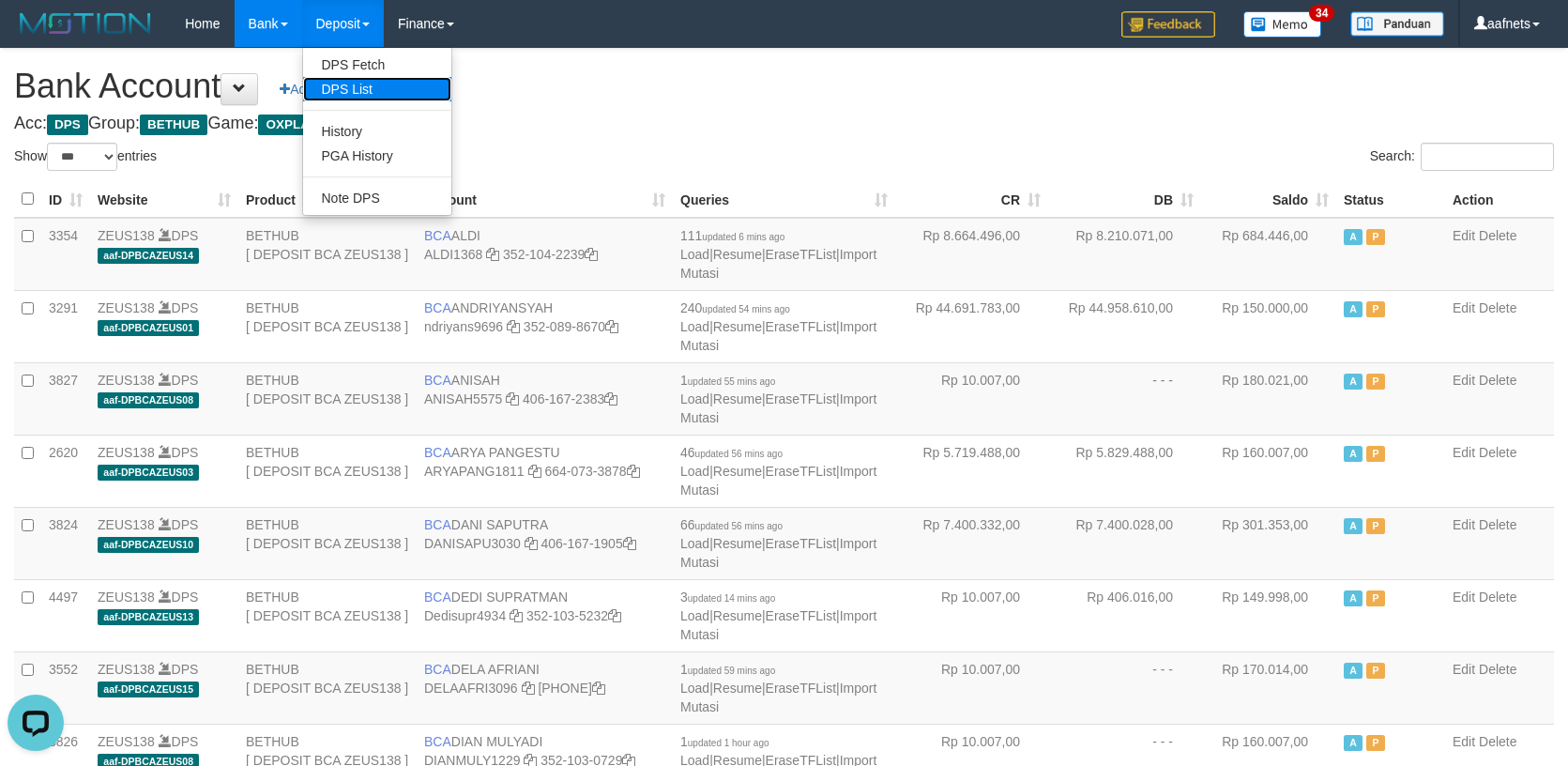 click on "DPS List" at bounding box center [377, 89] 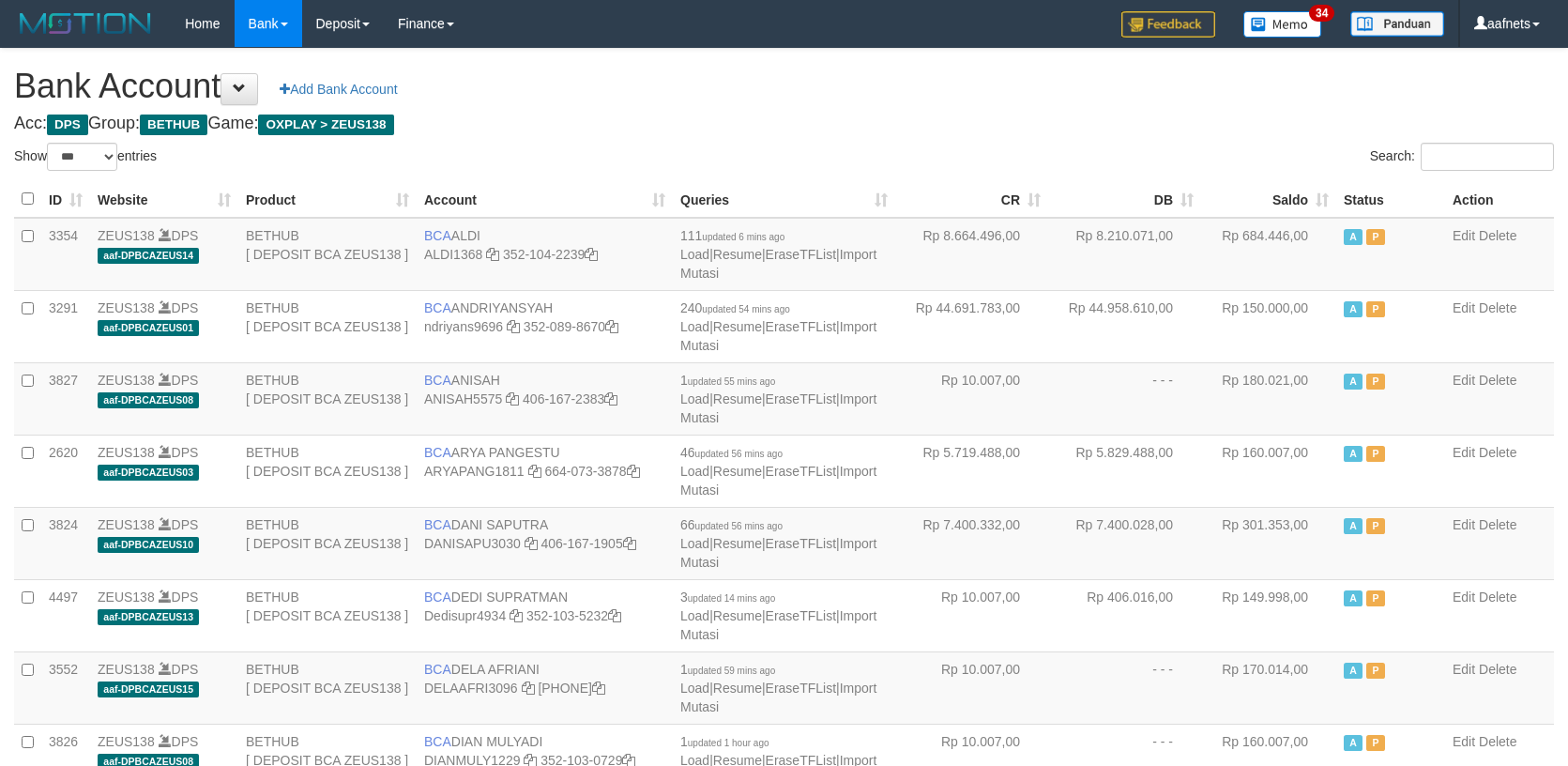 select on "***" 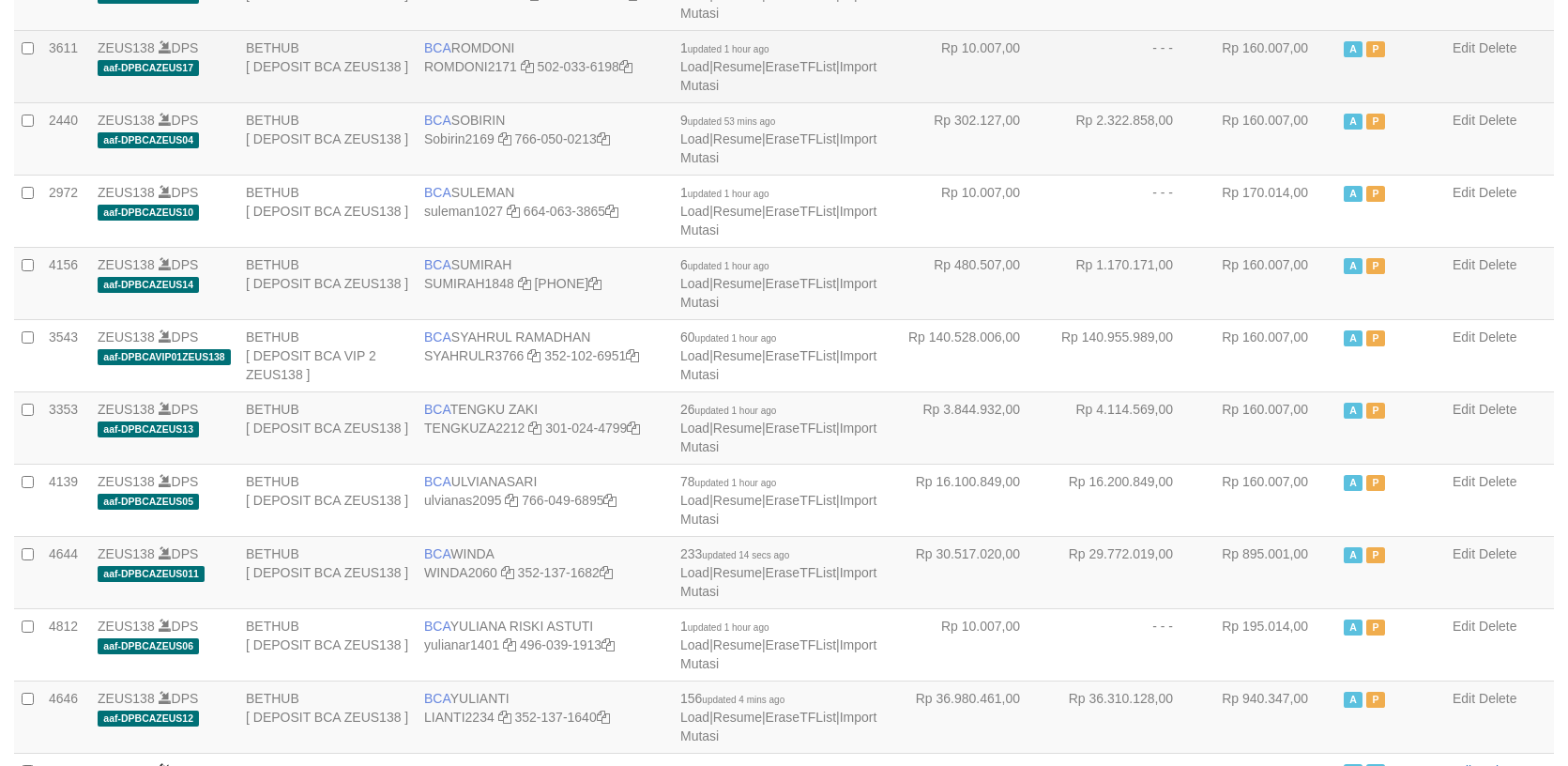 scroll, scrollTop: 1493, scrollLeft: 0, axis: vertical 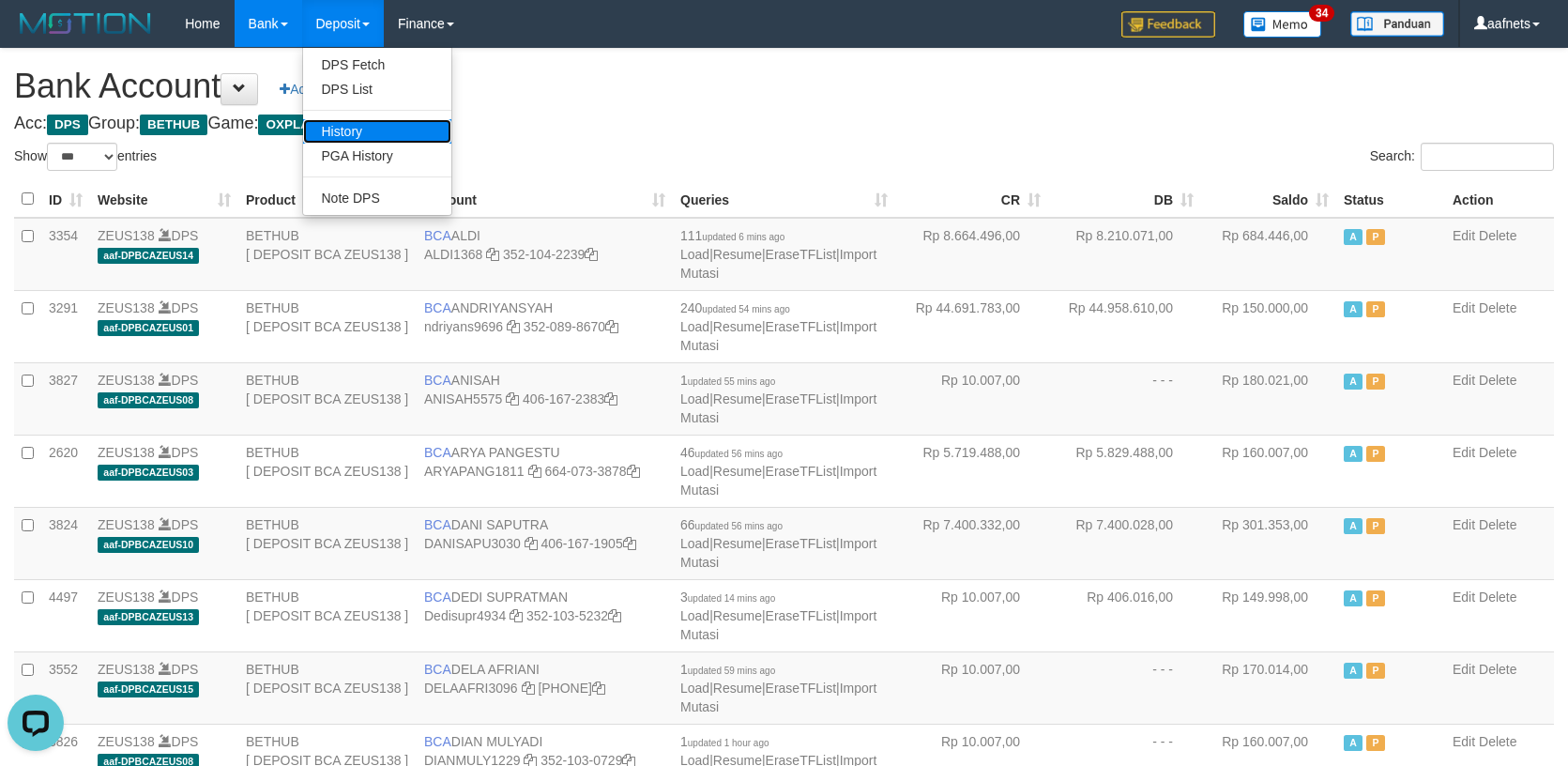 click on "History" at bounding box center [377, 131] 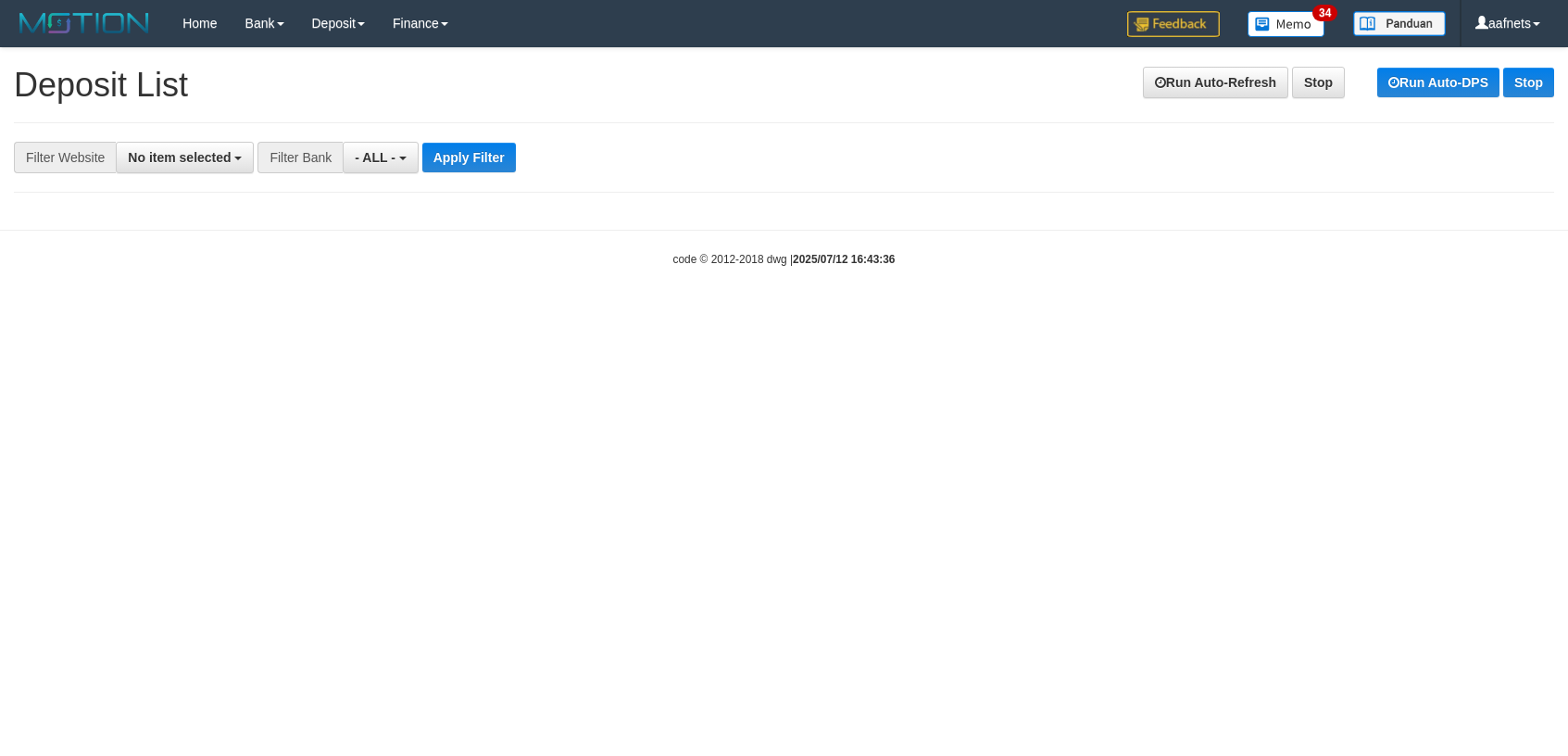 scroll, scrollTop: 0, scrollLeft: 0, axis: both 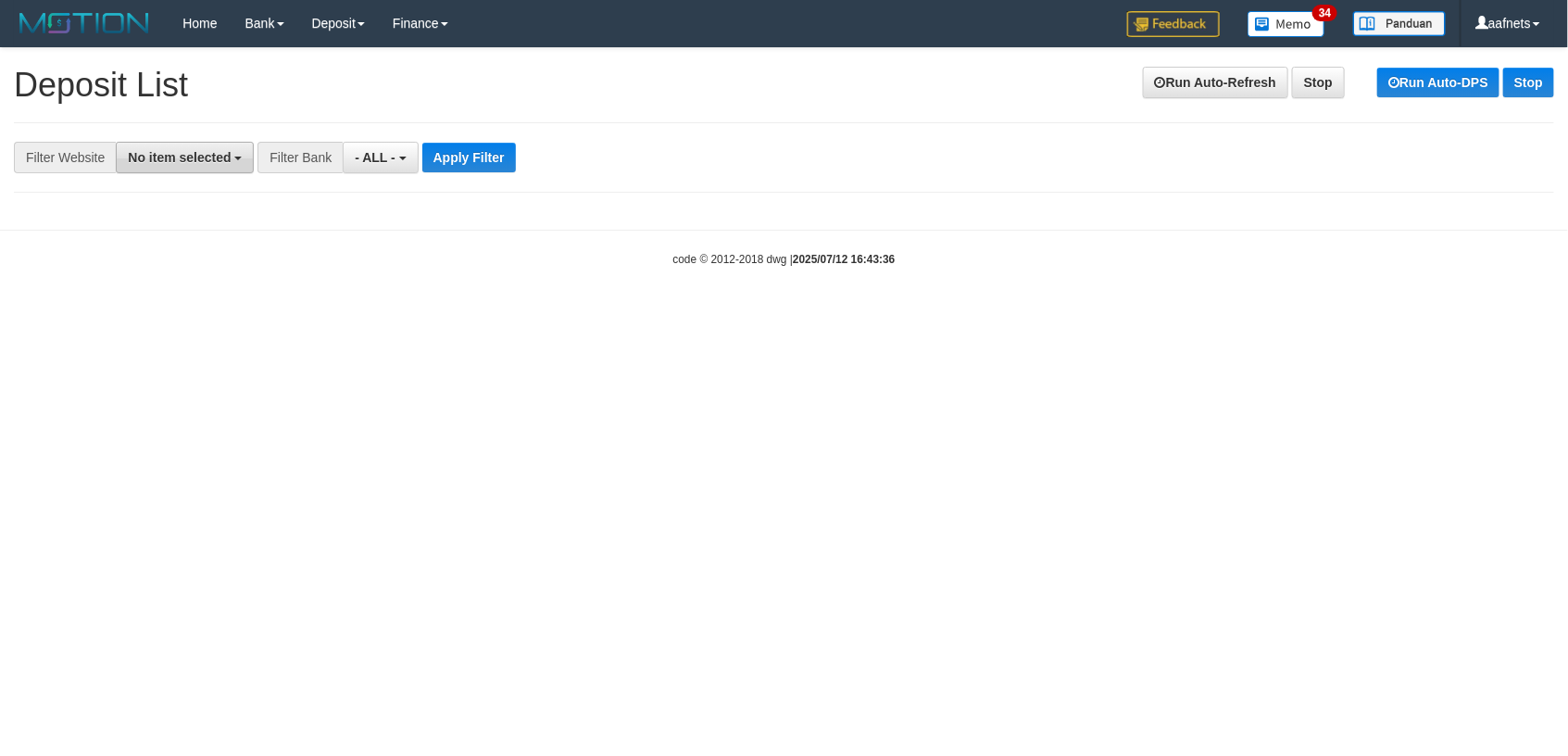 click on "No item selected" at bounding box center (179, 158) 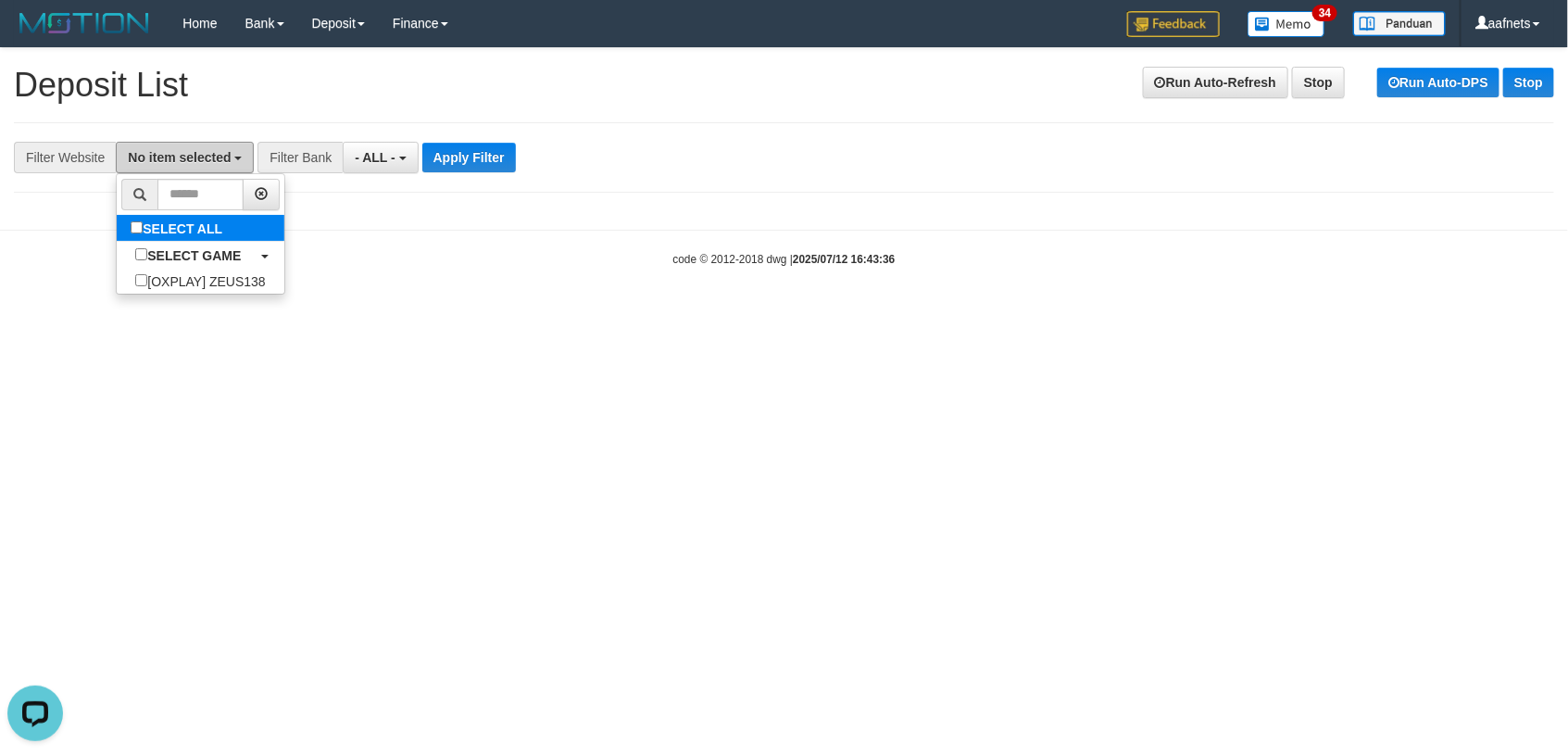 scroll, scrollTop: 0, scrollLeft: 0, axis: both 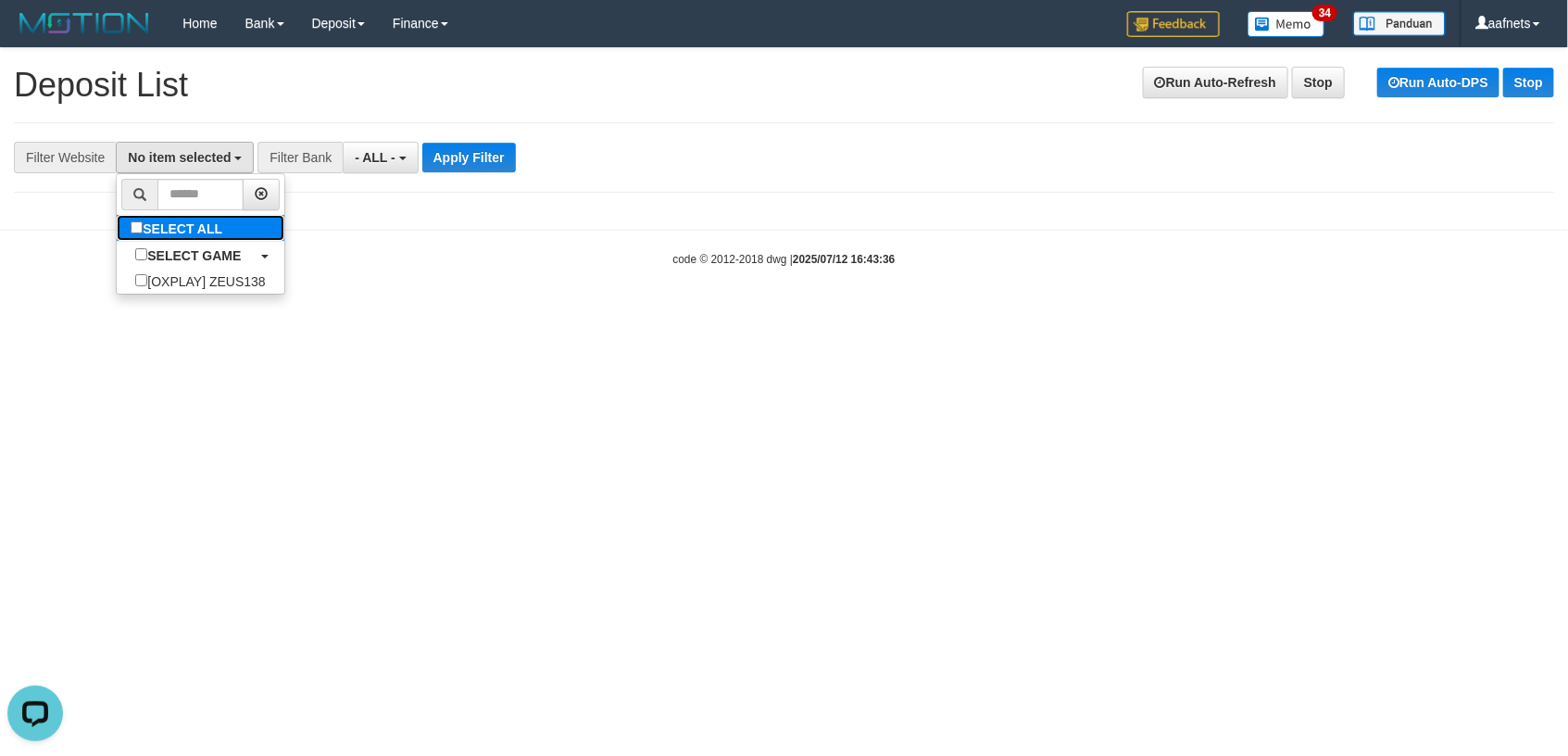 click on "SELECT ALL" at bounding box center [179, 228] 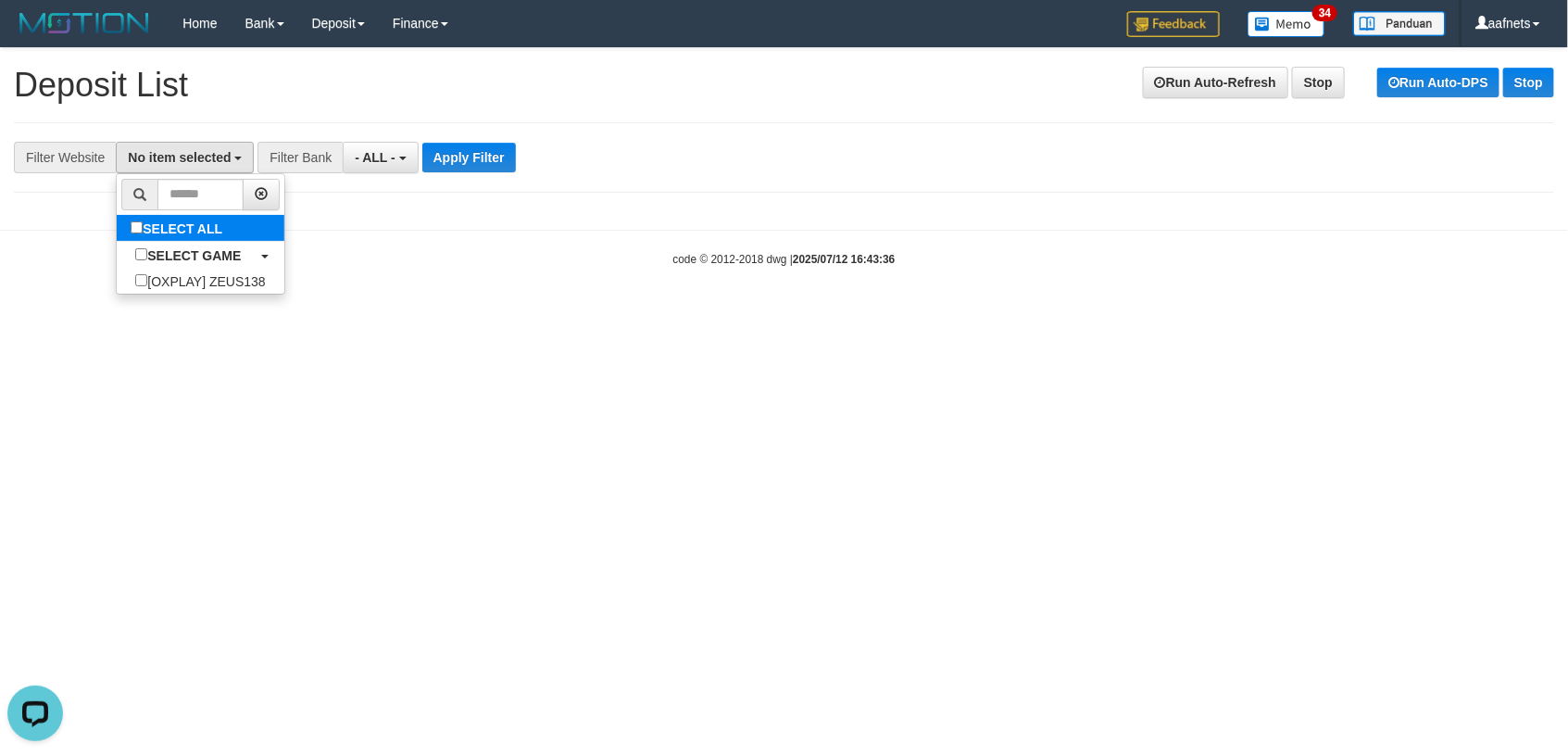 select on "***" 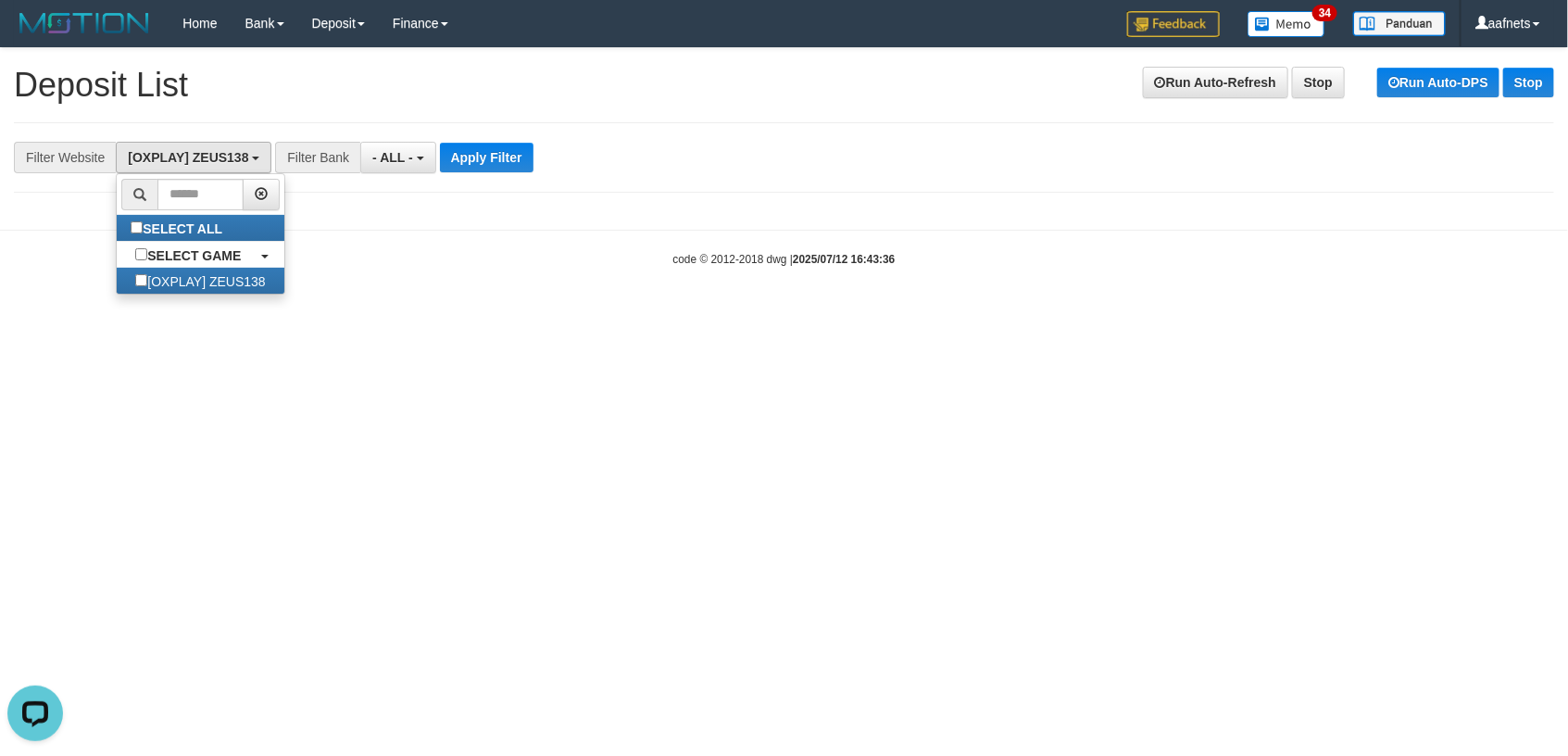 scroll, scrollTop: 17, scrollLeft: 0, axis: vertical 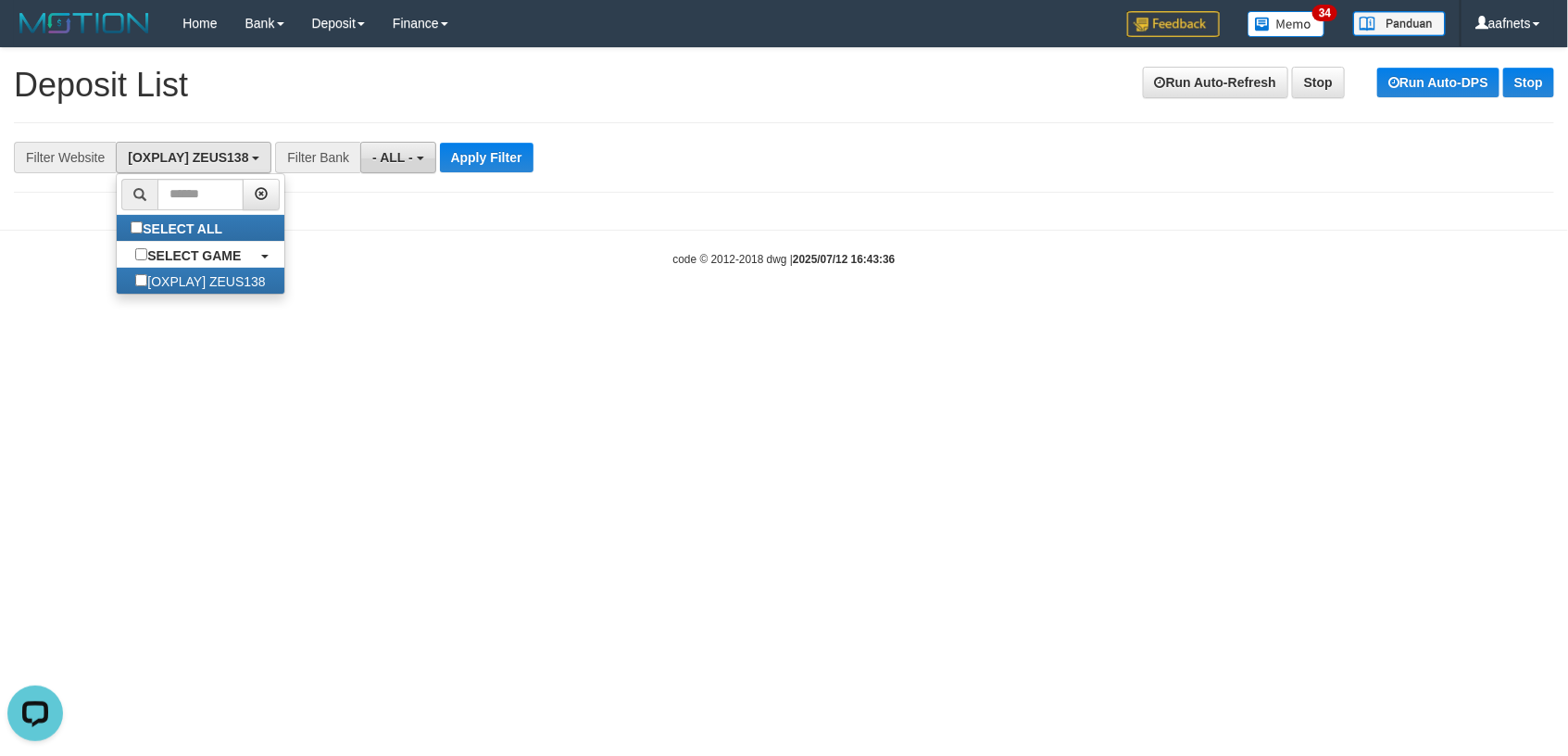 click on "- ALL -" at bounding box center (393, 158) 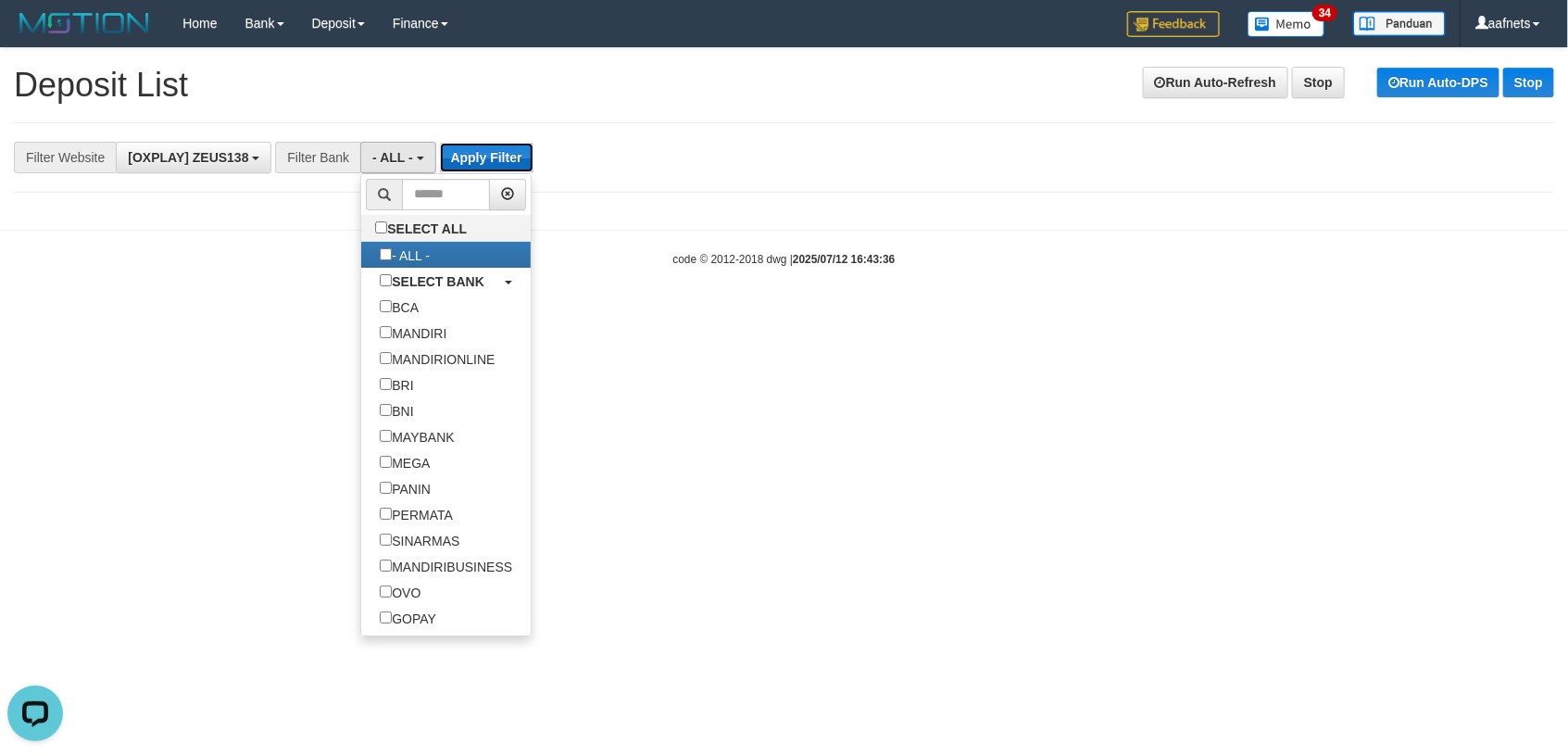 click on "Apply Filter" at bounding box center (486, 158) 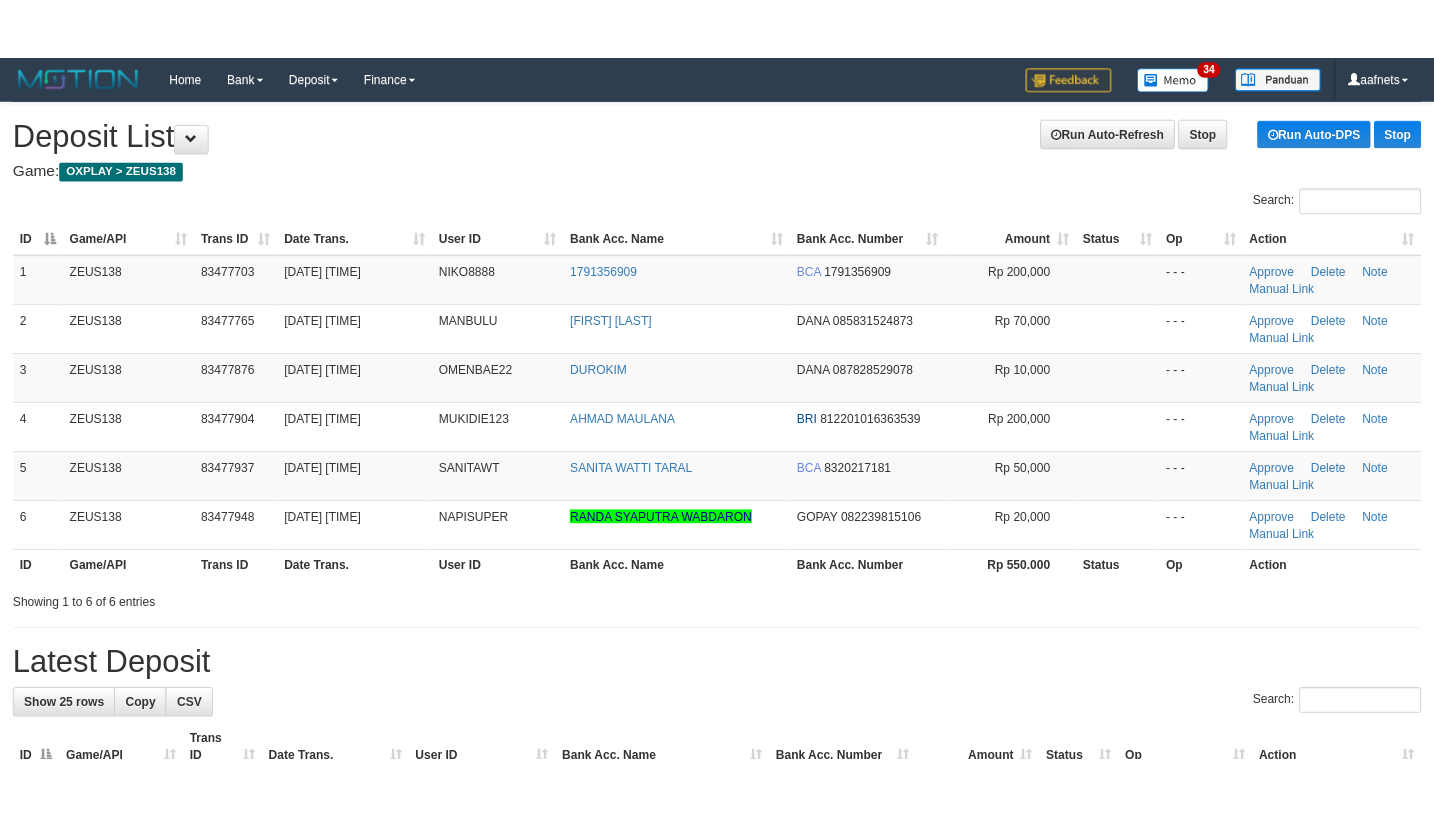 scroll, scrollTop: 0, scrollLeft: 0, axis: both 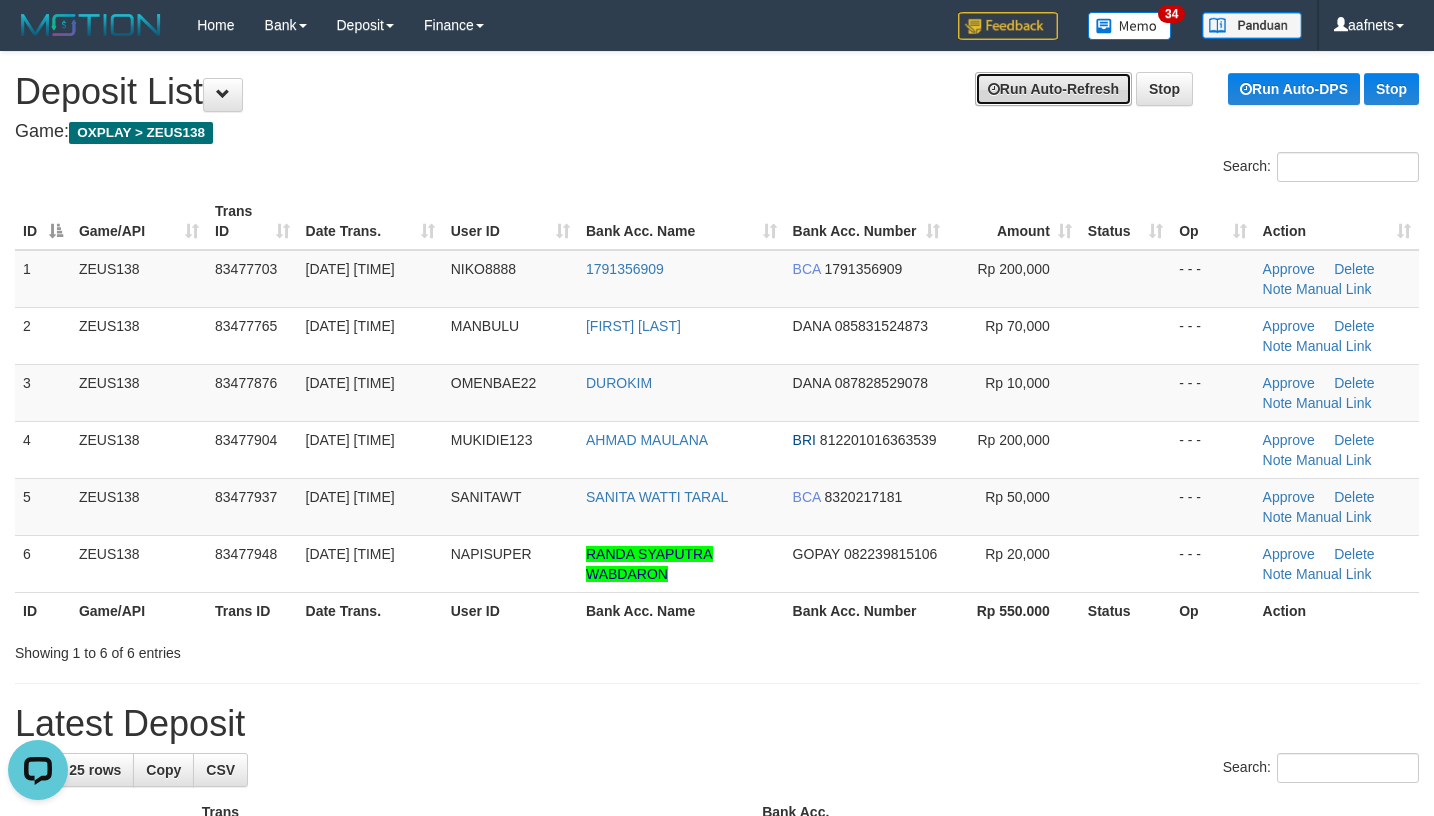 click on "Run Auto-Refresh" at bounding box center (1053, 89) 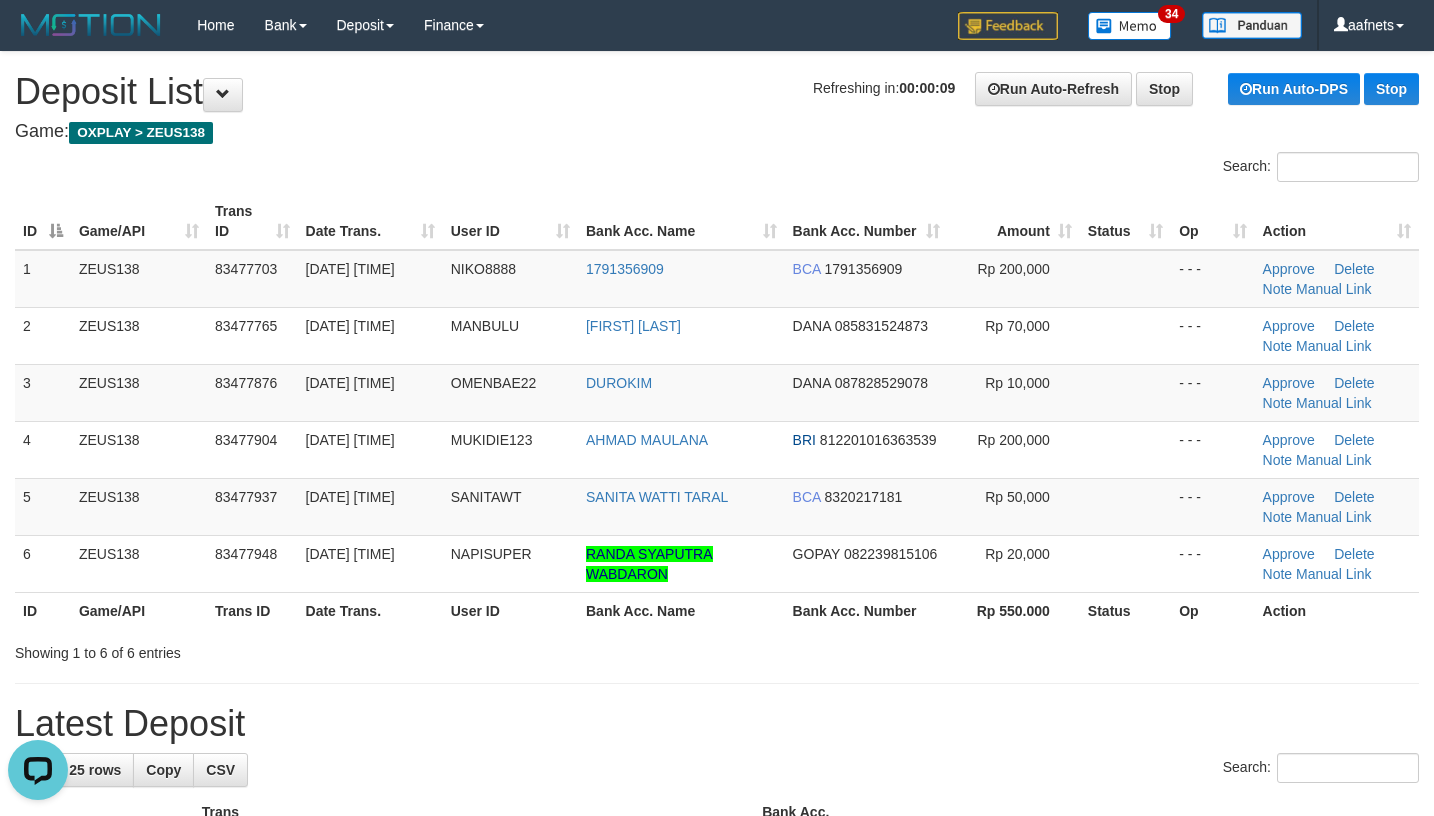 click on "**********" at bounding box center (717, 1231) 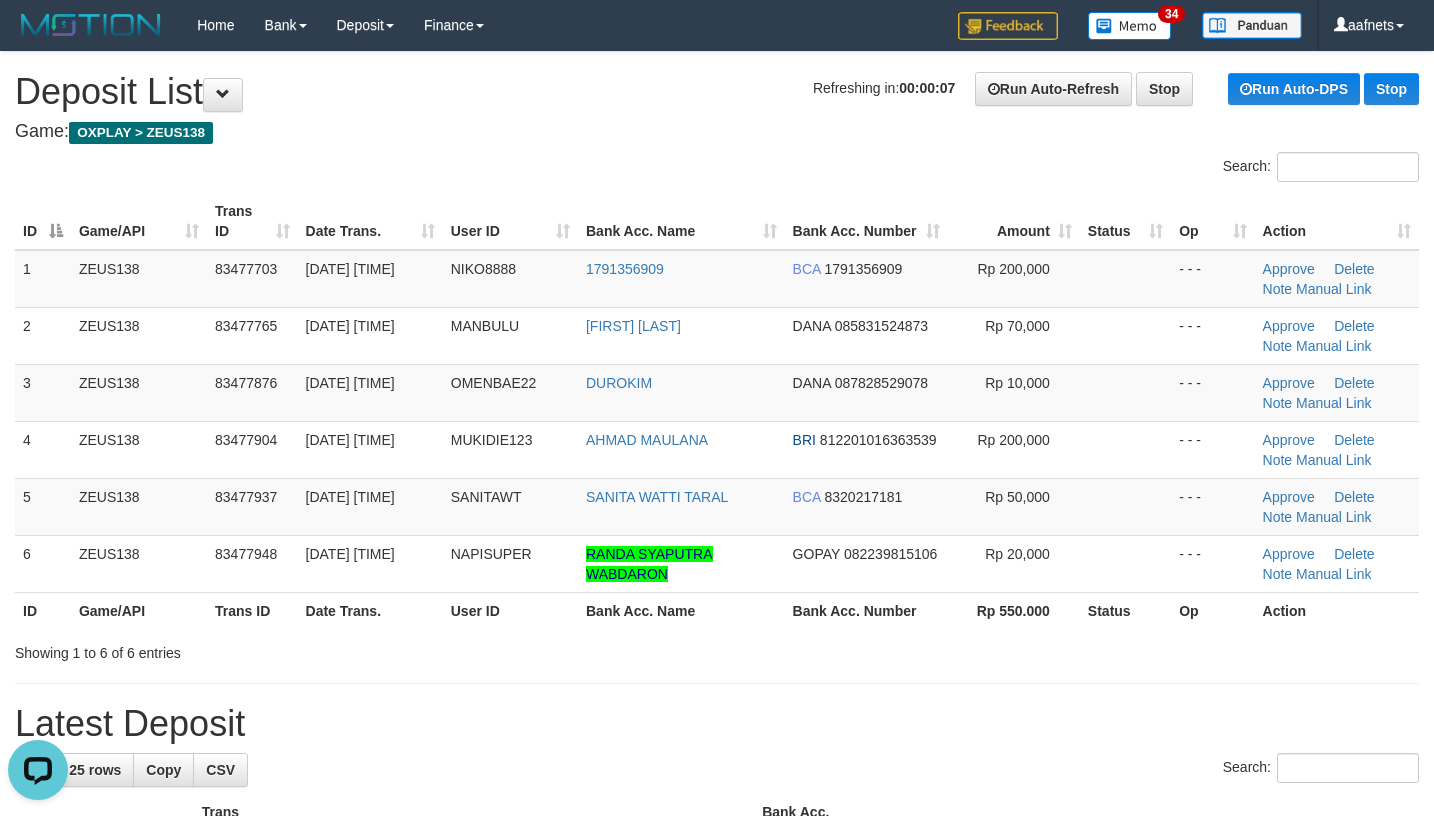 click on "Refreshing in:  00:00:07
Run Auto-Refresh
Stop
Run Auto-DPS
Stop
Deposit List" at bounding box center [717, 92] 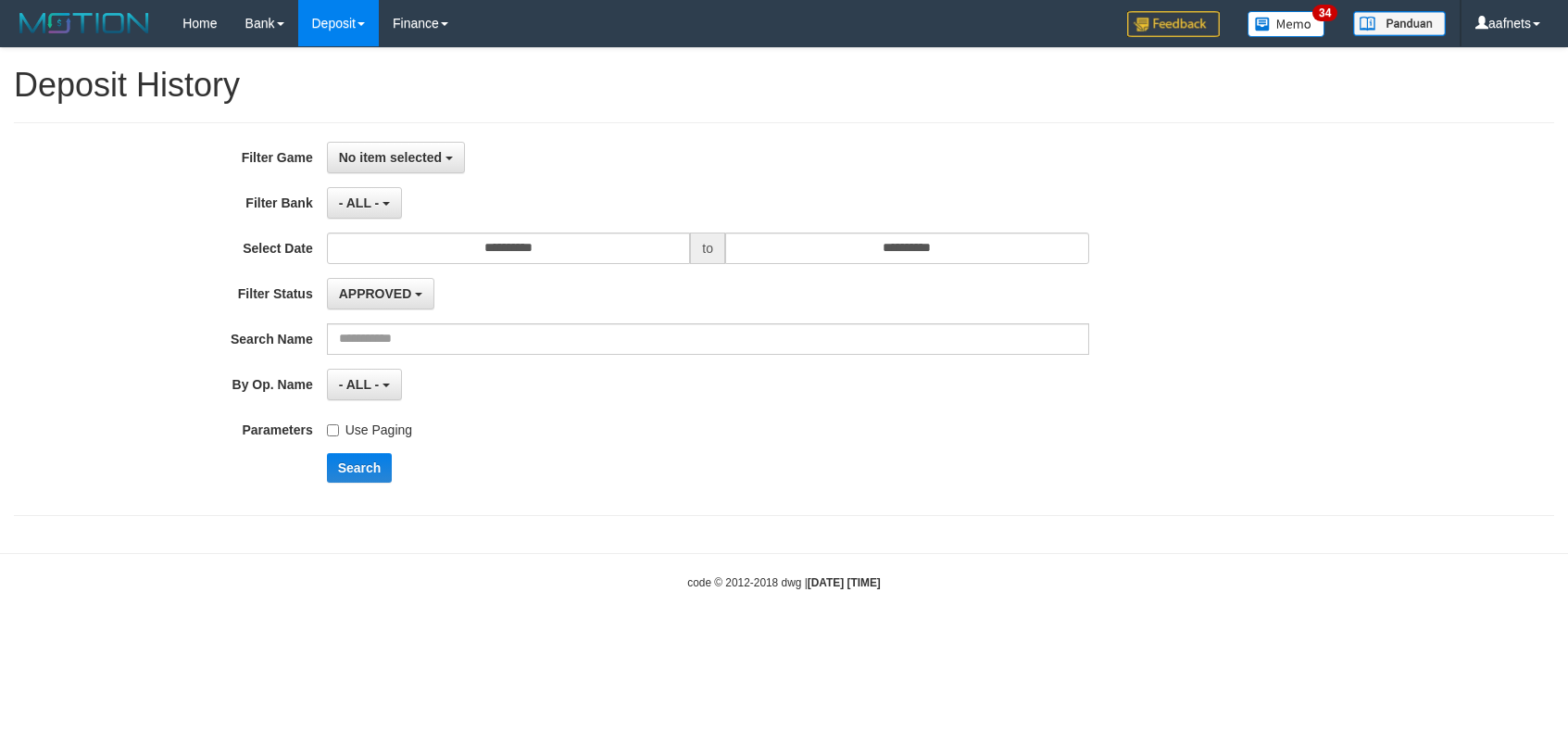 scroll, scrollTop: 0, scrollLeft: 0, axis: both 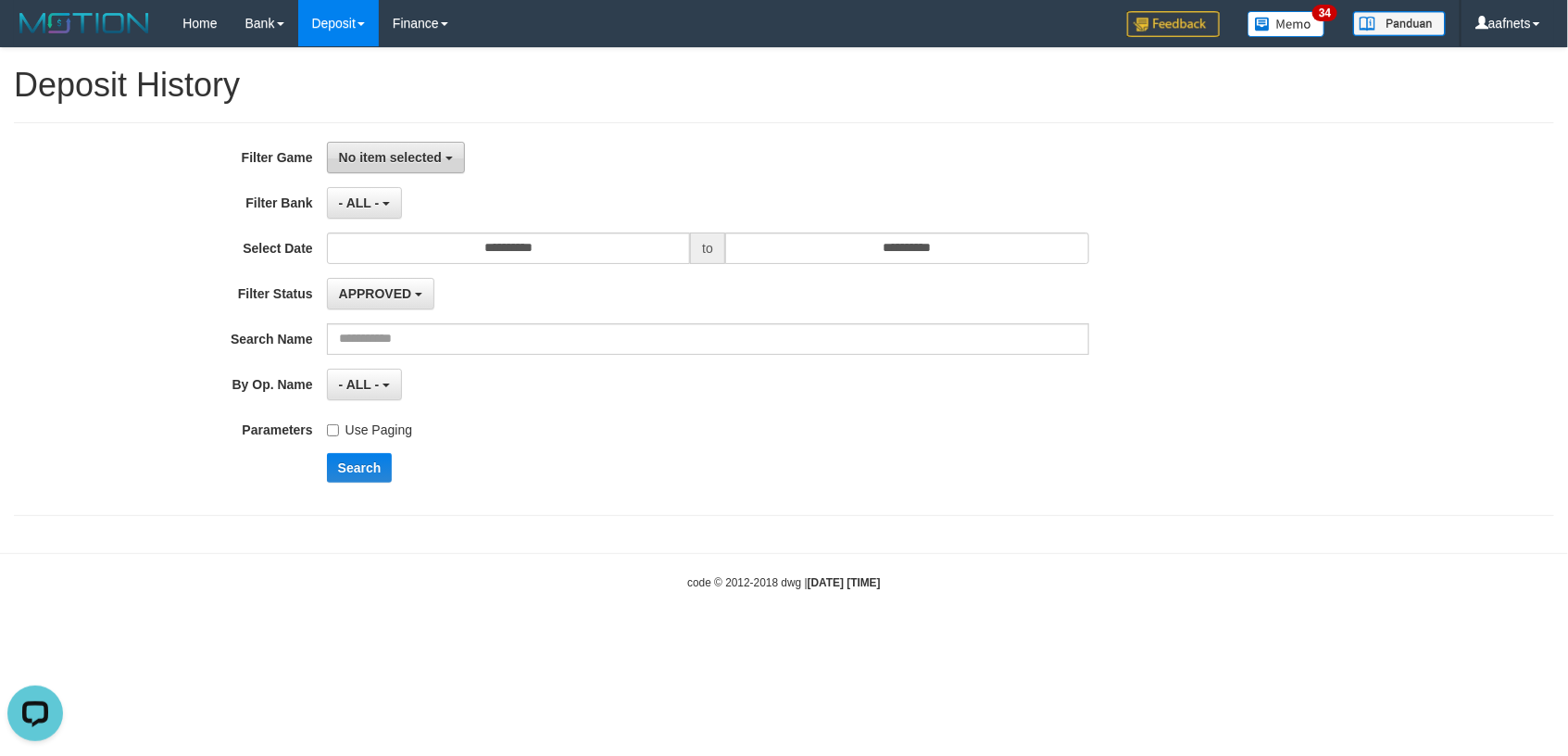 click on "No item selected" at bounding box center (390, 158) 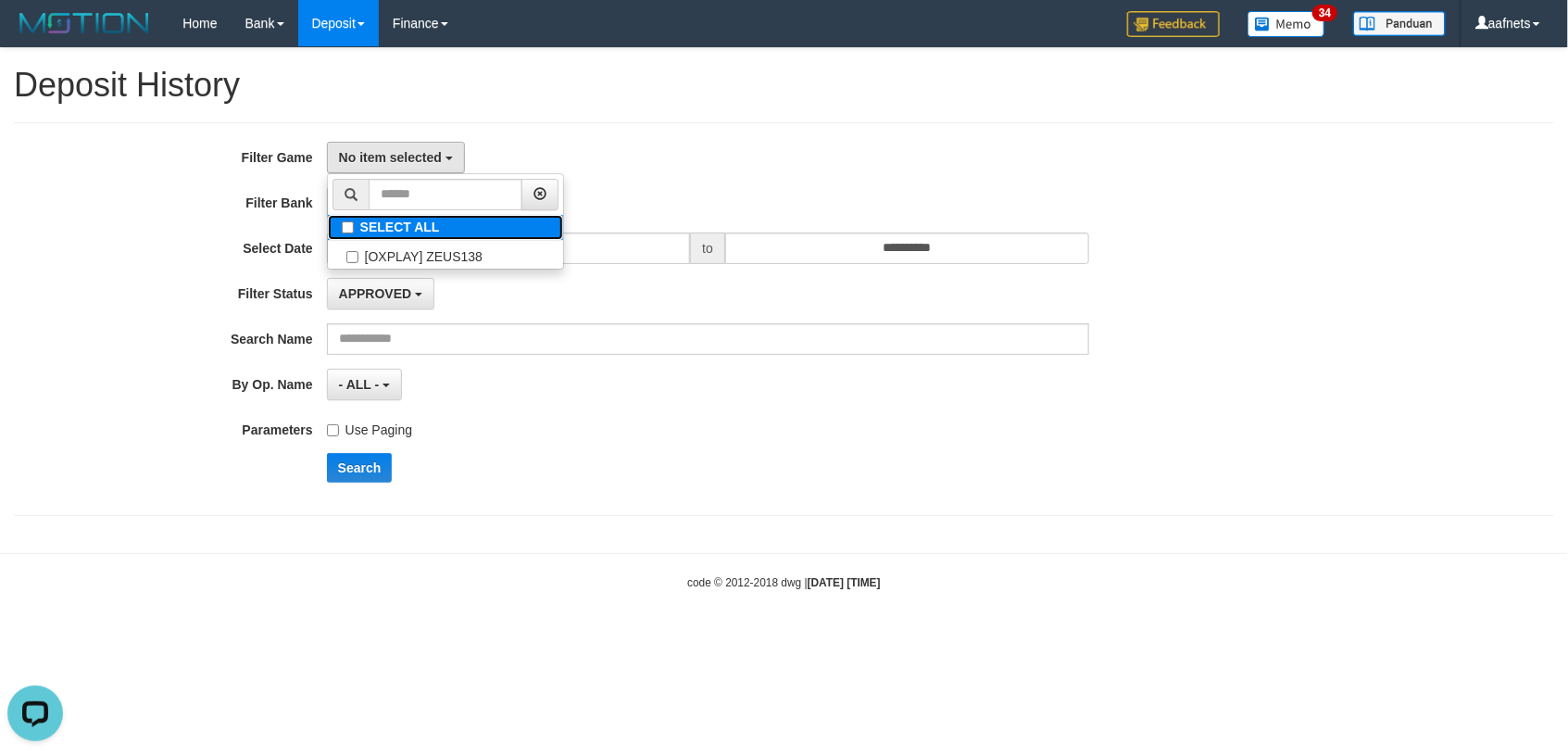 click on "SELECT ALL" at bounding box center (445, 227) 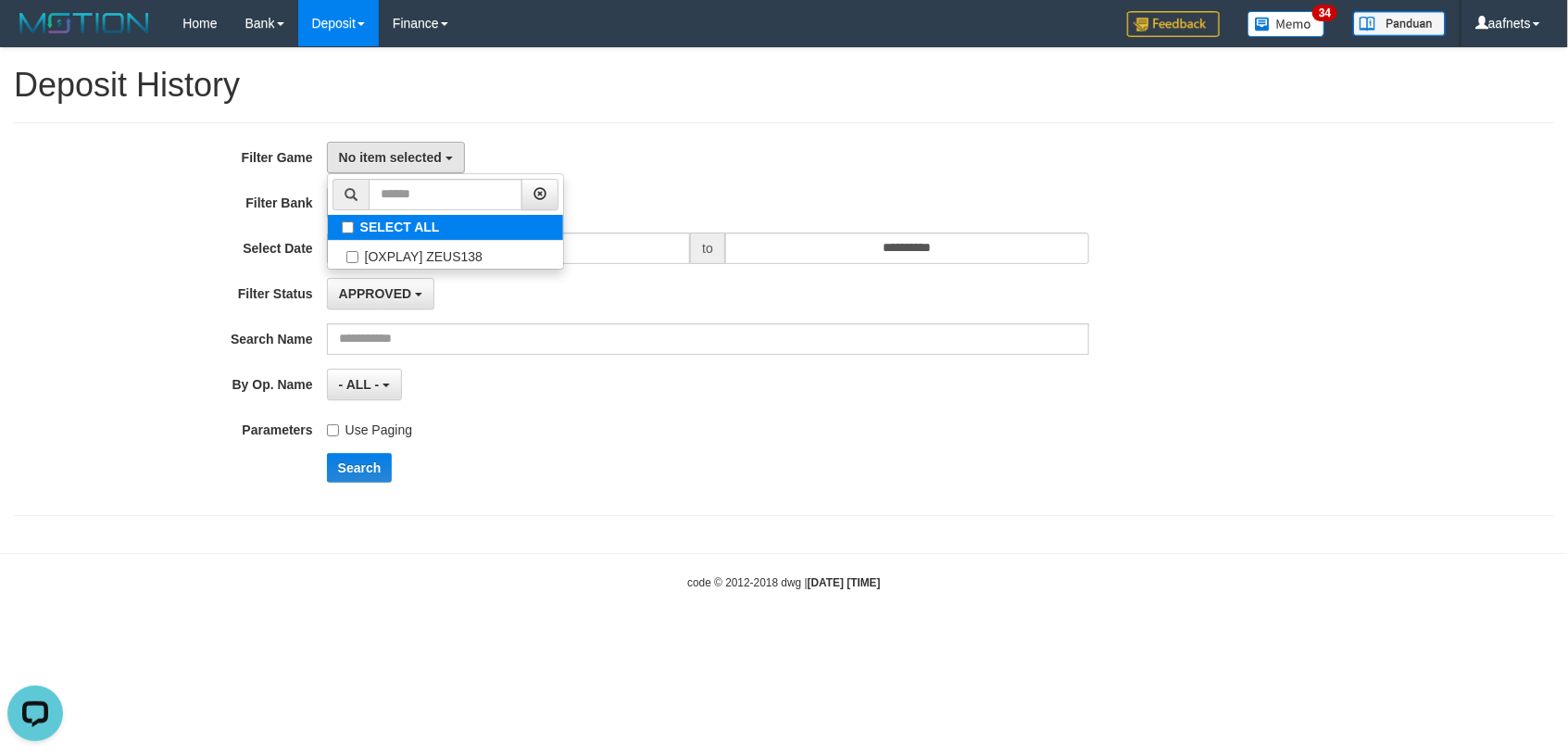 select on "***" 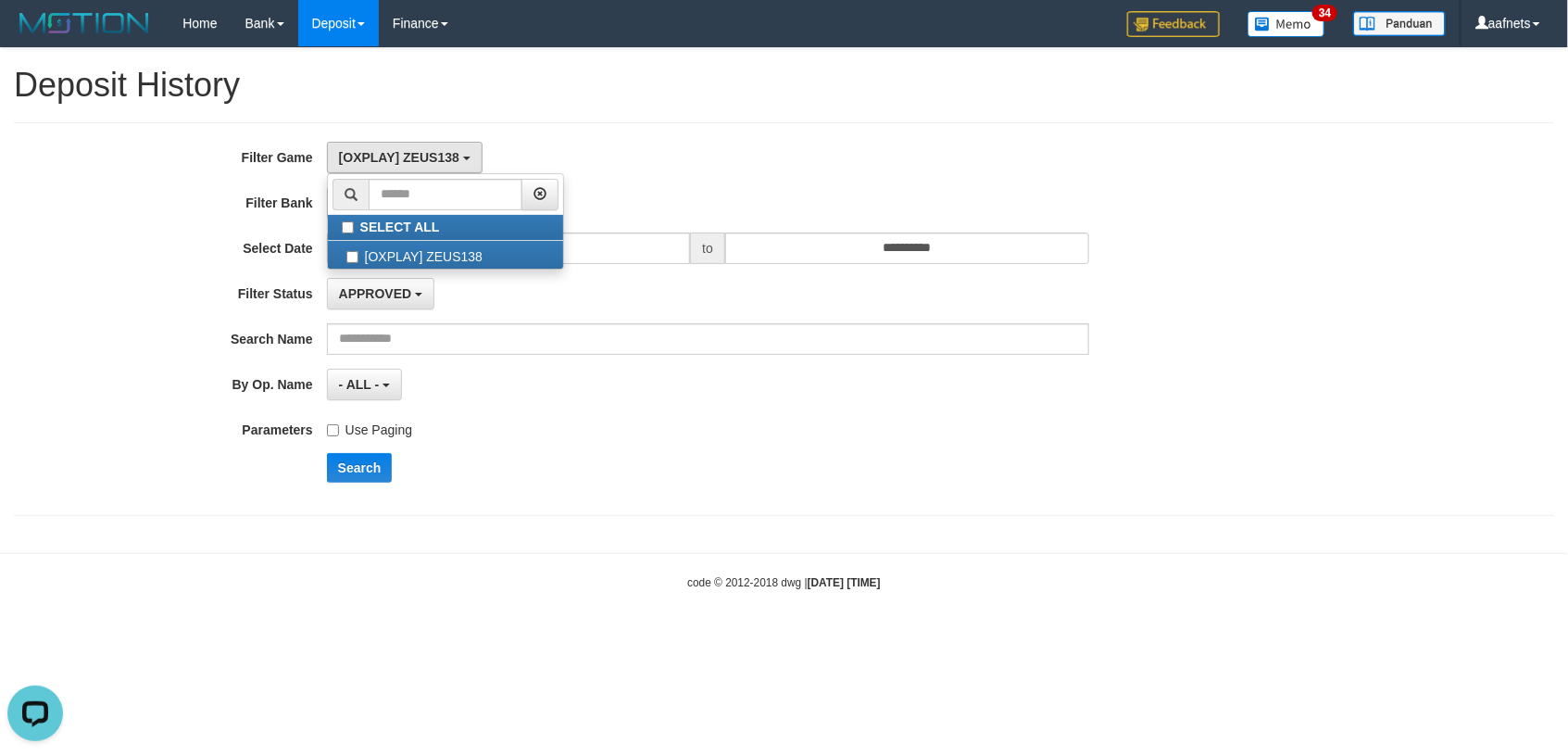 click on "**********" at bounding box center (653, 319) 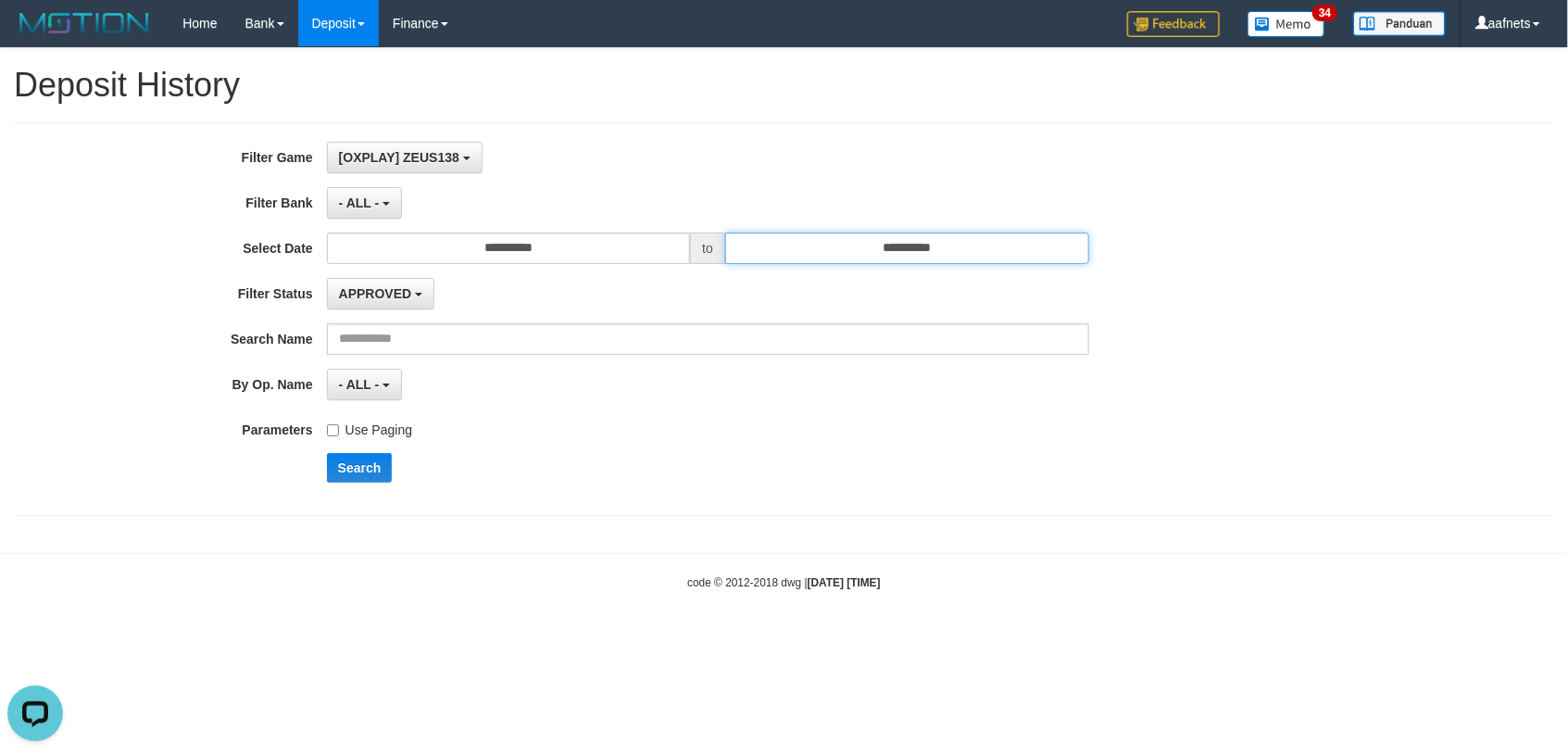 click on "**********" at bounding box center (907, 248) 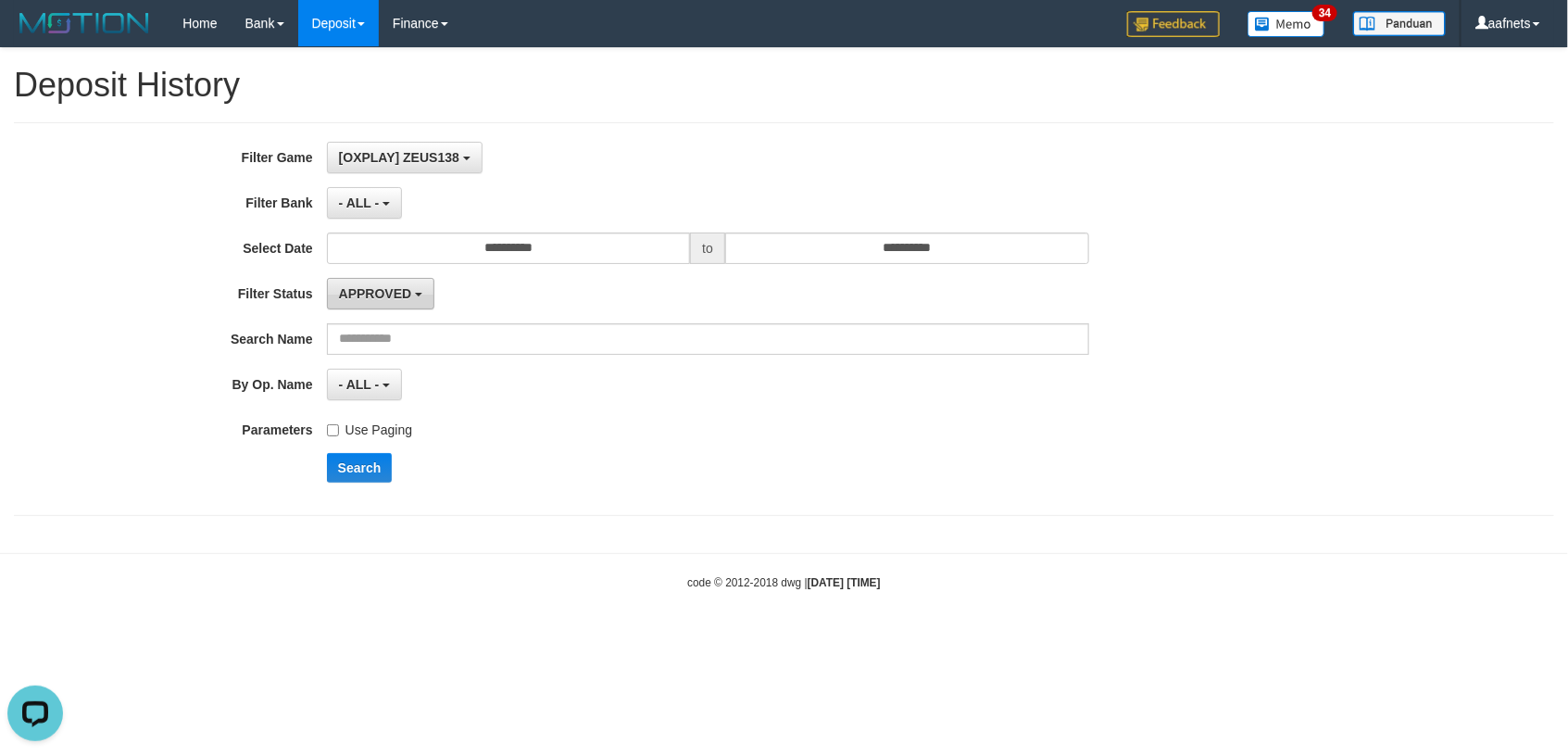 click on "APPROVED" at bounding box center [381, 294] 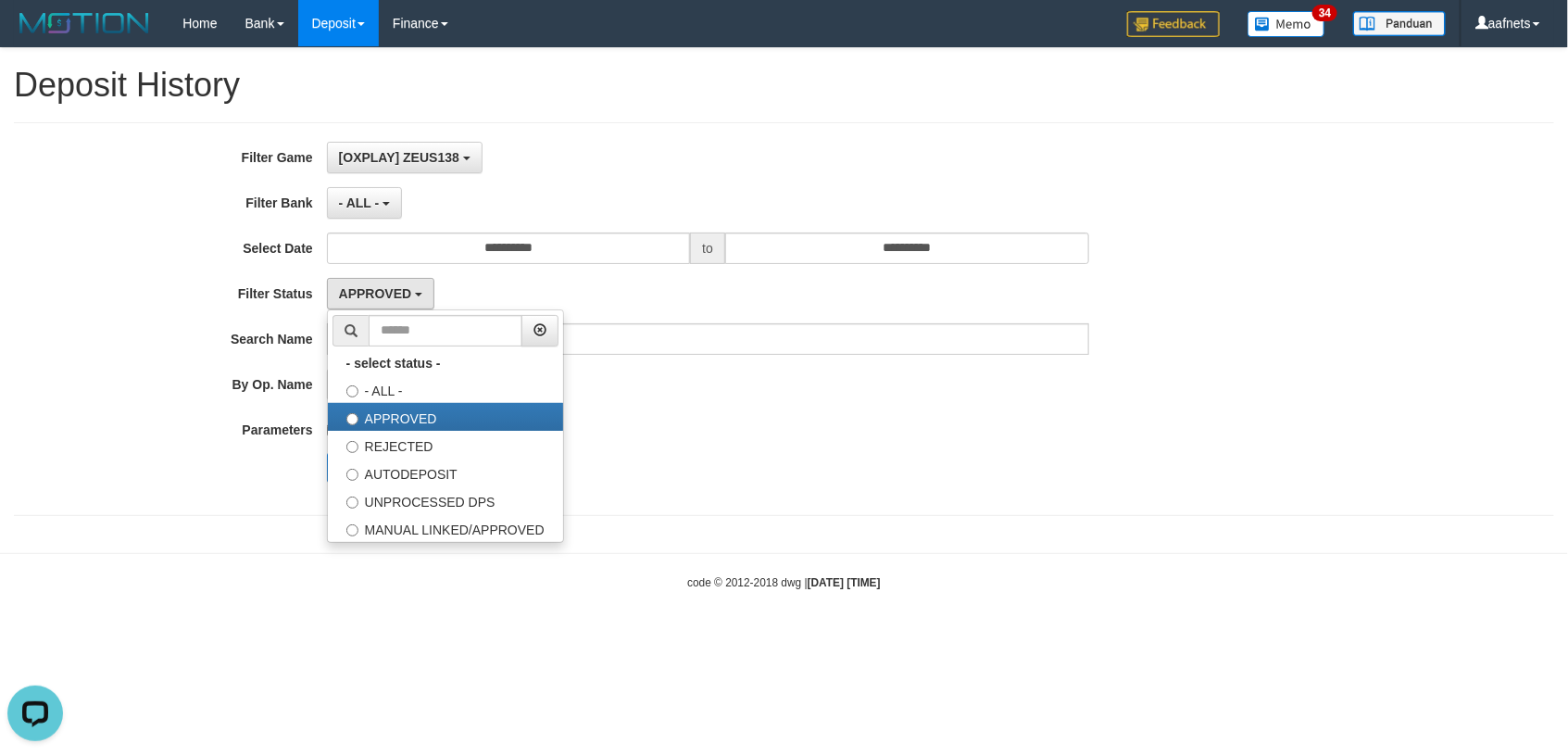 click on "**********" at bounding box center [653, 319] 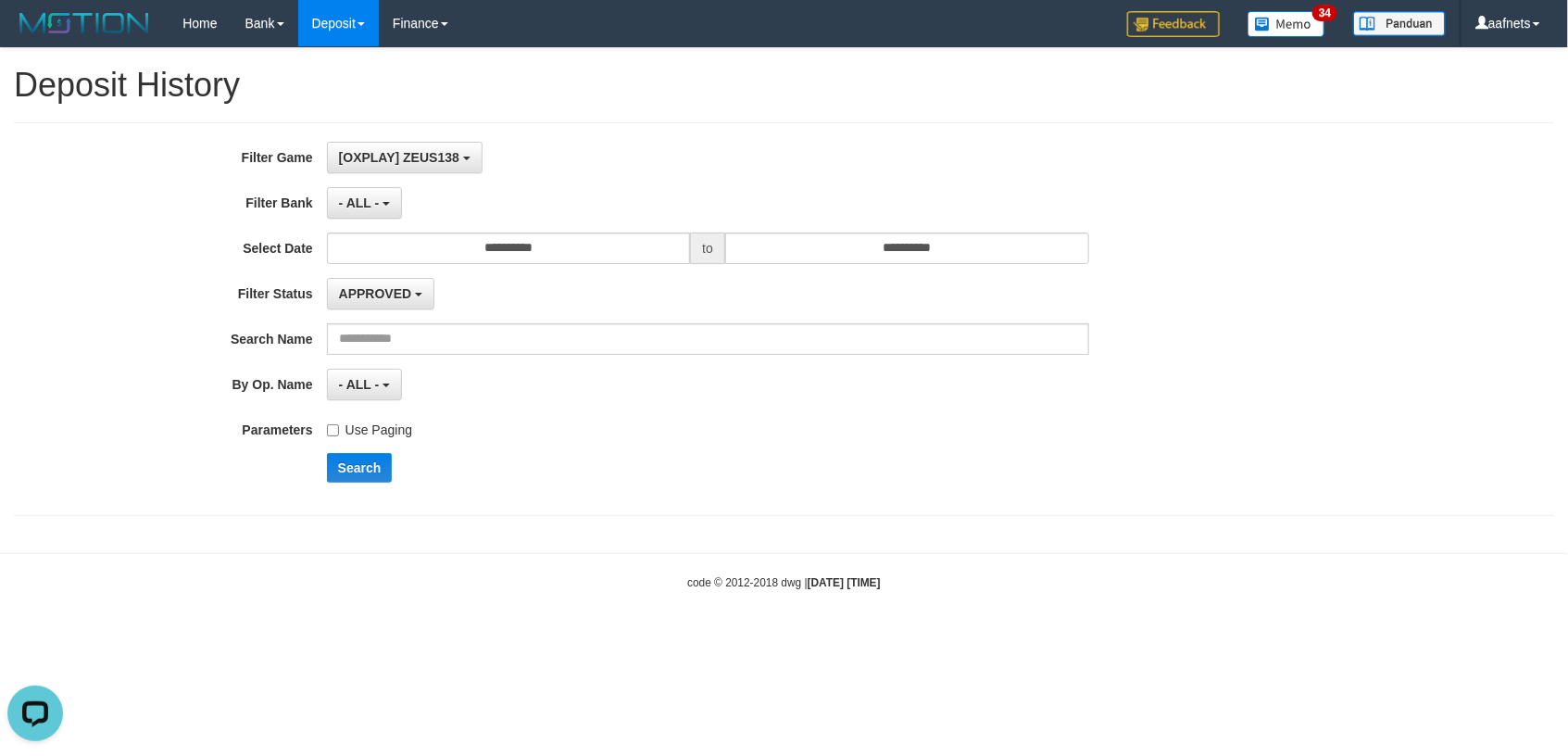click on "**********" at bounding box center (784, 319) 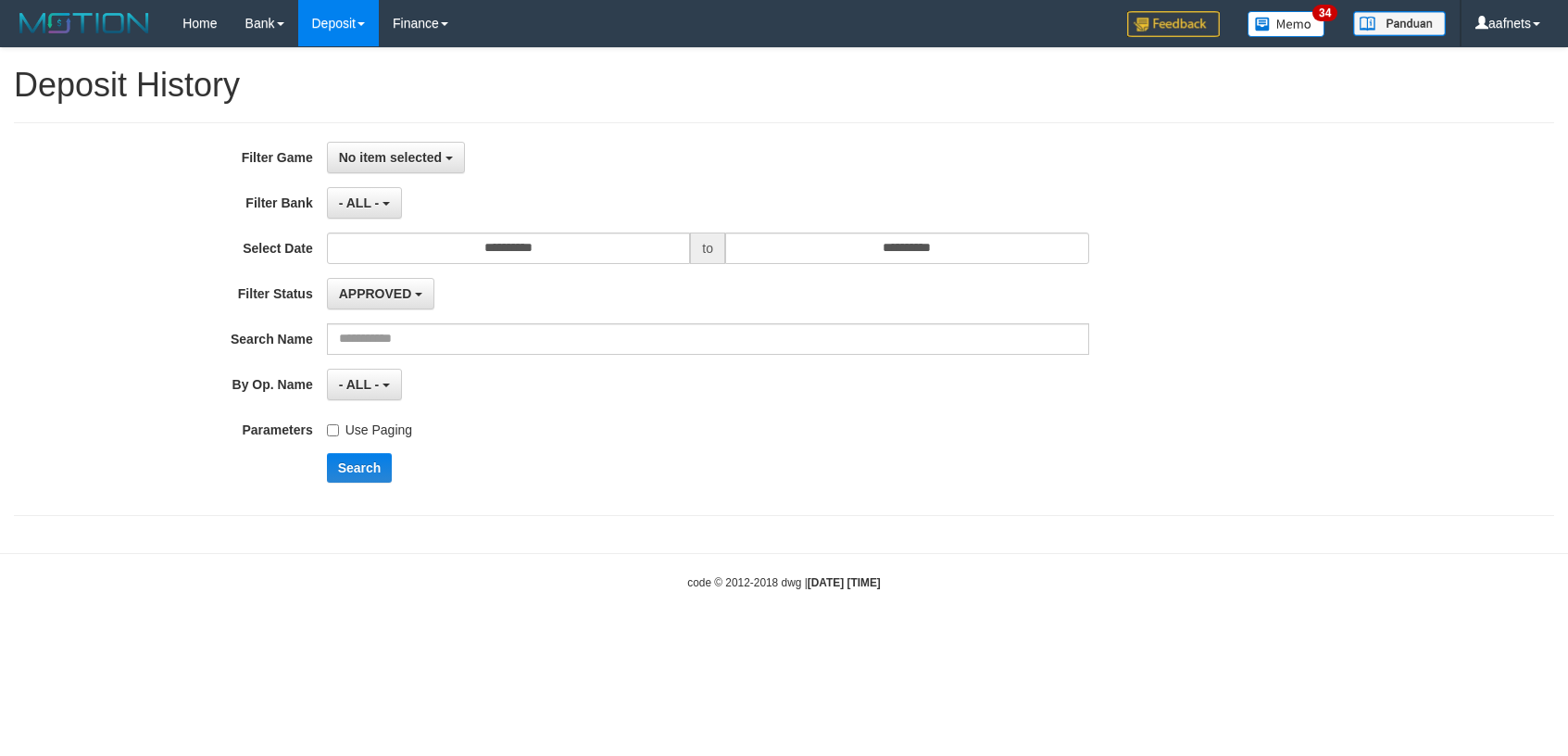 scroll, scrollTop: 0, scrollLeft: 0, axis: both 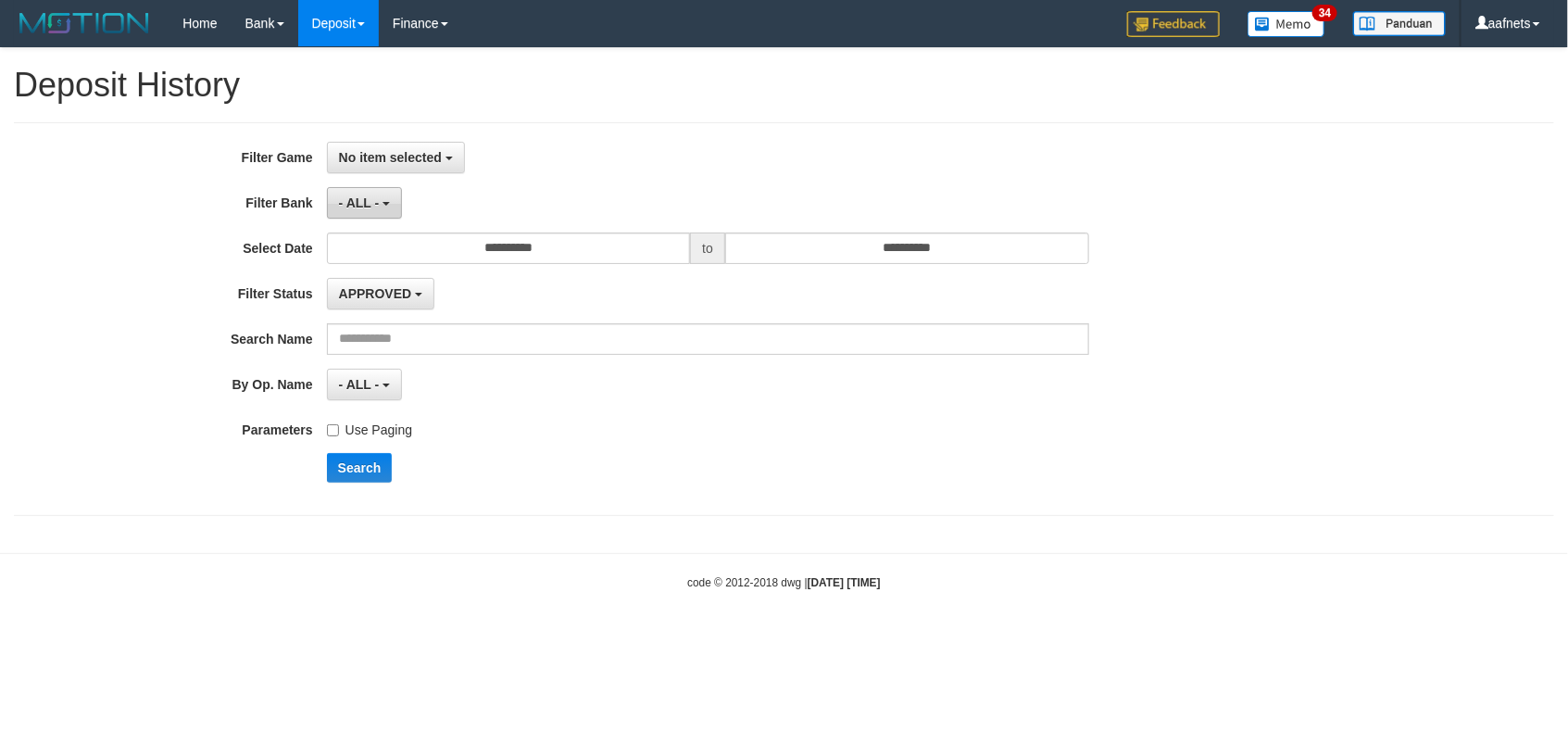 click on "- ALL -" at bounding box center [364, 203] 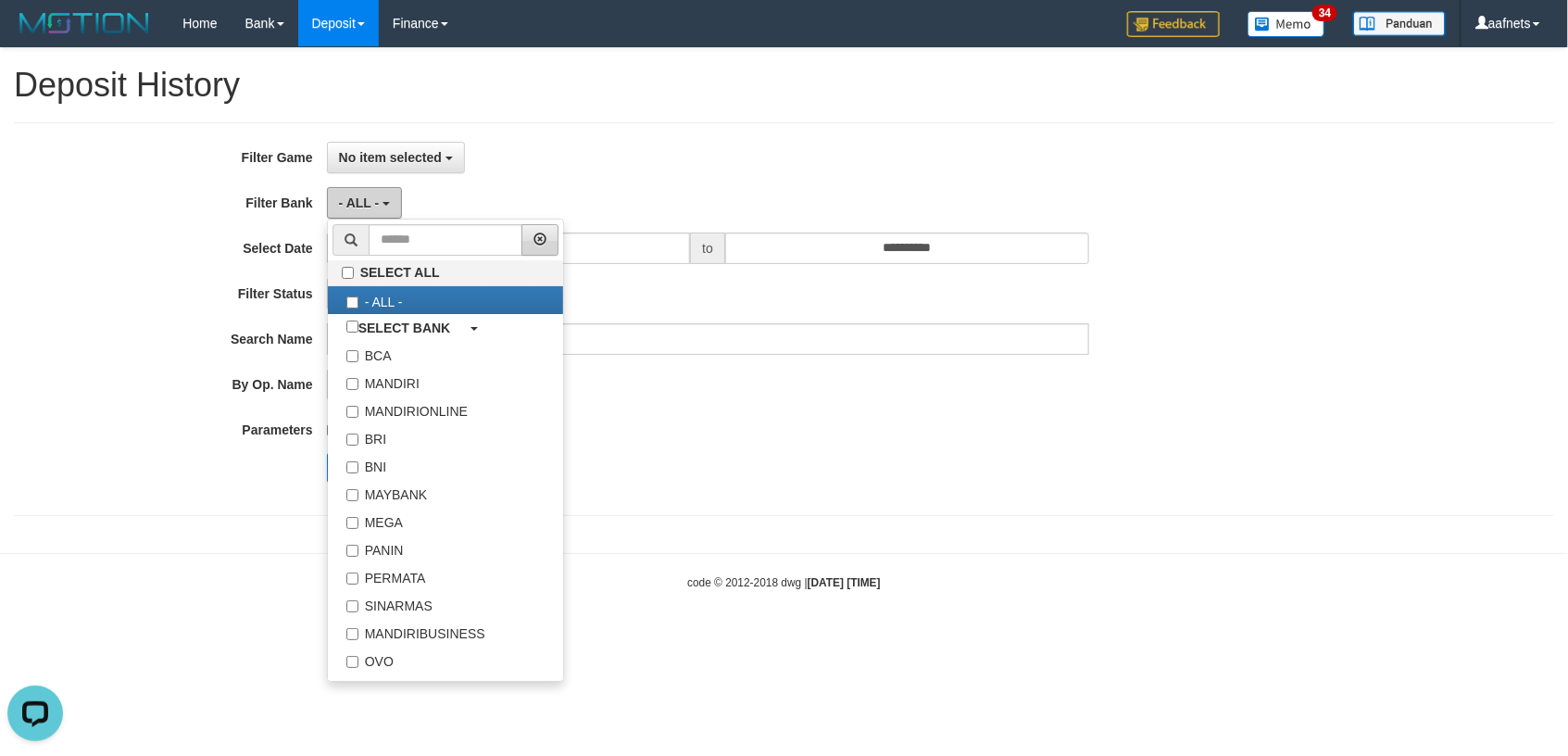 scroll, scrollTop: 0, scrollLeft: 0, axis: both 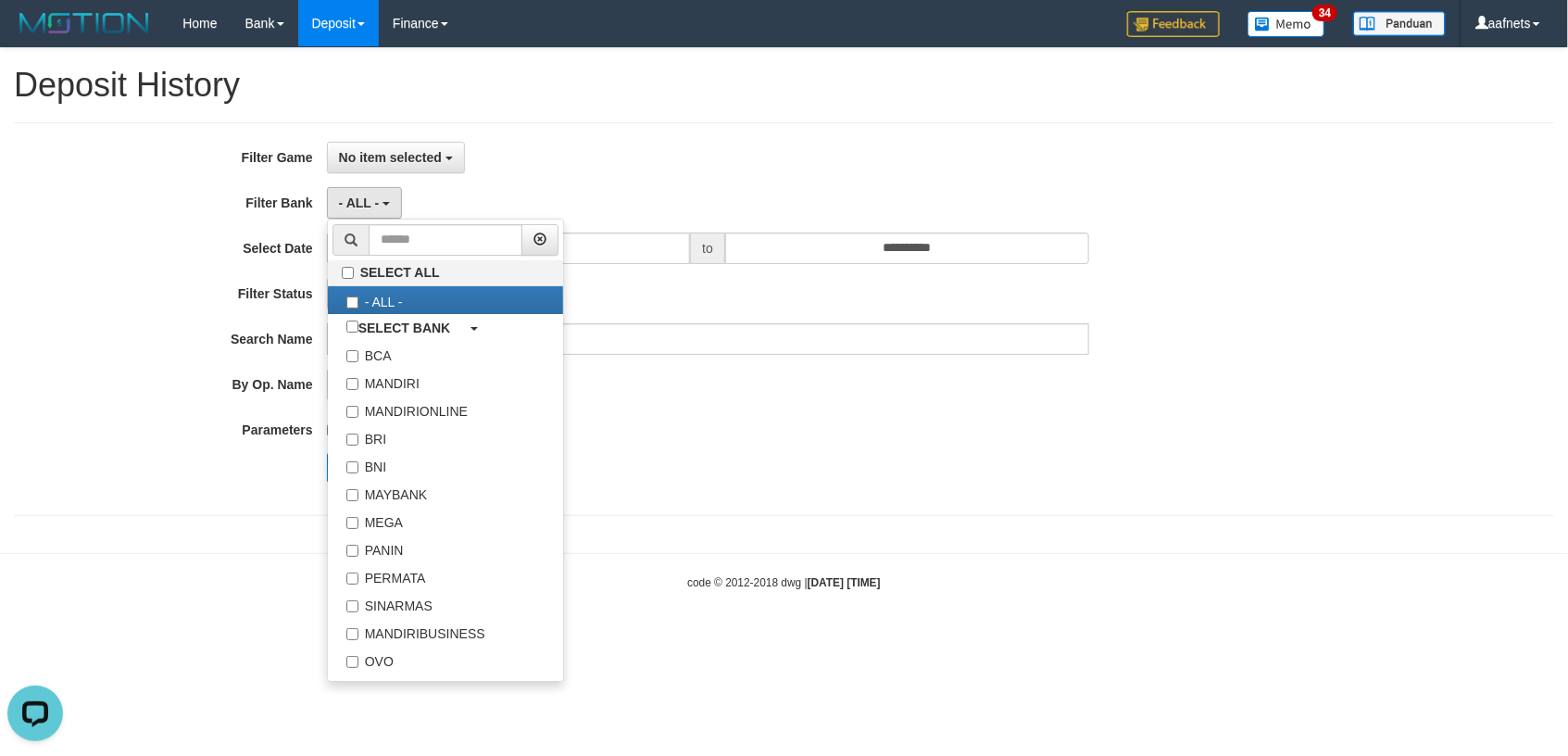 click on "**********" at bounding box center [653, 319] 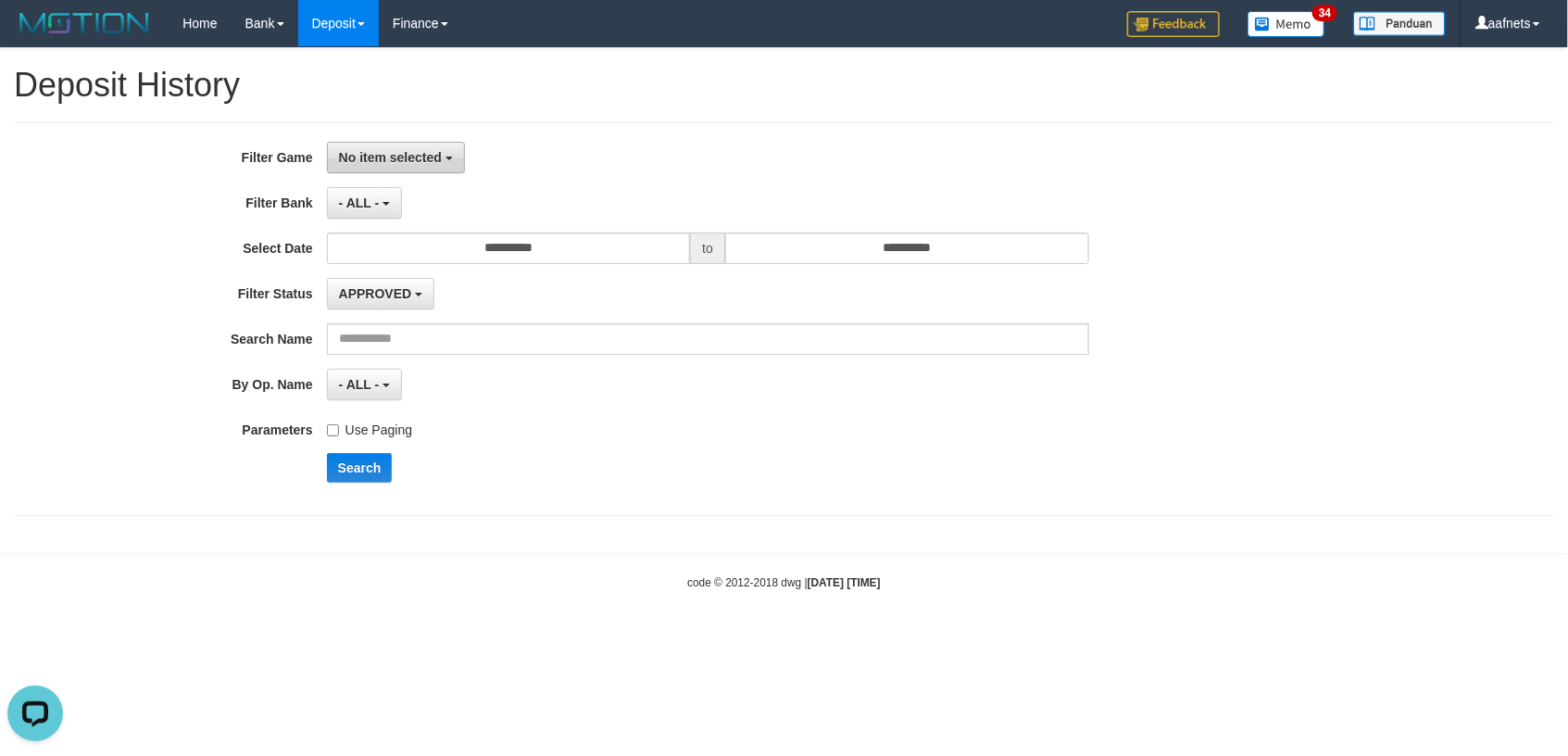click on "No item selected" at bounding box center (395, 158) 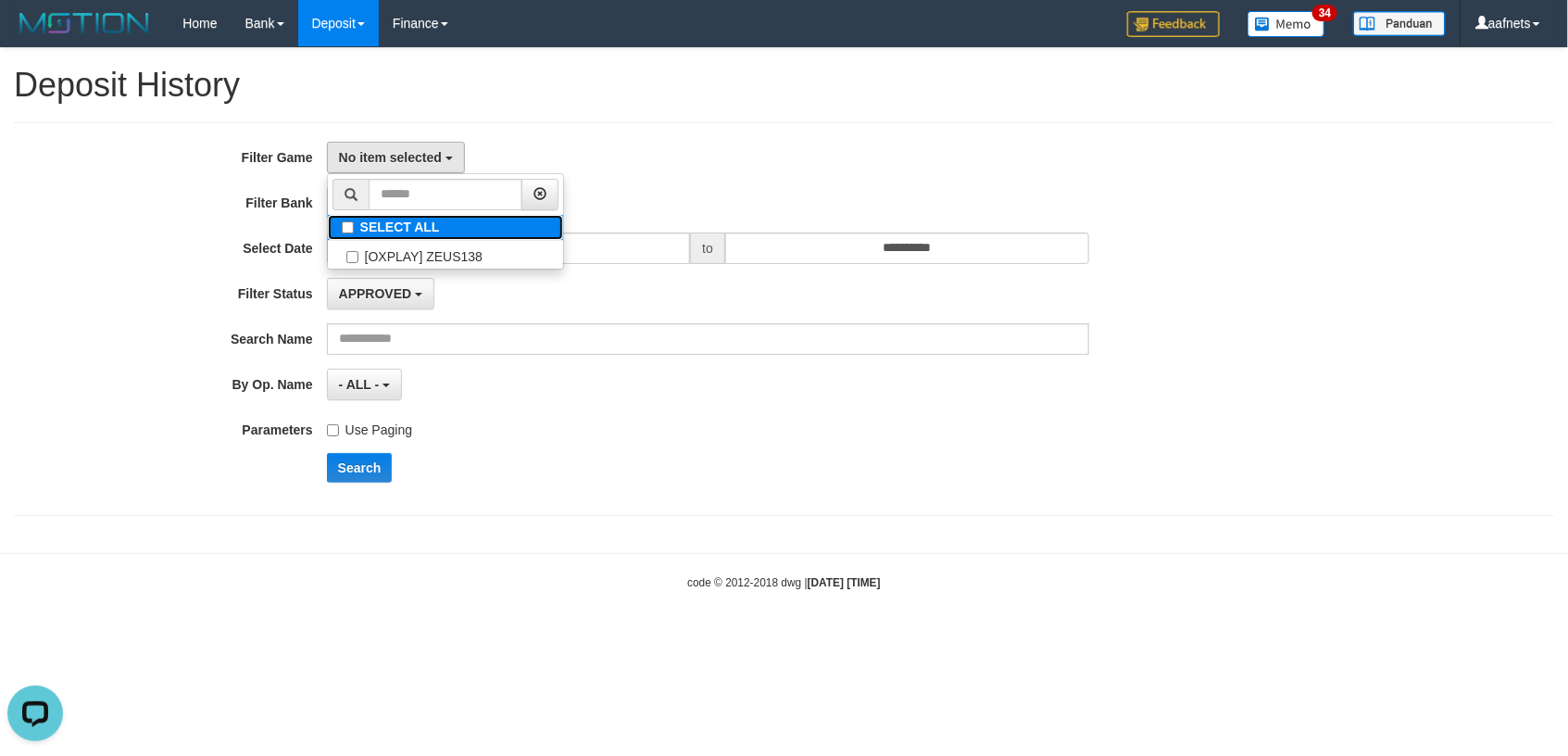 click on "SELECT ALL" at bounding box center (445, 227) 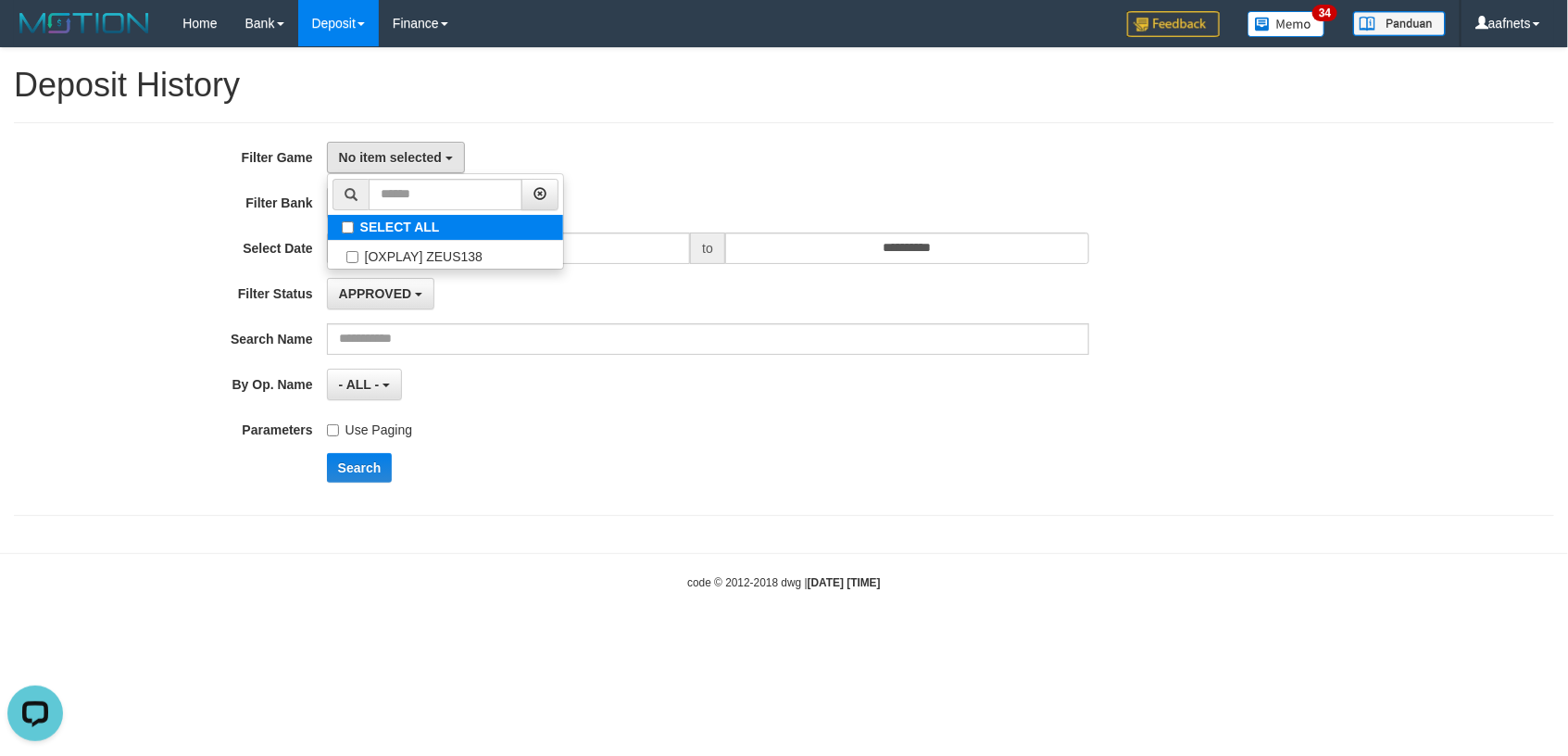 select on "***" 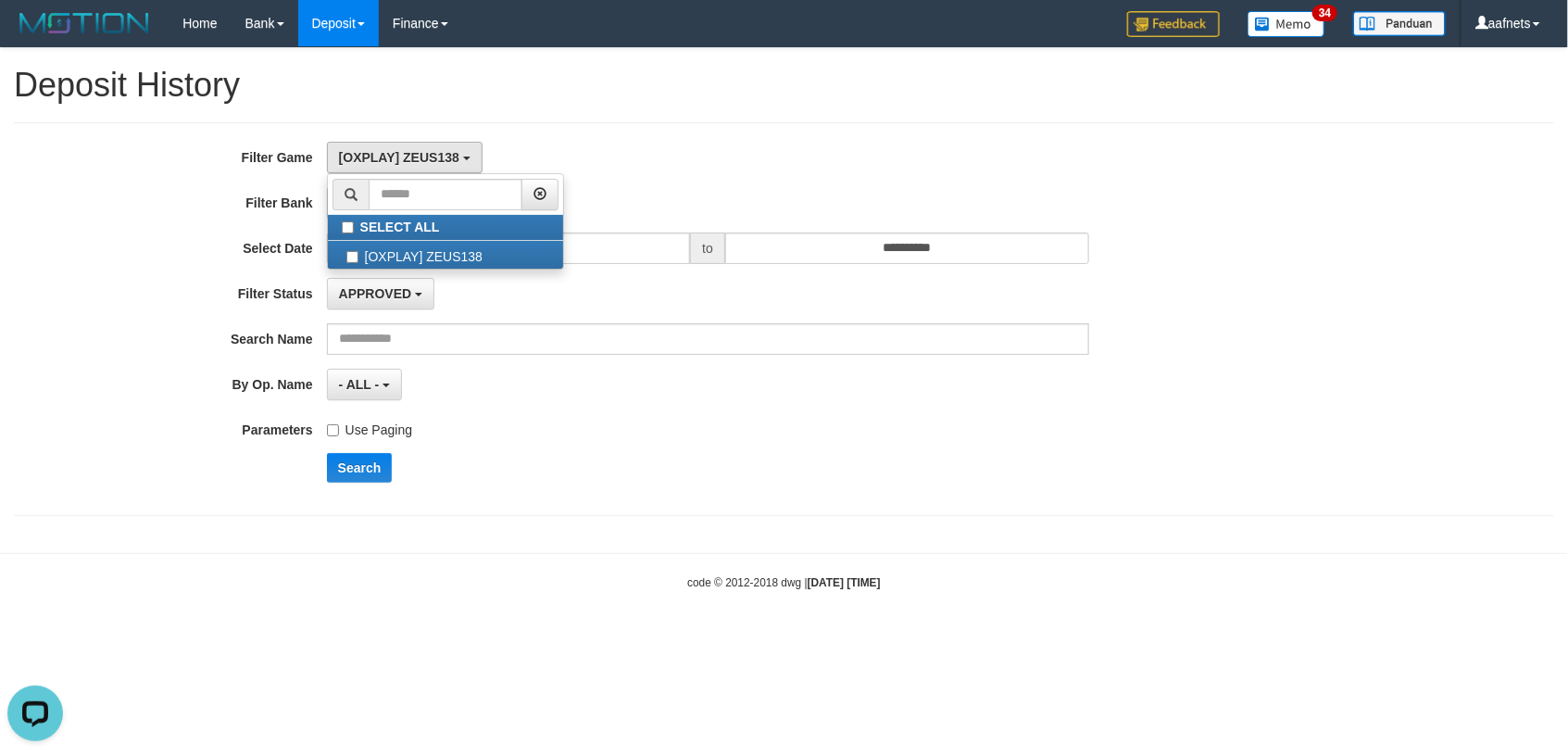 click on "[OXPLAY] ZEUS138
SELECT ALL
[OXPLAY] ZEUS138" at bounding box center (708, 158) 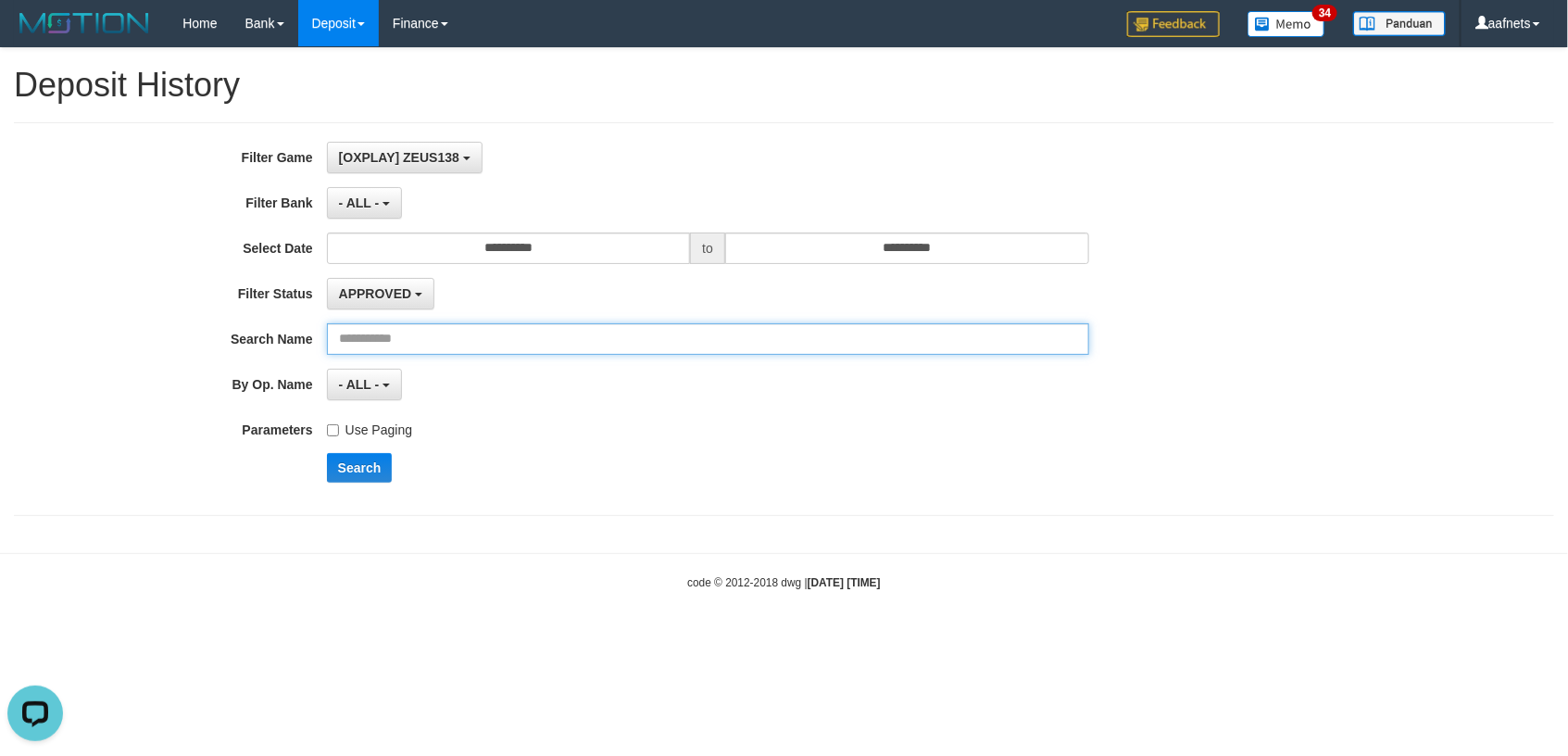 click at bounding box center [708, 339] 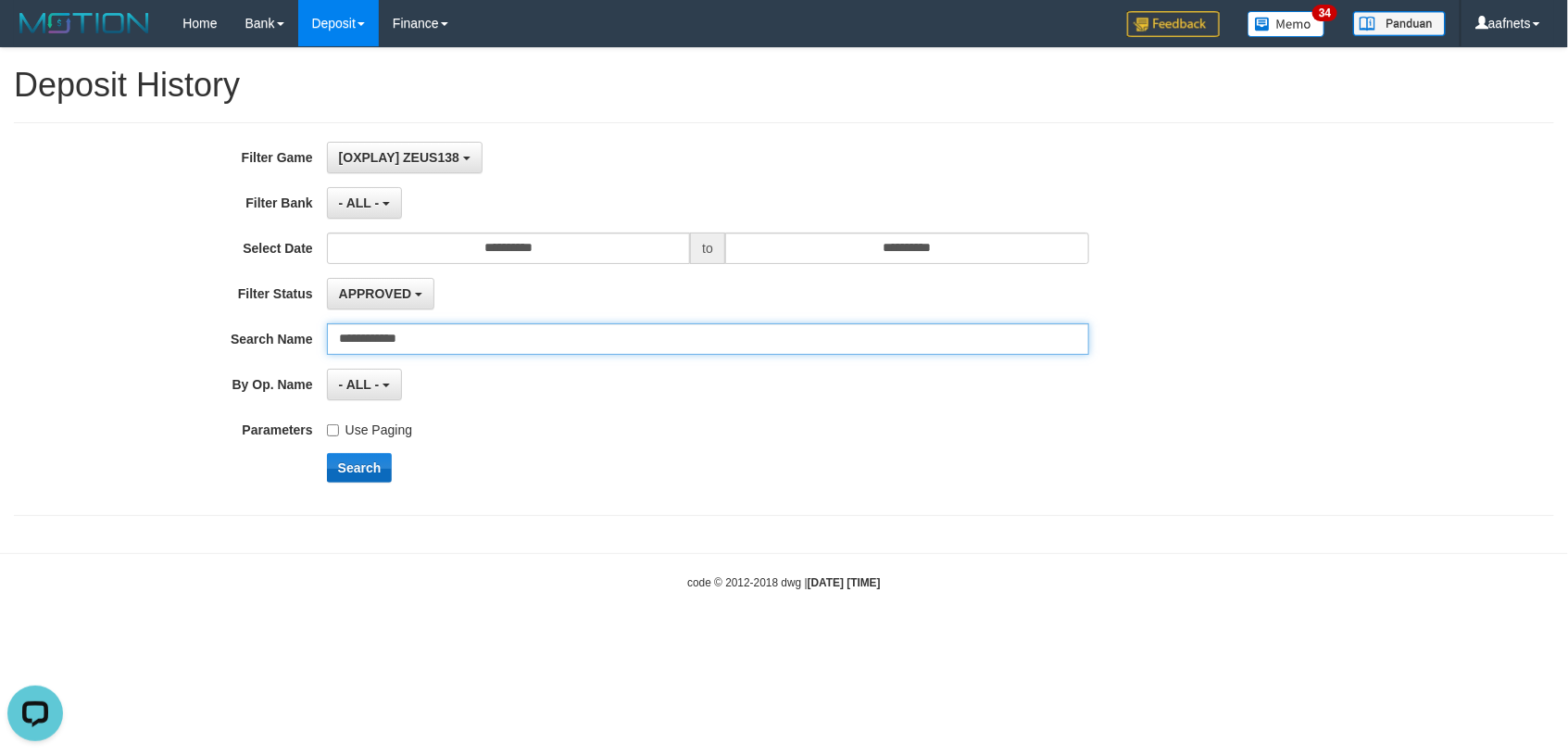 type on "**********" 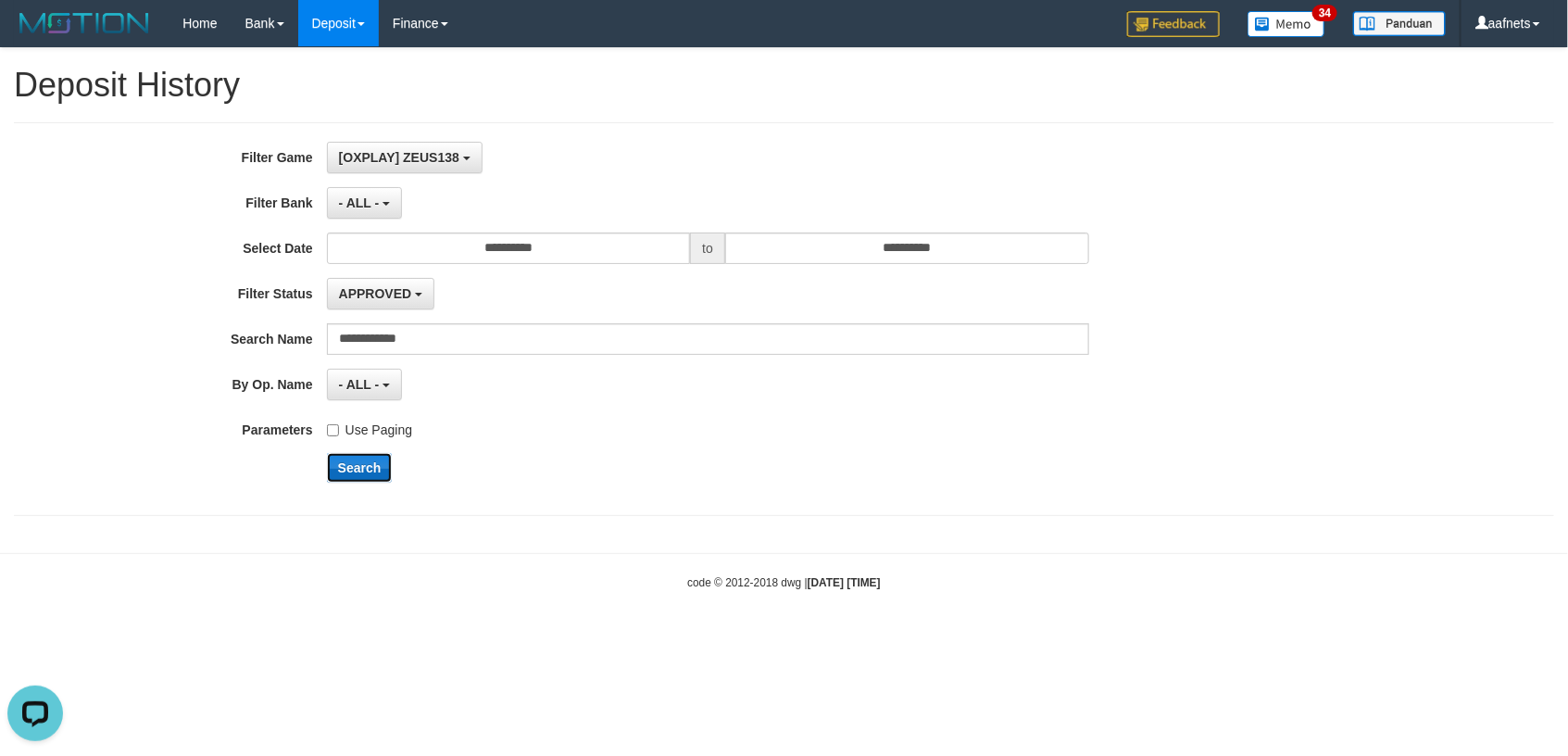 click on "Search" at bounding box center [359, 468] 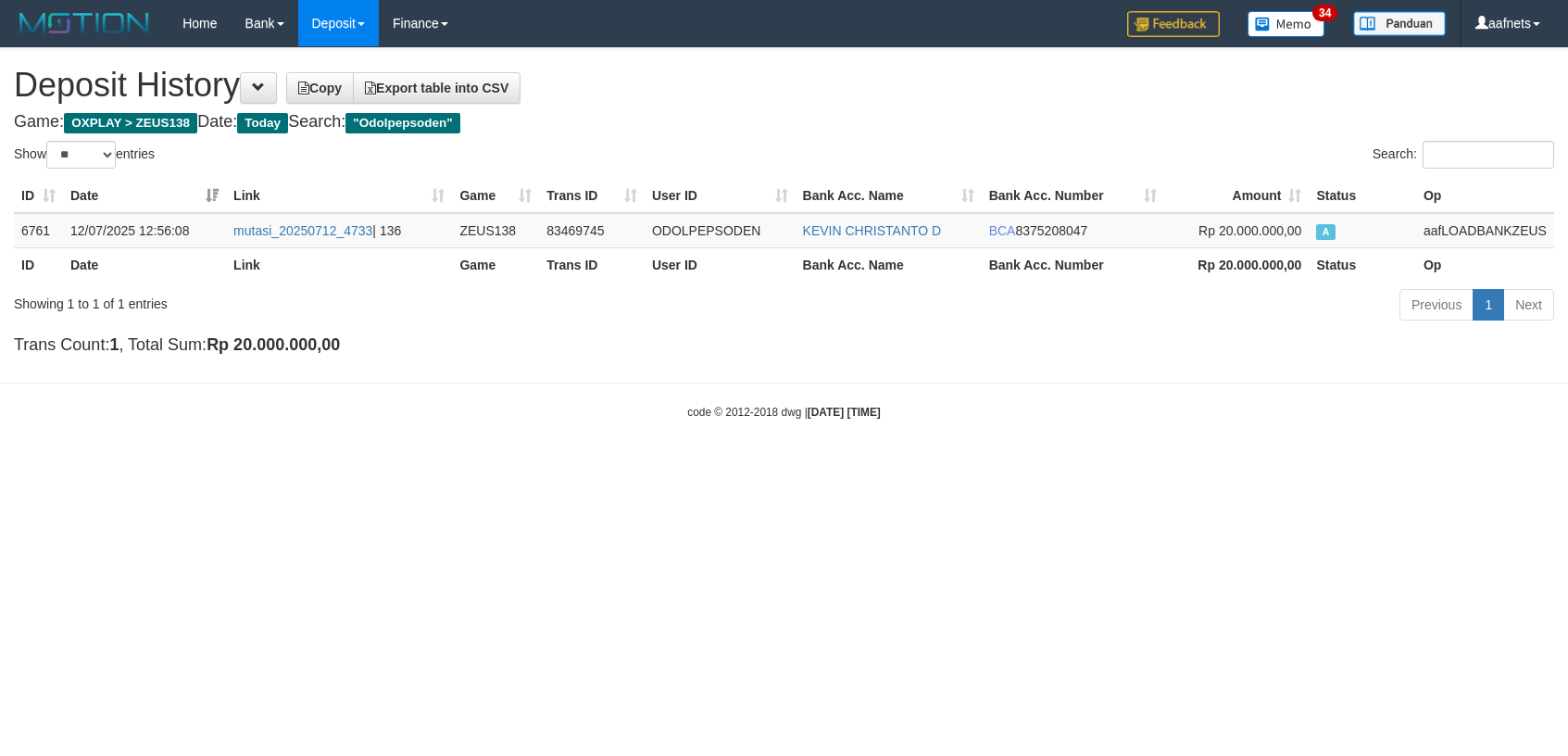 select on "**" 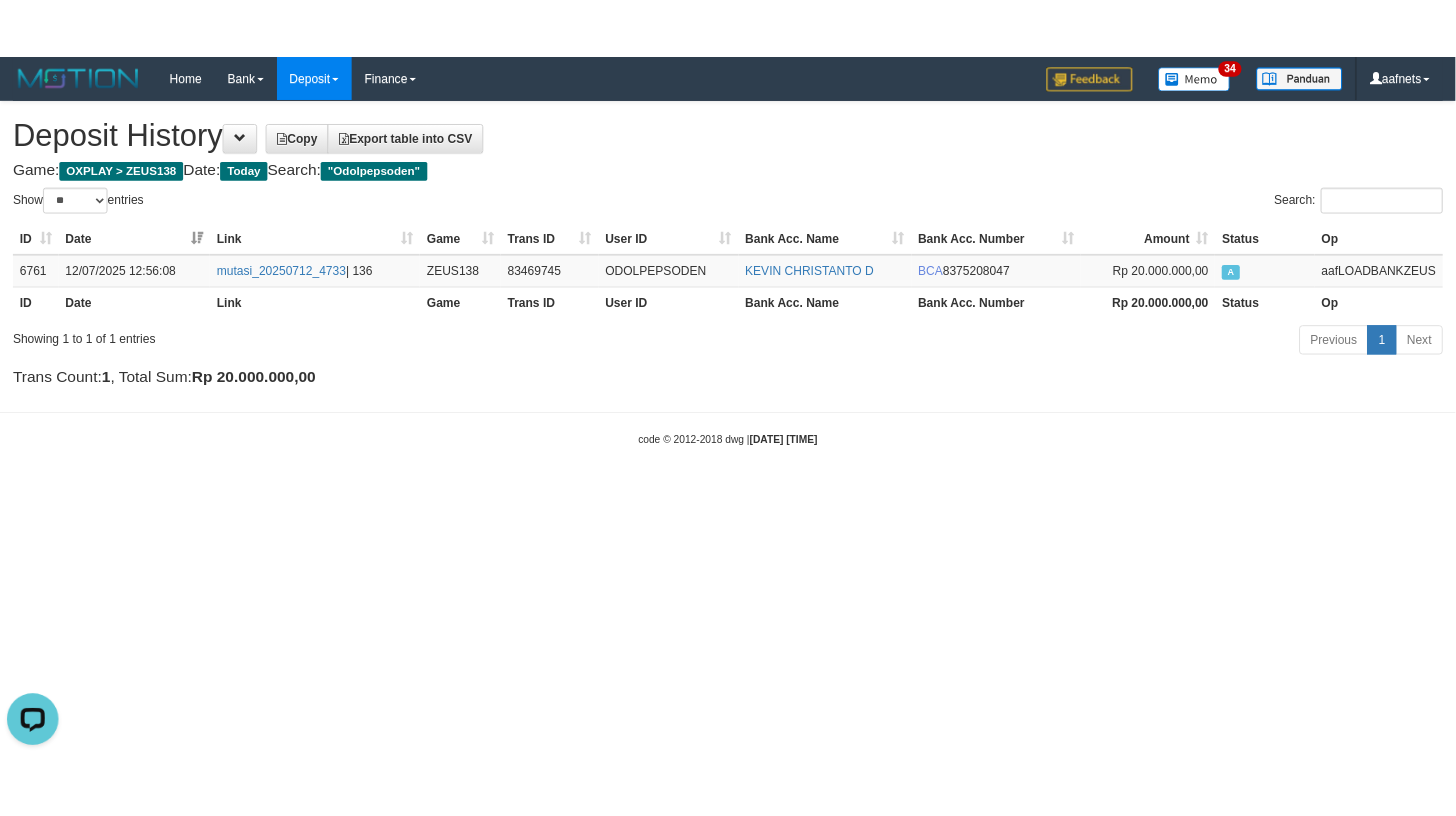 scroll, scrollTop: 0, scrollLeft: 0, axis: both 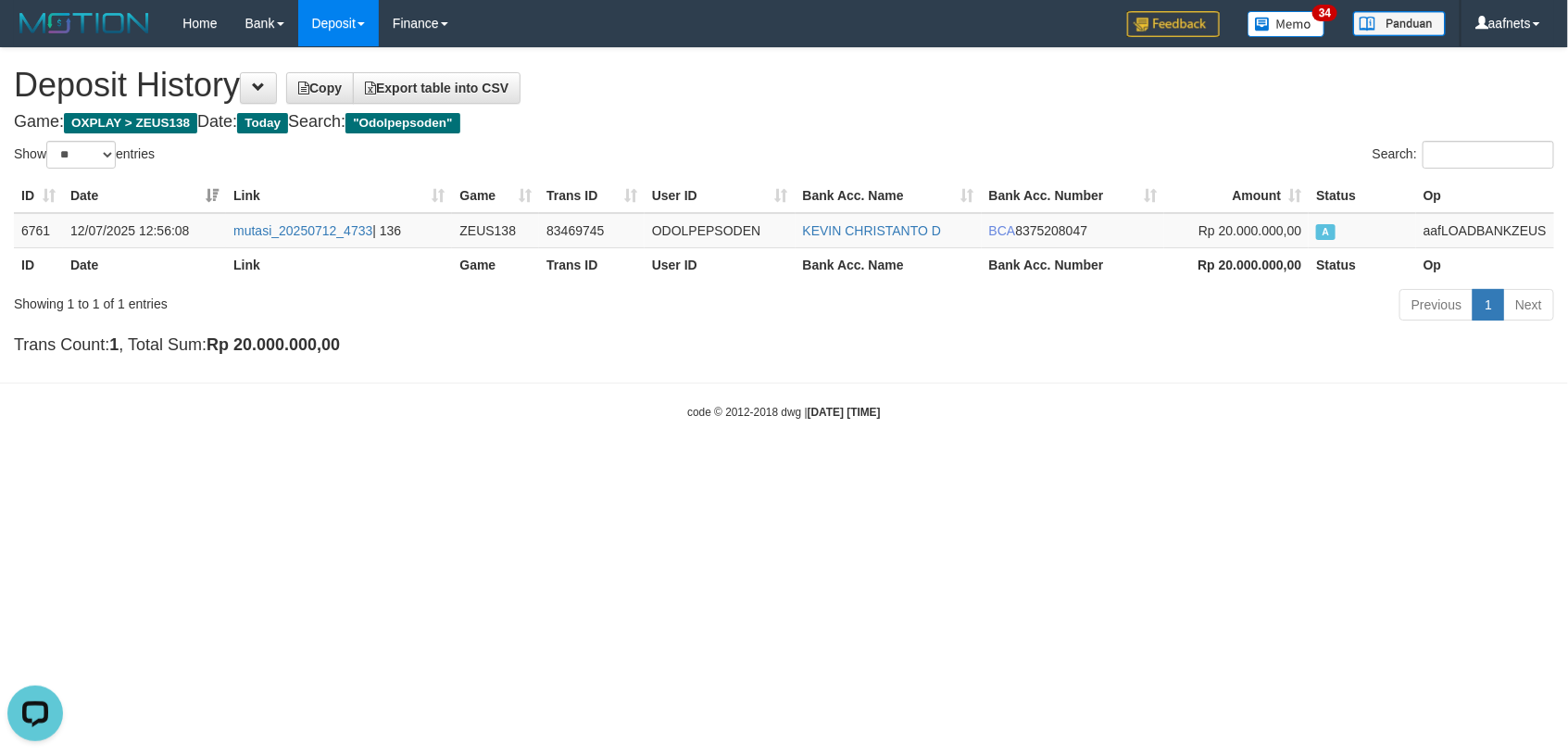 click on "Deposit History
Copy  Export table into CSV" at bounding box center (784, 85) 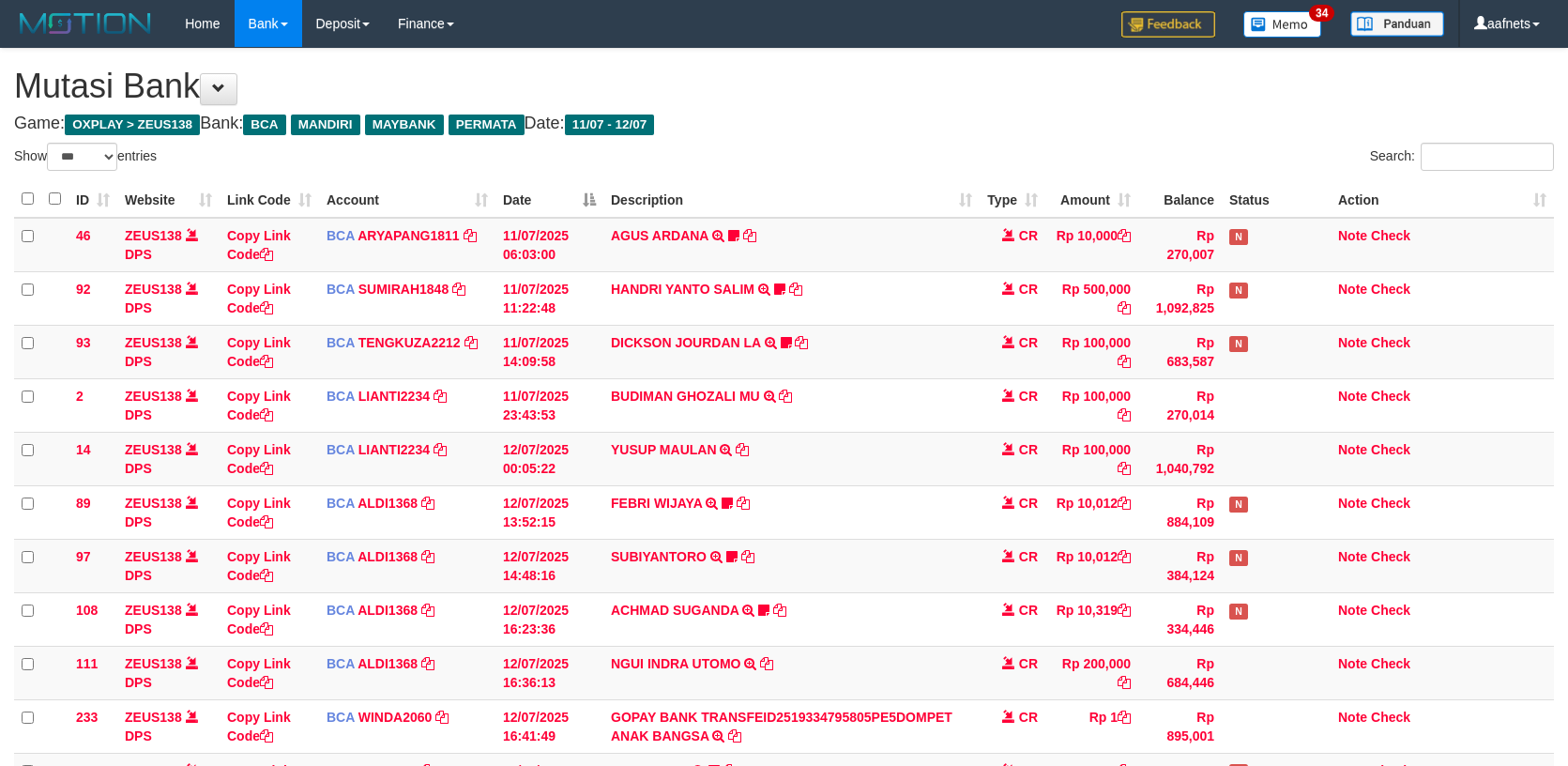 select on "***" 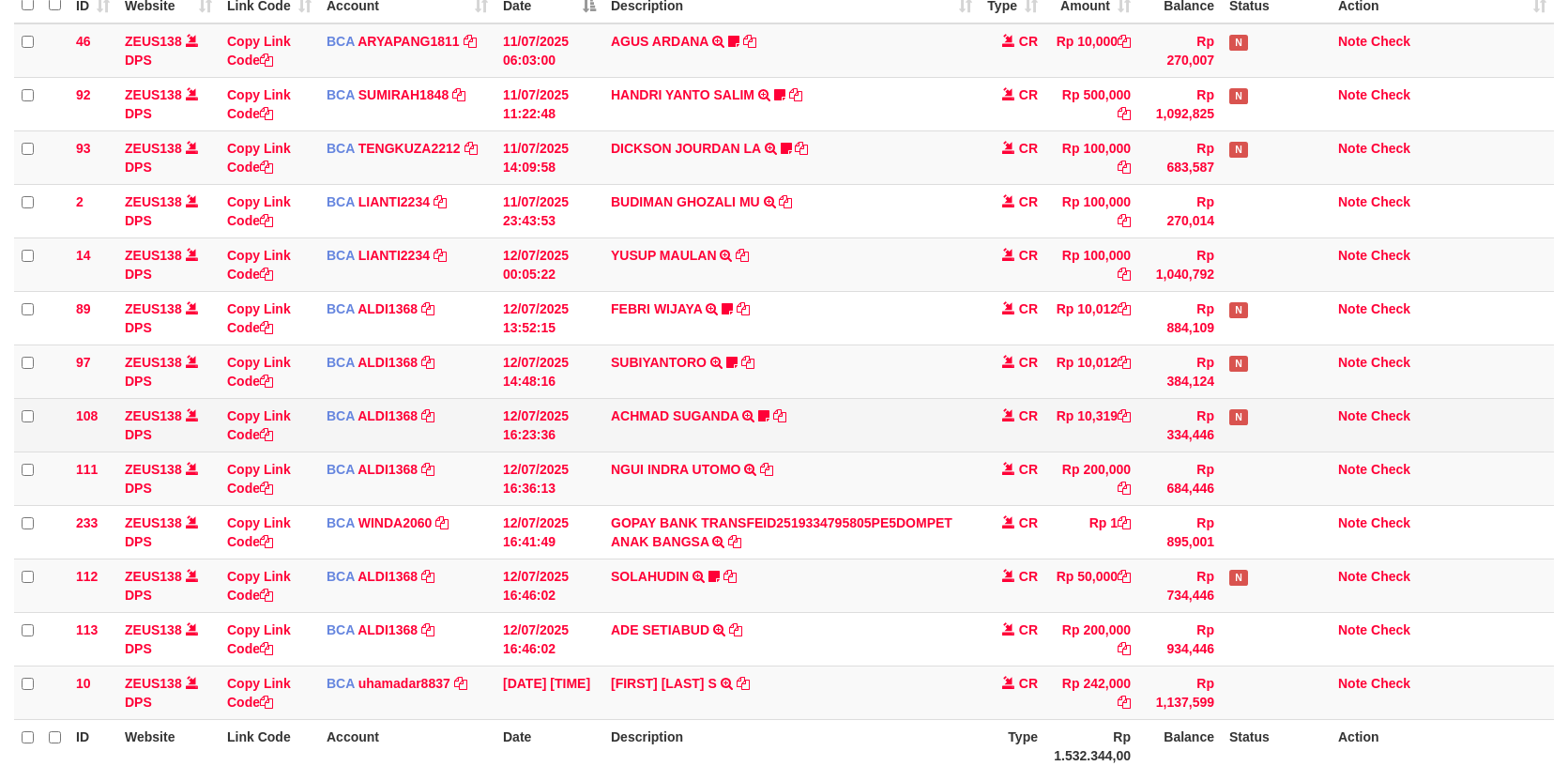scroll, scrollTop: 282, scrollLeft: 0, axis: vertical 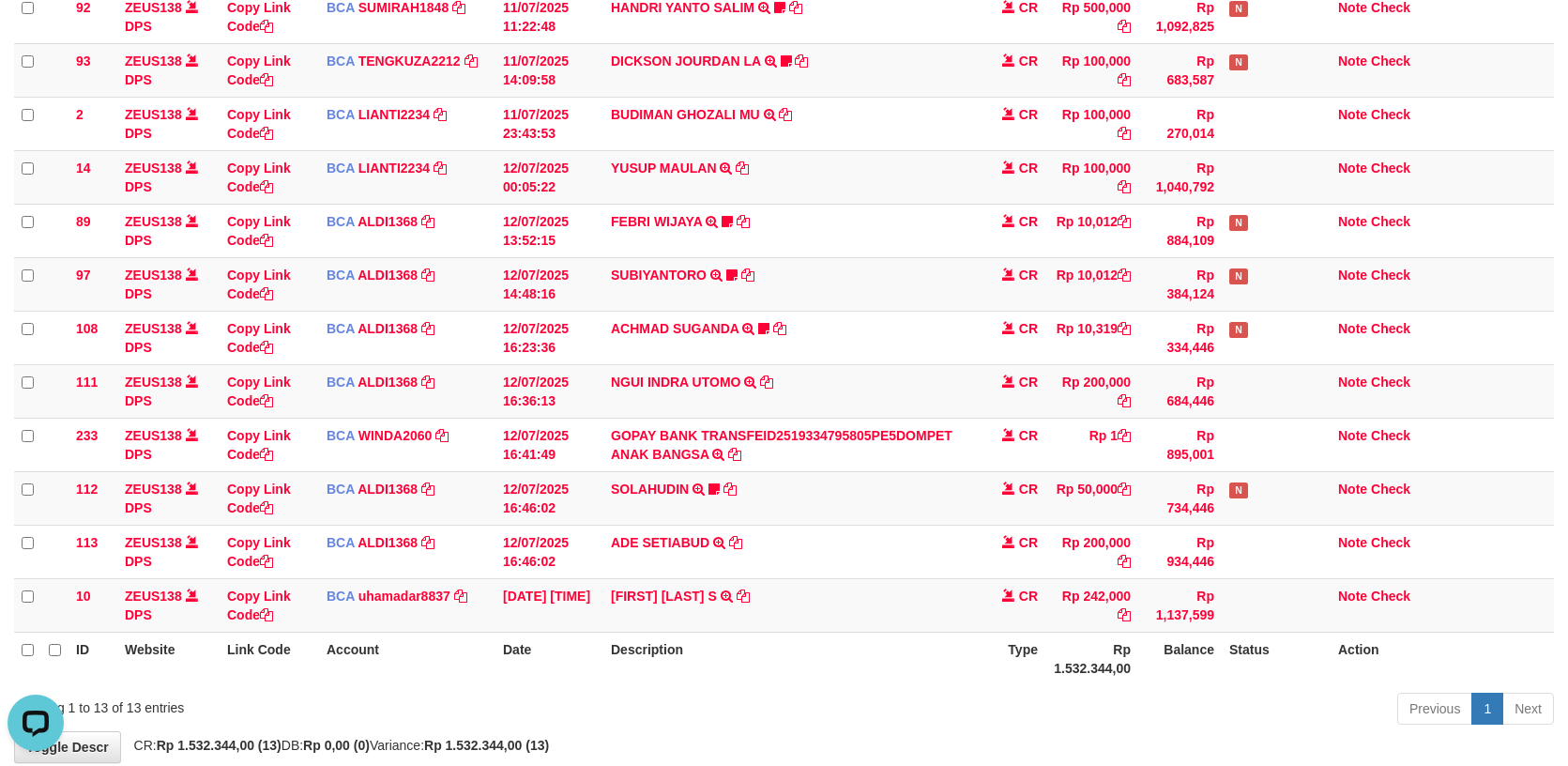 click on "Showing 1 to 13 of 13 entries" at bounding box center [327, 704] 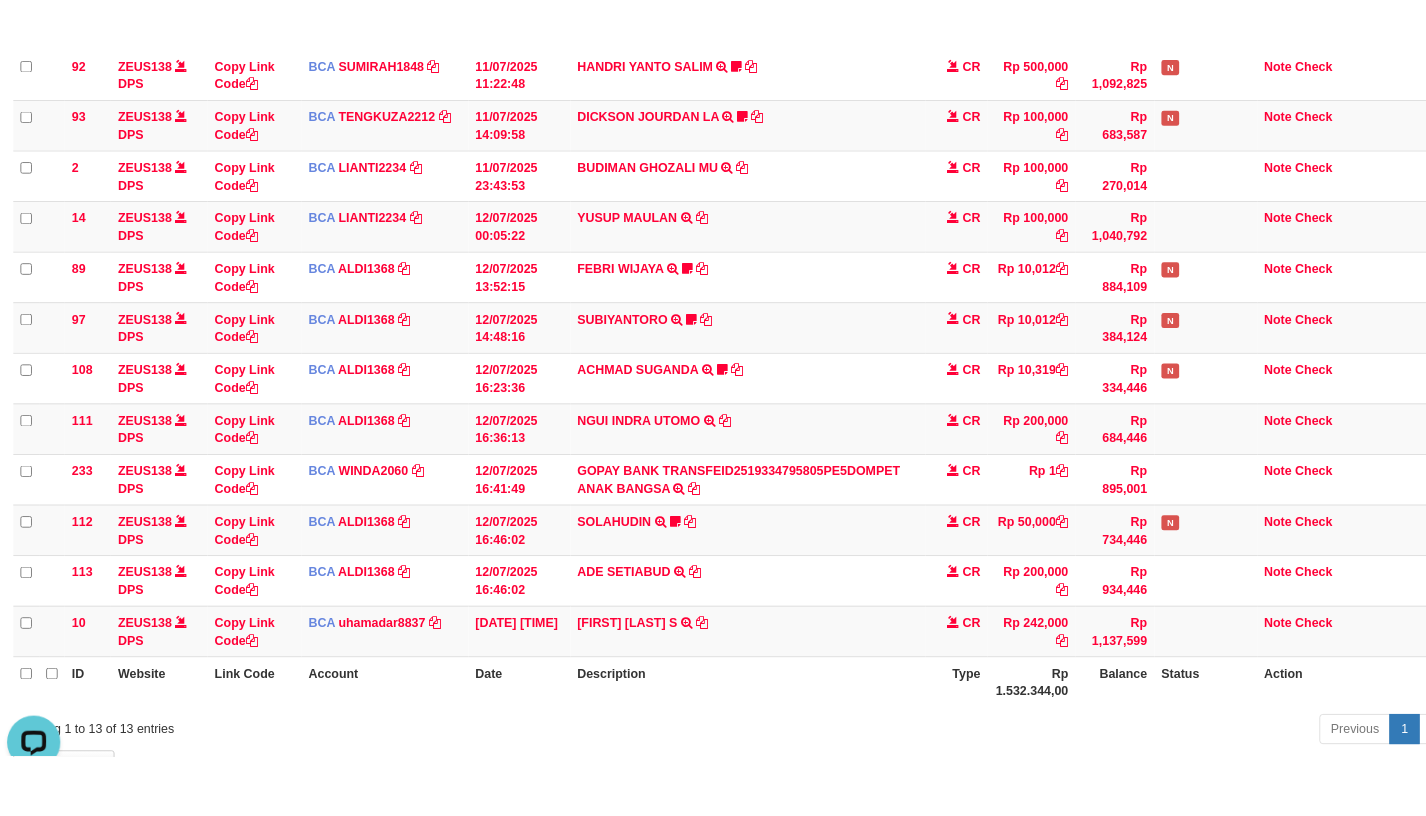 scroll, scrollTop: 316, scrollLeft: 0, axis: vertical 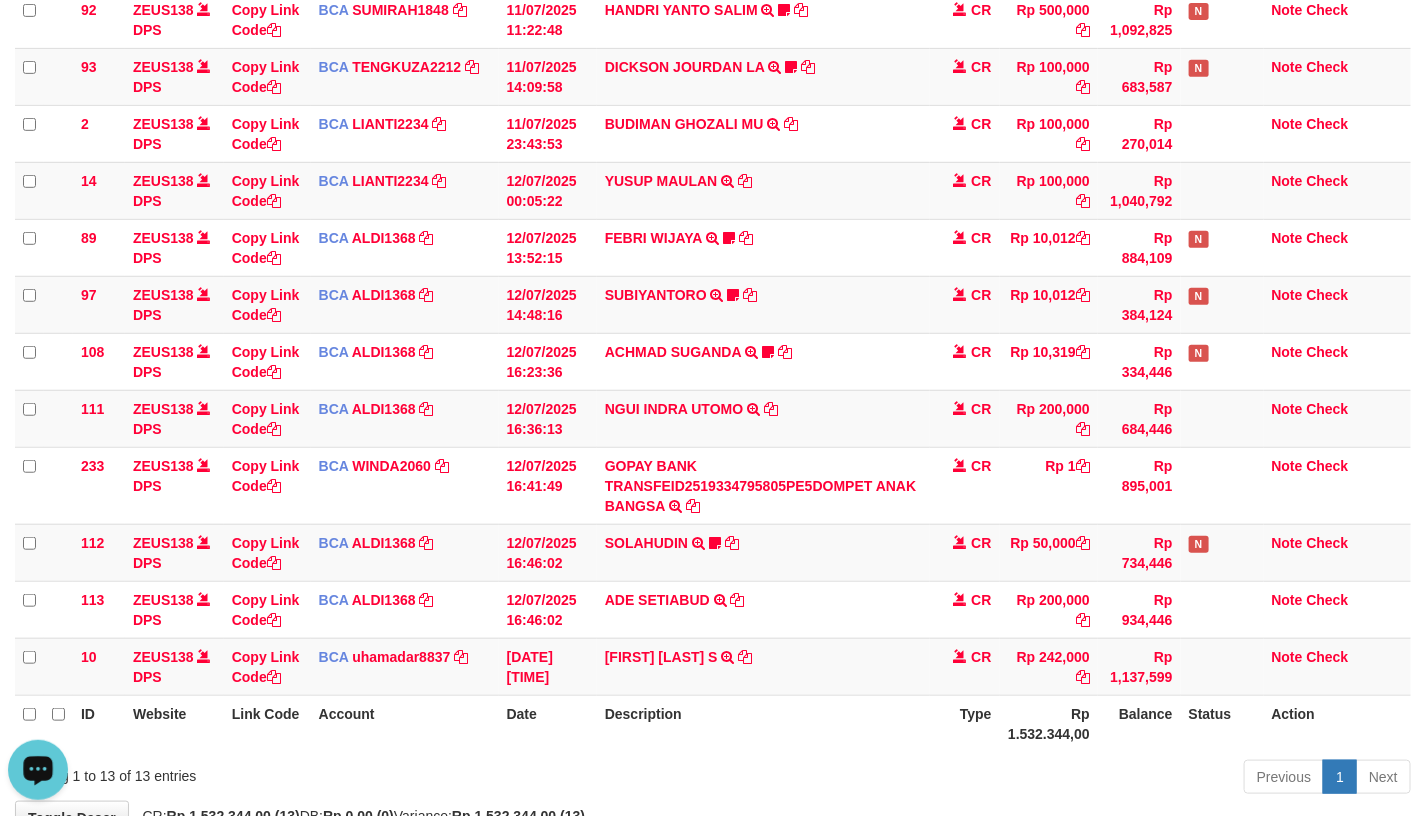 click on "Description" at bounding box center [763, 723] 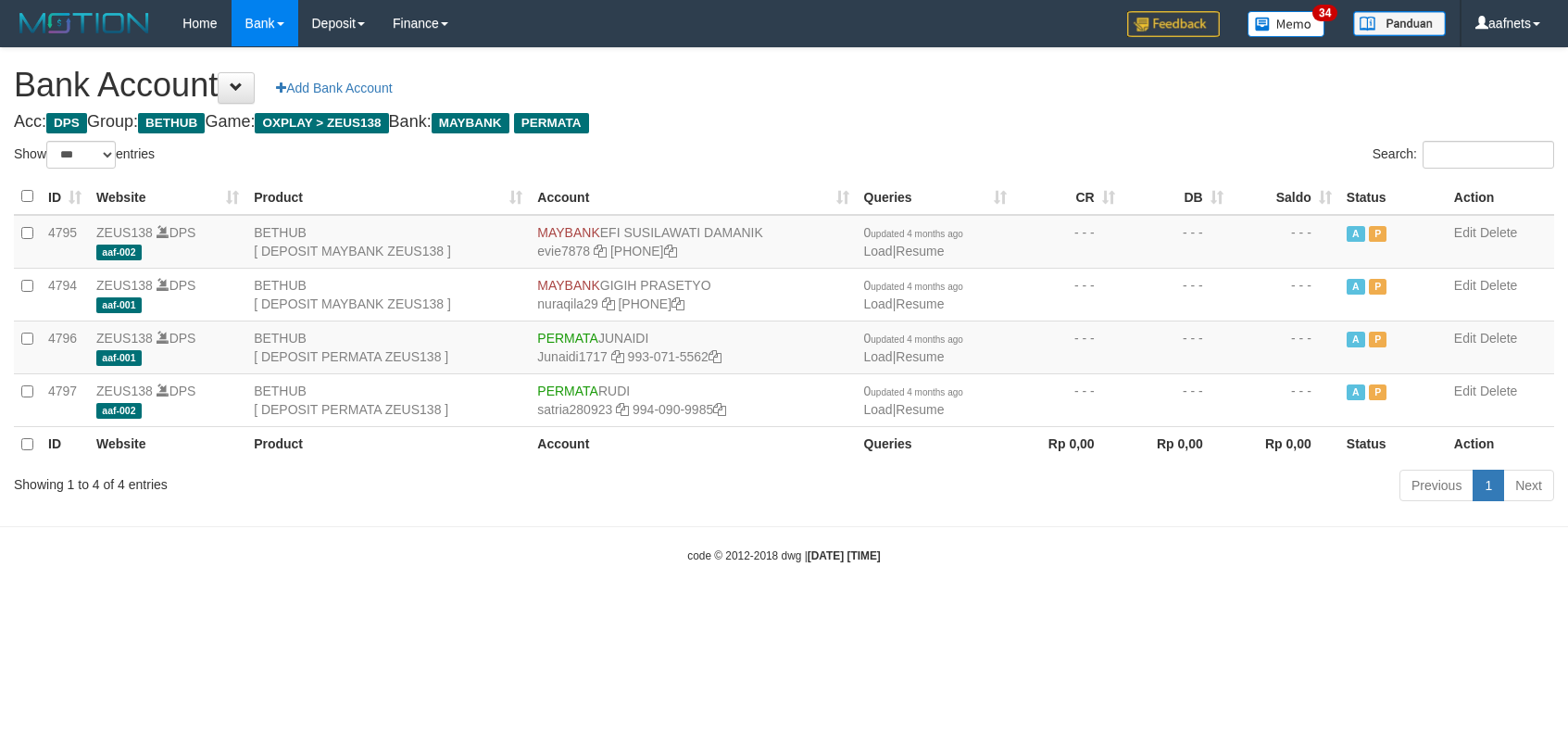 select on "***" 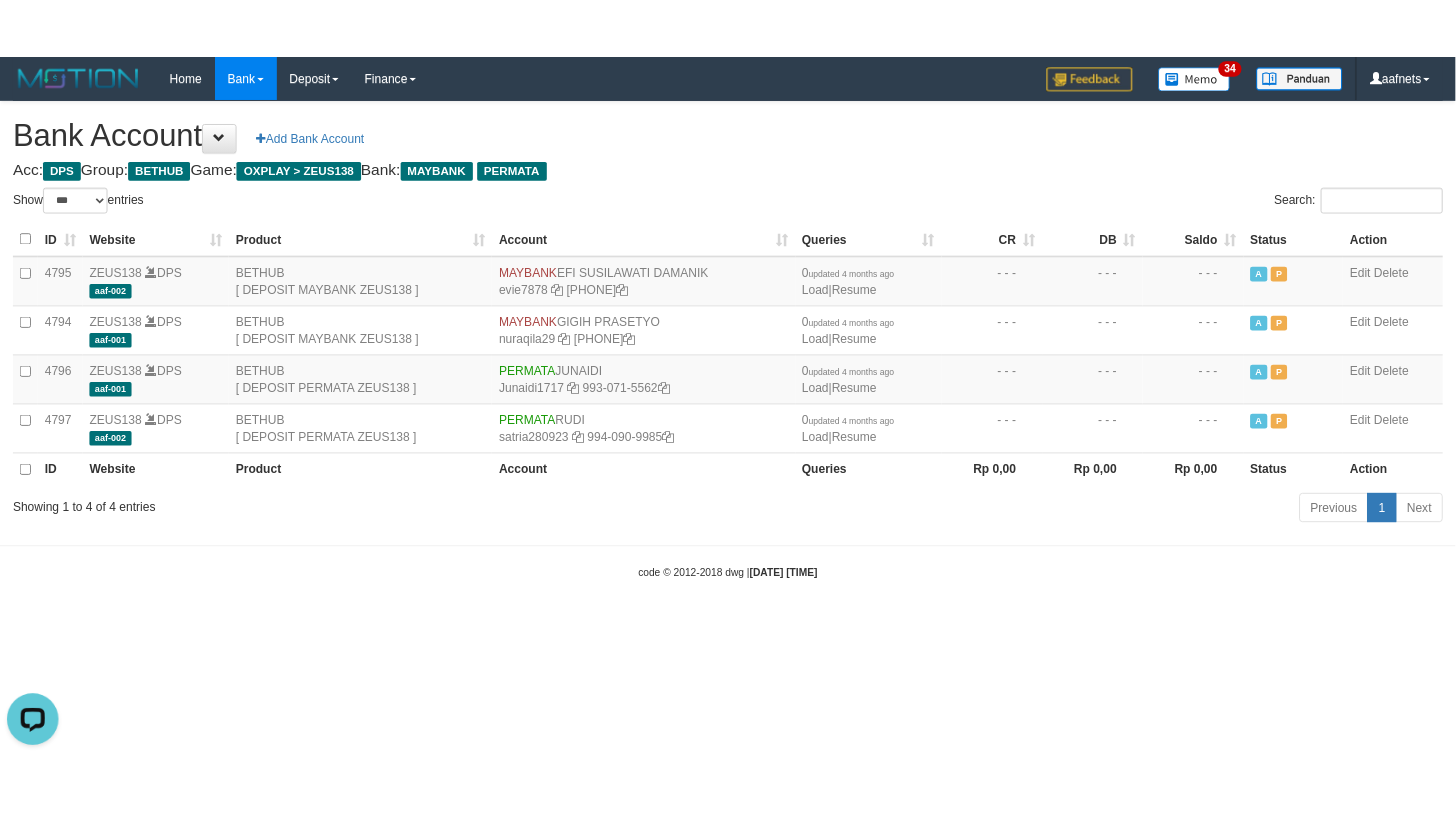 scroll, scrollTop: 0, scrollLeft: 0, axis: both 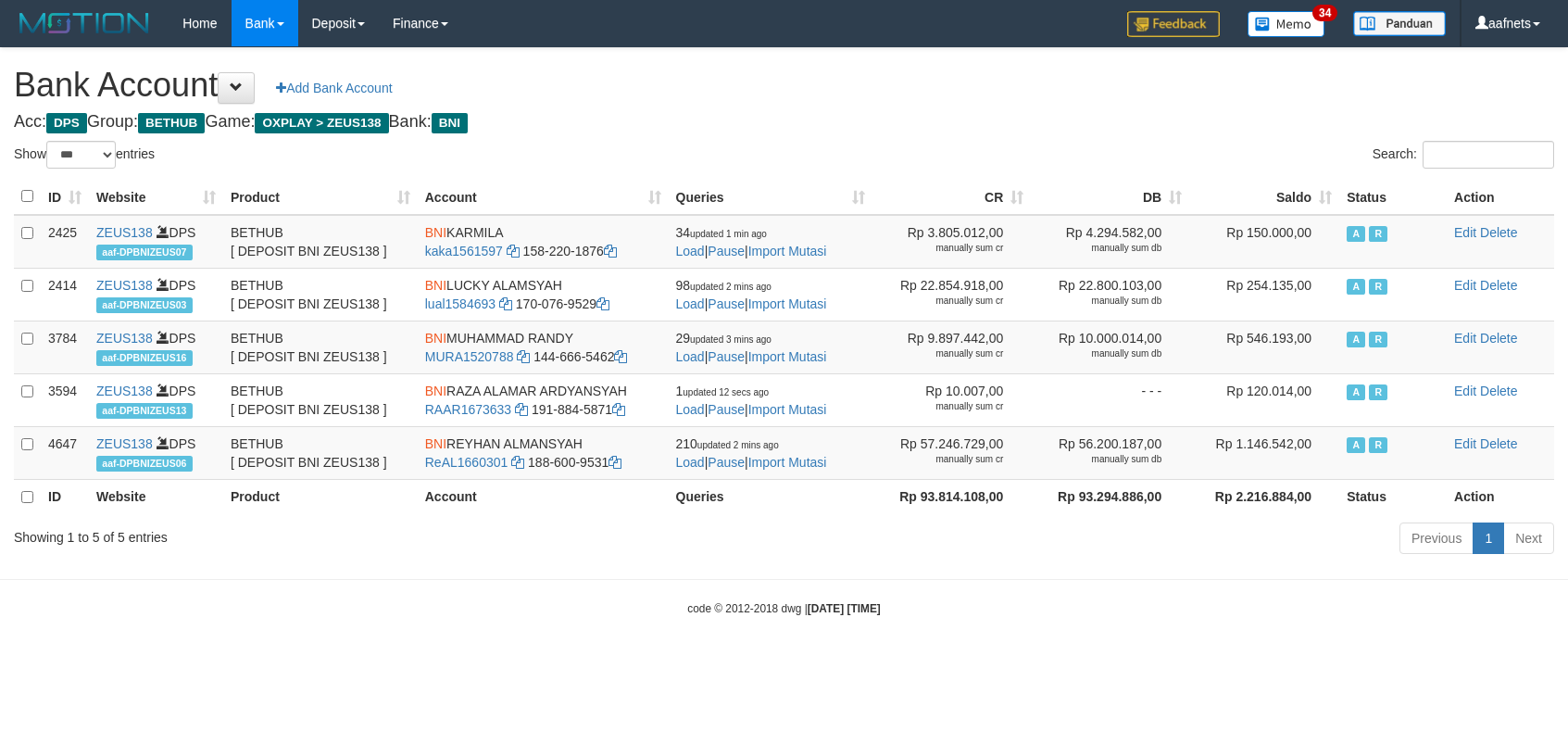 select on "***" 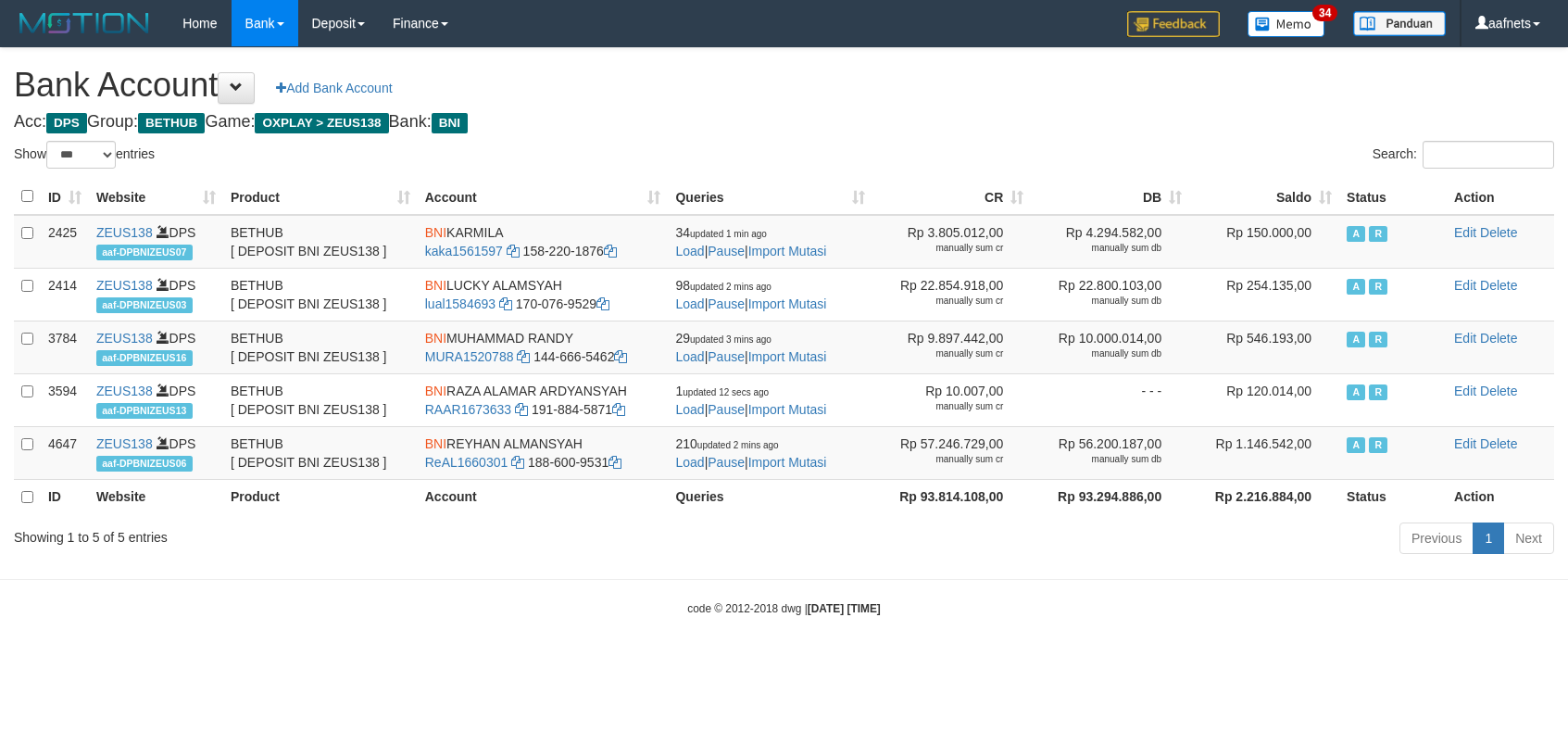 scroll, scrollTop: 0, scrollLeft: 0, axis: both 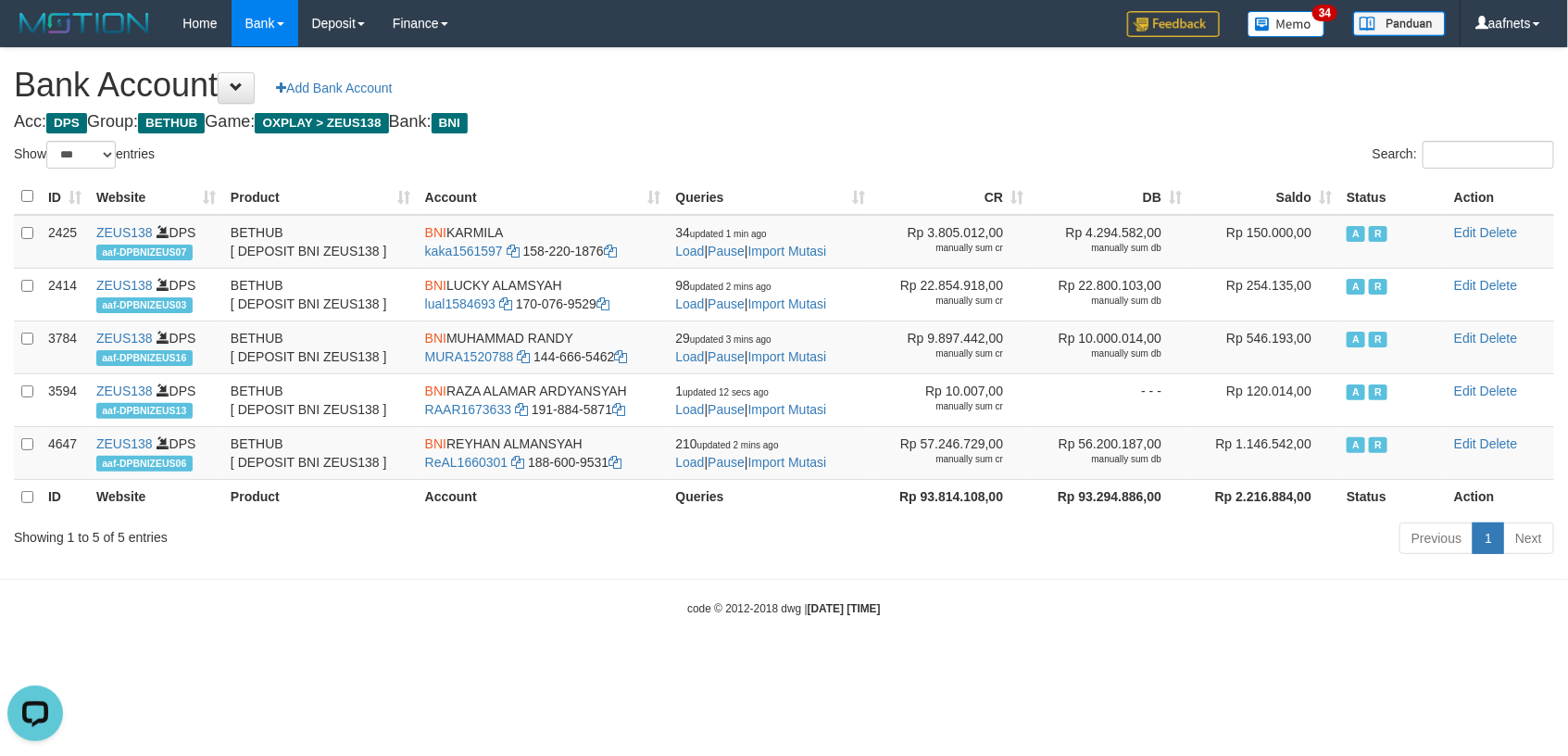 click on "Acc: 										 DPS
Group:   BETHUB    		Game:   OXPLAY > ZEUS138    		Bank:   BNI" at bounding box center [784, 122] 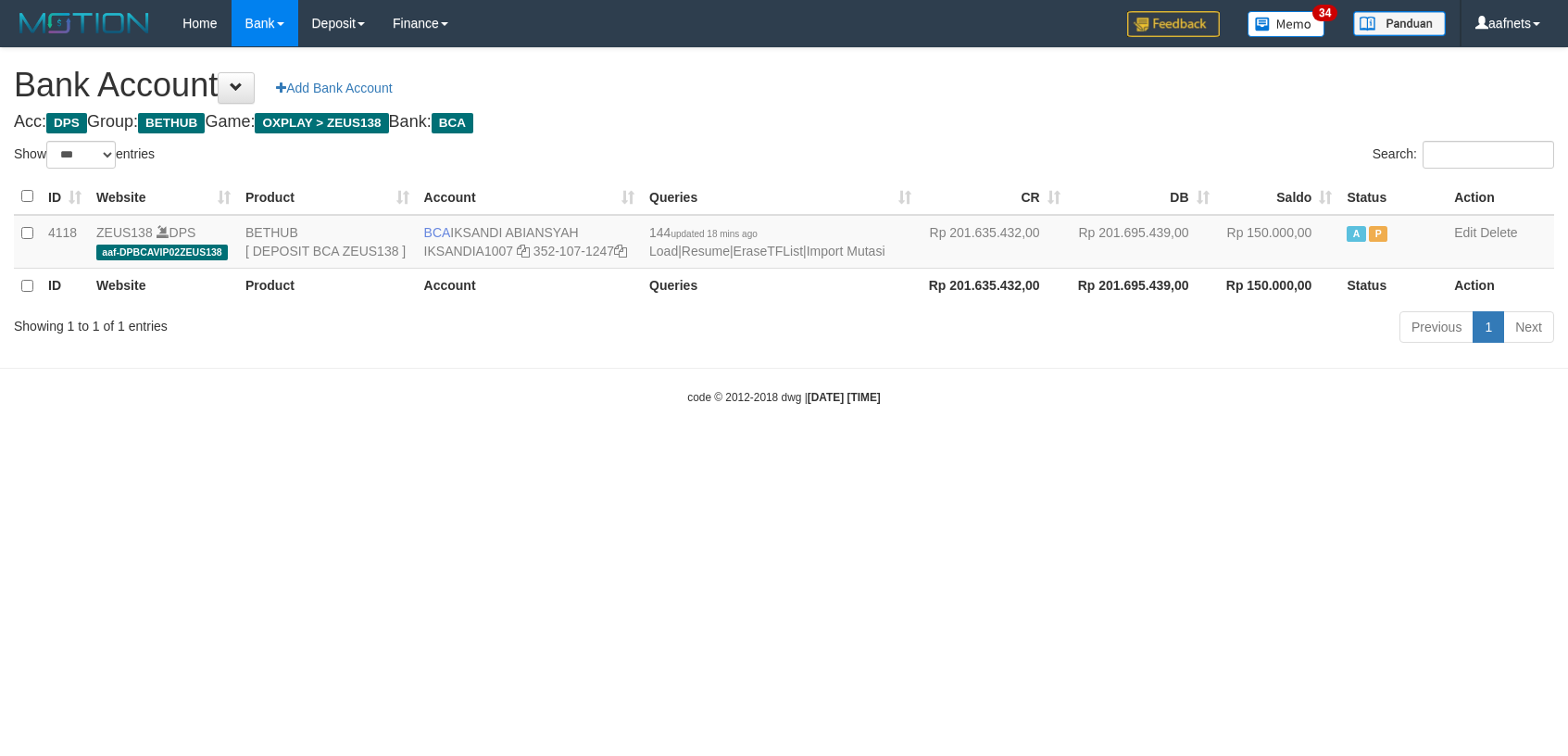 select on "***" 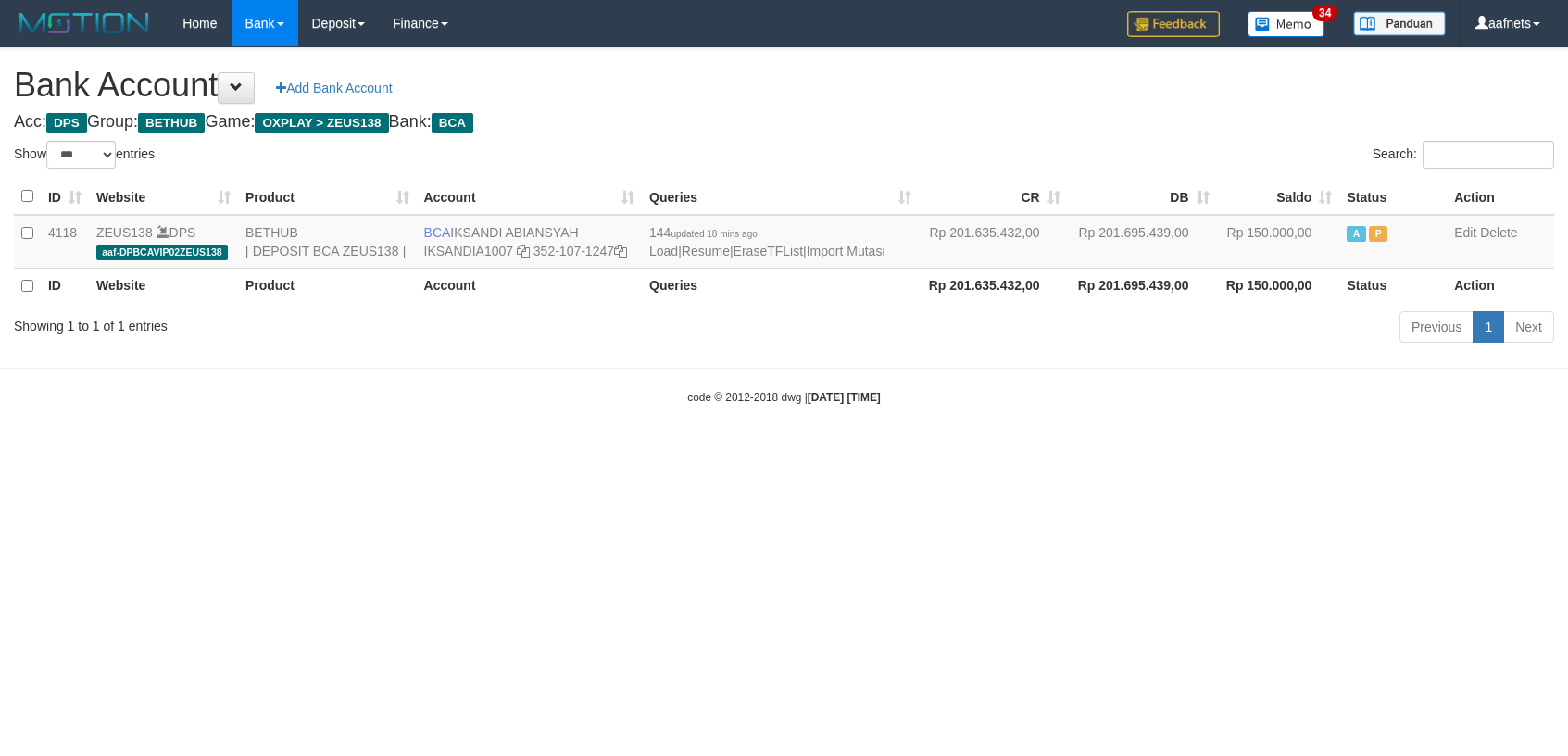 scroll, scrollTop: 0, scrollLeft: 0, axis: both 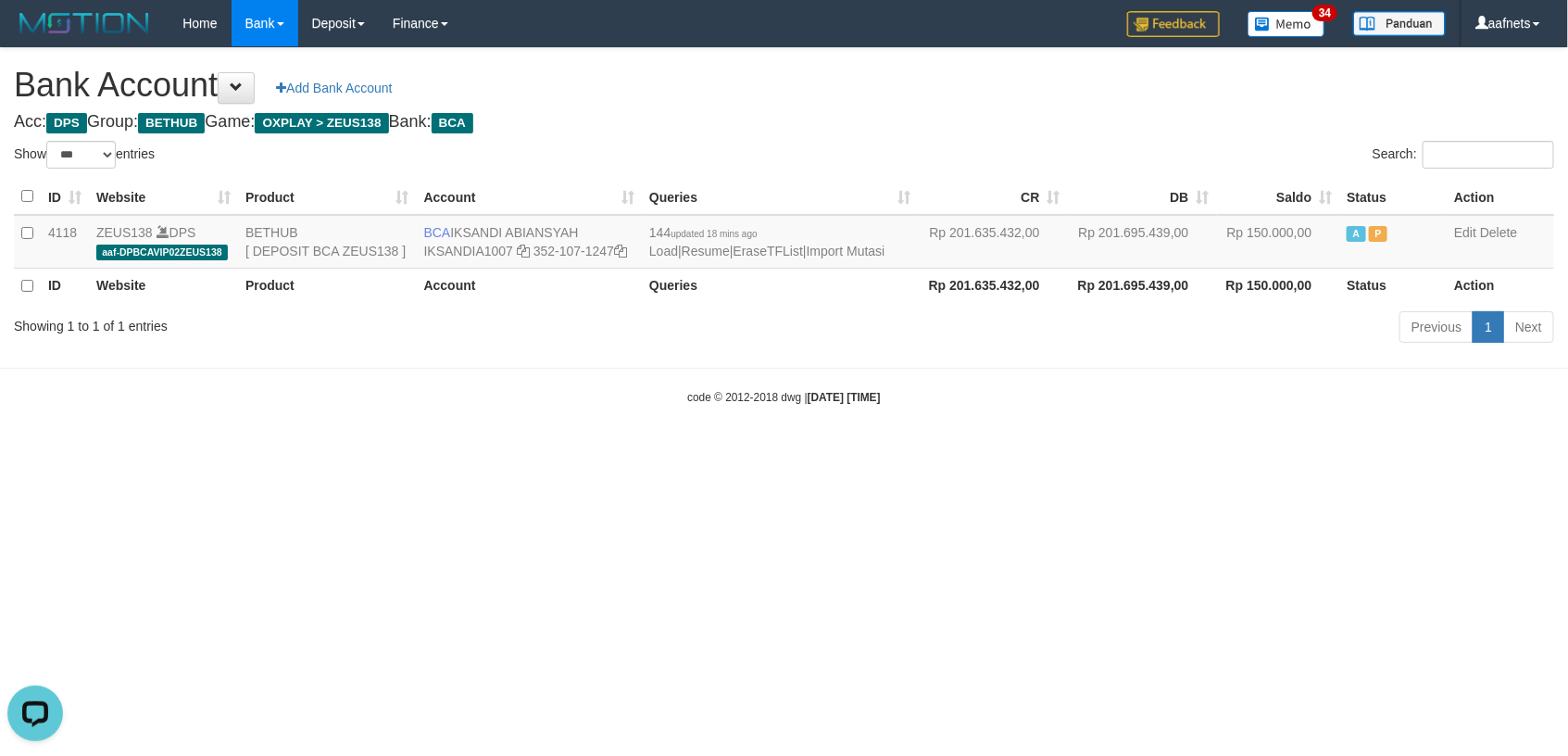 click on "Toggle navigation
Home
Bank
Account List
Load
By Website
Group
[OXPLAY]													ZEUS138
By Load Group (DPS)" at bounding box center (784, 226) 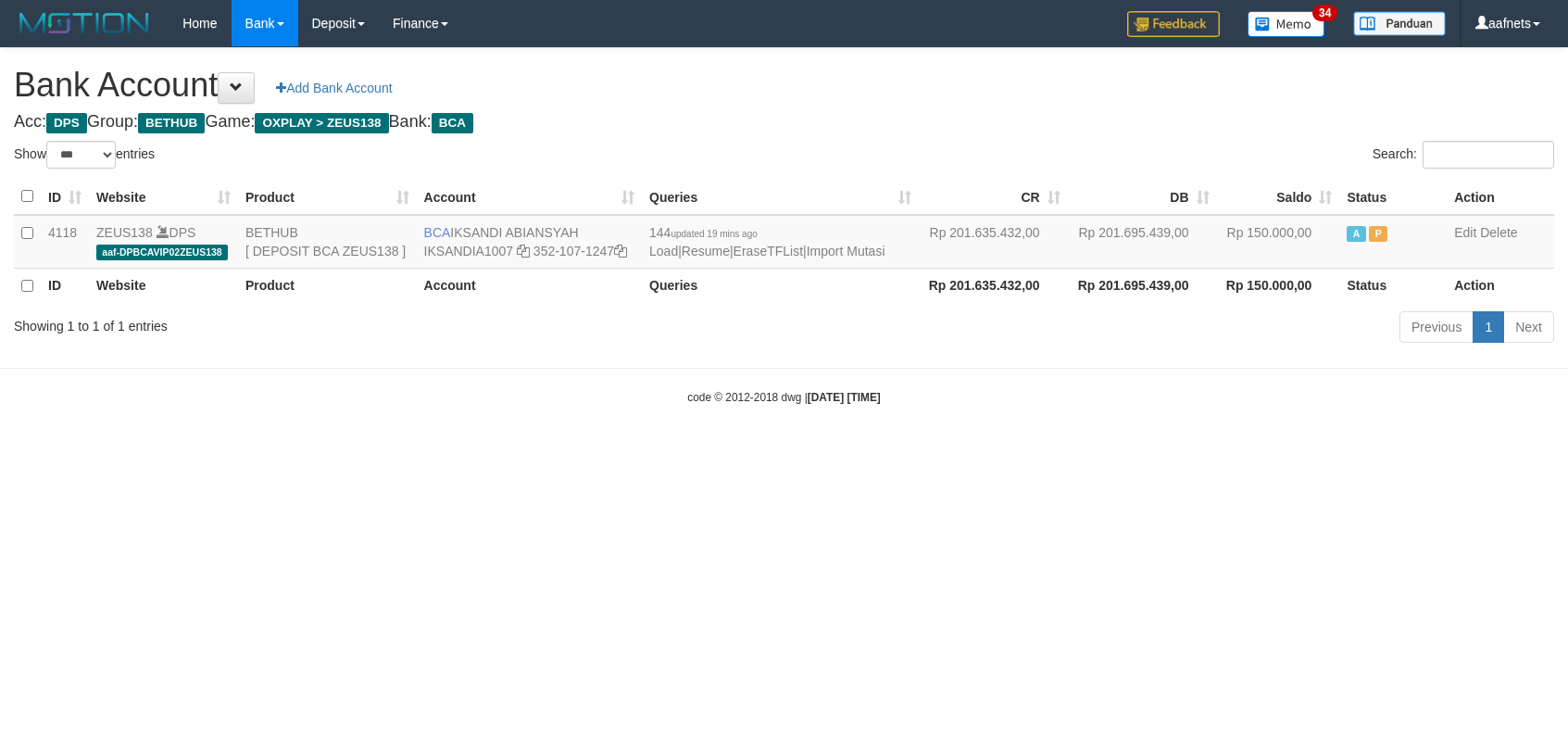 select on "***" 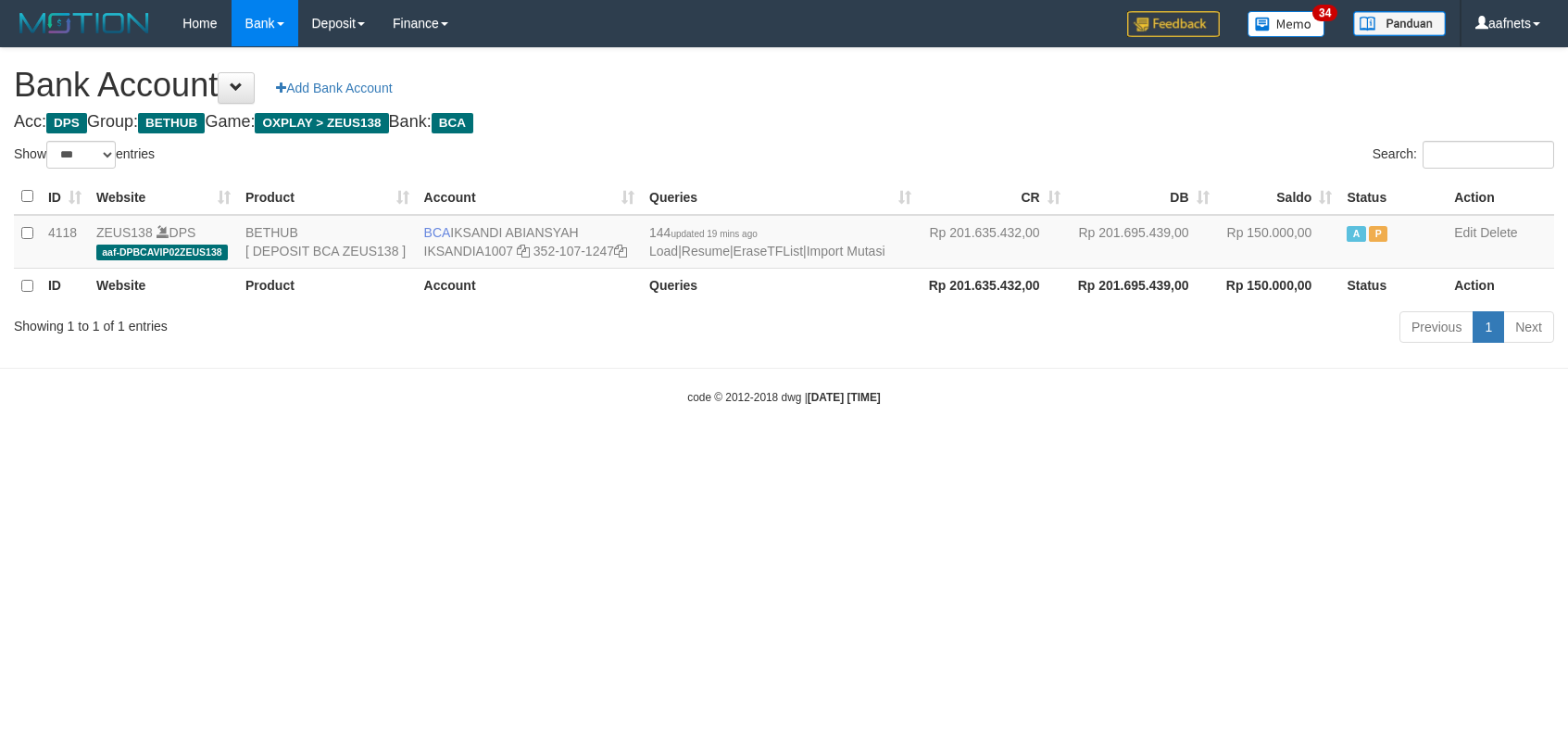 scroll, scrollTop: 0, scrollLeft: 0, axis: both 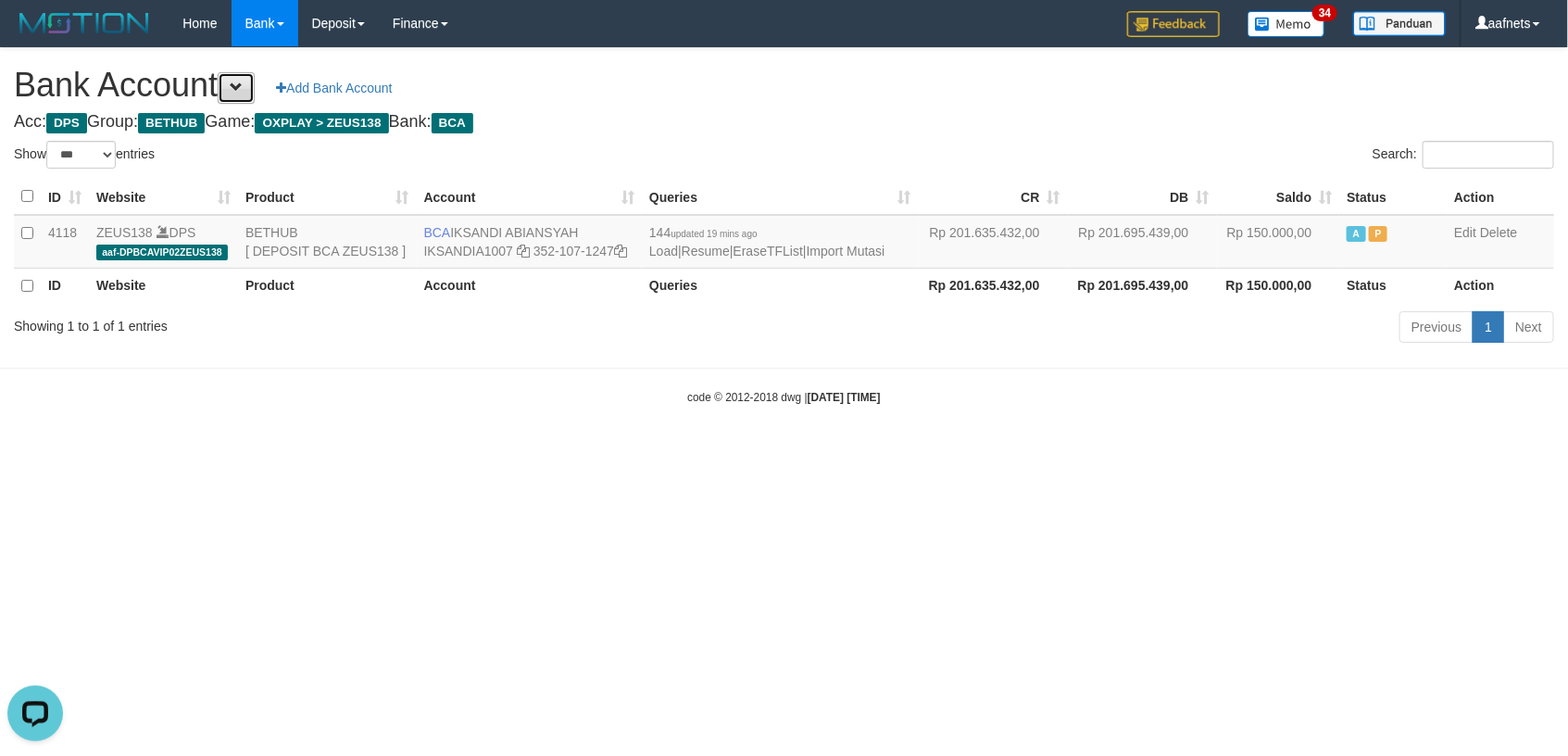 click at bounding box center (236, 87) 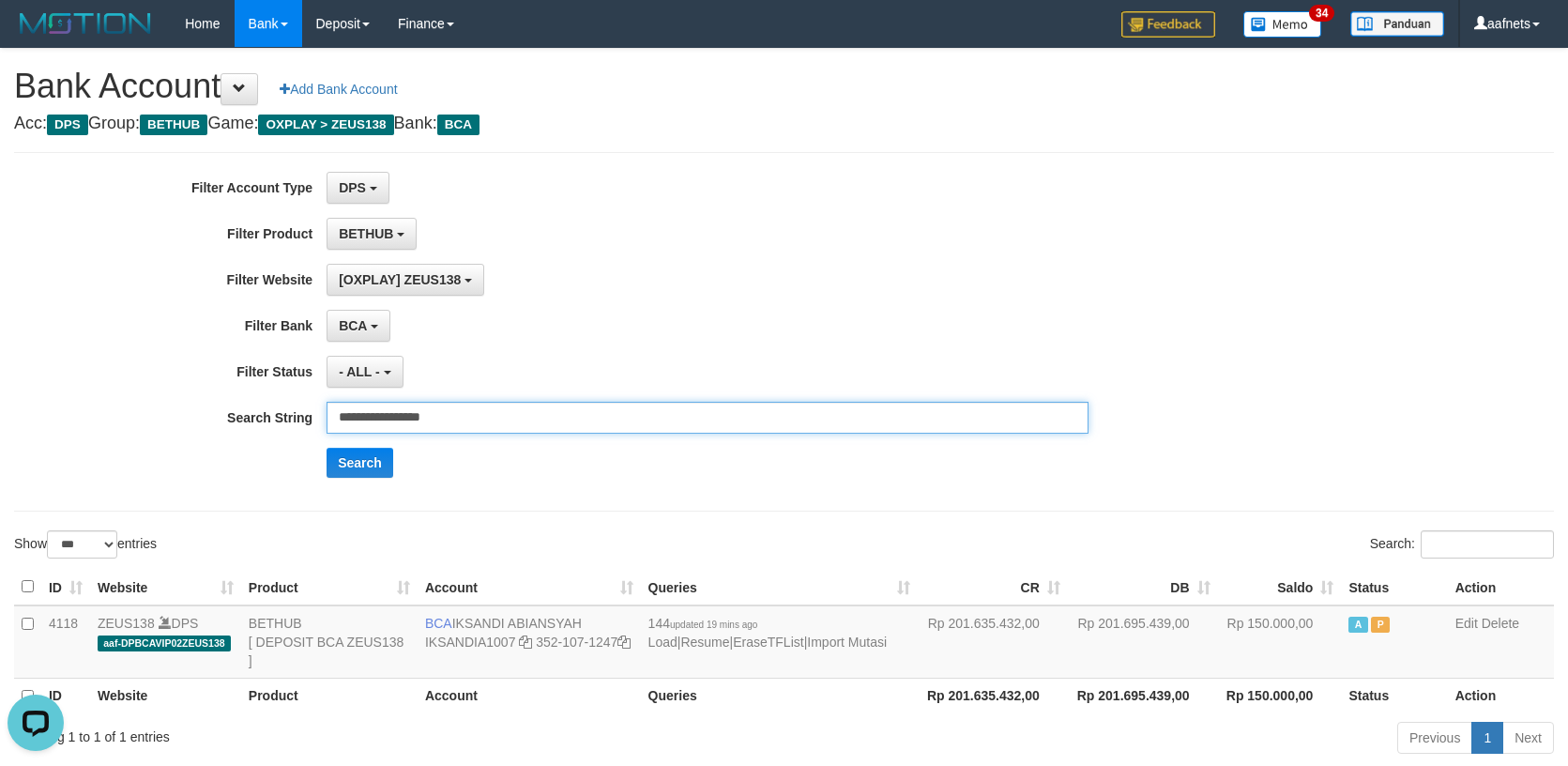 drag, startPoint x: 519, startPoint y: 425, endPoint x: 68, endPoint y: 420, distance: 451.0277 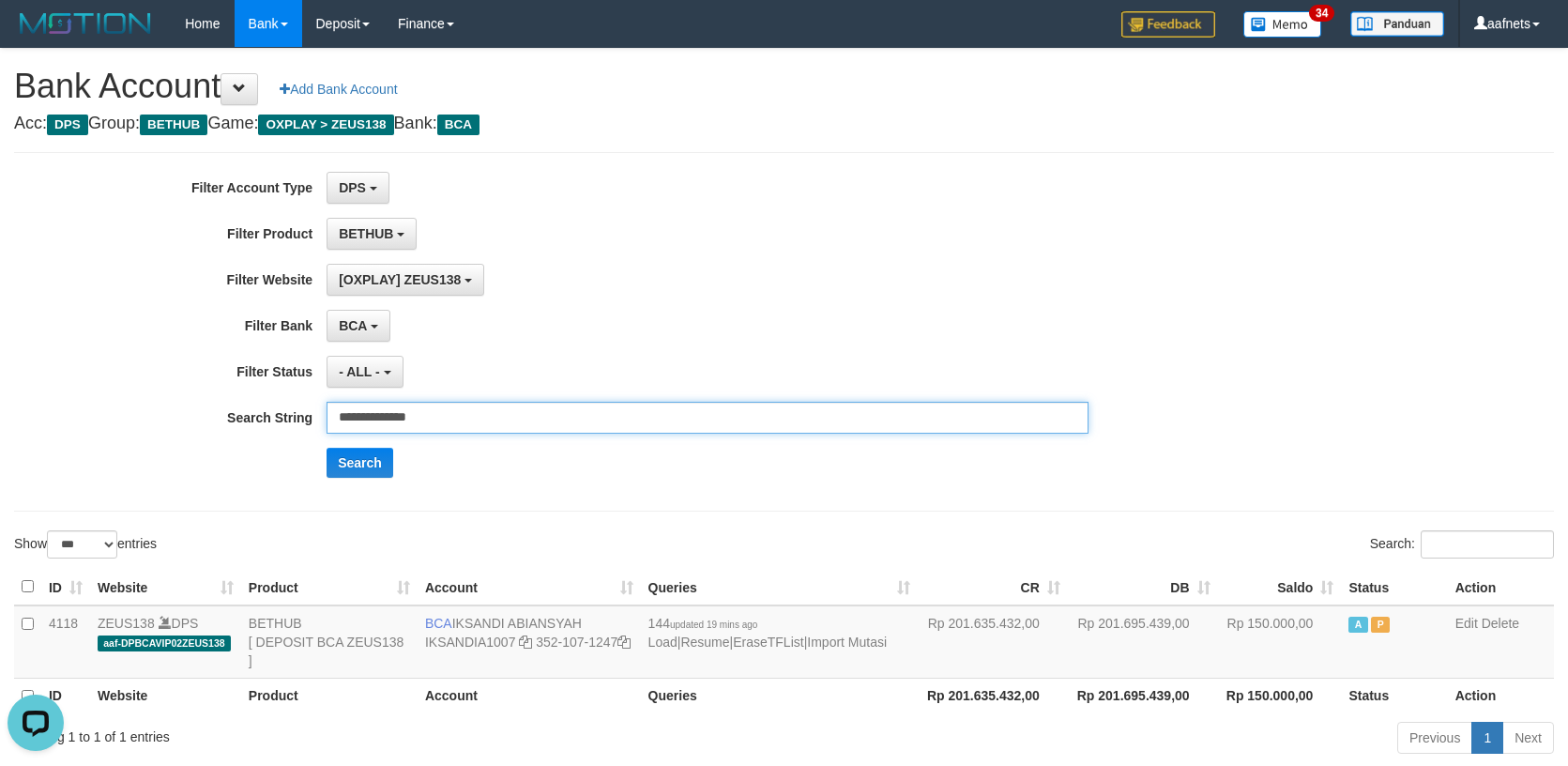 type on "**********" 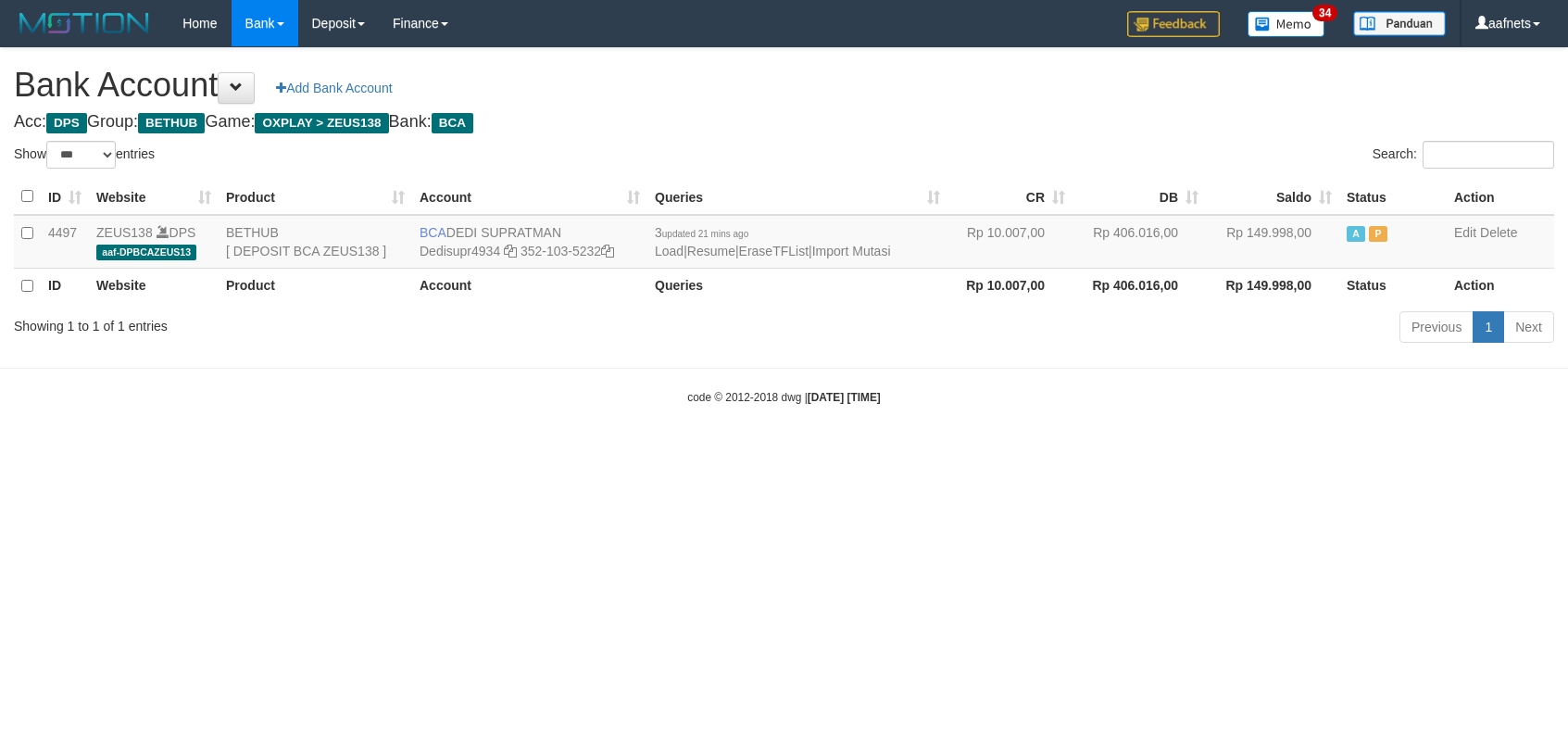 select on "***" 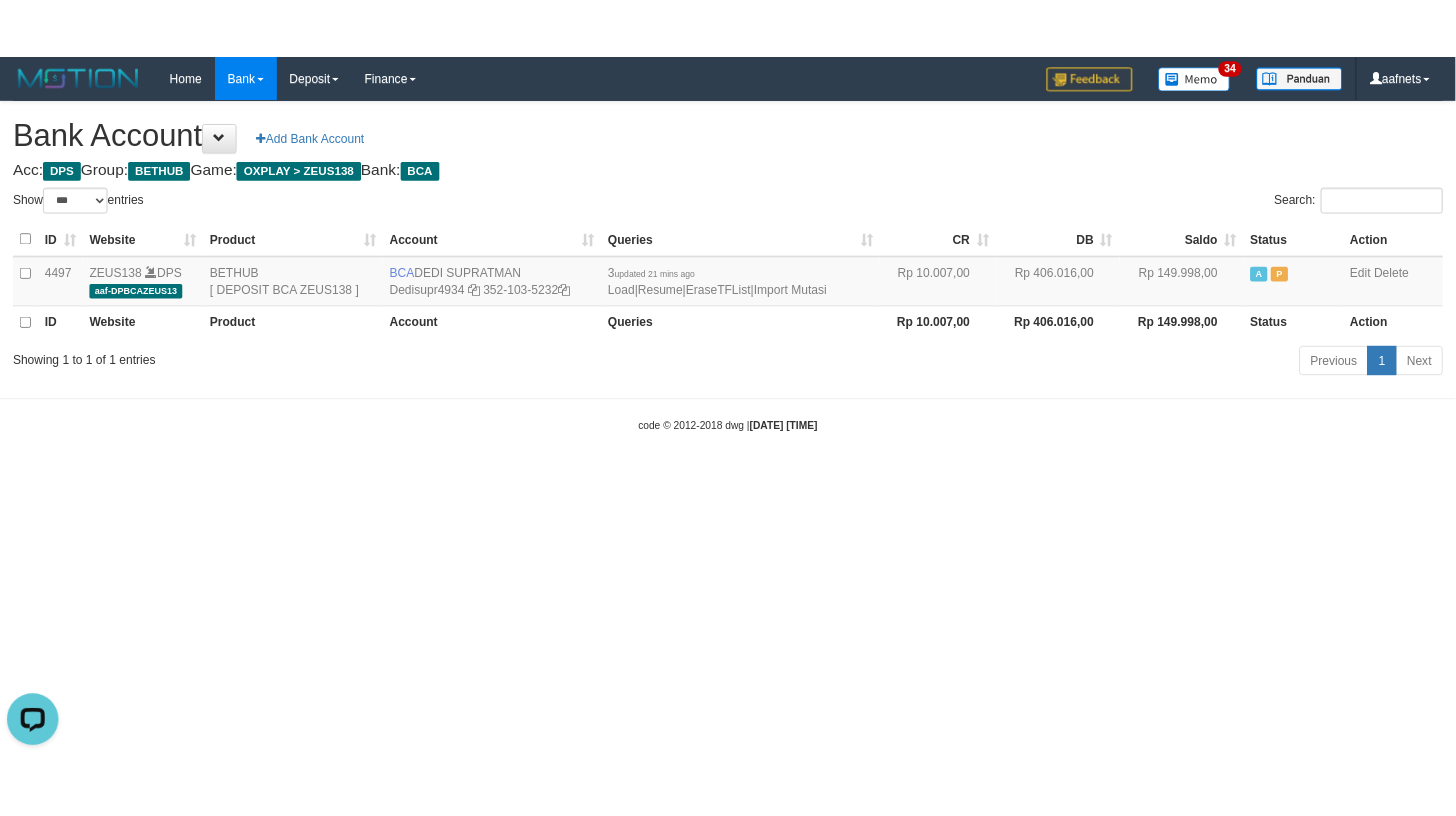 scroll, scrollTop: 0, scrollLeft: 0, axis: both 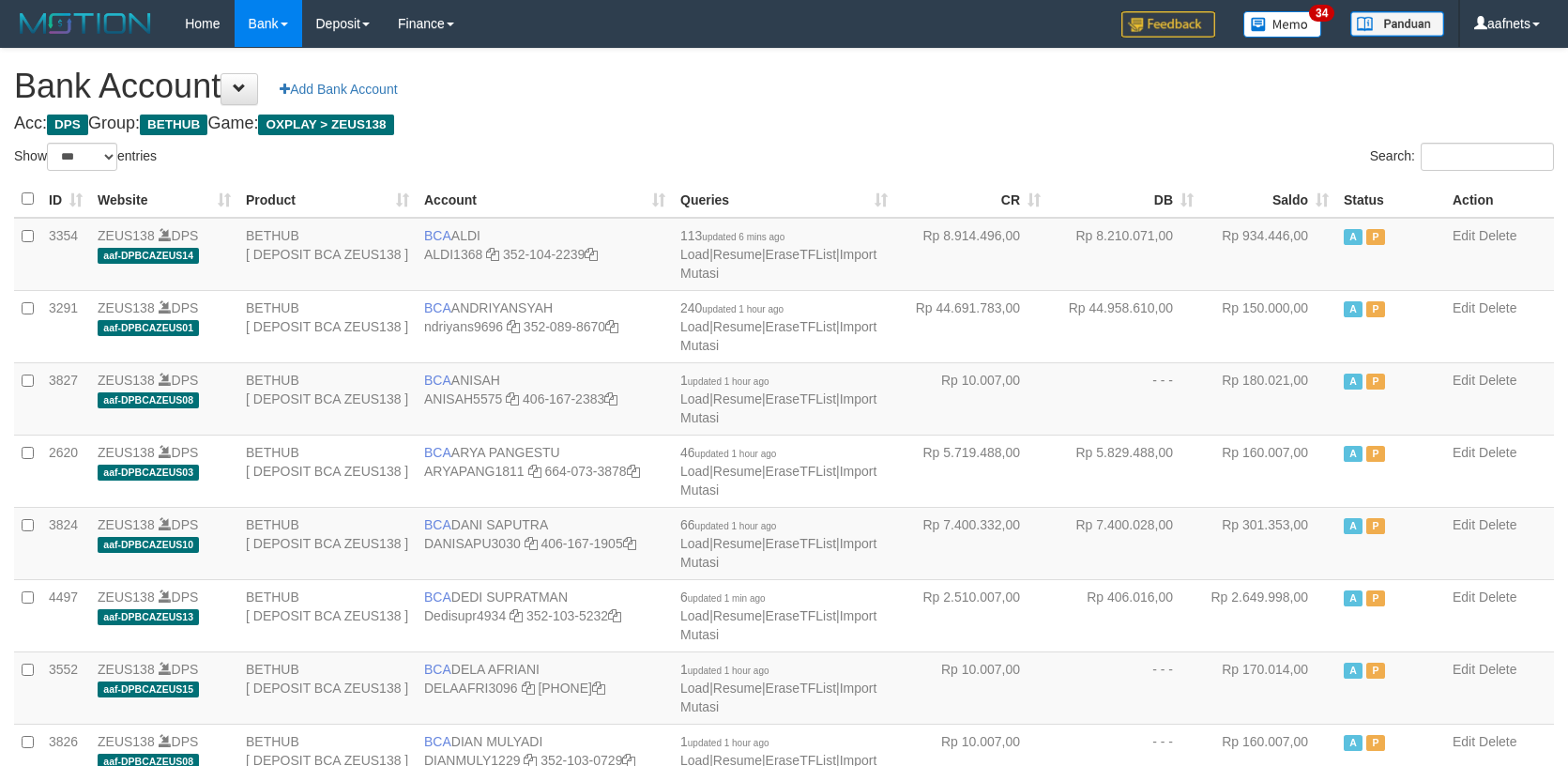 select on "***" 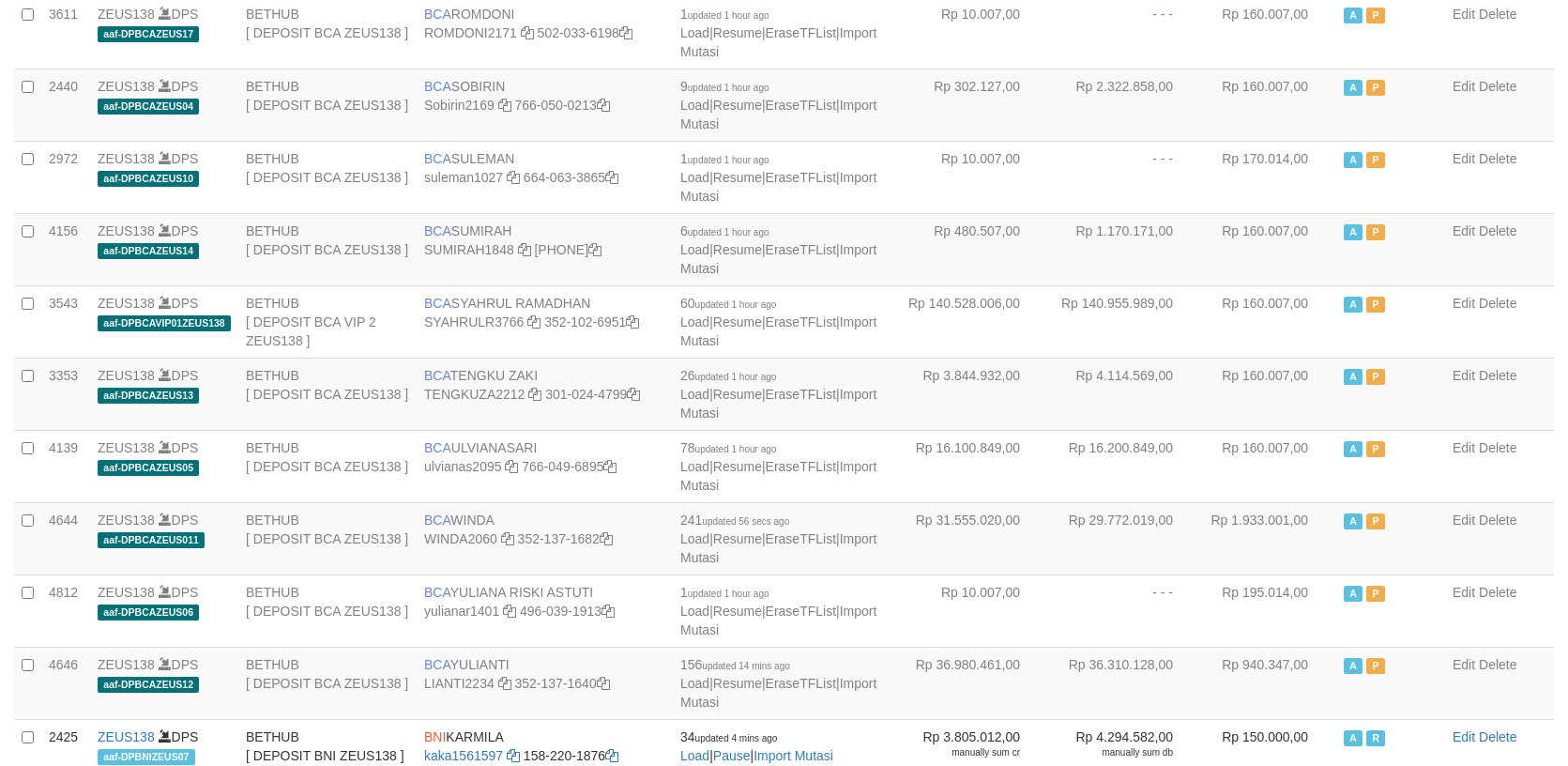 scroll, scrollTop: 1633, scrollLeft: 0, axis: vertical 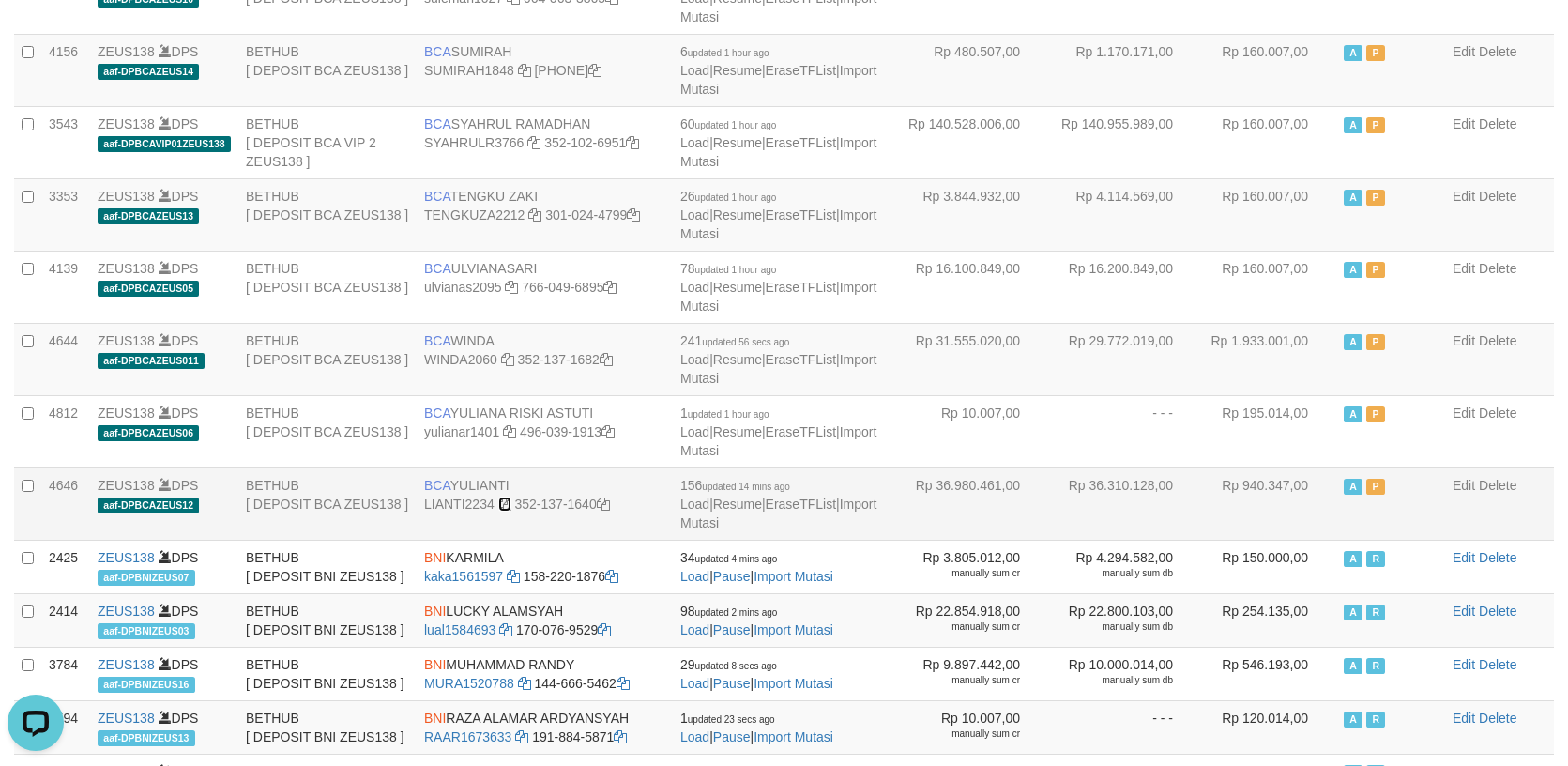 click at bounding box center (505, 504) 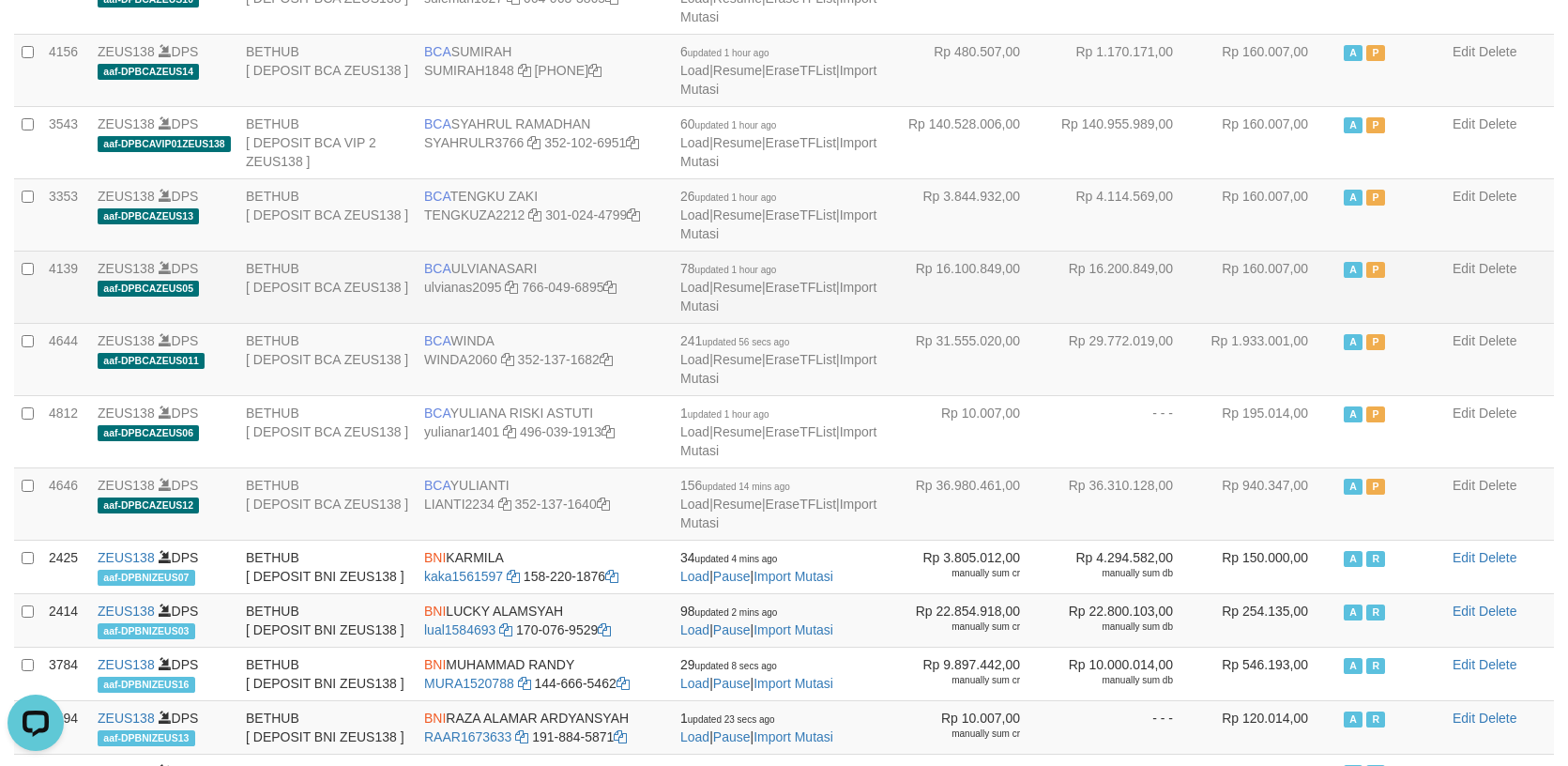 click on "BCA
ULVIANASARI
ulvianas2095
766-049-6895" at bounding box center (544, 286) 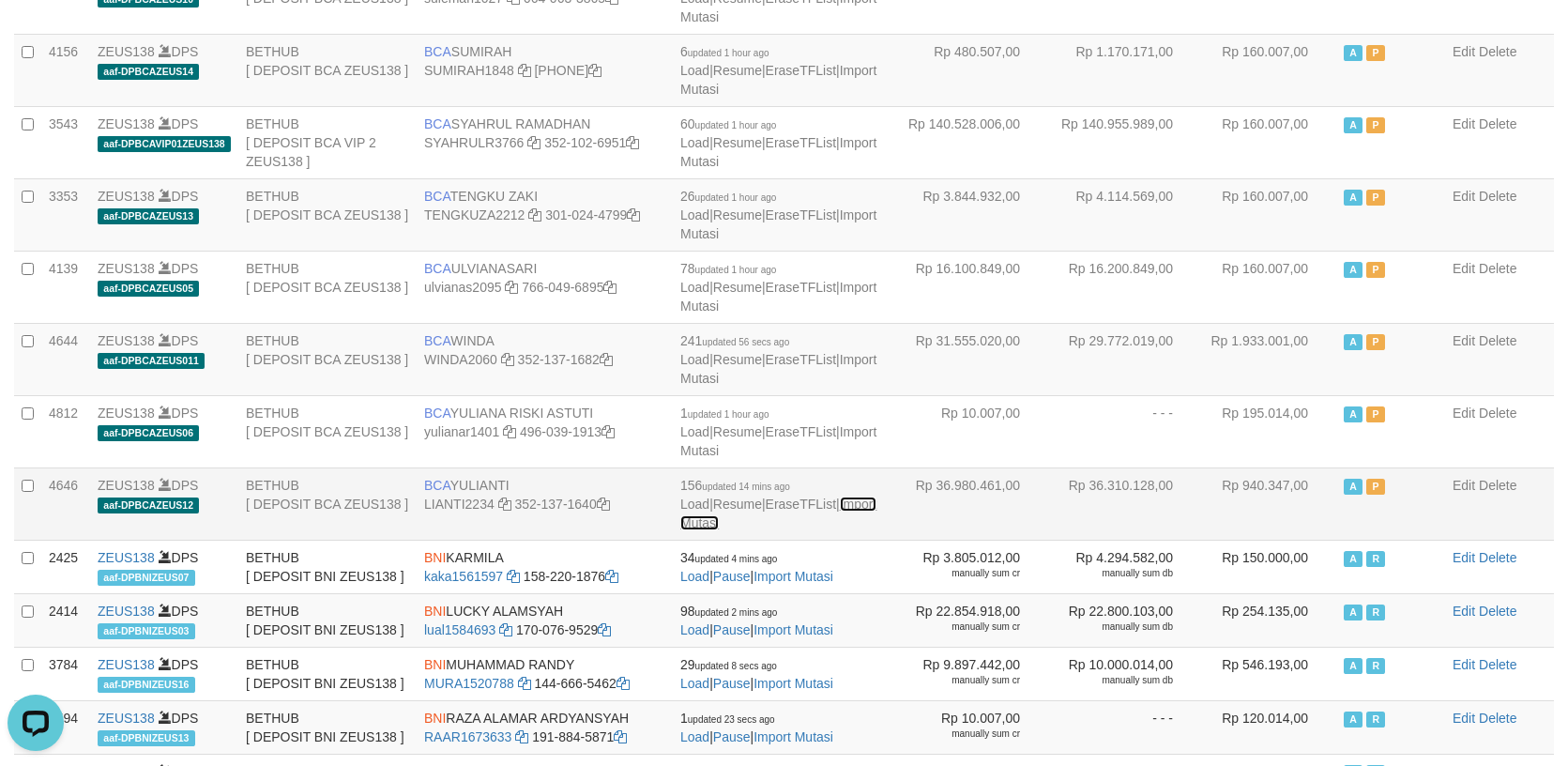 click on "Import Mutasi" at bounding box center [778, 513] 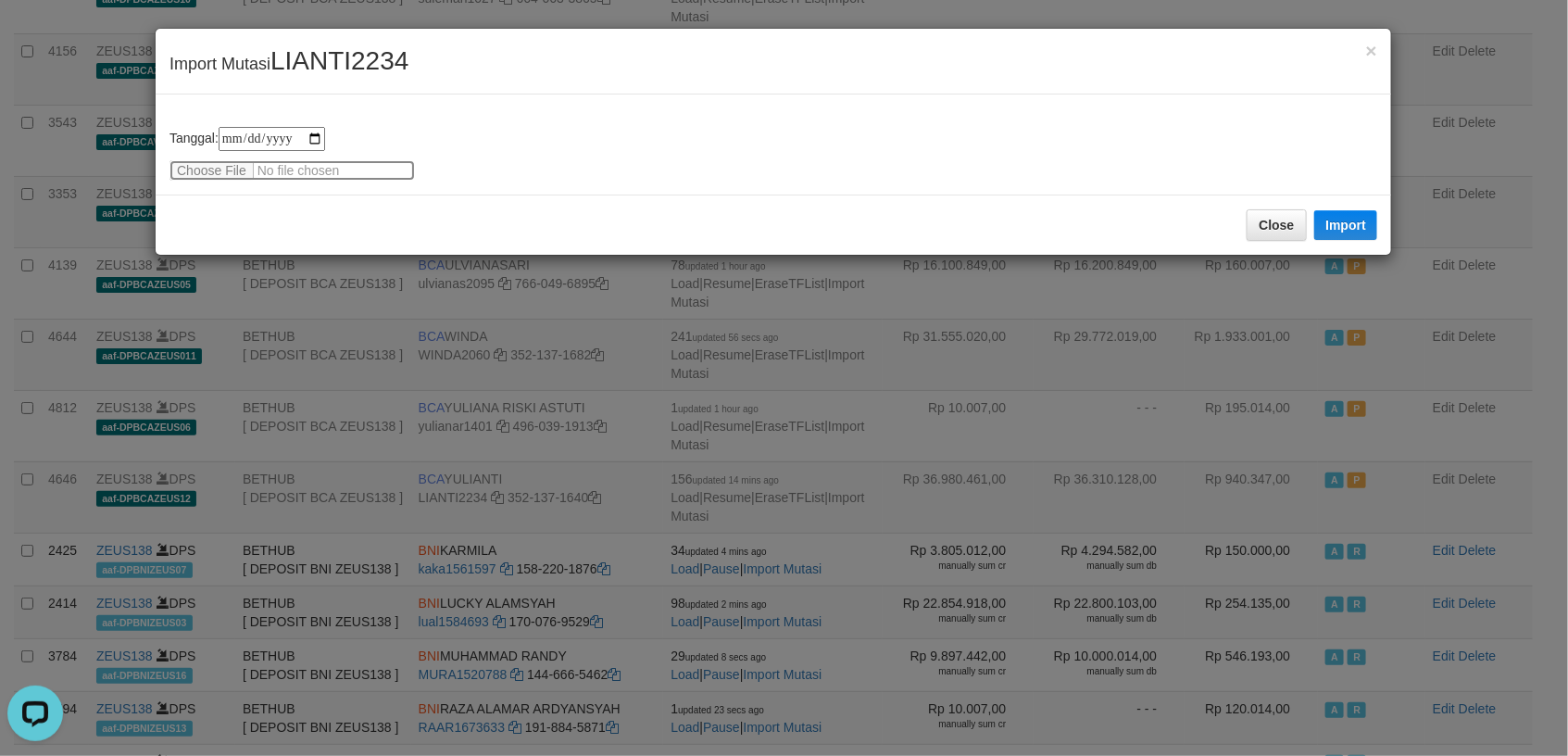 click at bounding box center [292, 170] 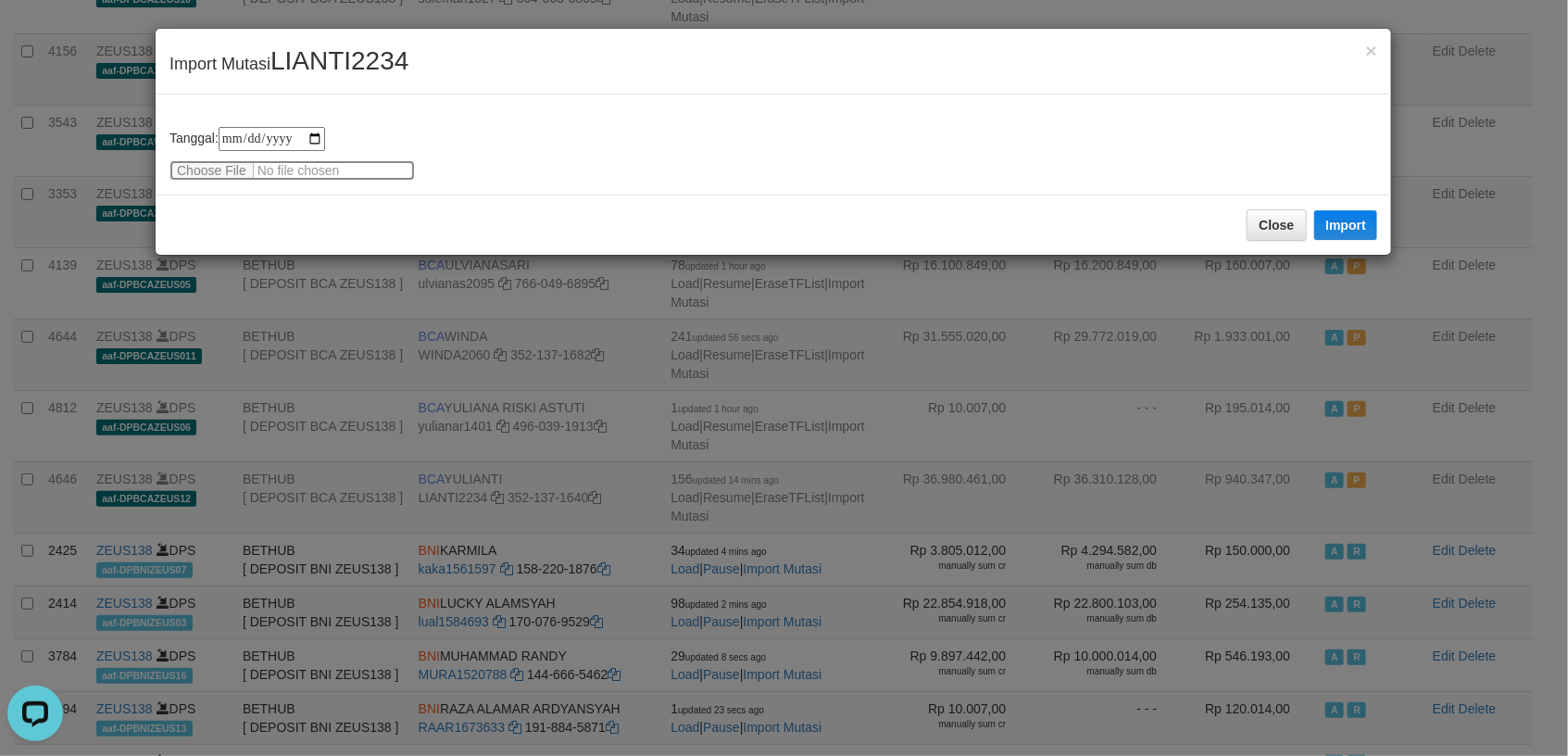 type on "**********" 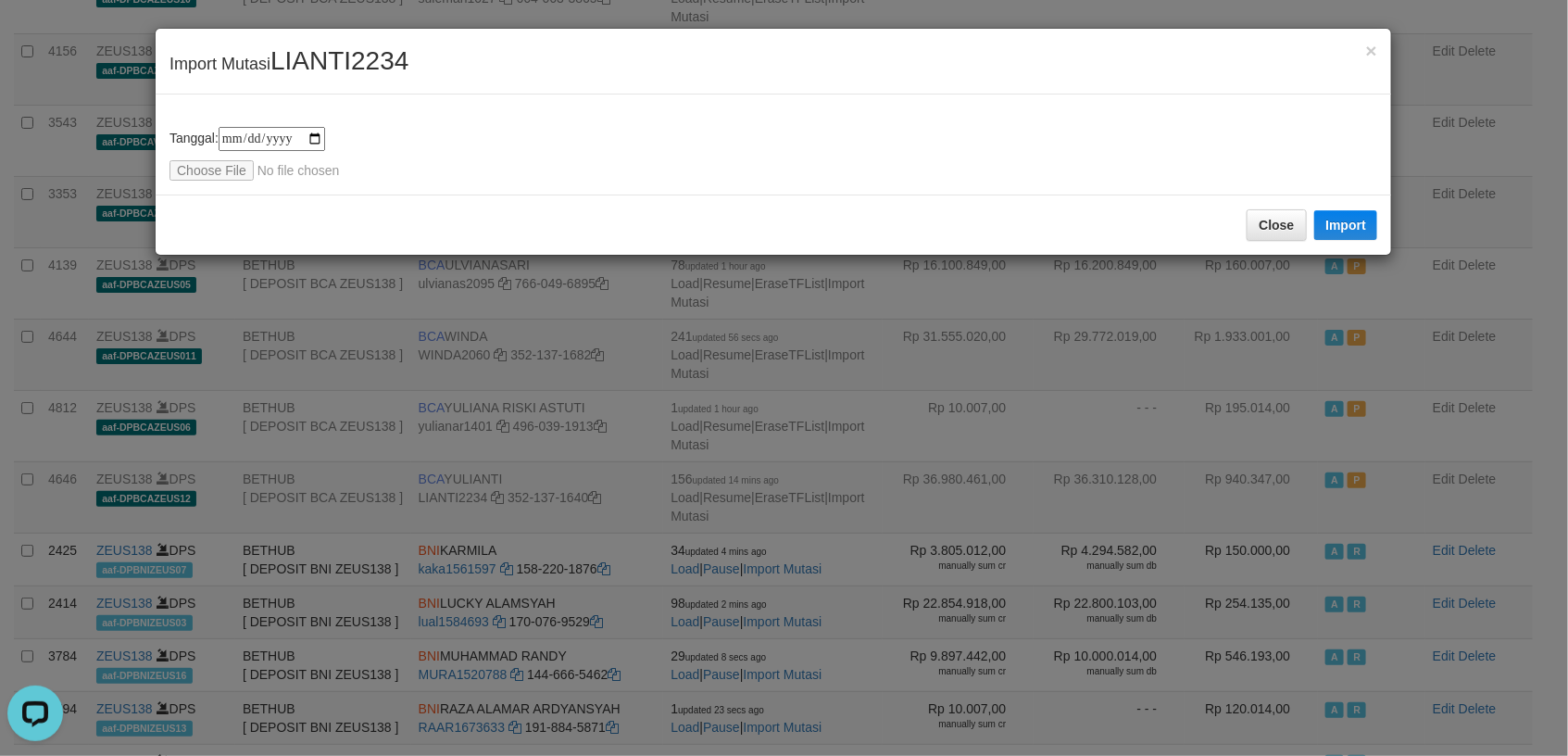 click on "**********" at bounding box center (773, 145) 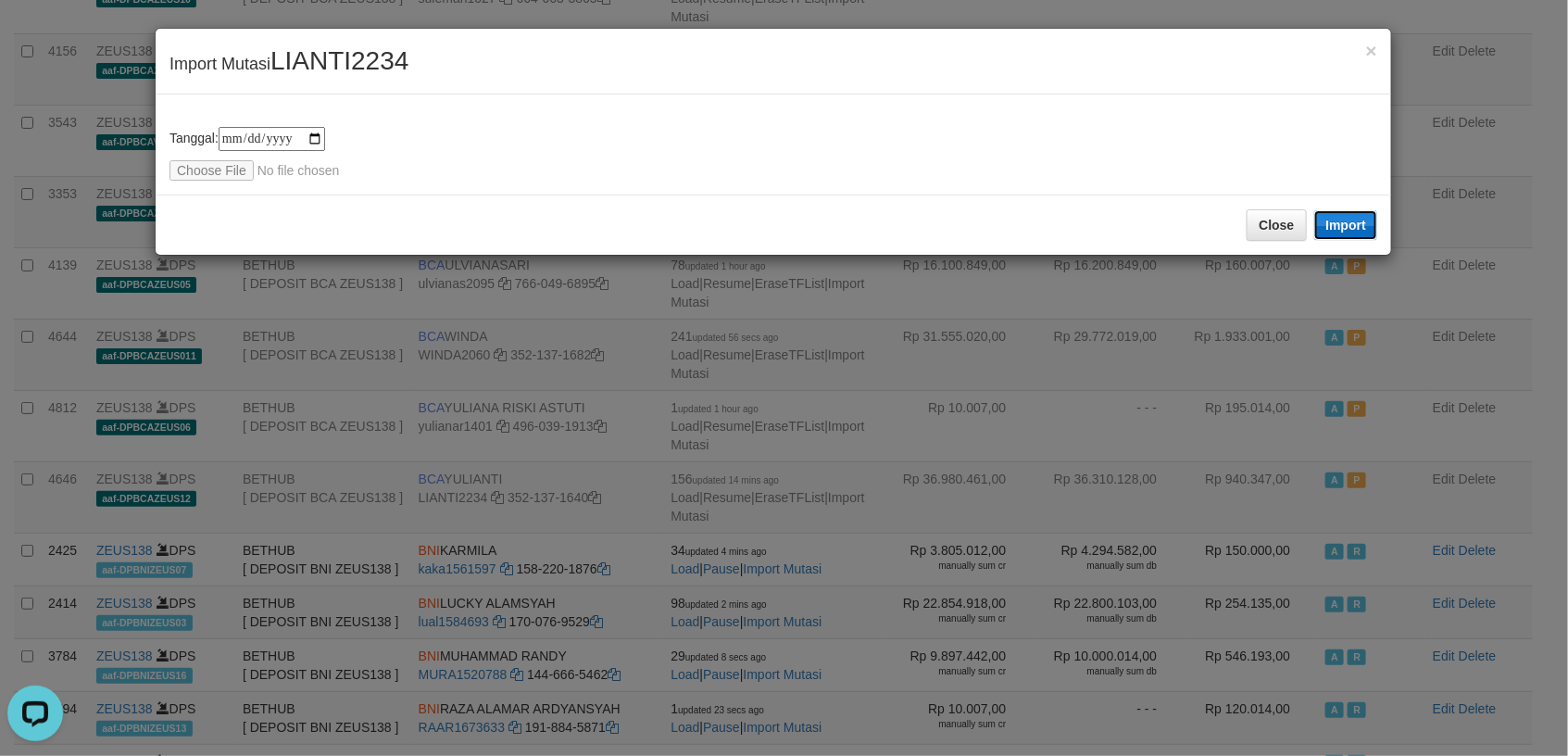 click on "Import" at bounding box center [1346, 225] 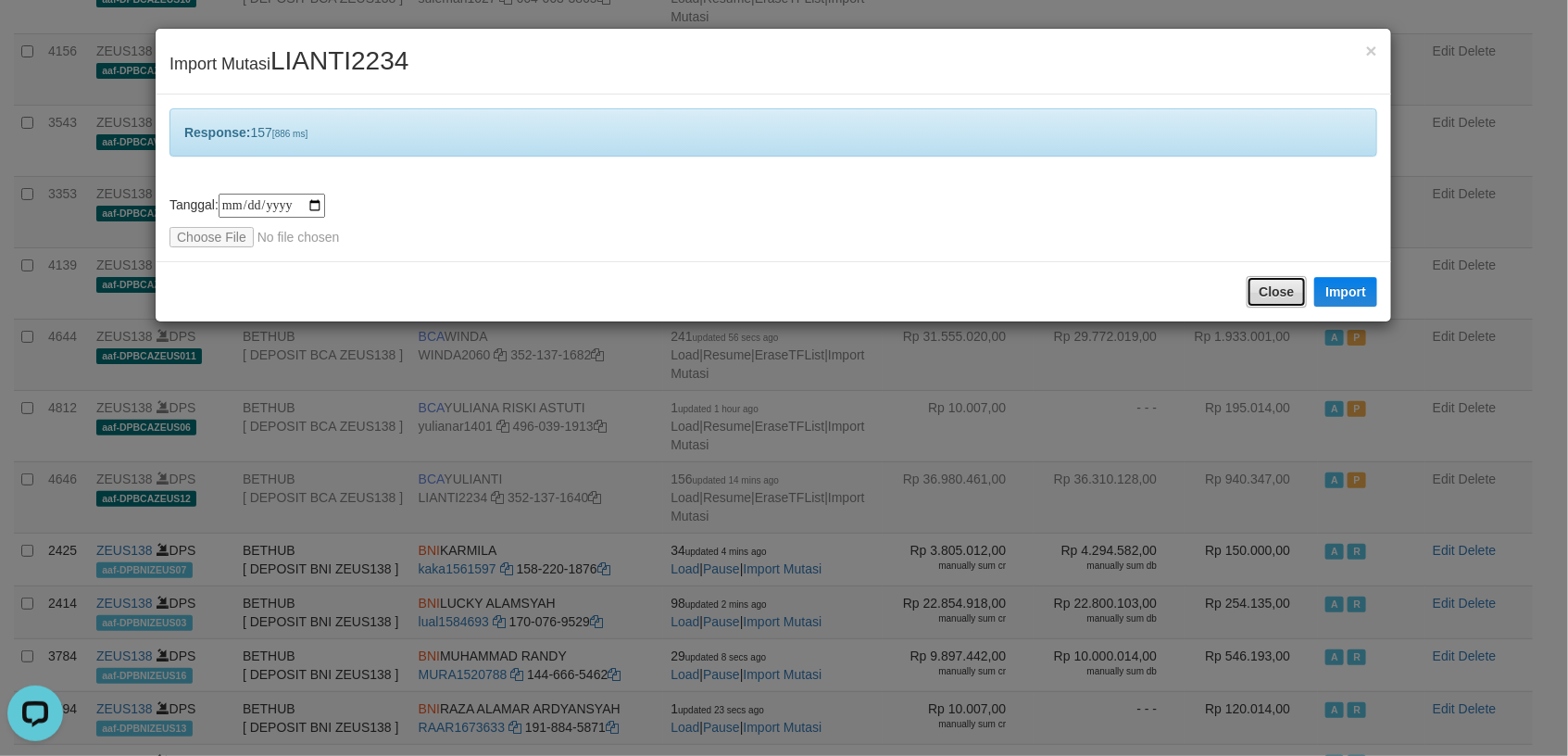 click on "Close" at bounding box center (1276, 292) 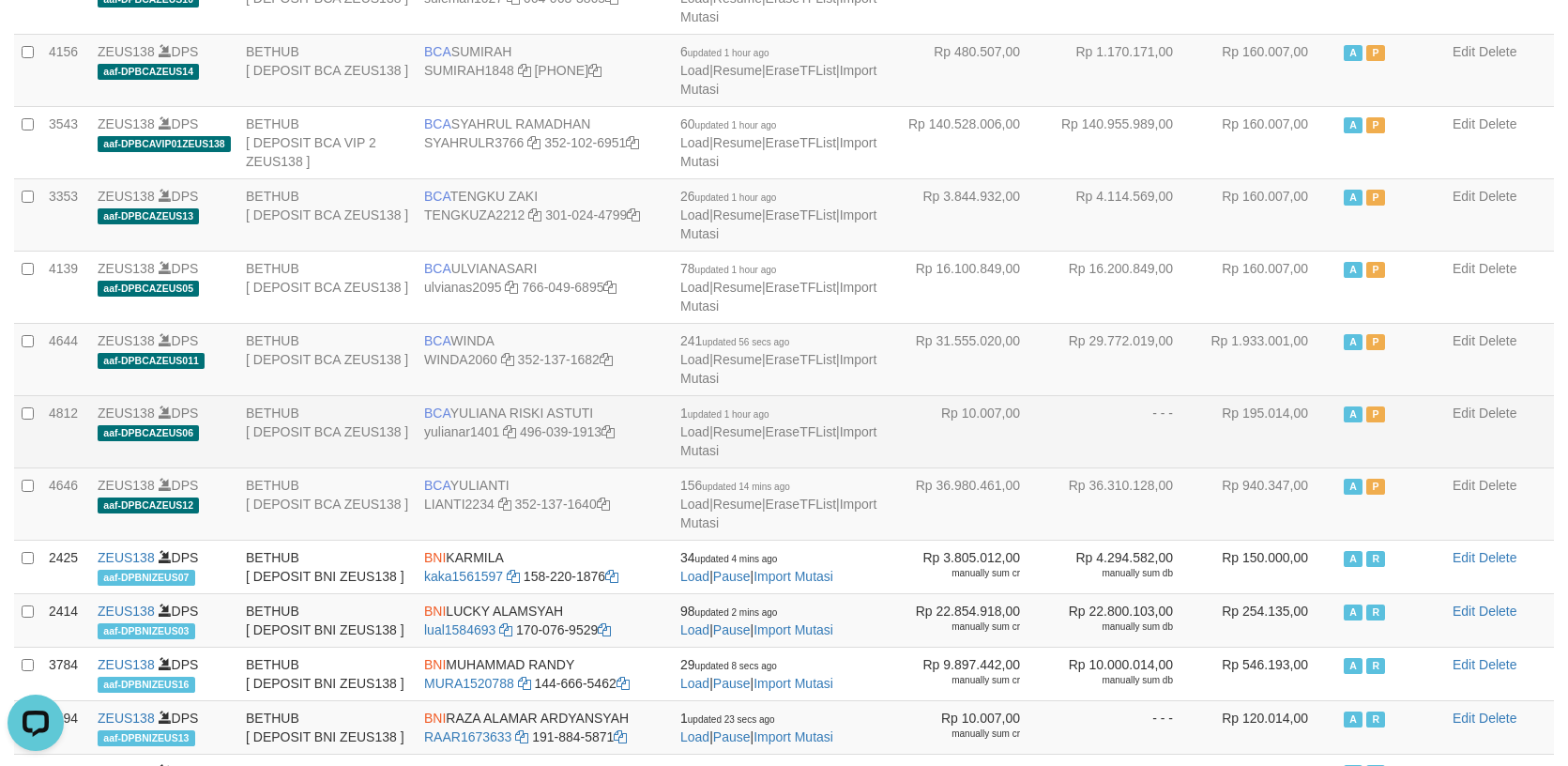 click on "BCA
YULIANA RISKI ASTUTI
yulianar1401
496-039-1913" at bounding box center [544, 431] 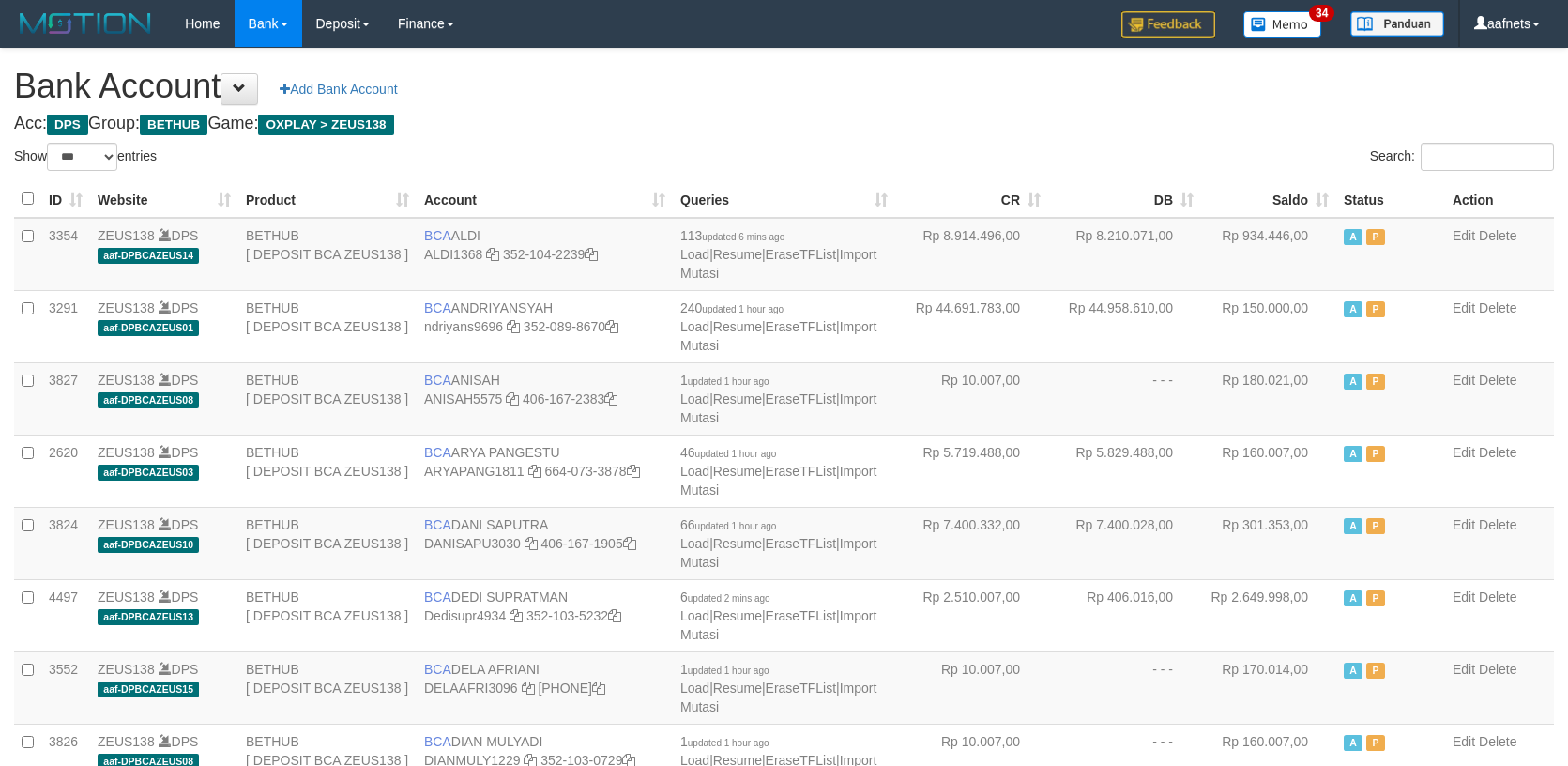 select on "***" 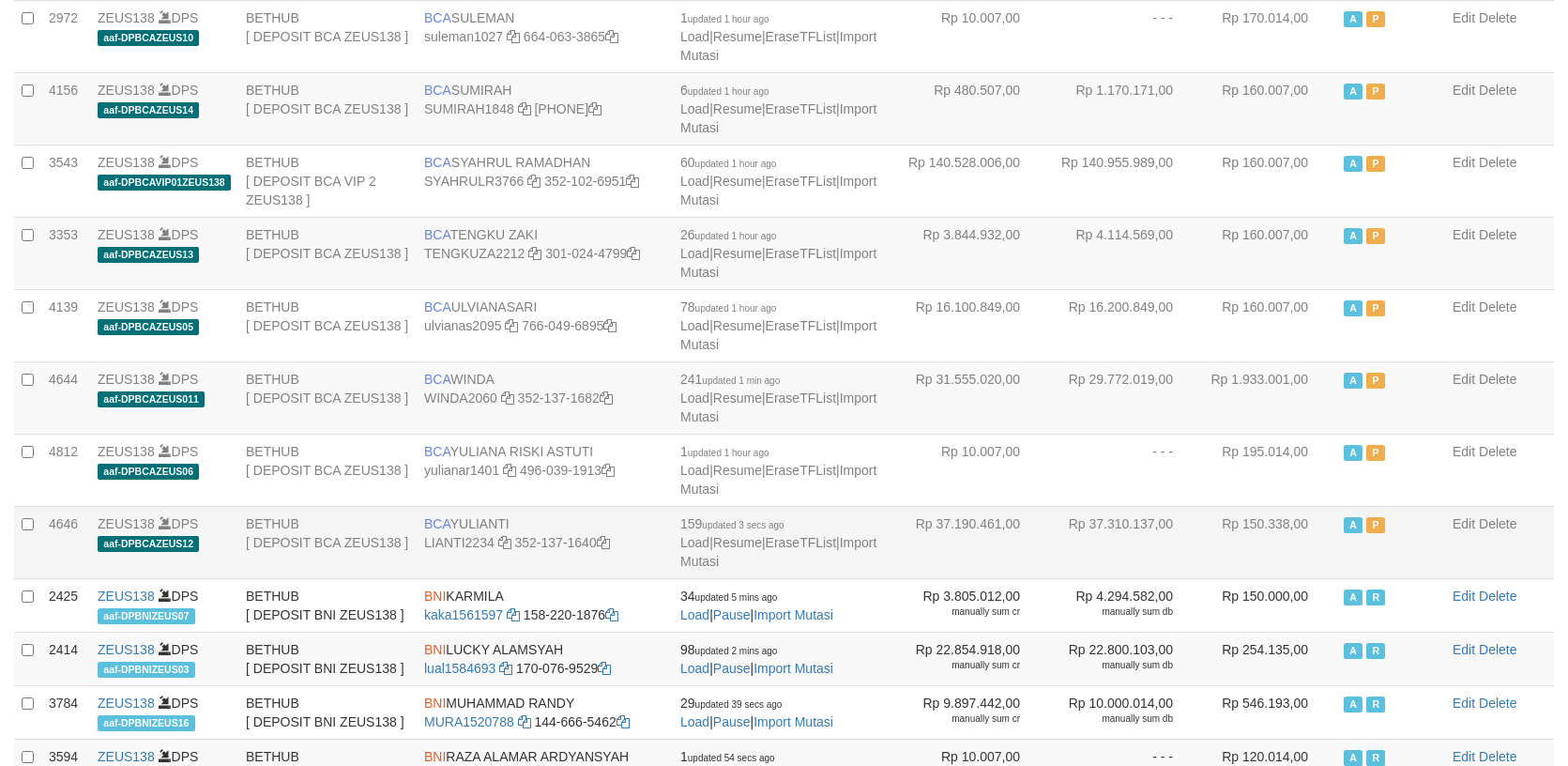 scroll, scrollTop: 1774, scrollLeft: 0, axis: vertical 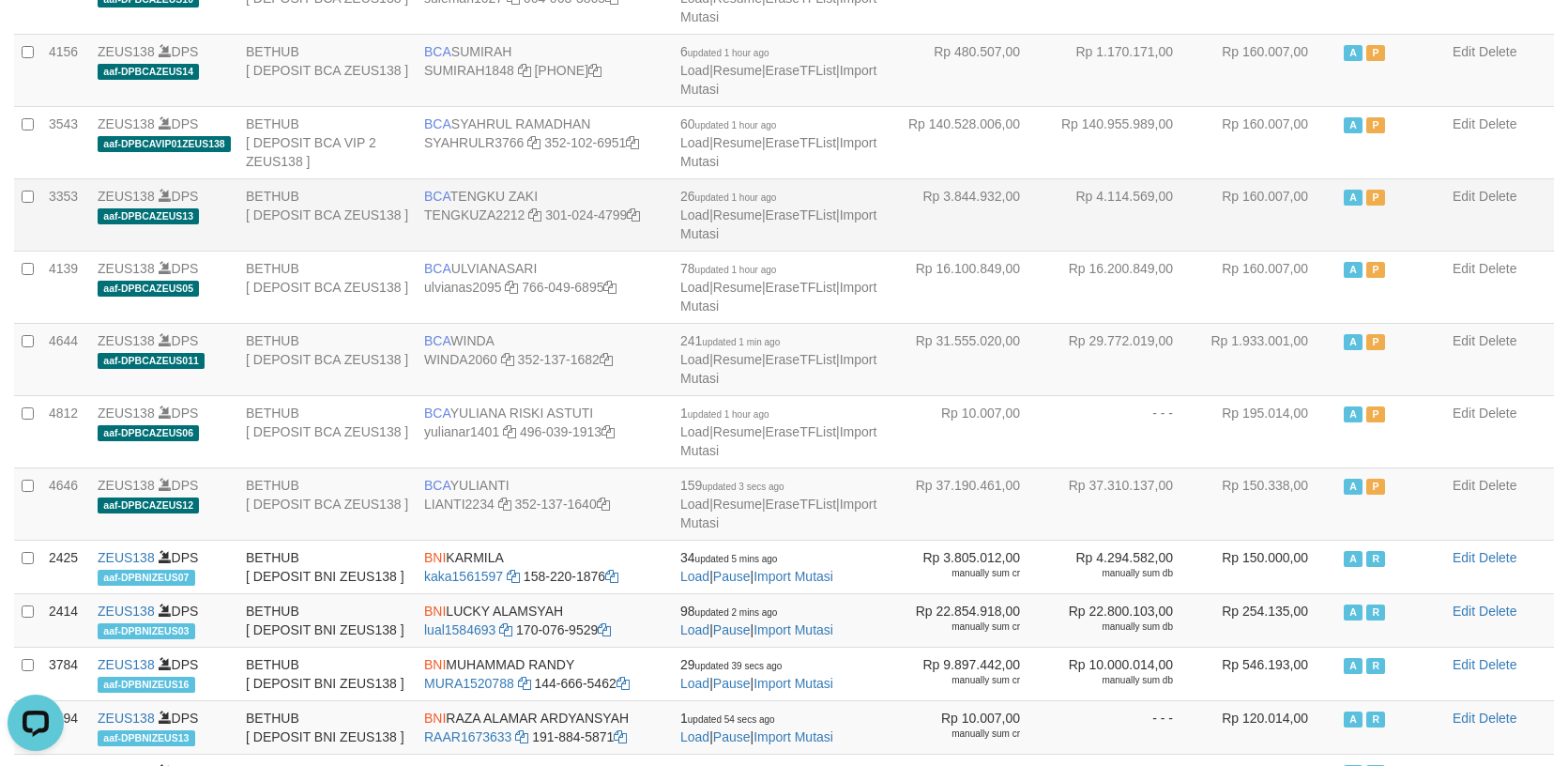 click on "BCA
TENGKU ZAKI
TENGKUZA2212
301-024-4799" at bounding box center (544, 214) 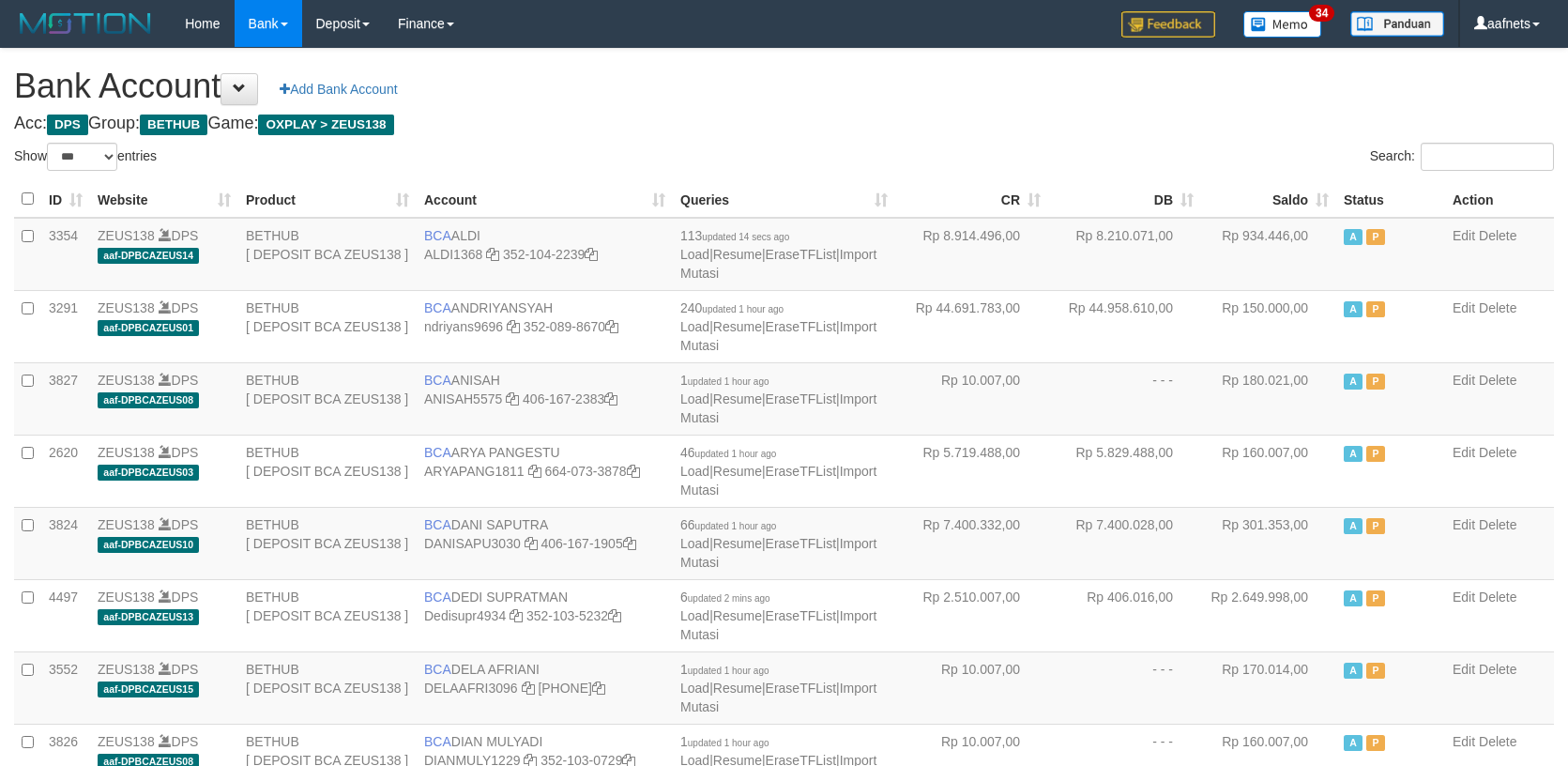 select on "***" 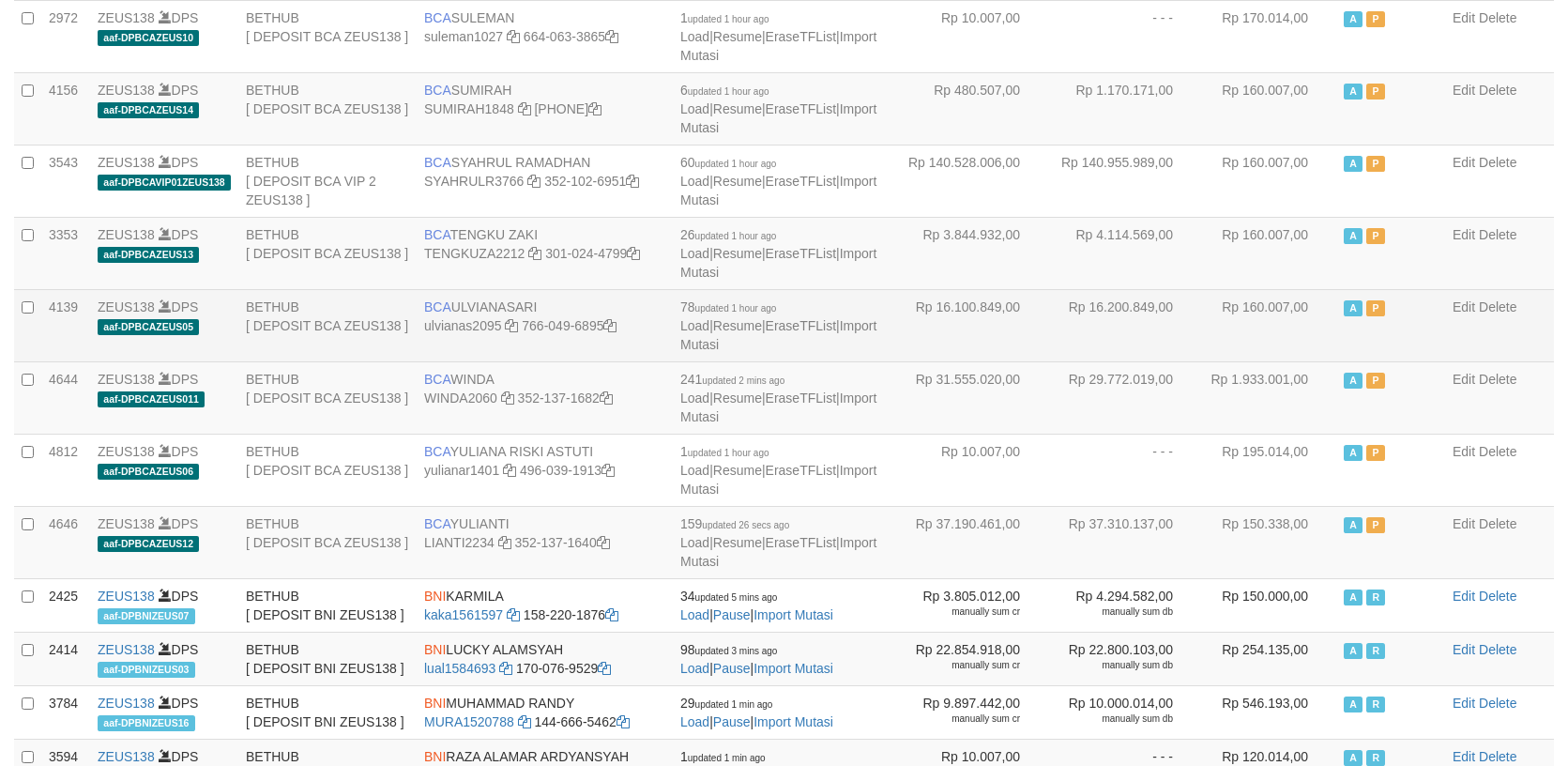 scroll, scrollTop: 1774, scrollLeft: 0, axis: vertical 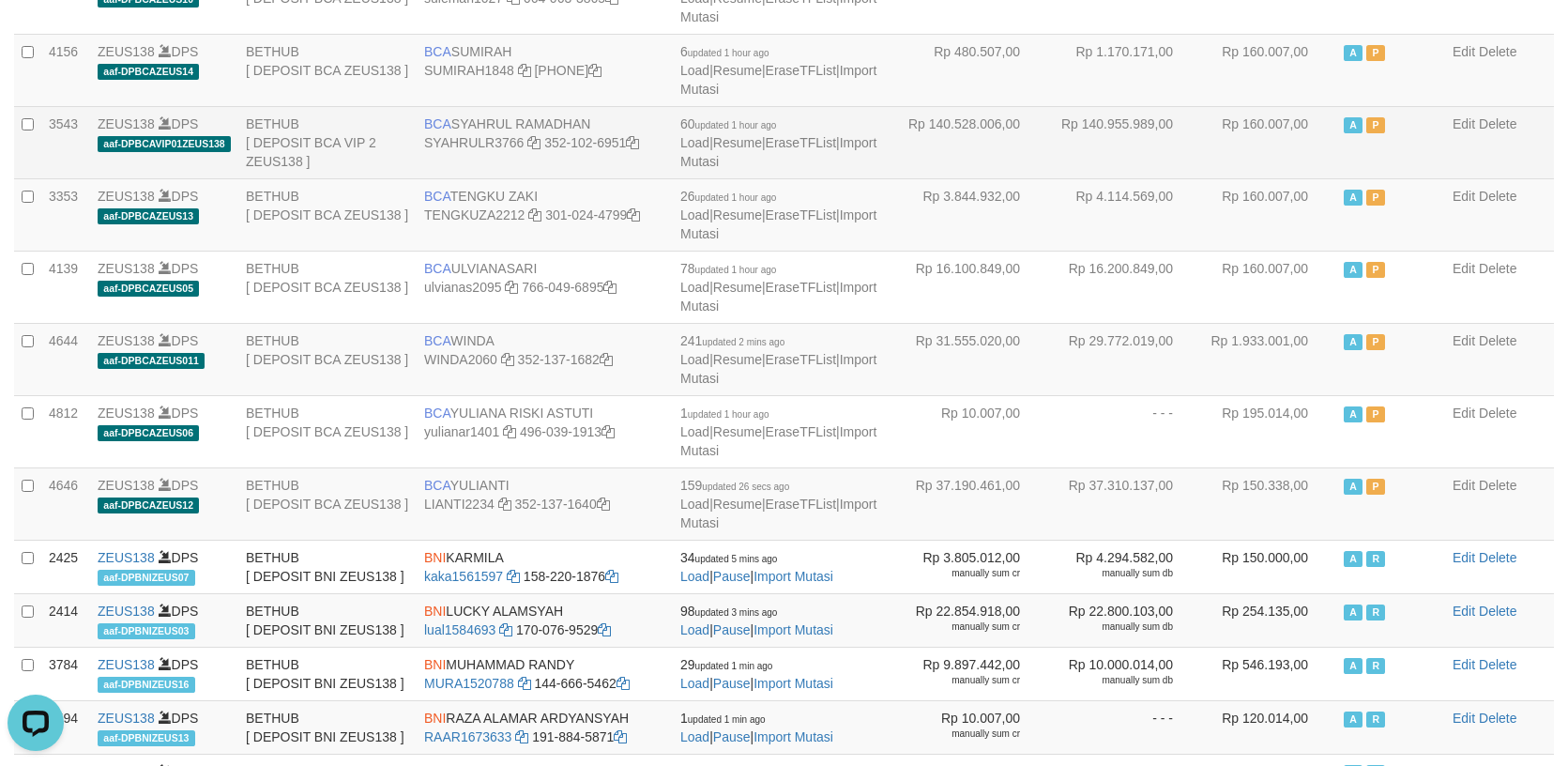 click on "BCA
[FIRST] [LAST]
[USERNAME]
[PHONE]" at bounding box center [544, 142] 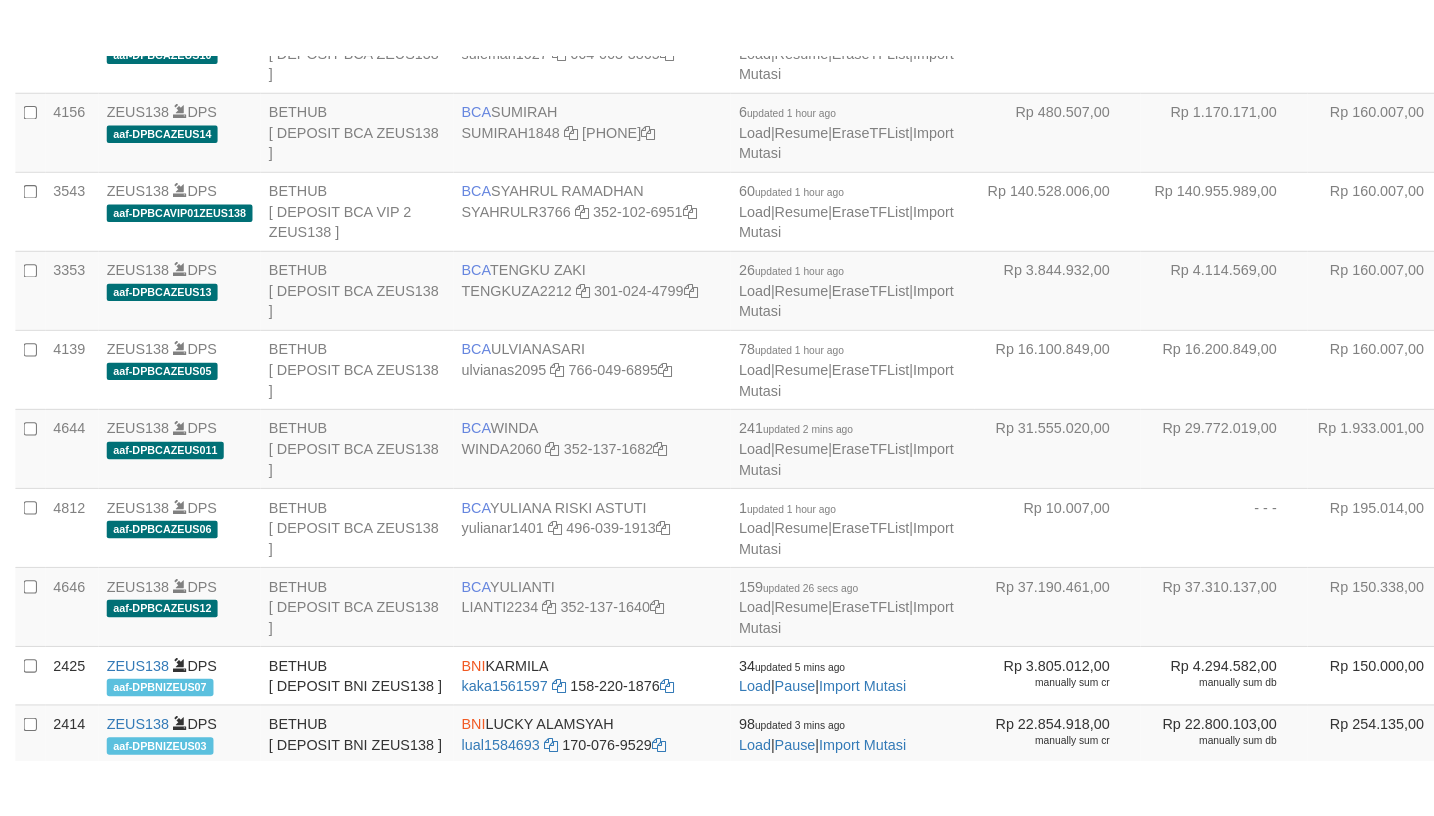 scroll, scrollTop: 2310, scrollLeft: 0, axis: vertical 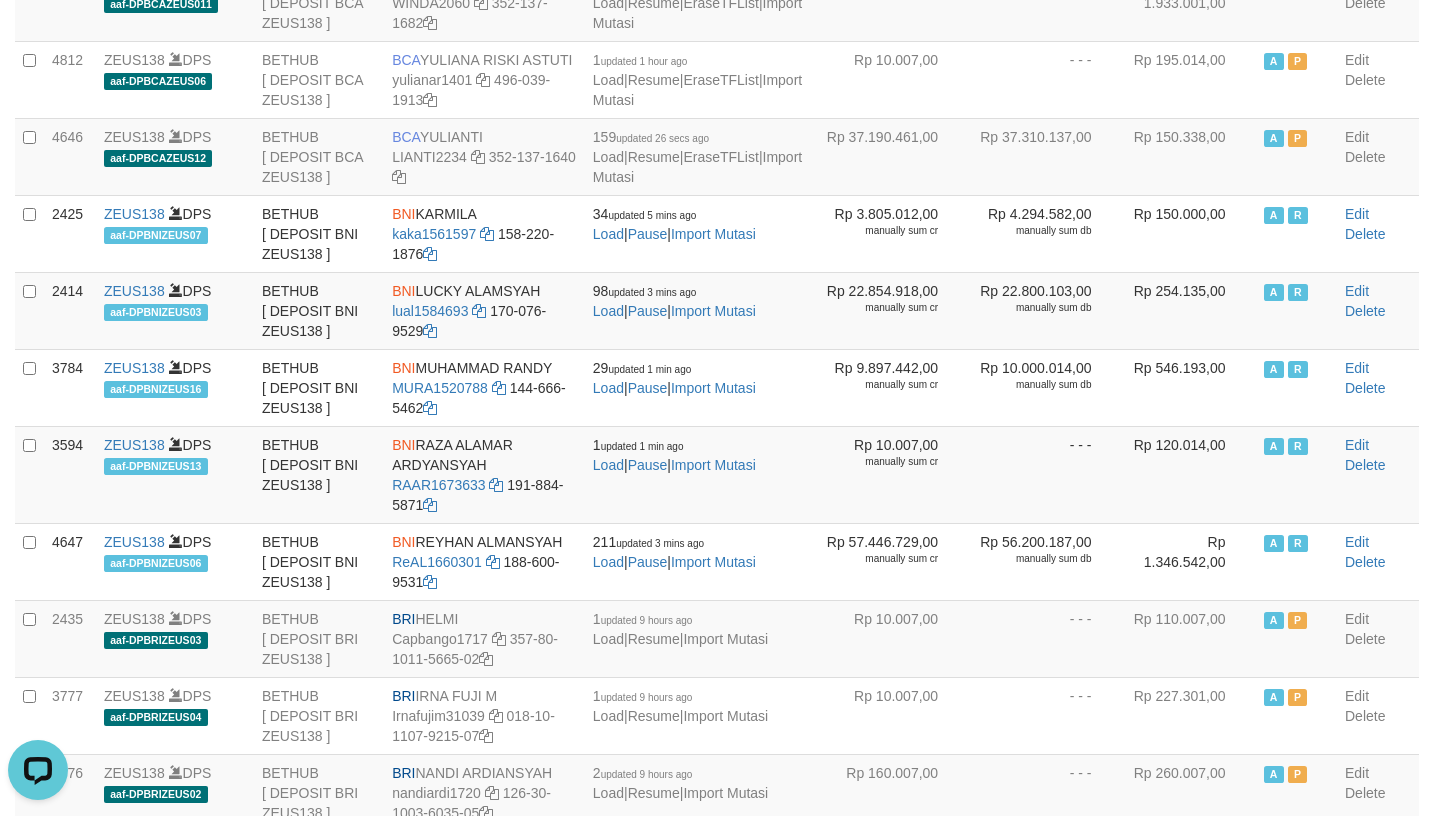 click on "BCA
[LAST]
[USERNAME]
[PHONE]" at bounding box center [484, -306] 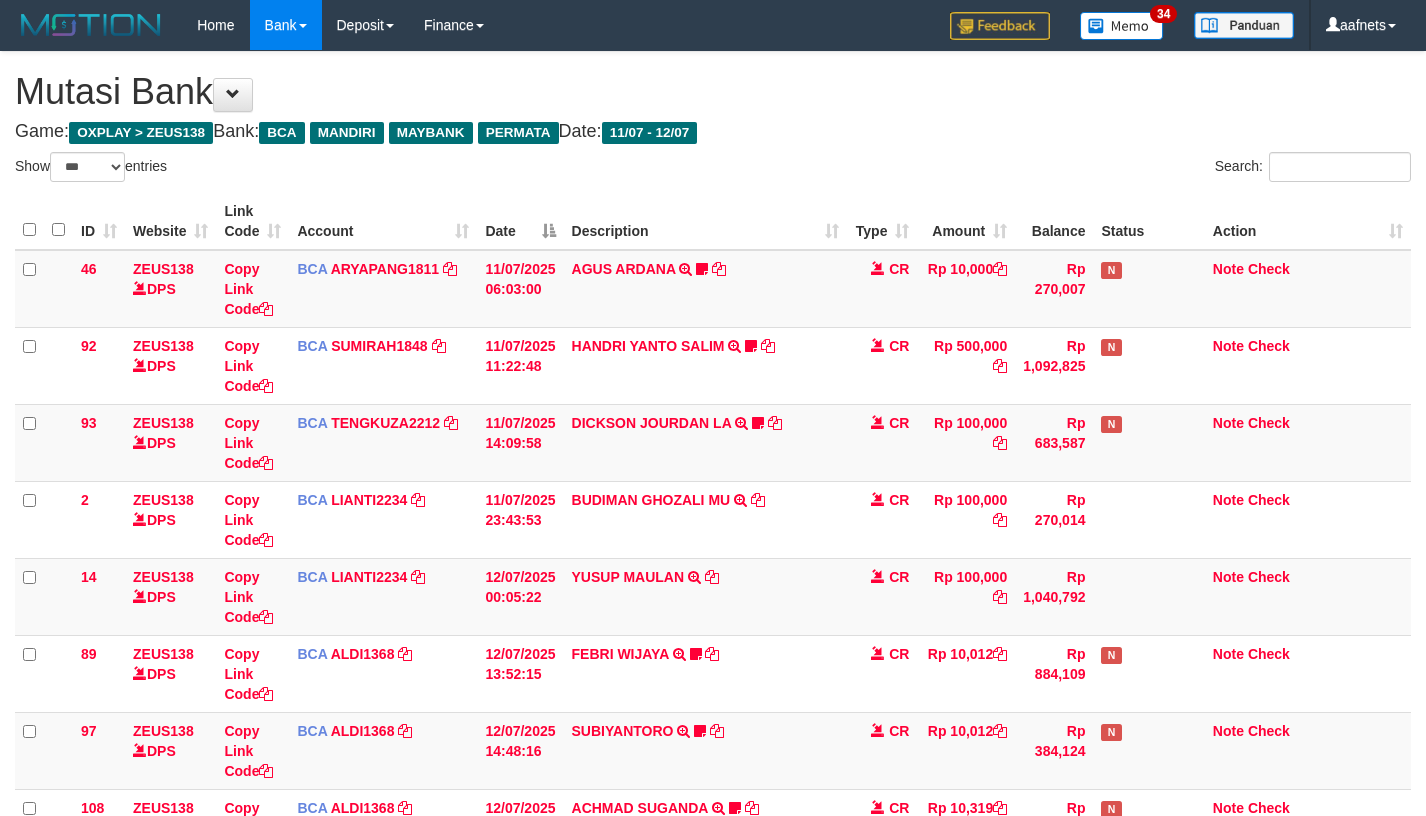 select on "***" 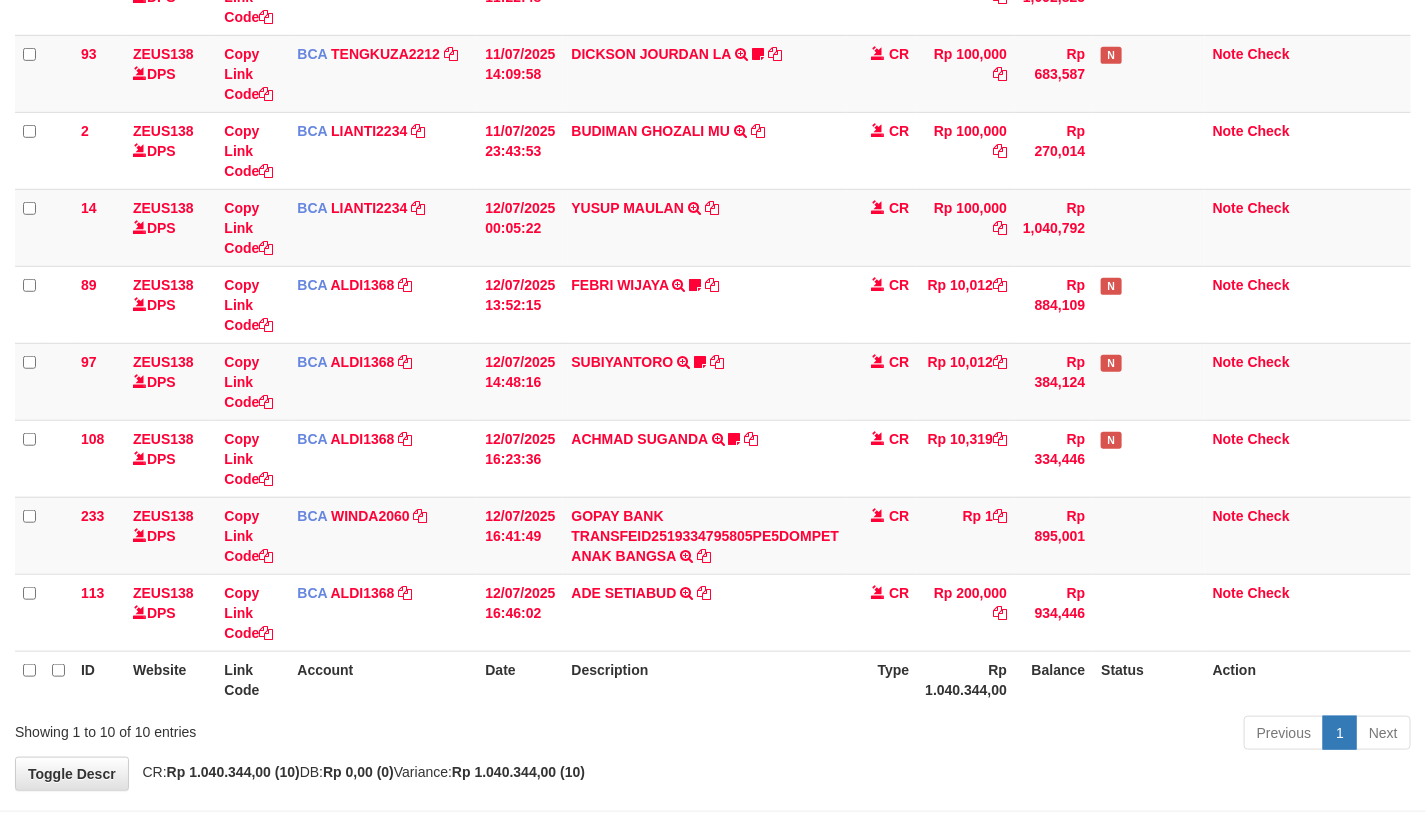 scroll, scrollTop: 316, scrollLeft: 0, axis: vertical 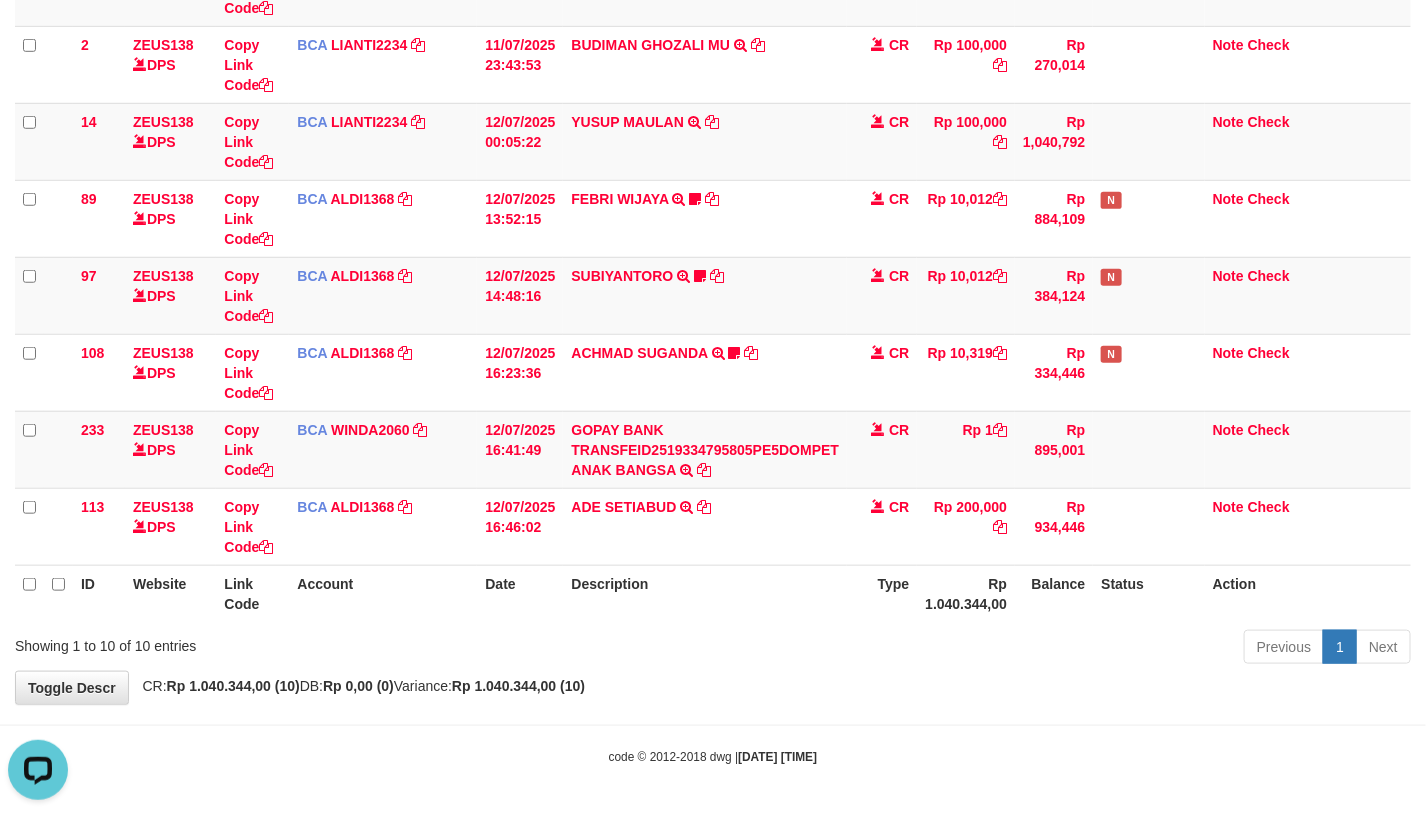 click on "**********" at bounding box center [713, 150] 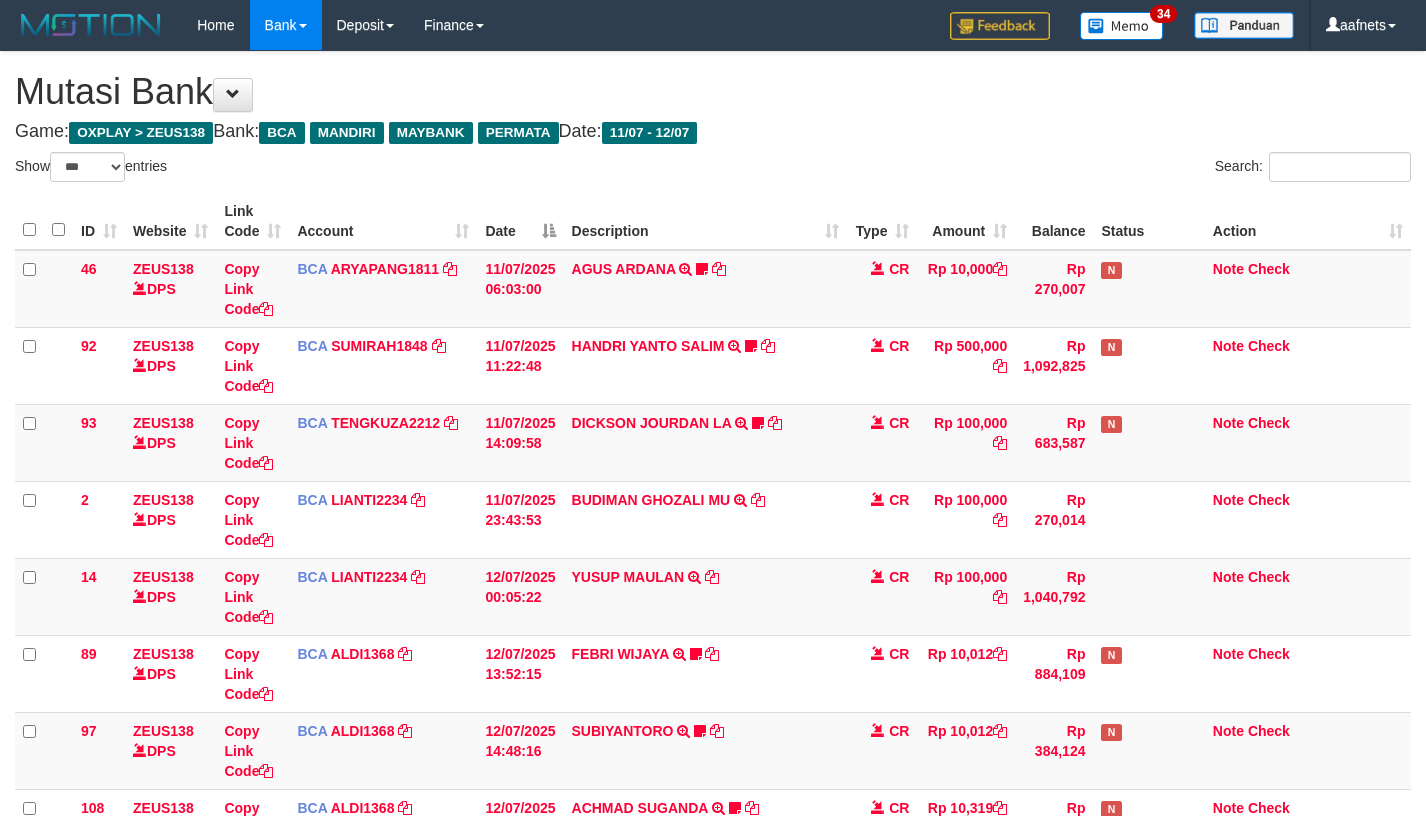 select on "***" 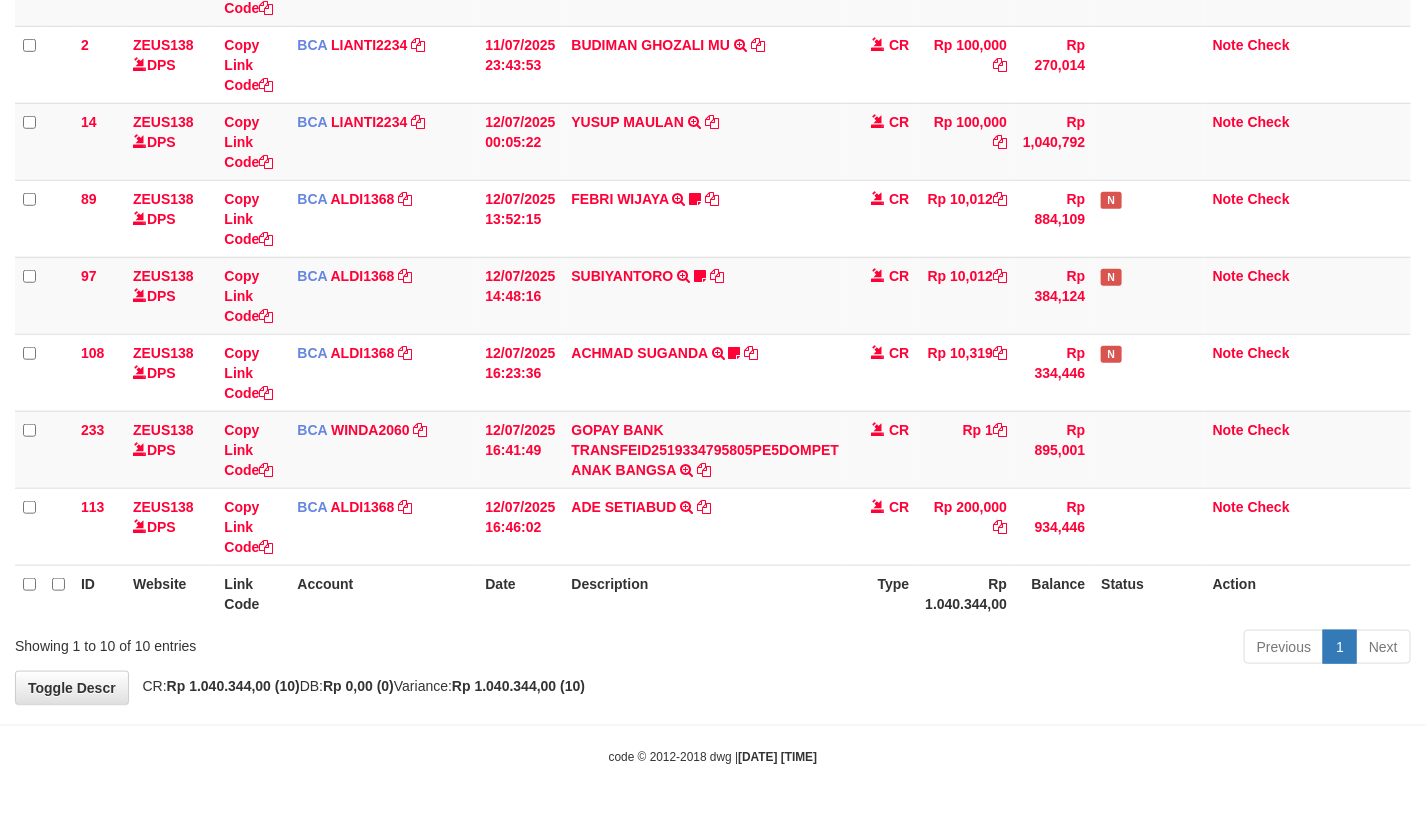 scroll, scrollTop: 361, scrollLeft: 0, axis: vertical 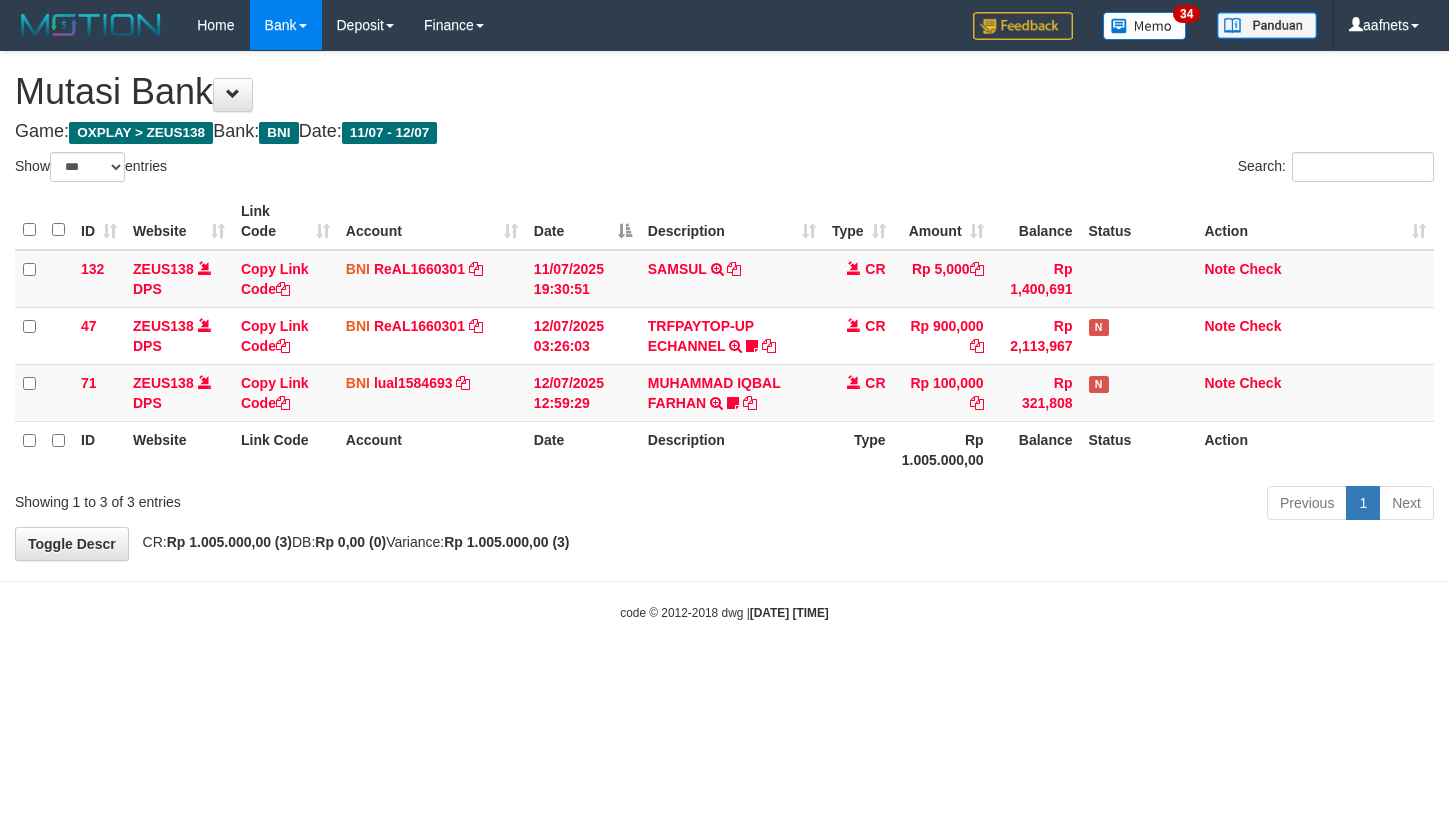 select on "***" 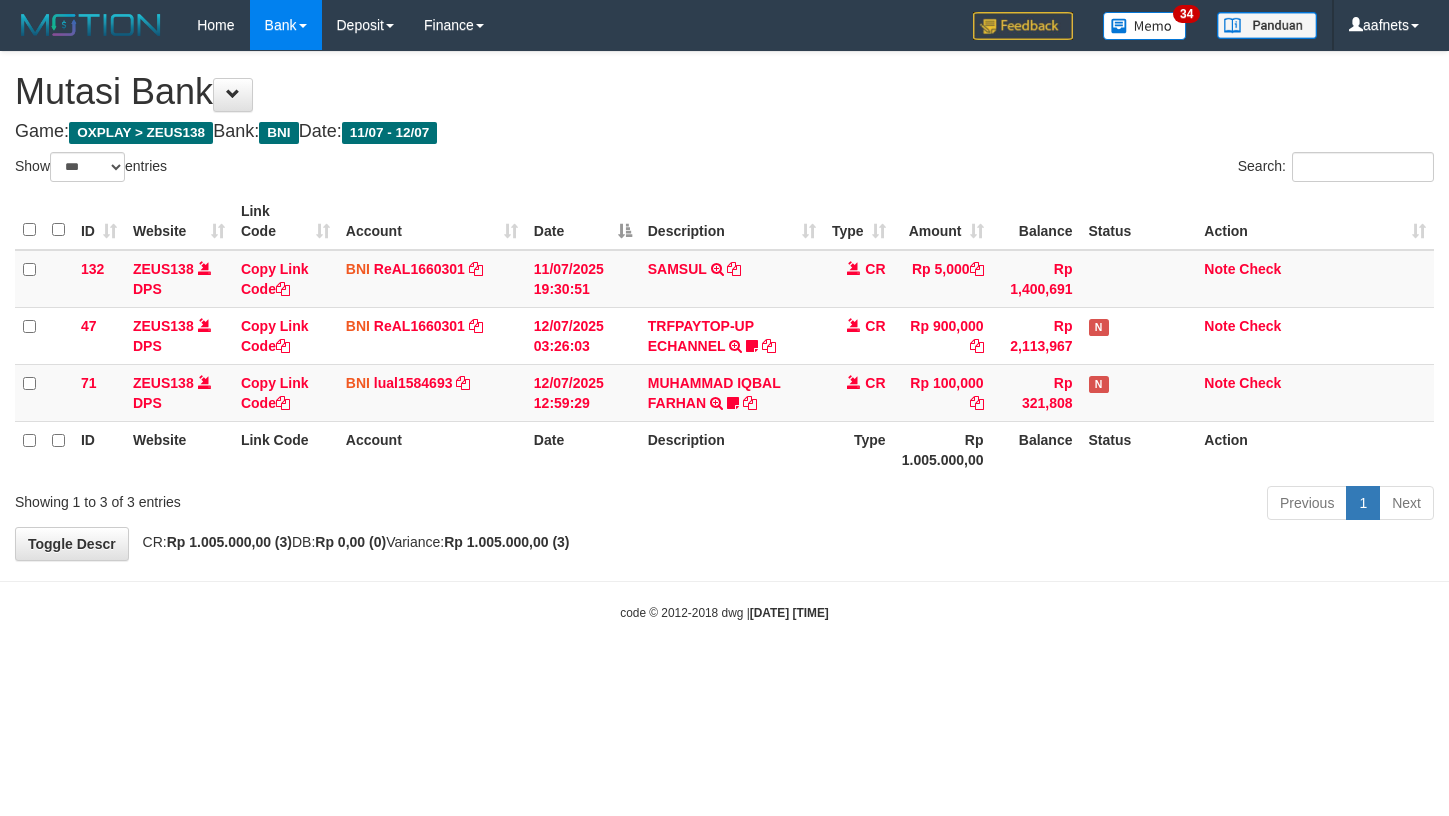 scroll, scrollTop: 0, scrollLeft: 0, axis: both 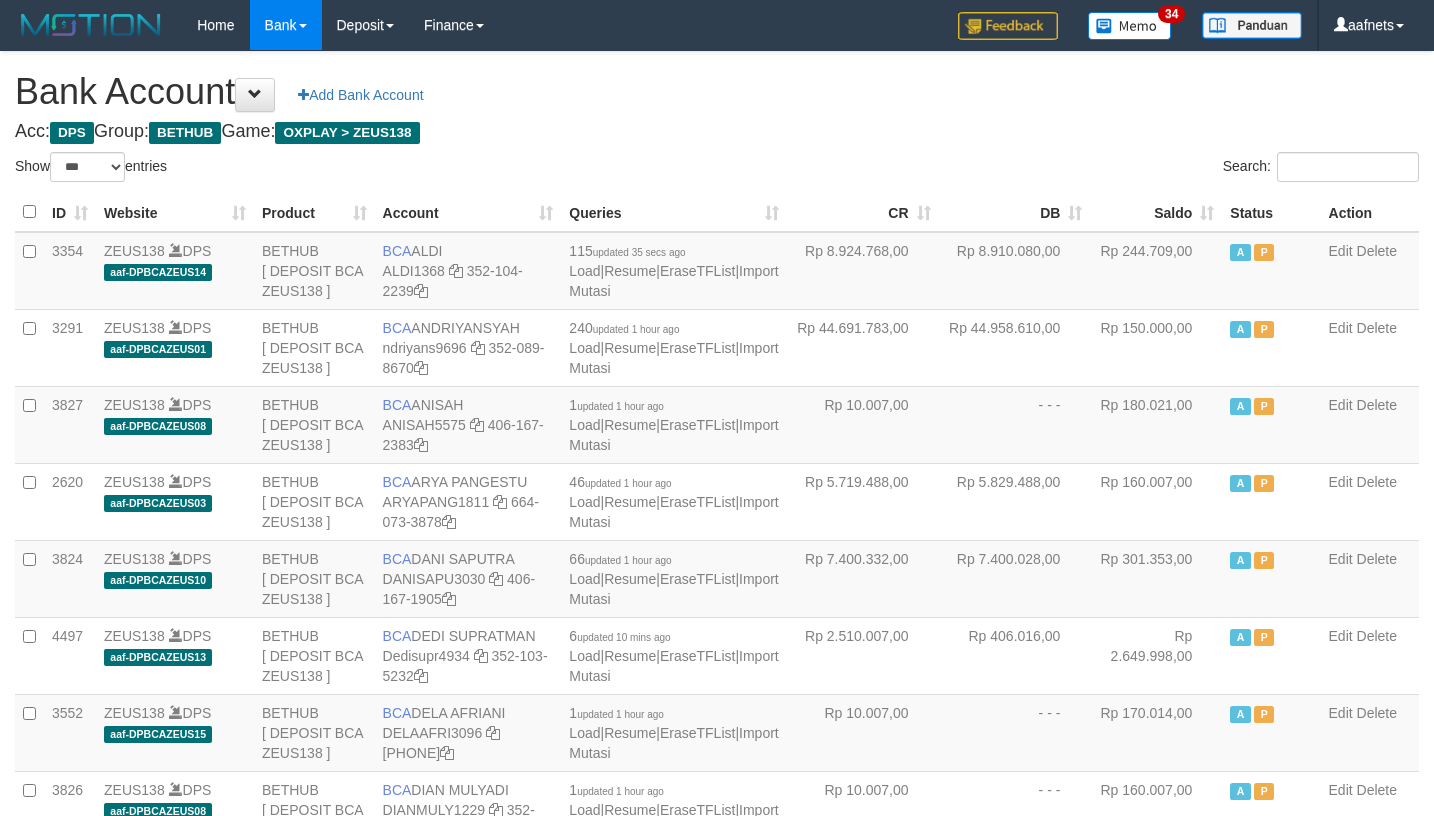 select on "***" 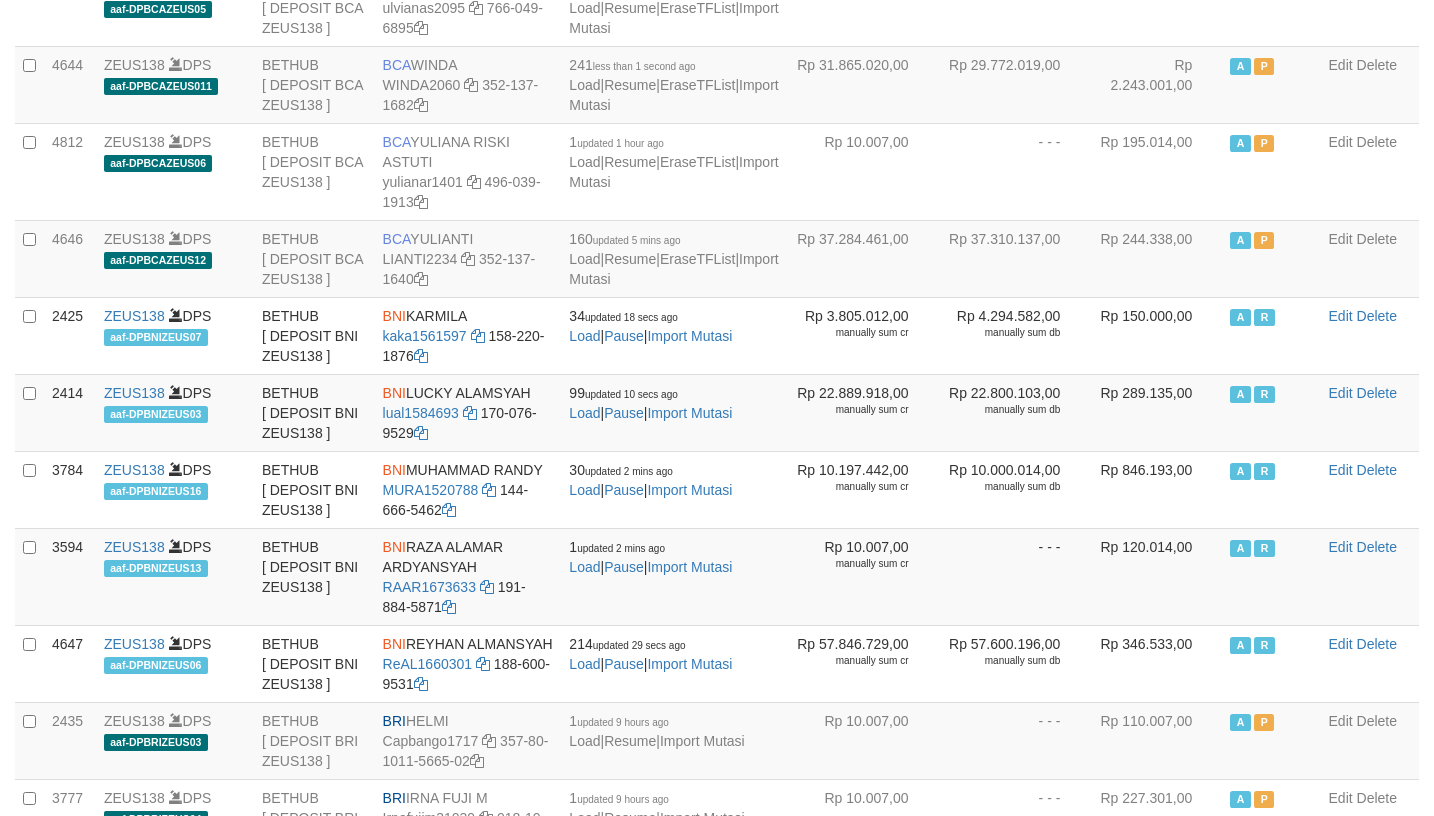 scroll, scrollTop: 2310, scrollLeft: 0, axis: vertical 